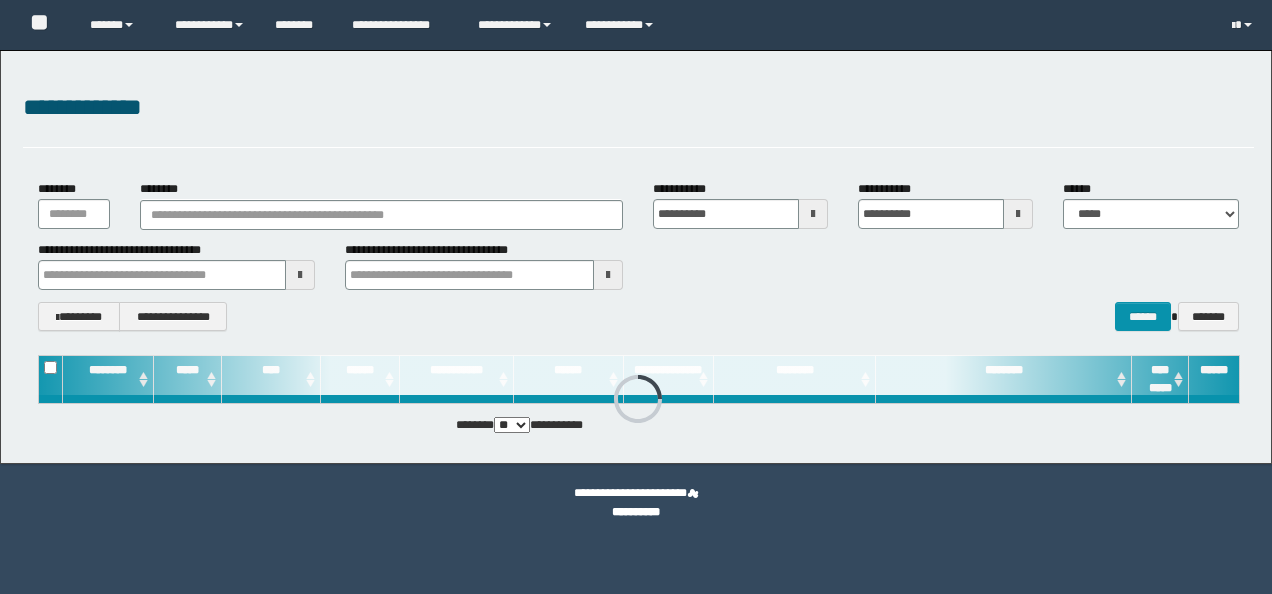 scroll, scrollTop: 0, scrollLeft: 0, axis: both 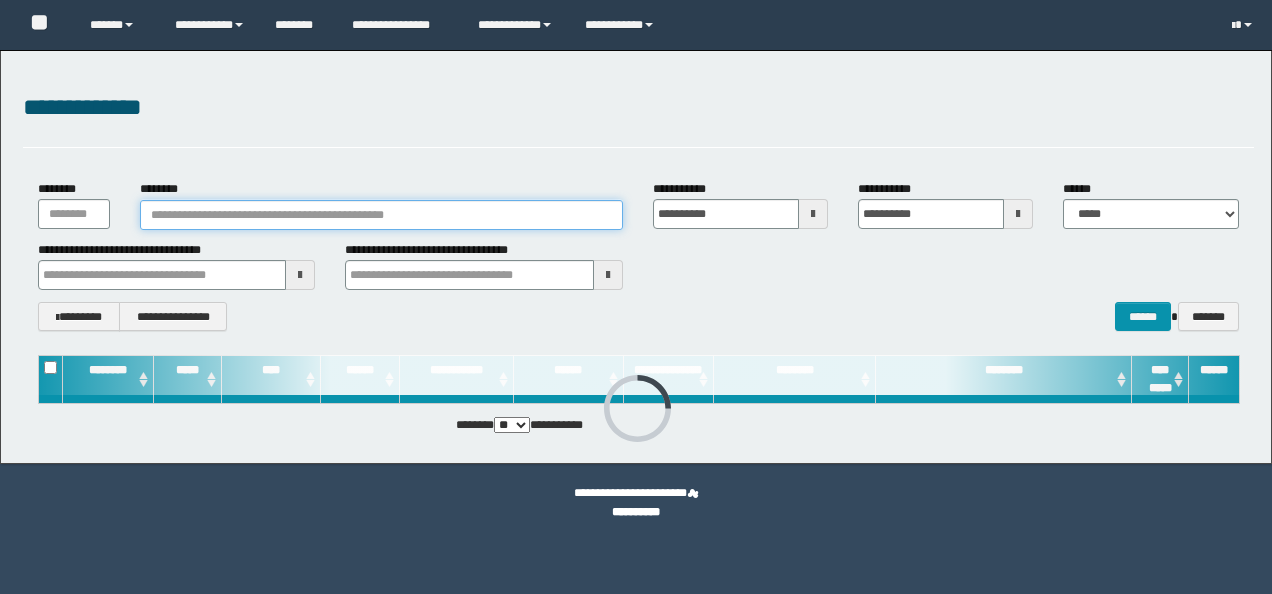 click on "********" at bounding box center (381, 215) 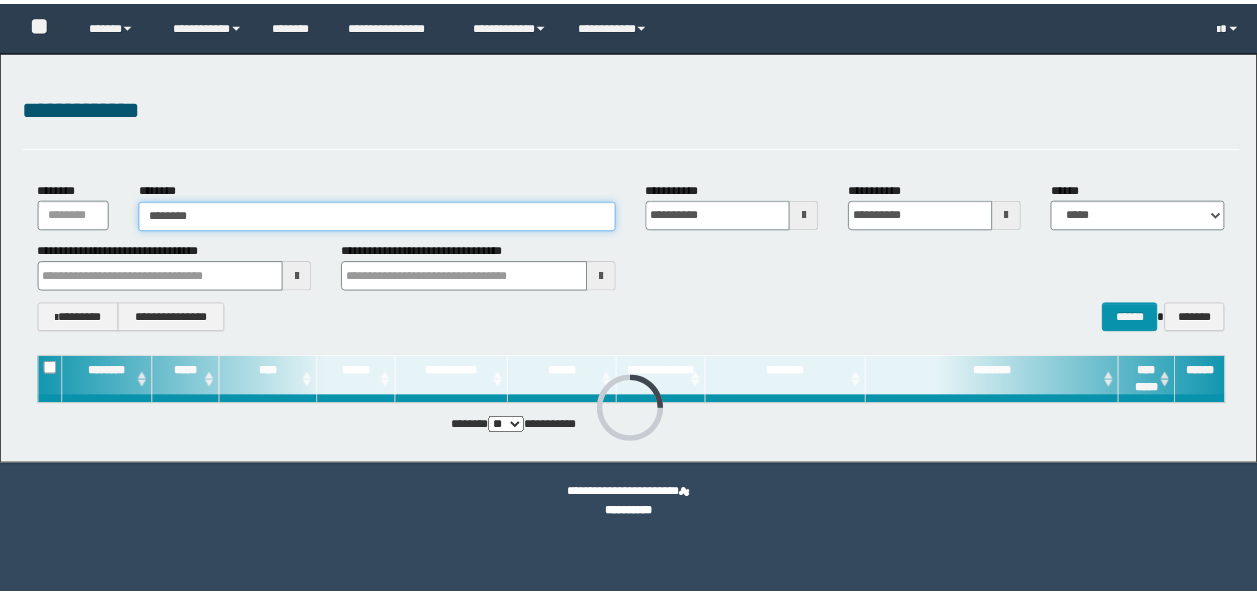 scroll, scrollTop: 0, scrollLeft: 0, axis: both 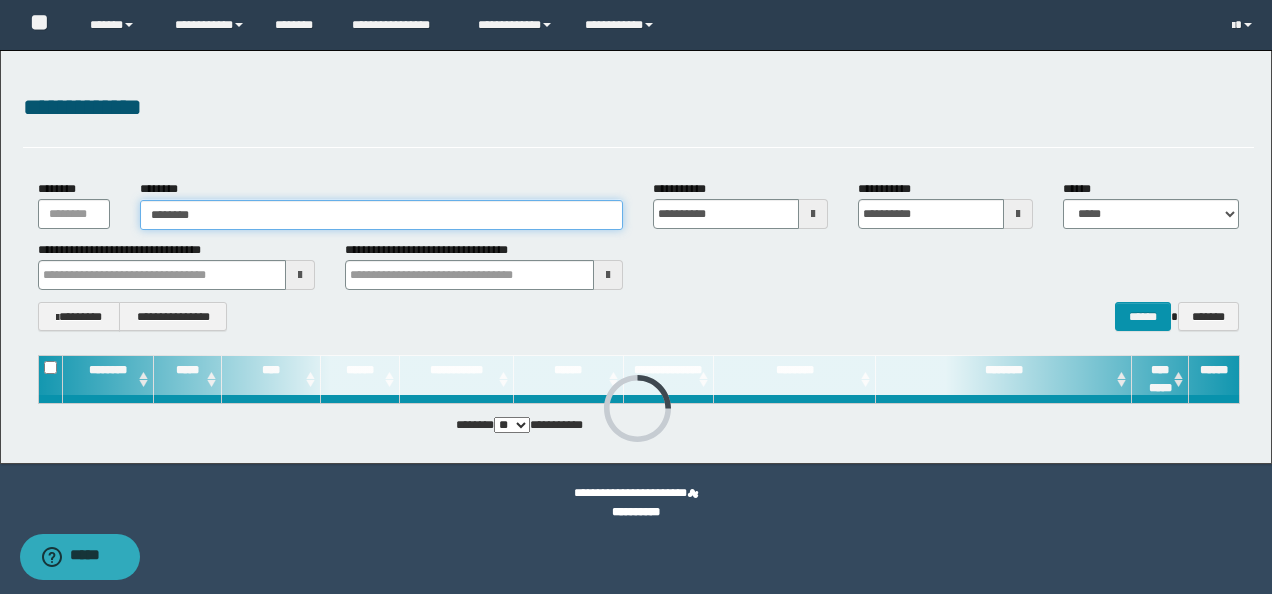 type on "********" 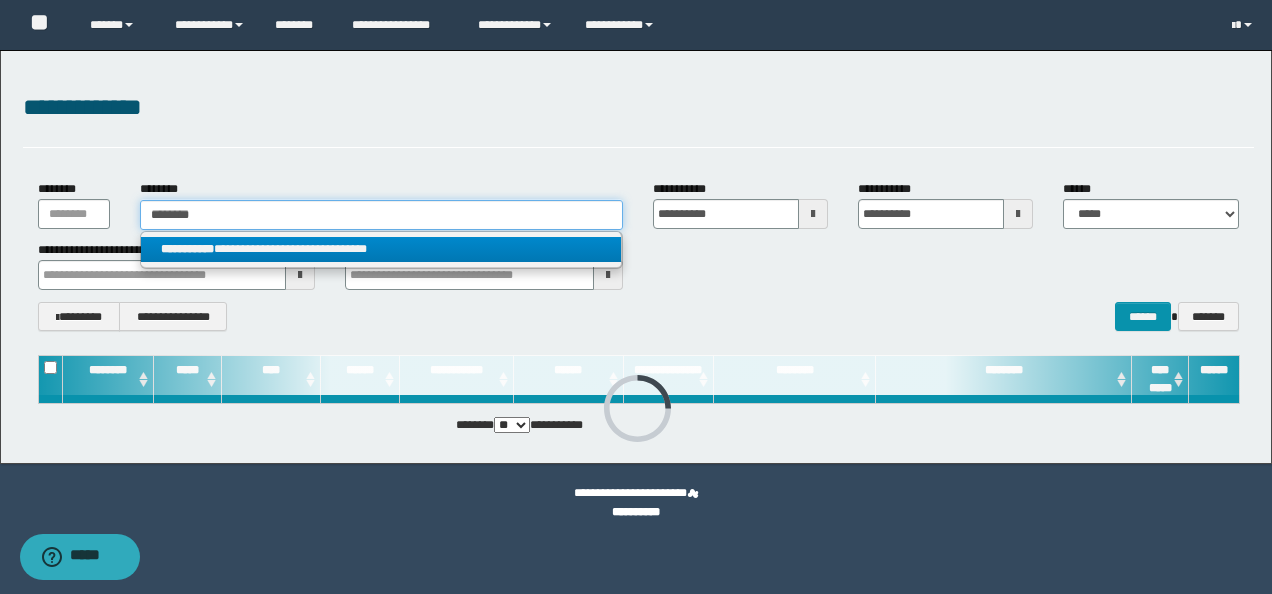 type on "********" 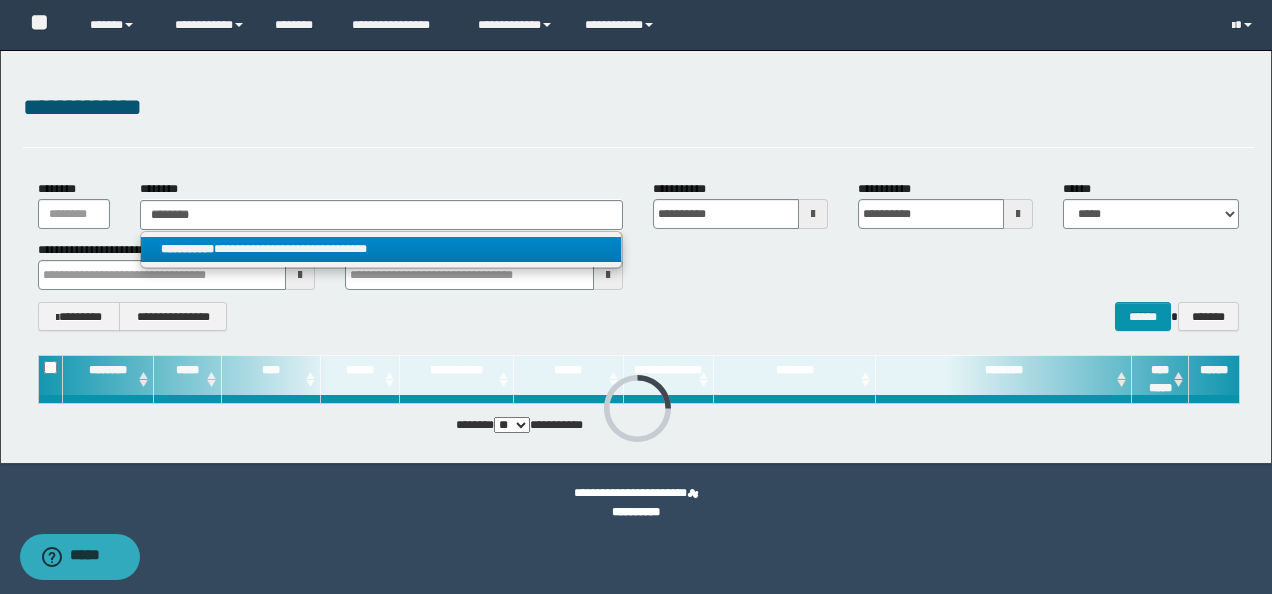 click on "**********" at bounding box center (381, 249) 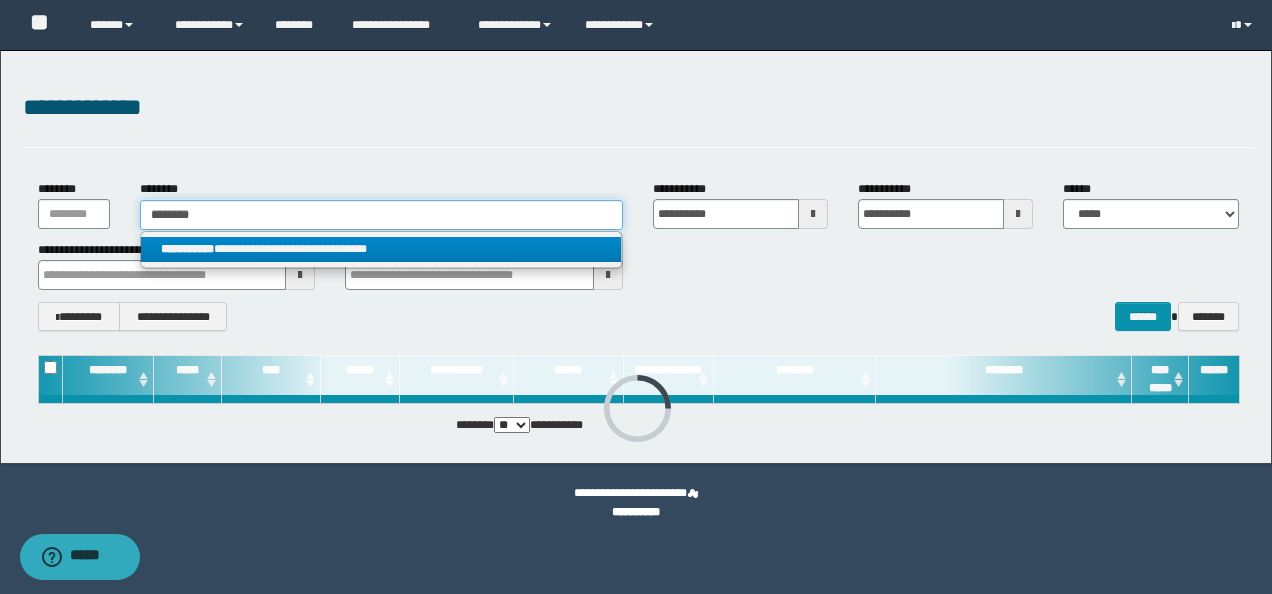 type 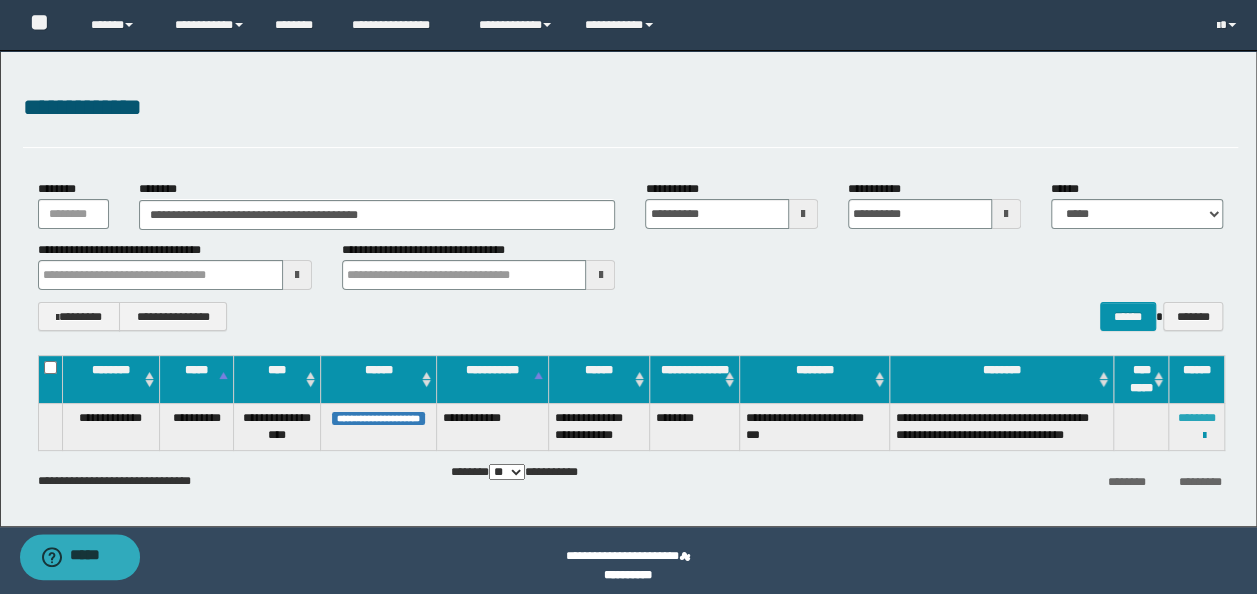 click on "********" at bounding box center [1197, 418] 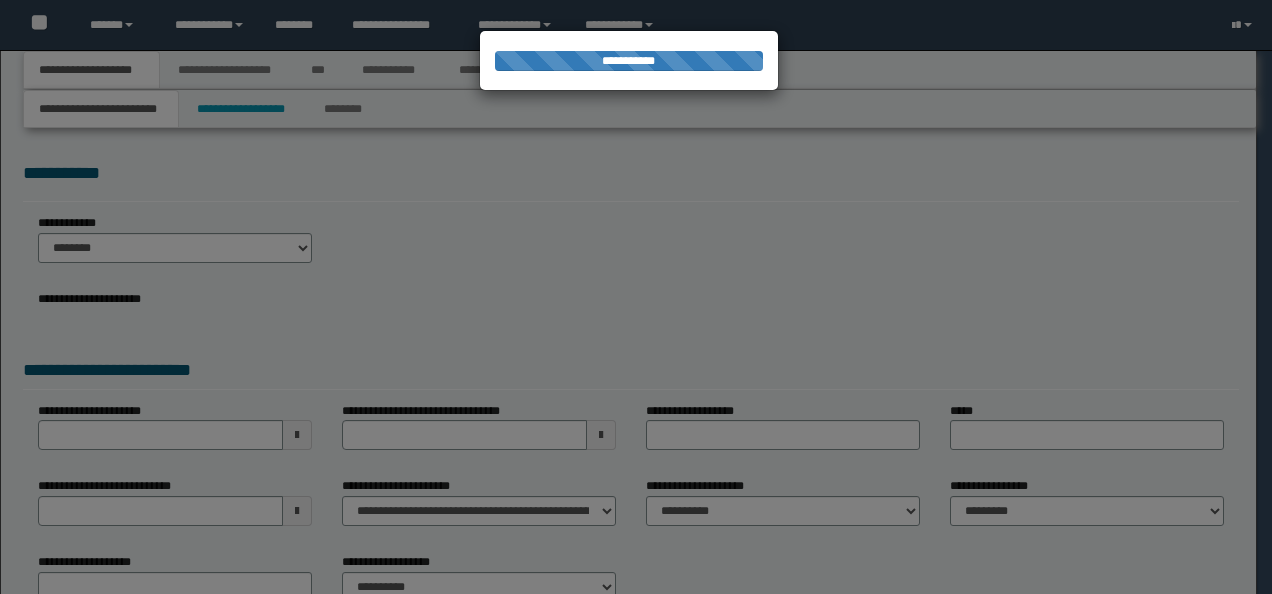 scroll, scrollTop: 0, scrollLeft: 0, axis: both 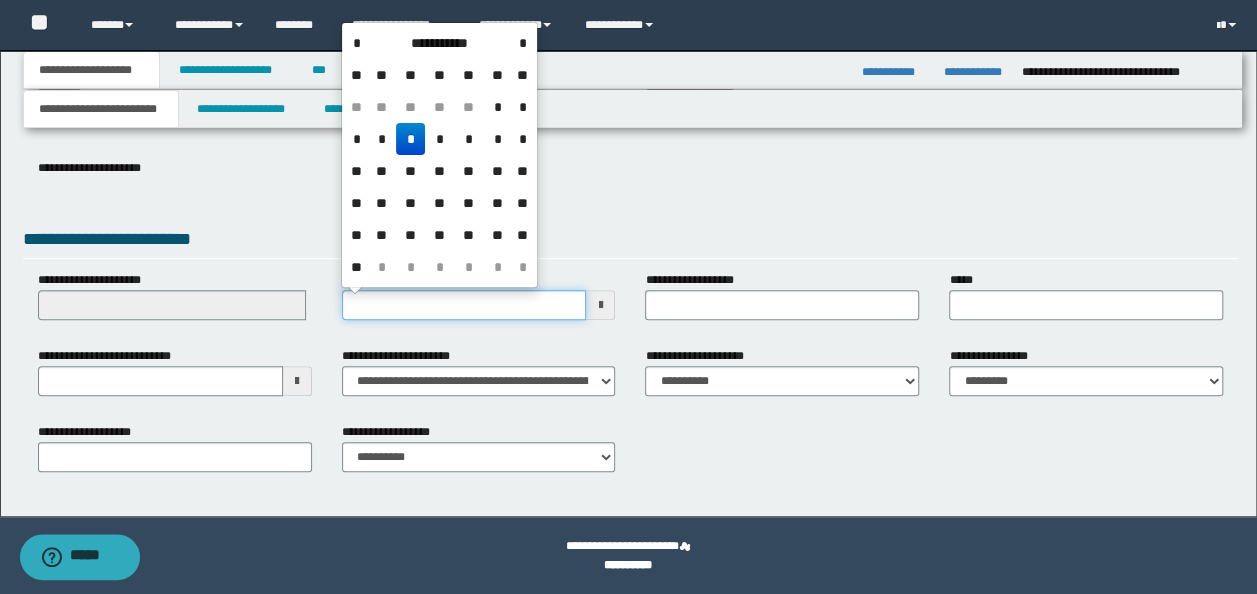 click on "**********" at bounding box center [464, 305] 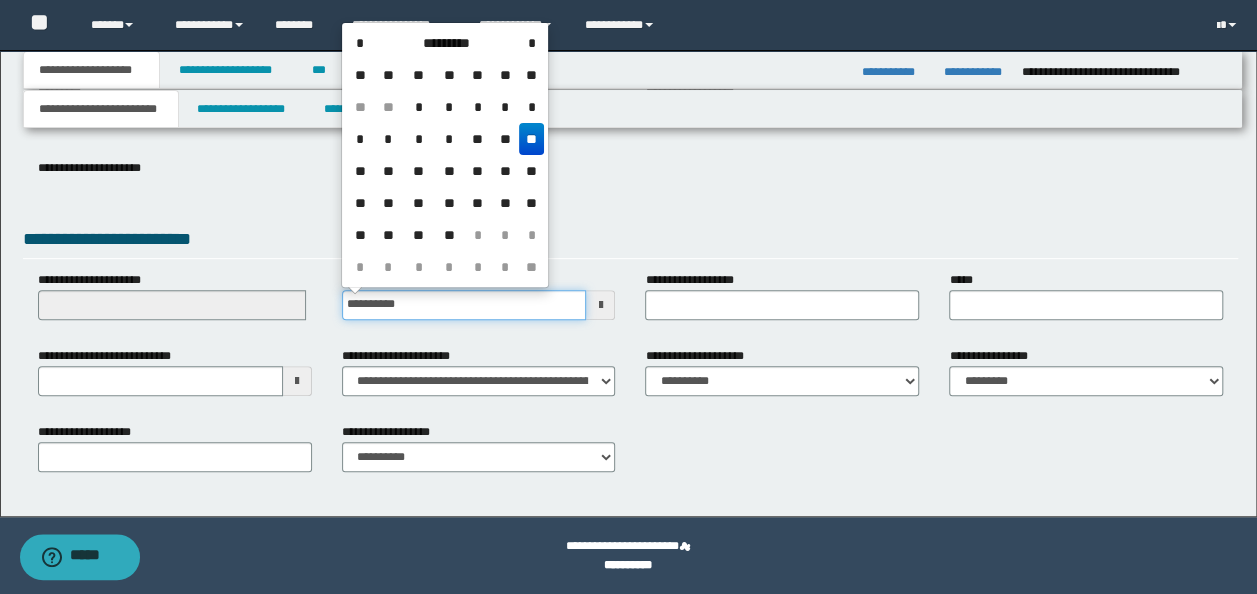 type on "**********" 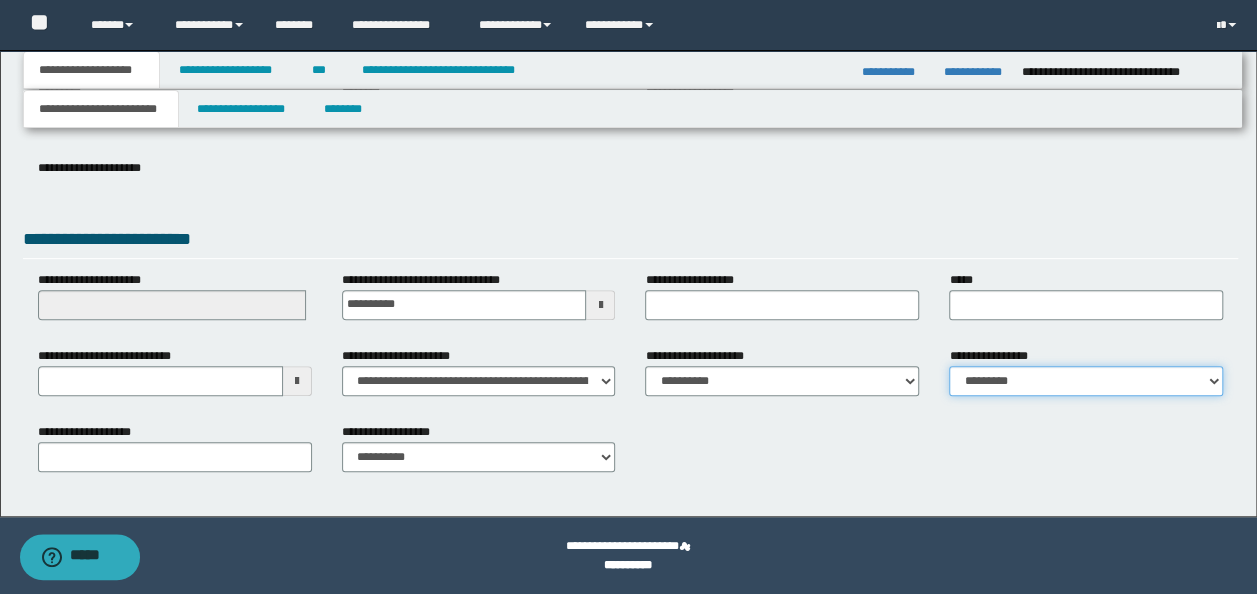 drag, startPoint x: 1099, startPoint y: 384, endPoint x: 1092, endPoint y: 396, distance: 13.892444 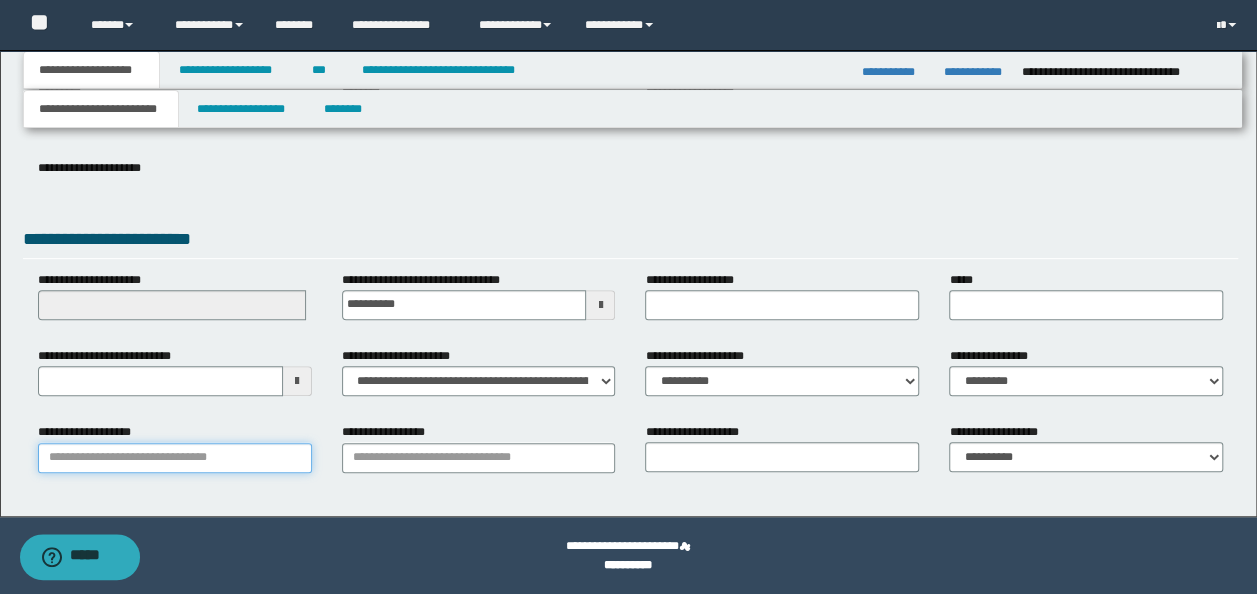 click on "**********" at bounding box center [175, 458] 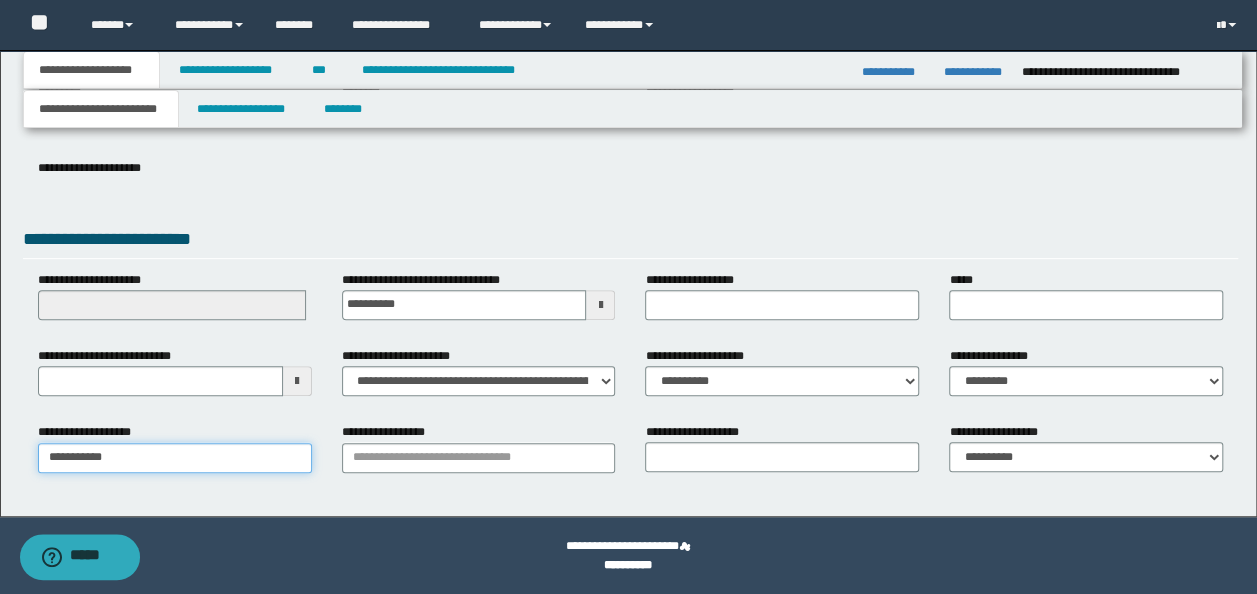 type on "**********" 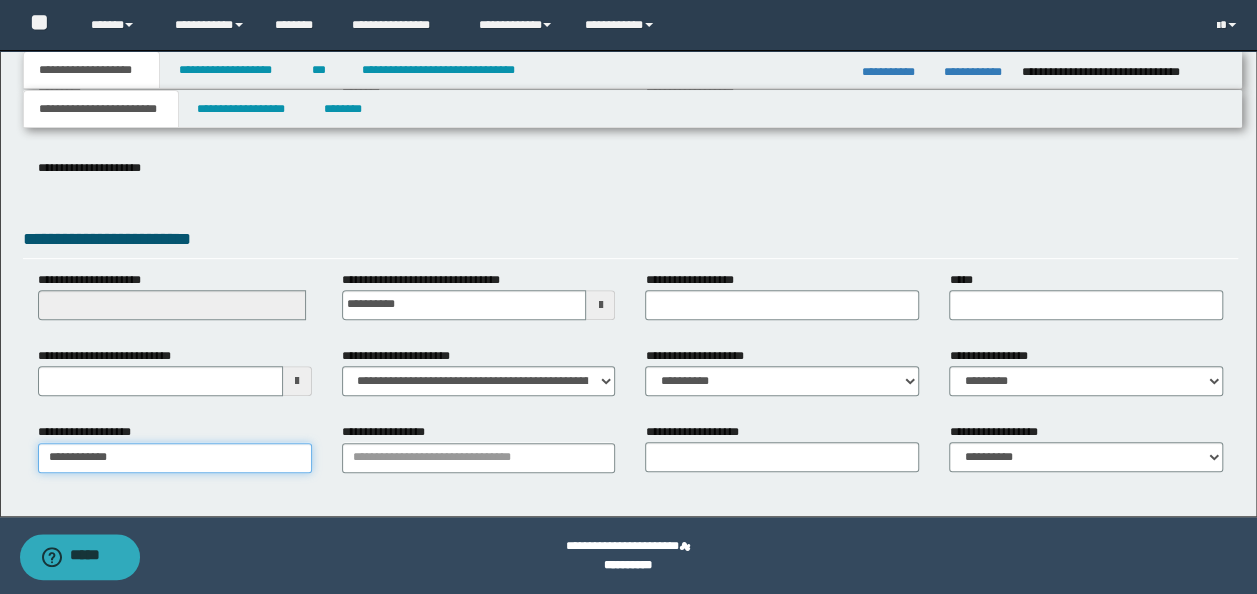 type on "**********" 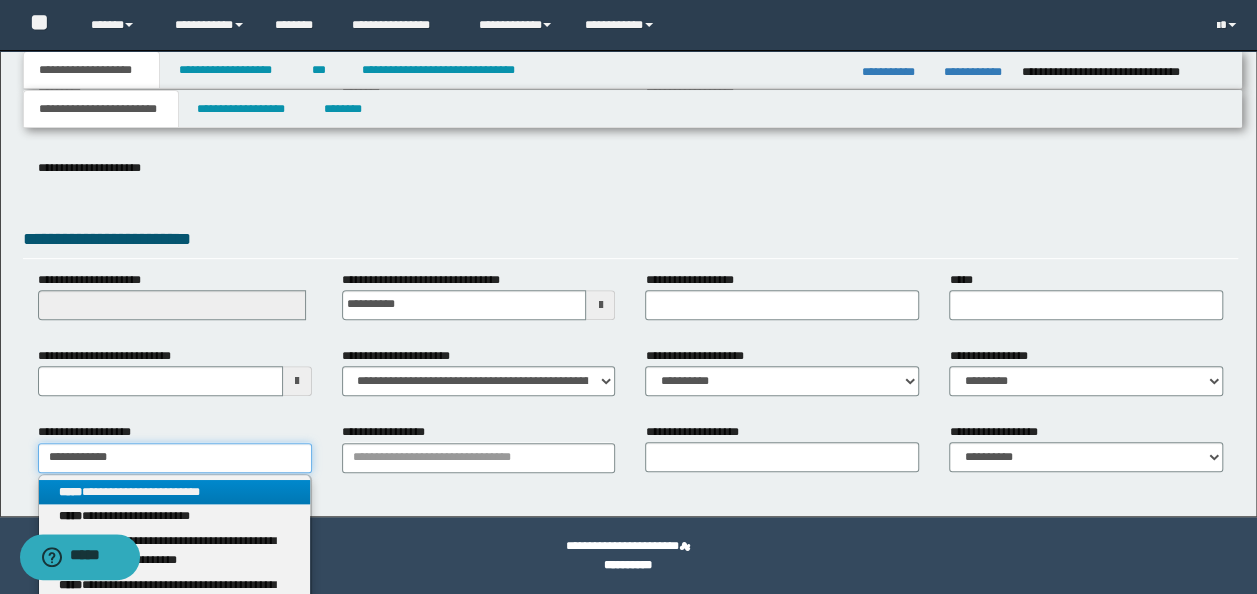 type on "**********" 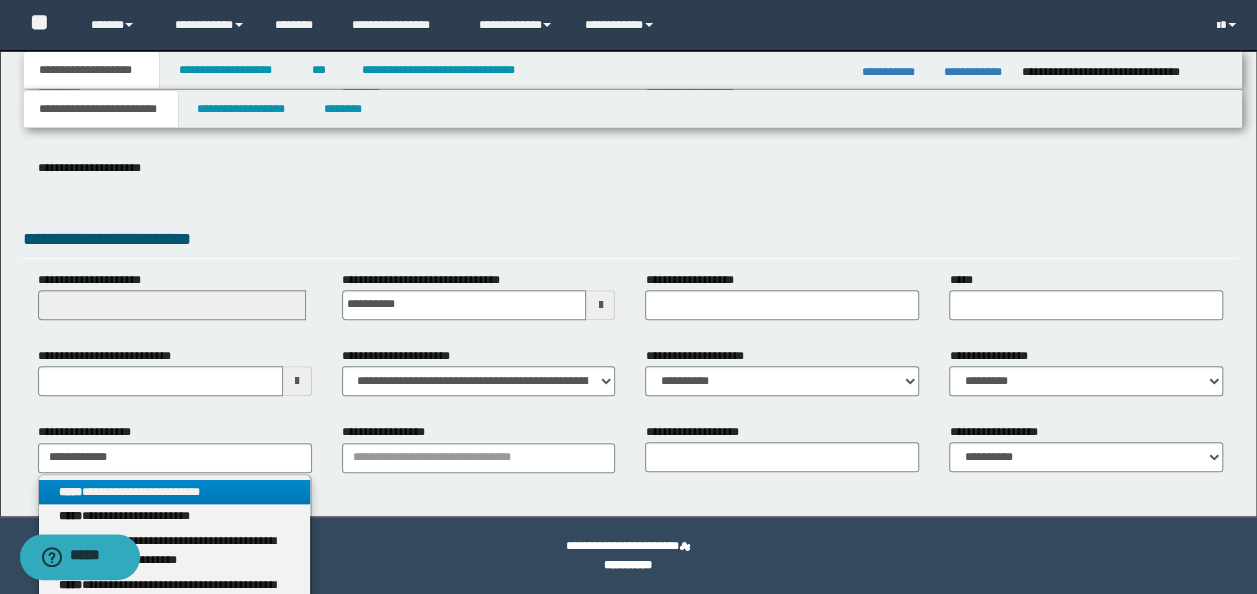 click on "**********" at bounding box center (174, 492) 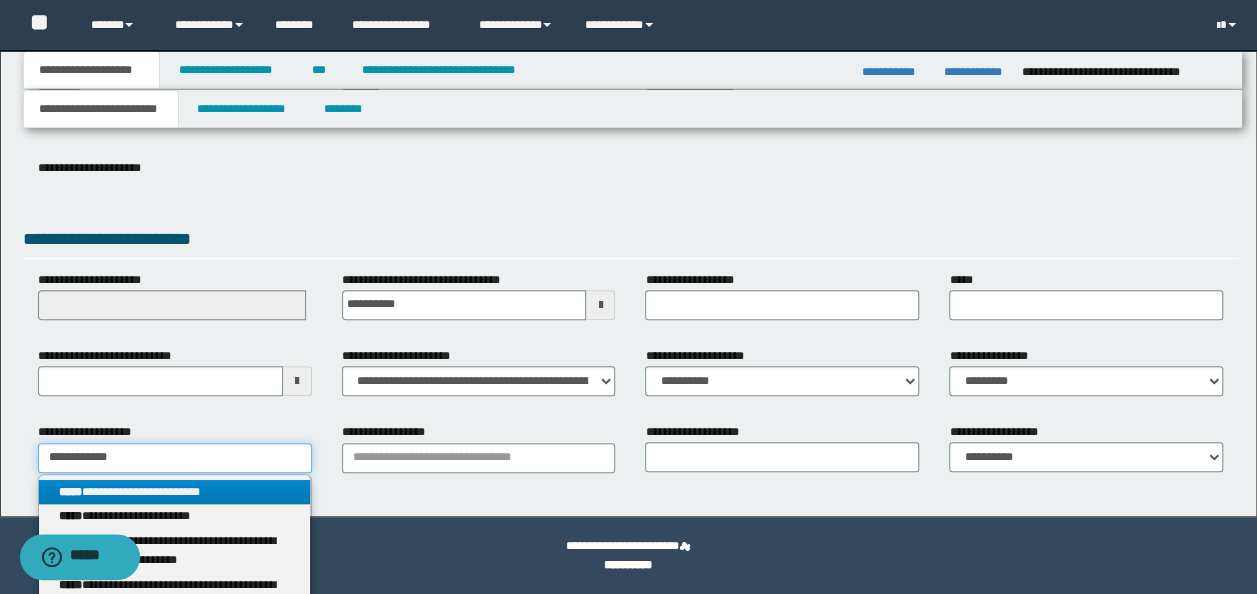 type 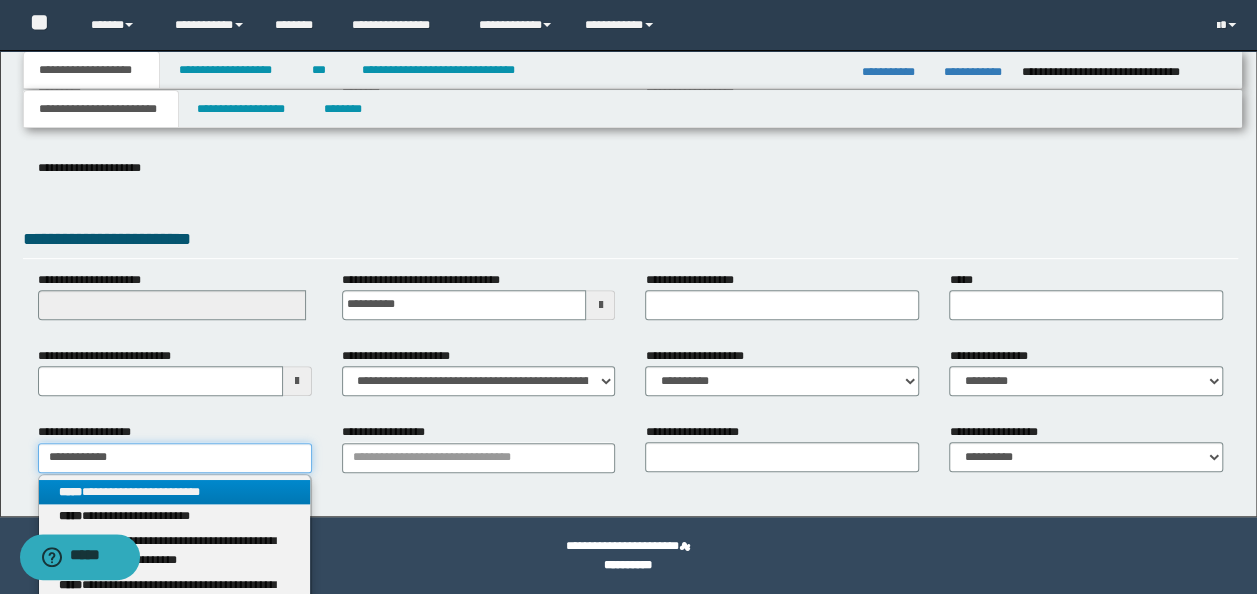 type on "**********" 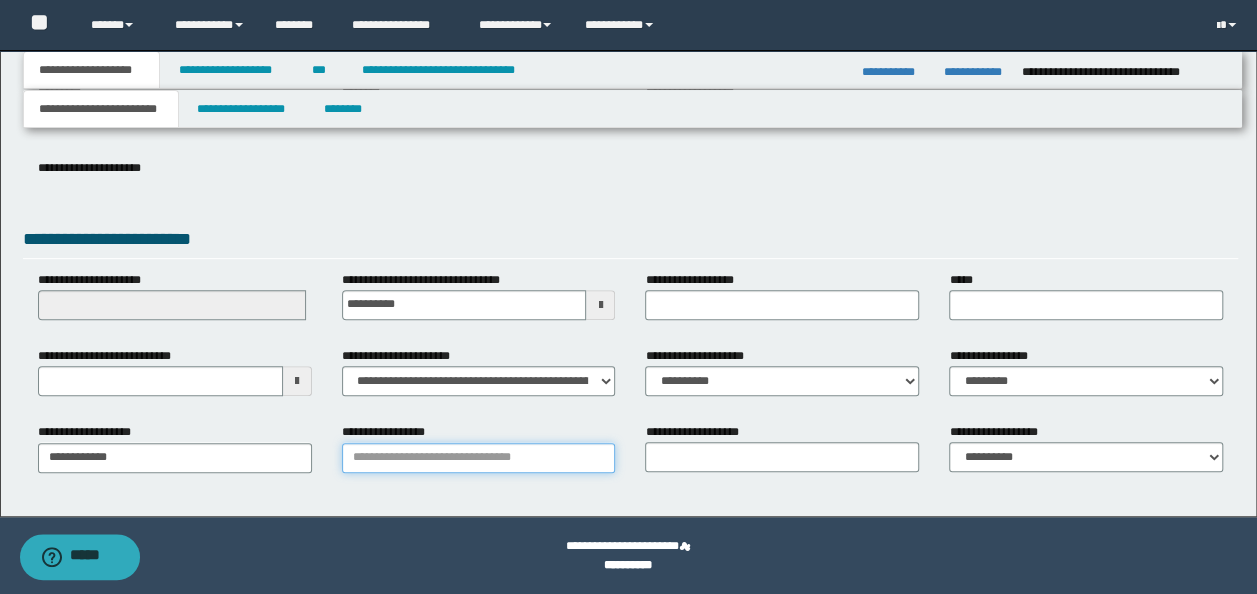 drag, startPoint x: 376, startPoint y: 469, endPoint x: 387, endPoint y: 469, distance: 11 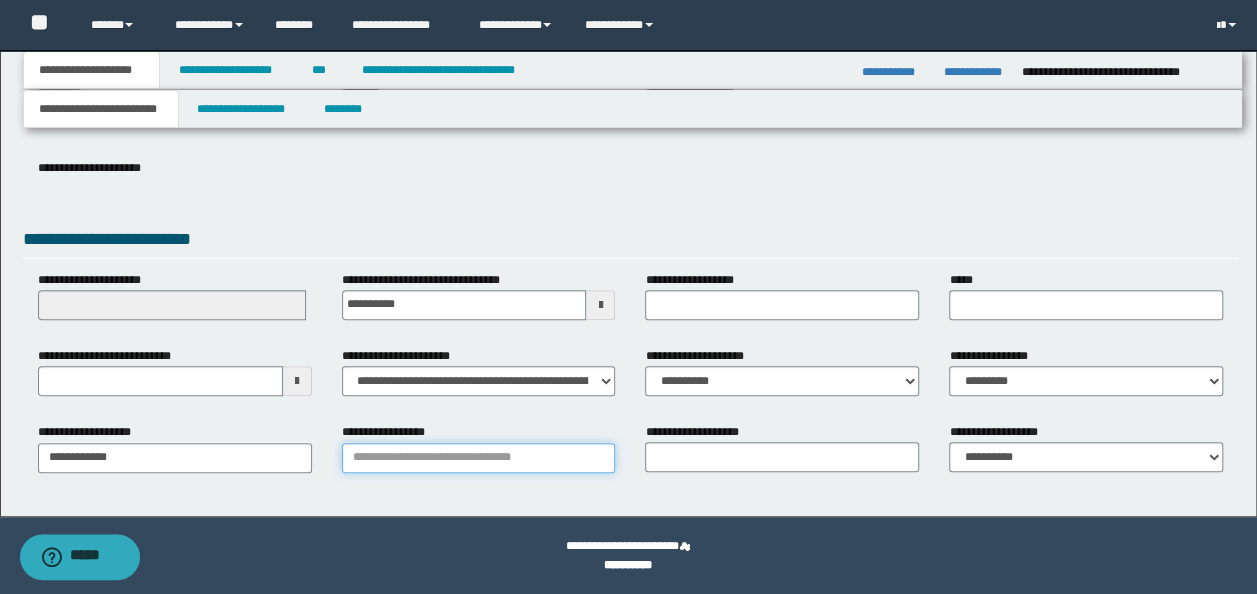 click on "**********" at bounding box center [479, 458] 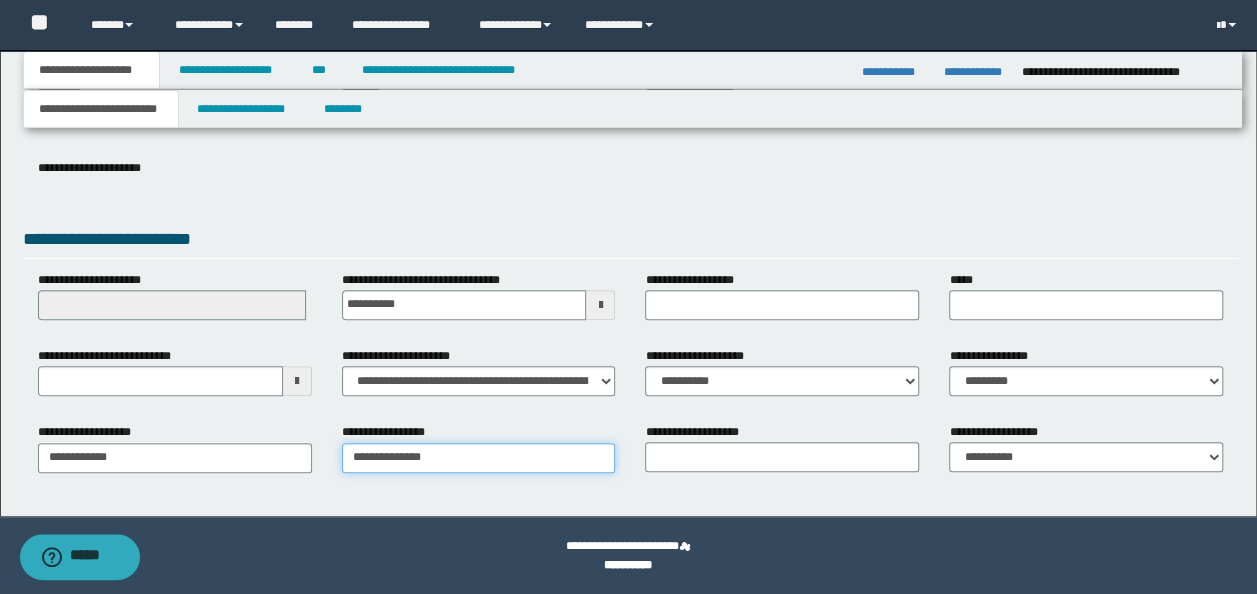 type on "**********" 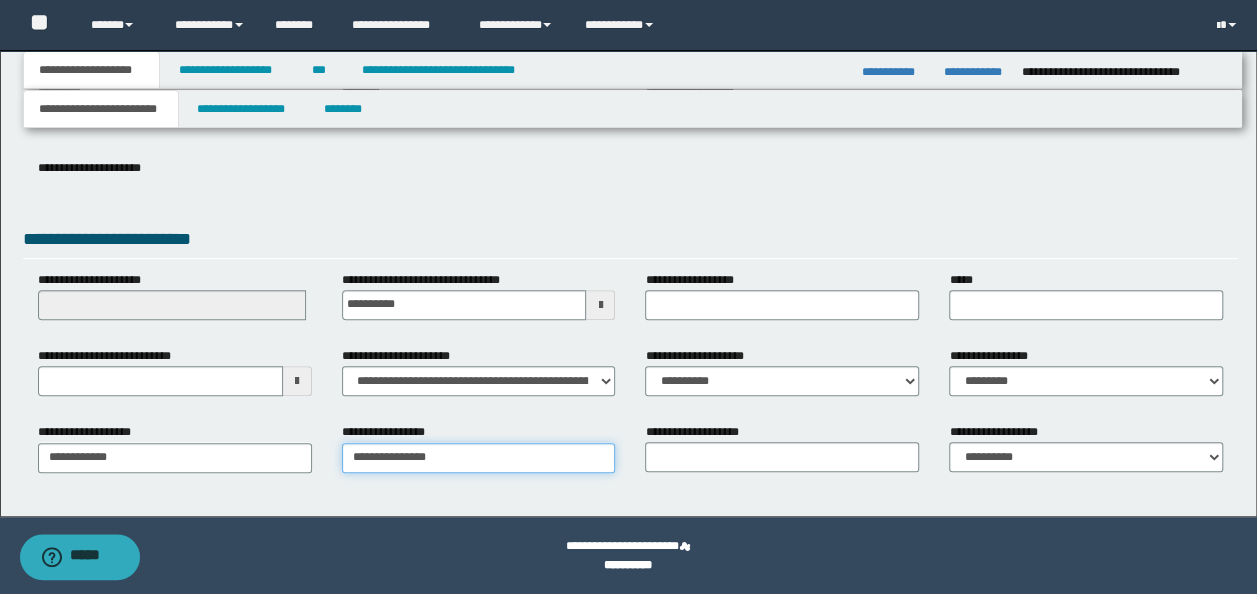 type on "**********" 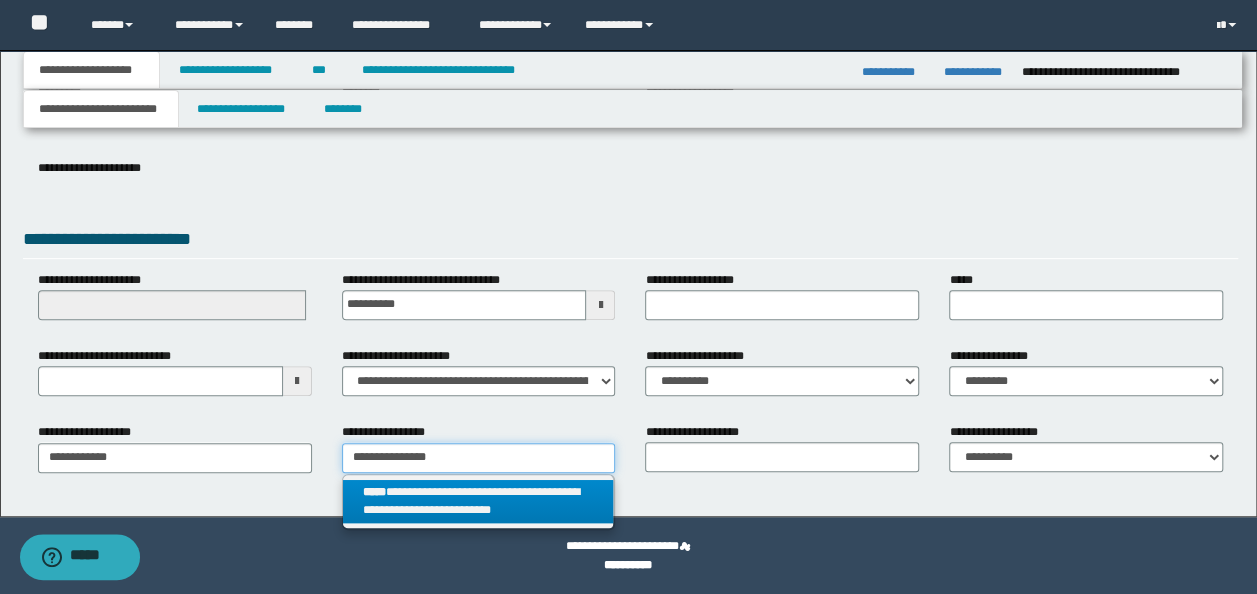 type on "**********" 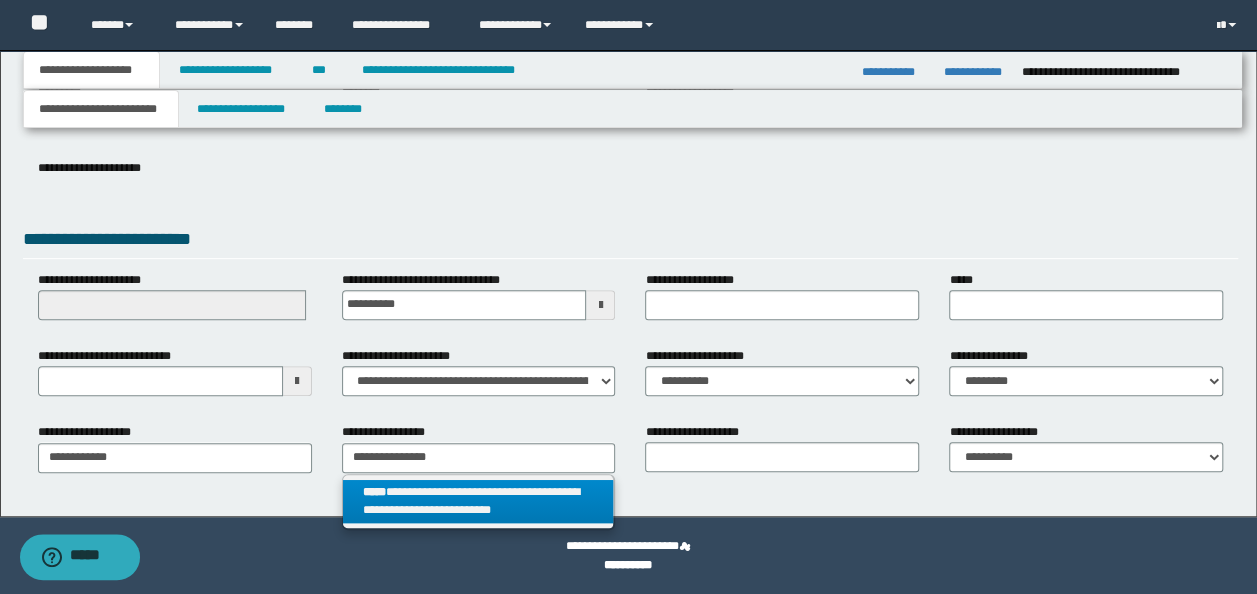 click on "**********" at bounding box center [478, 502] 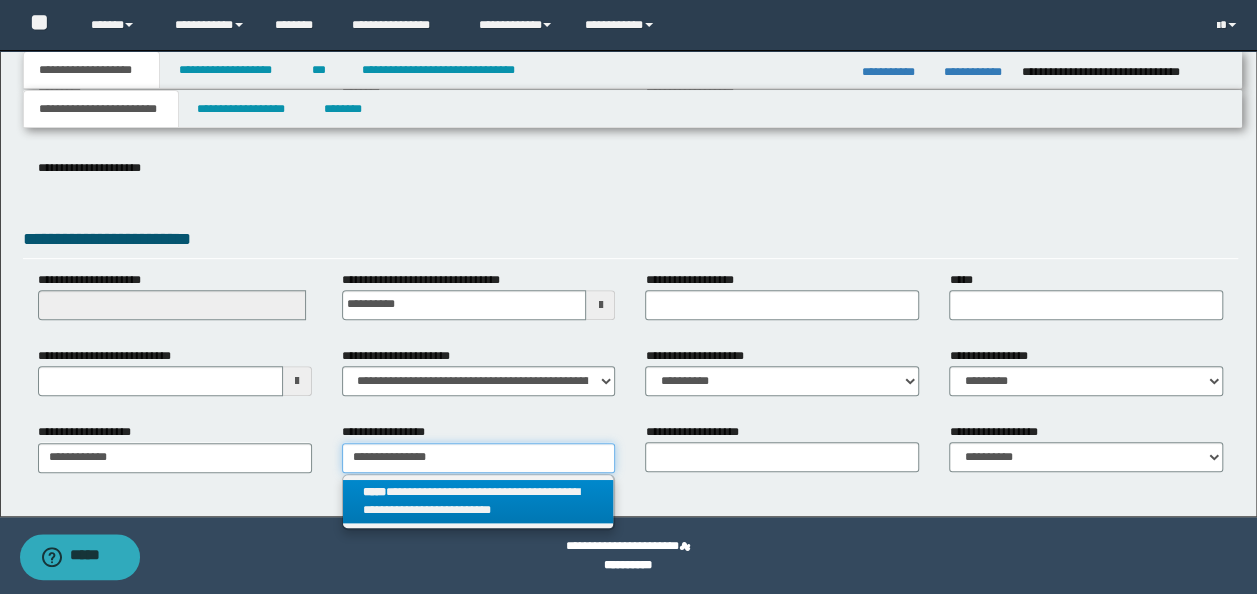 type 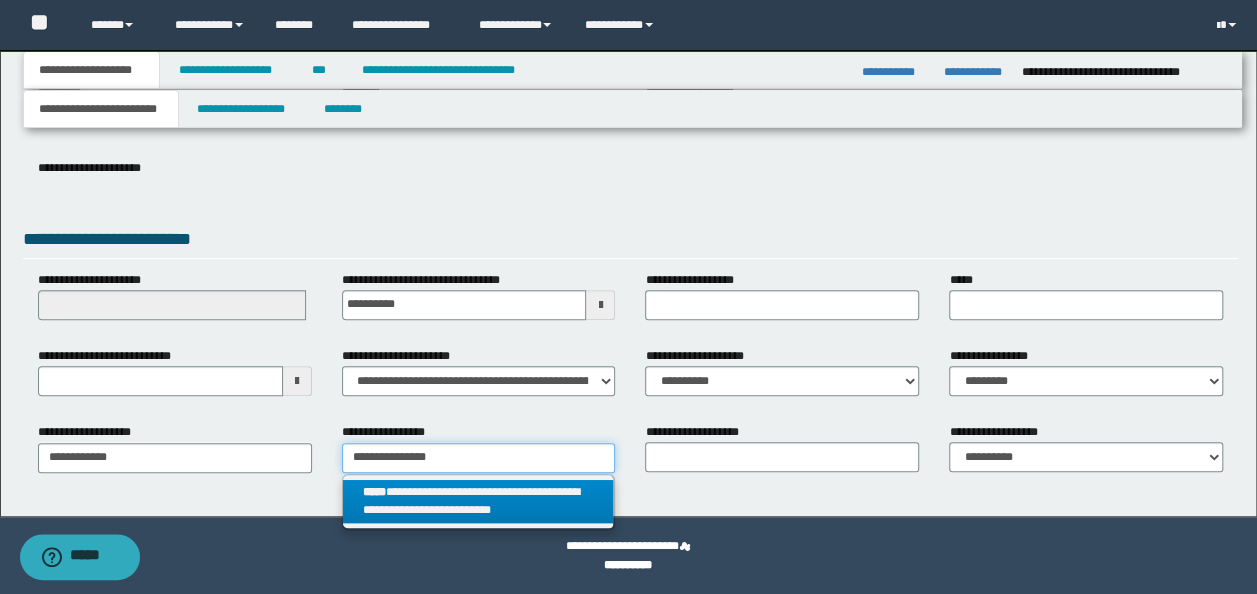 type on "**********" 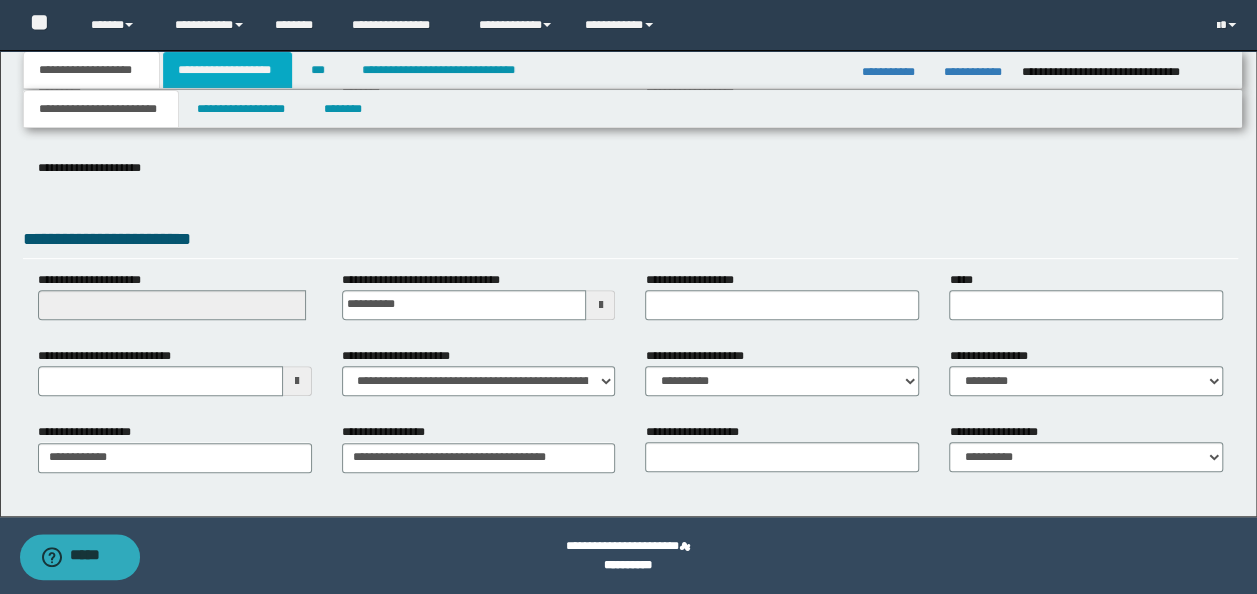 click on "**********" at bounding box center (227, 70) 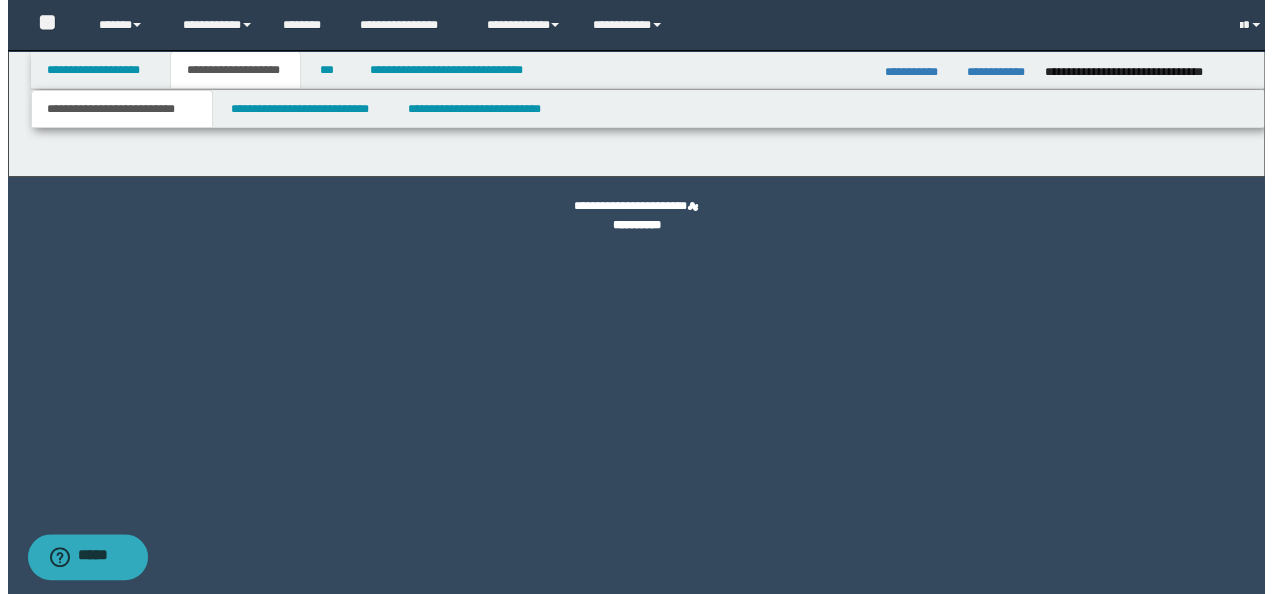 scroll, scrollTop: 0, scrollLeft: 0, axis: both 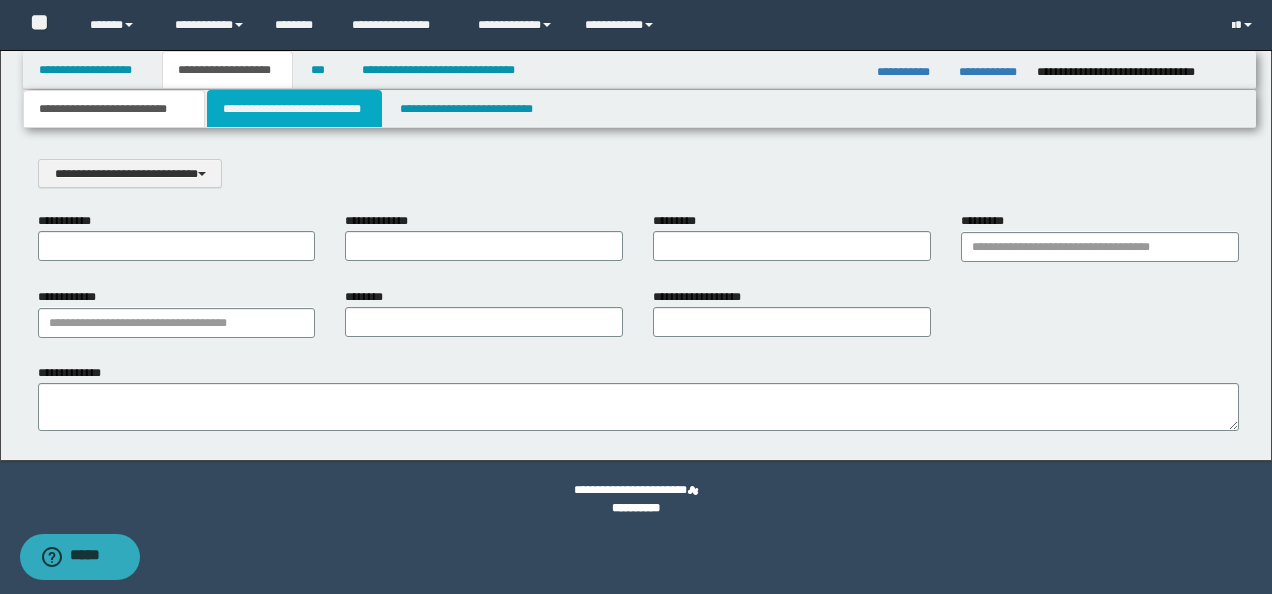 click on "**********" at bounding box center [294, 109] 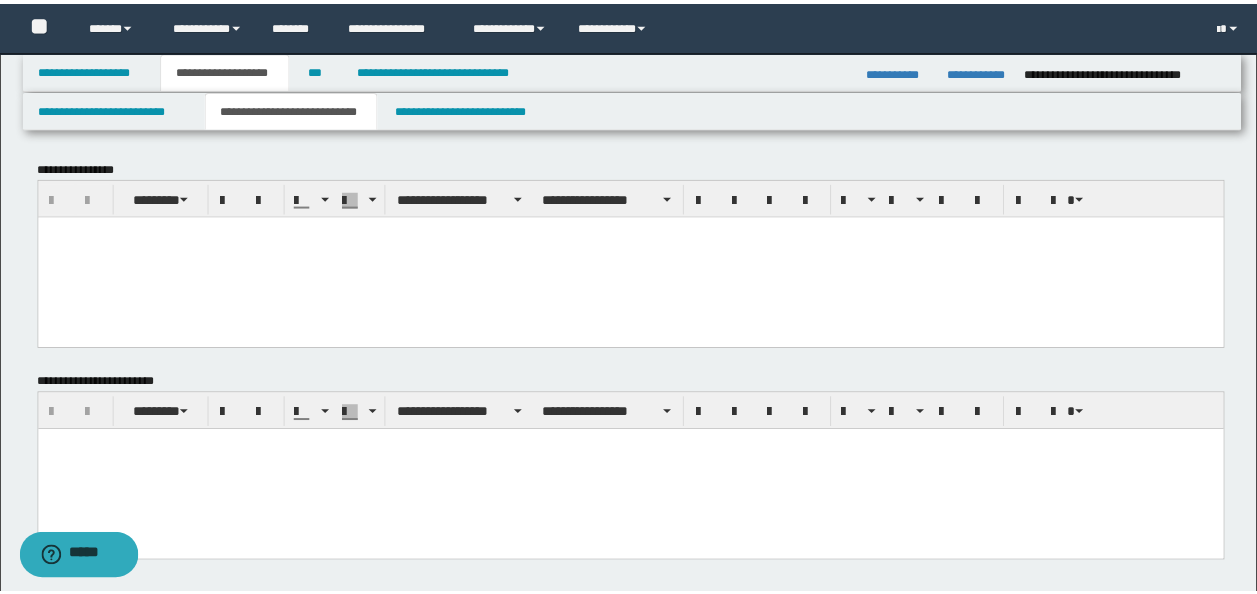 scroll, scrollTop: 0, scrollLeft: 0, axis: both 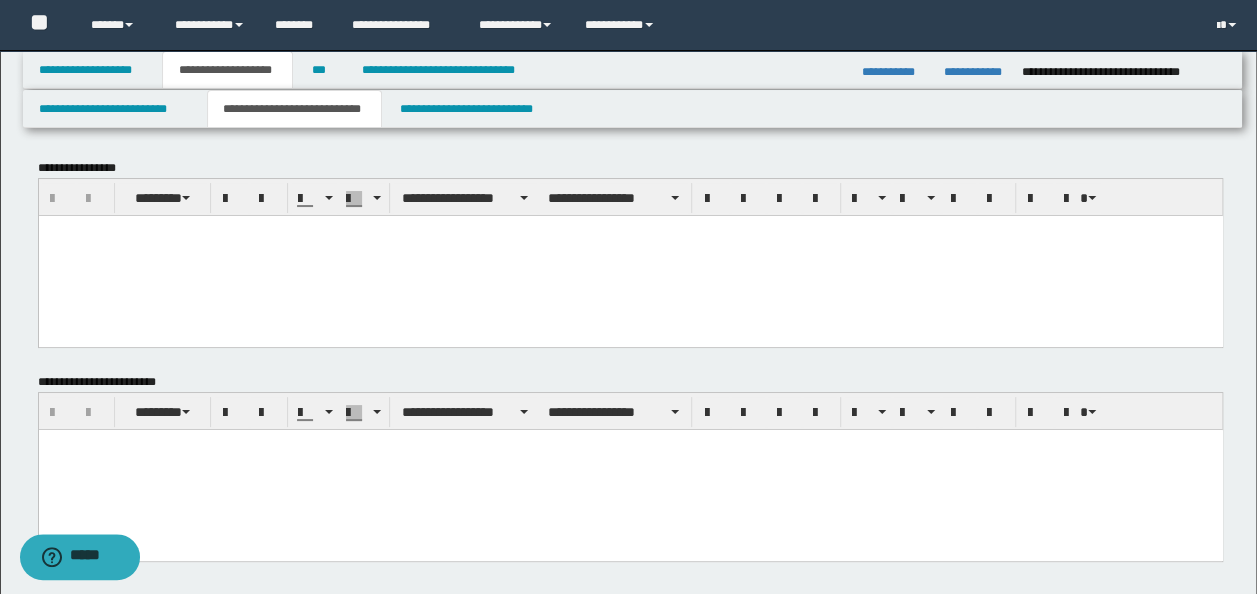 click at bounding box center [630, 255] 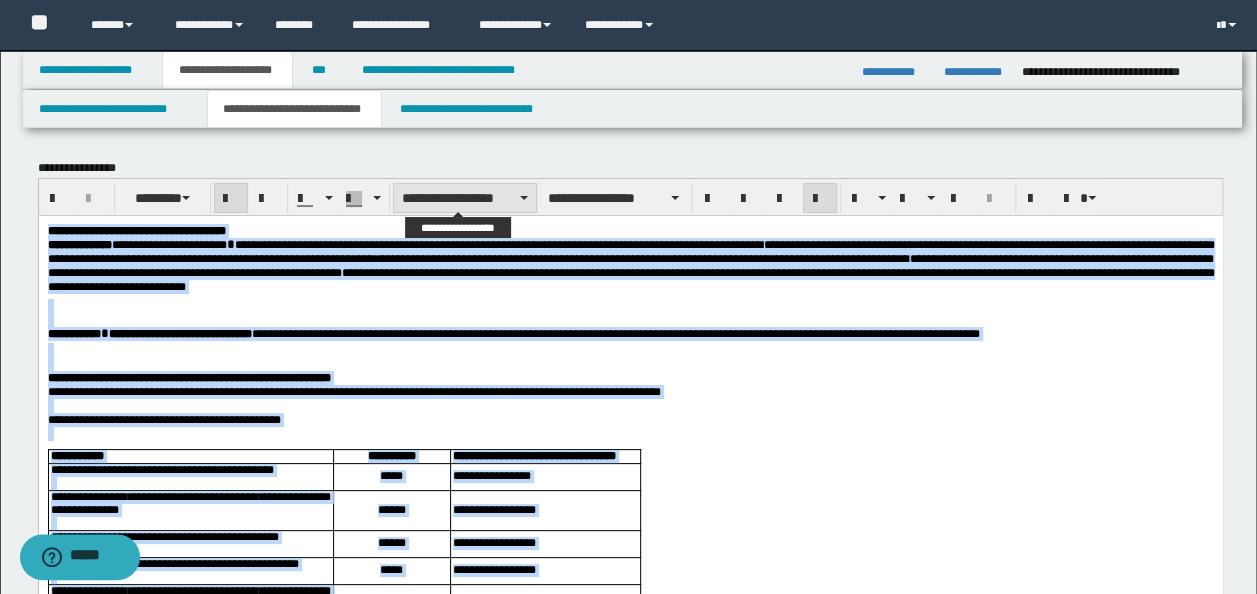 click on "**********" at bounding box center [465, 198] 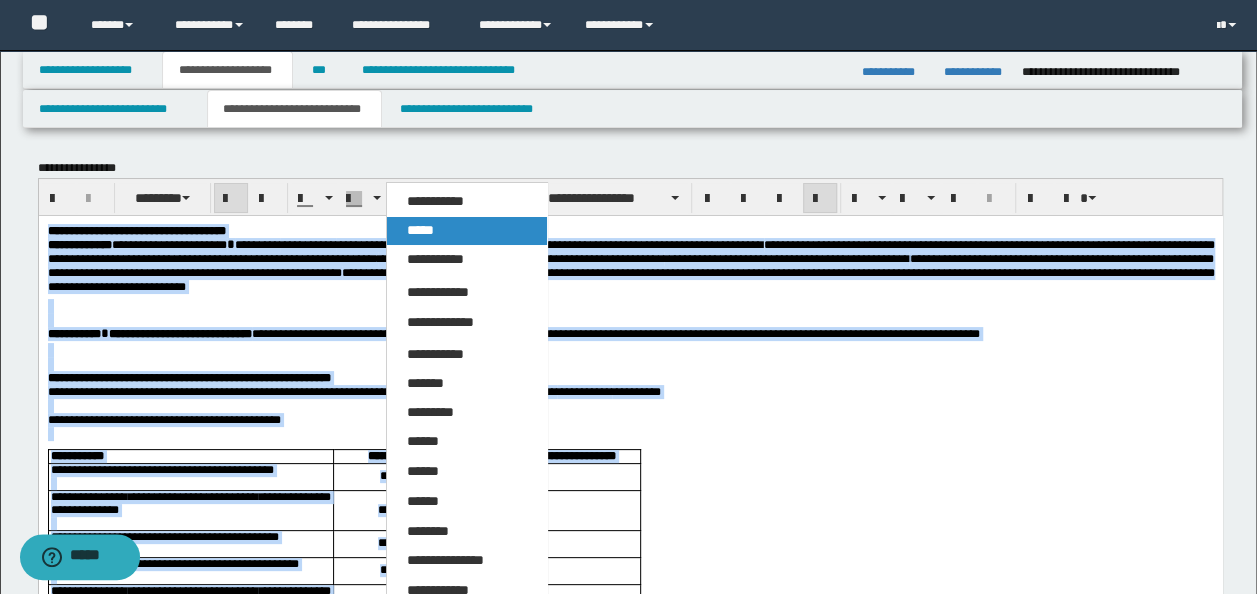 click on "*****" at bounding box center [466, 231] 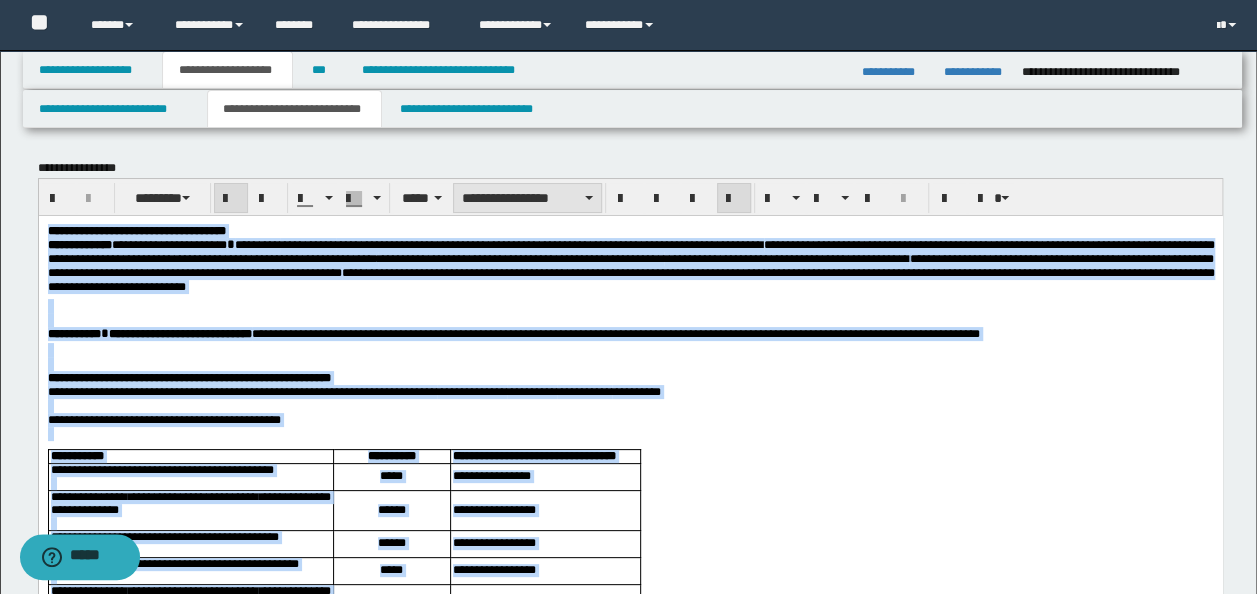 click on "**********" at bounding box center [527, 198] 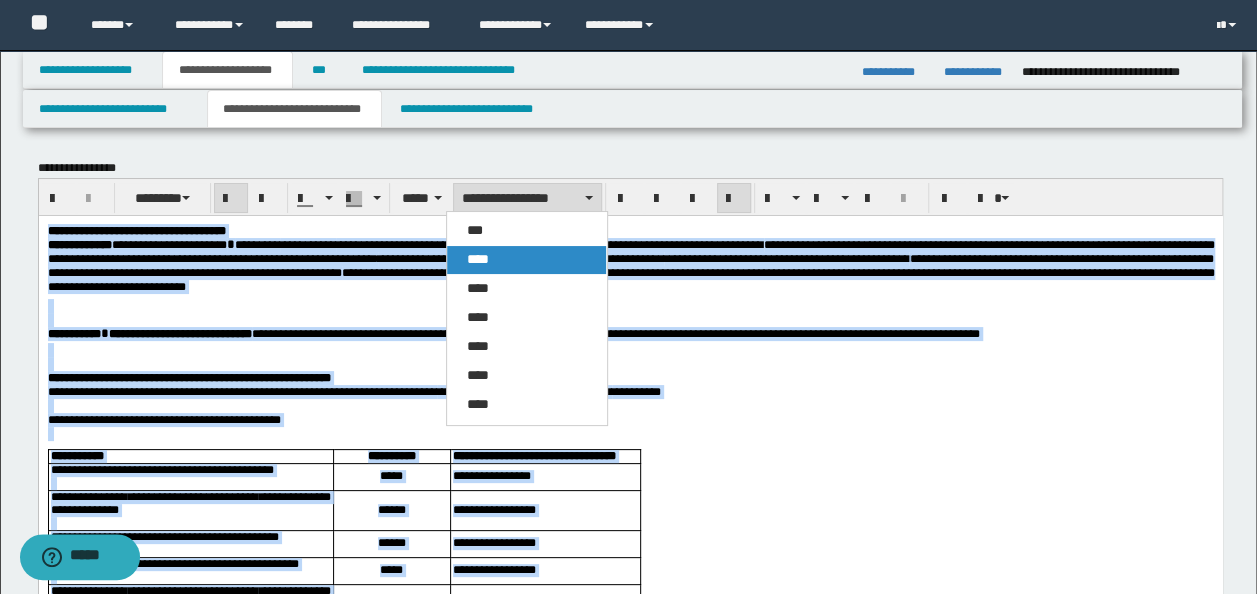 click on "****" at bounding box center (526, 260) 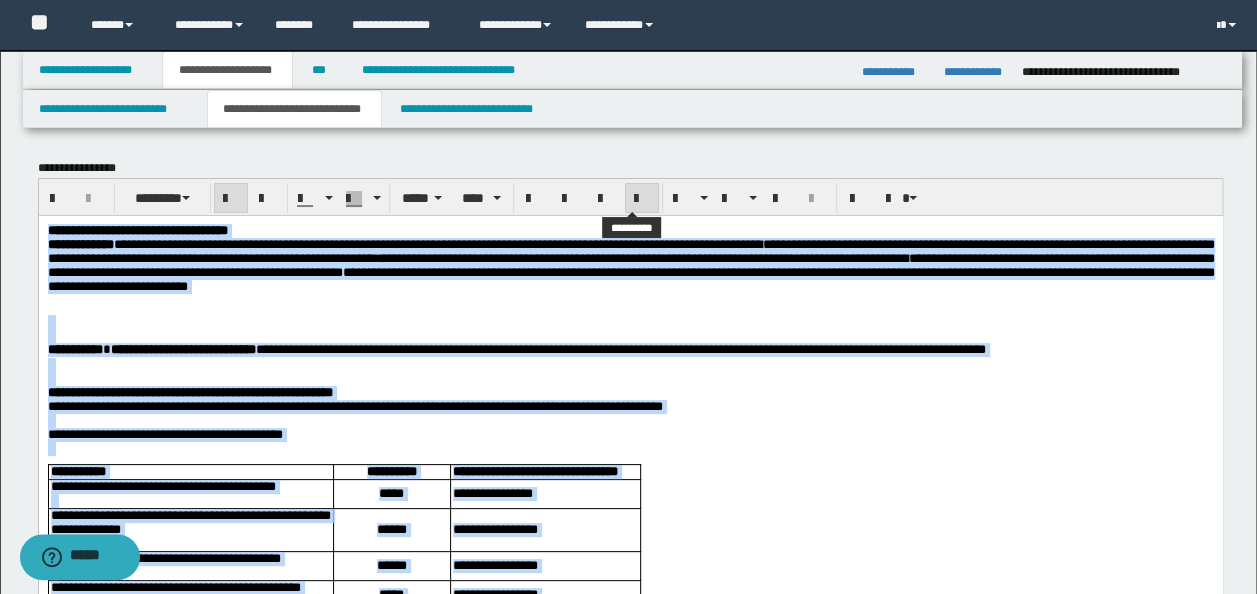 click at bounding box center [642, 198] 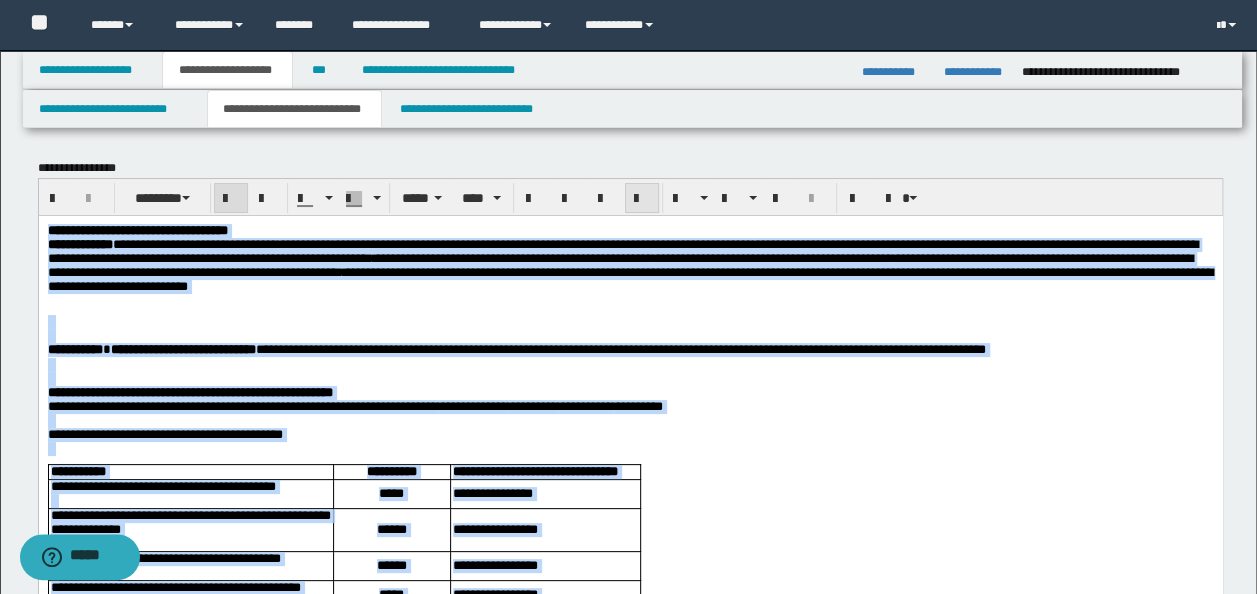click at bounding box center [642, 199] 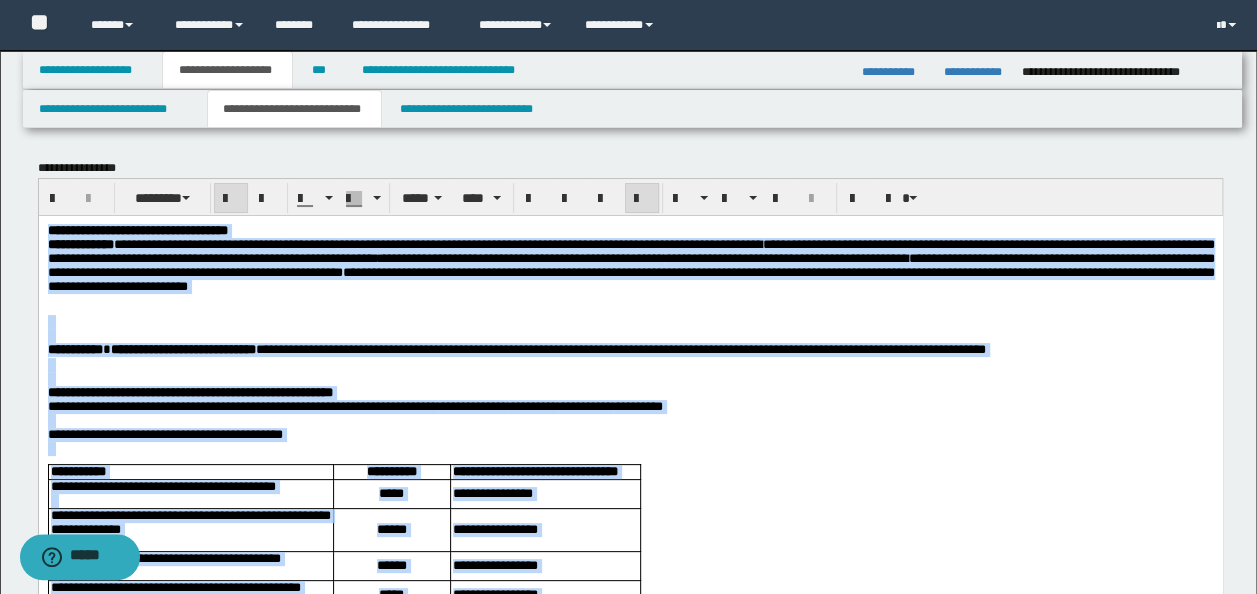 click on "**********" at bounding box center (630, 264) 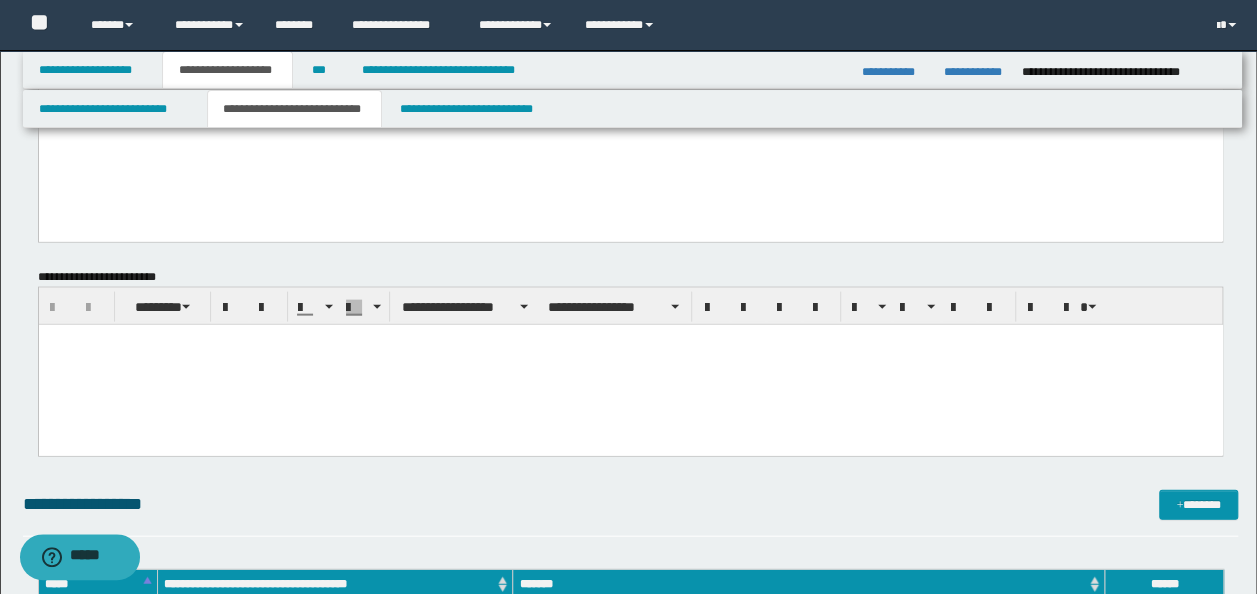 scroll, scrollTop: 2042, scrollLeft: 0, axis: vertical 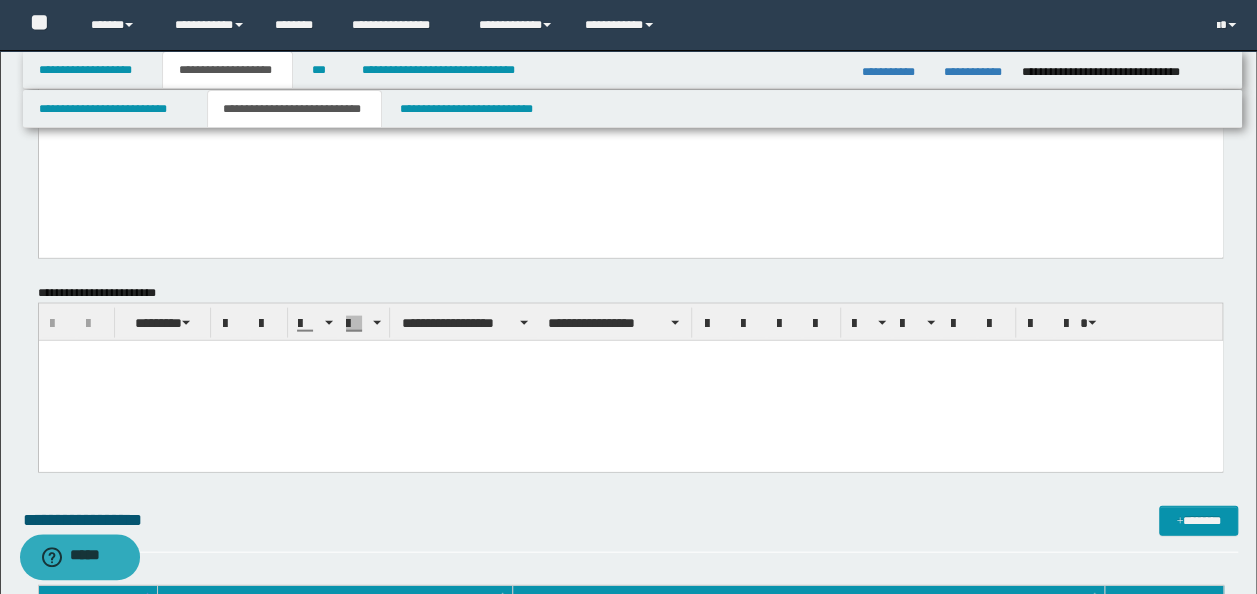 click at bounding box center (630, 381) 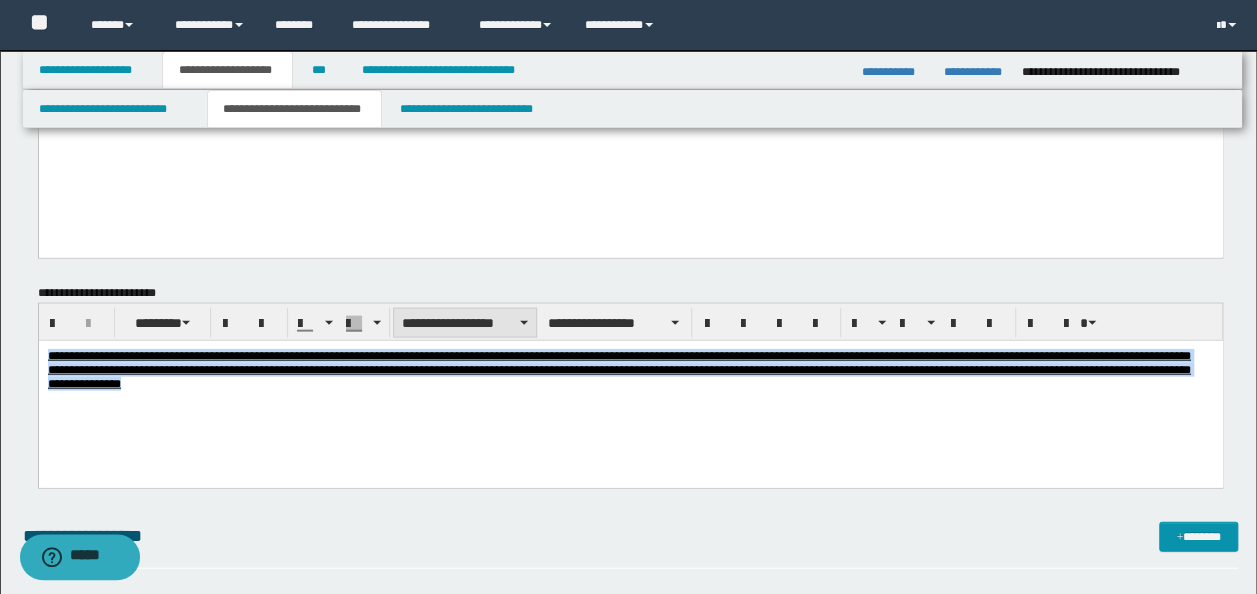 click on "**********" at bounding box center [465, 323] 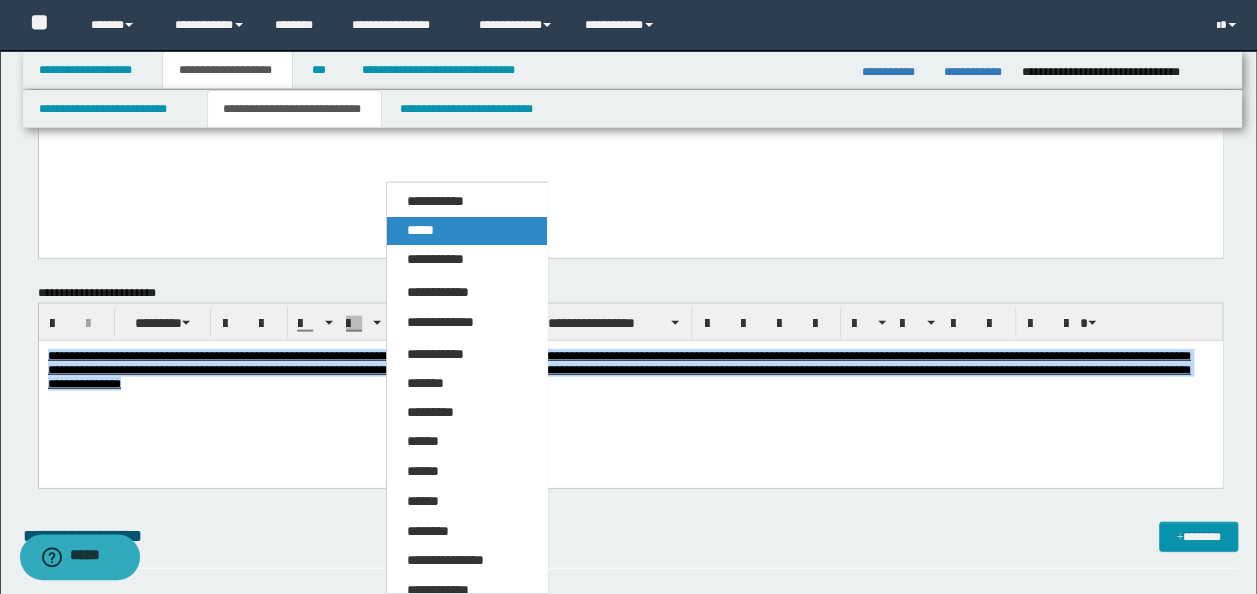drag, startPoint x: 459, startPoint y: 228, endPoint x: 425, endPoint y: 2083, distance: 1855.3115 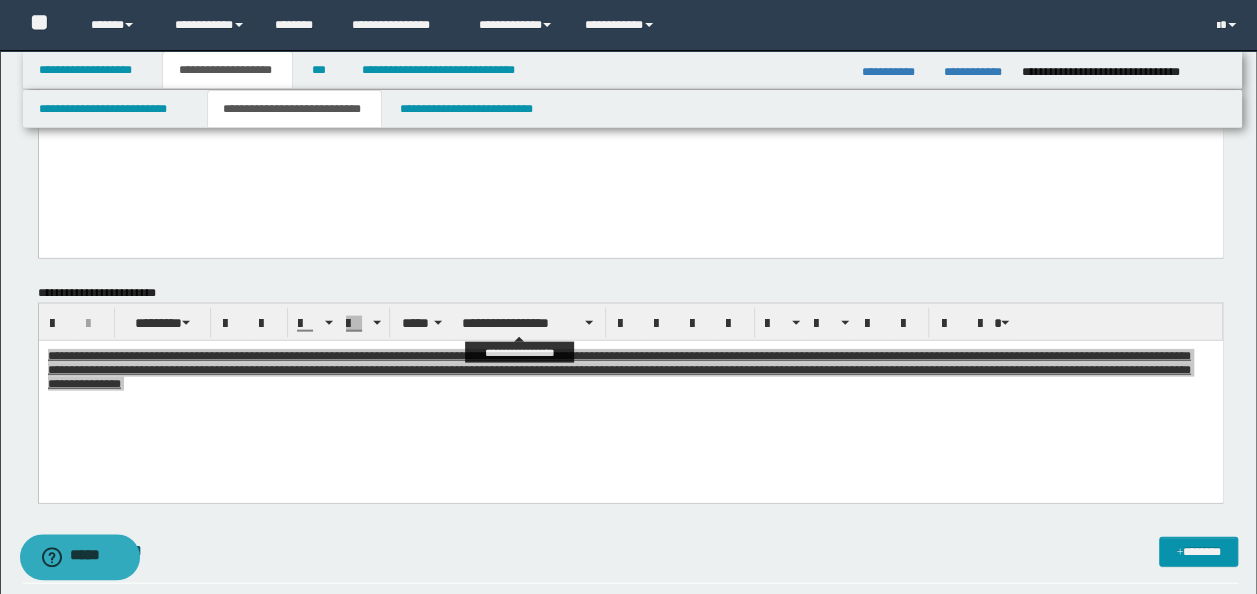 click on "**********" at bounding box center [631, 393] 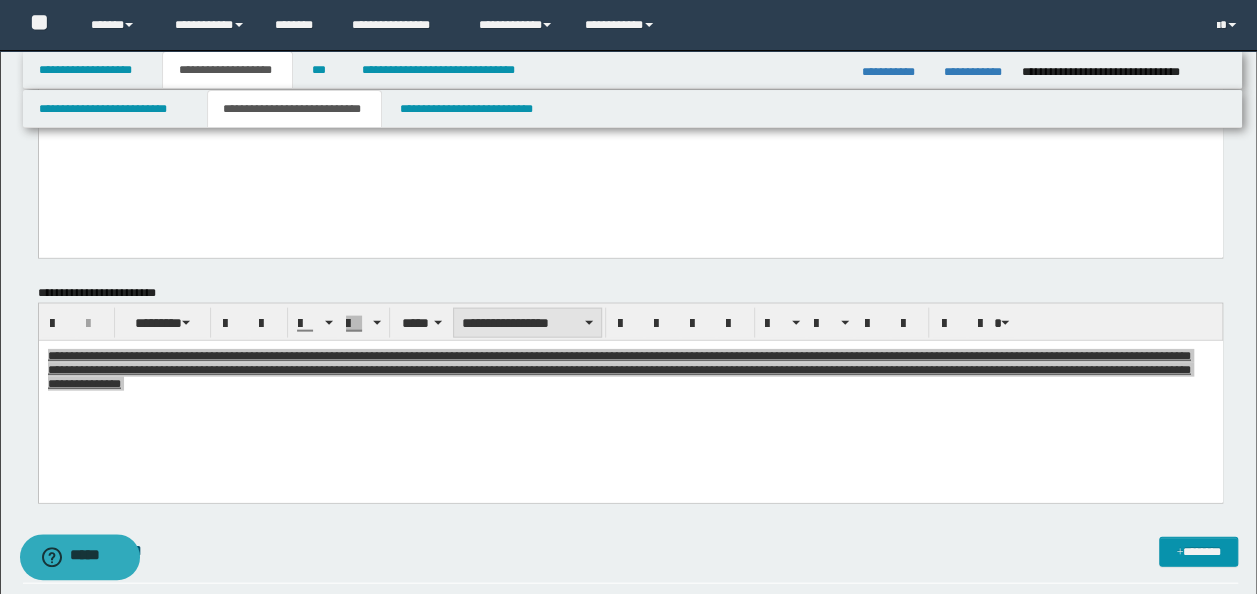 click on "**********" at bounding box center [527, 323] 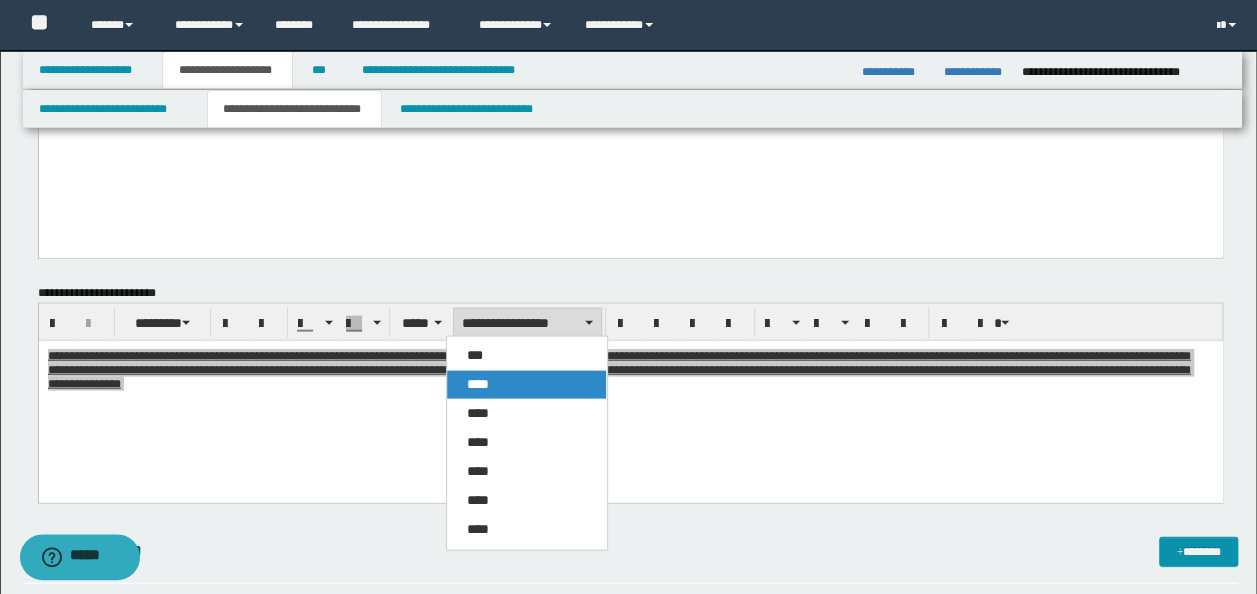 click on "****" at bounding box center [526, 385] 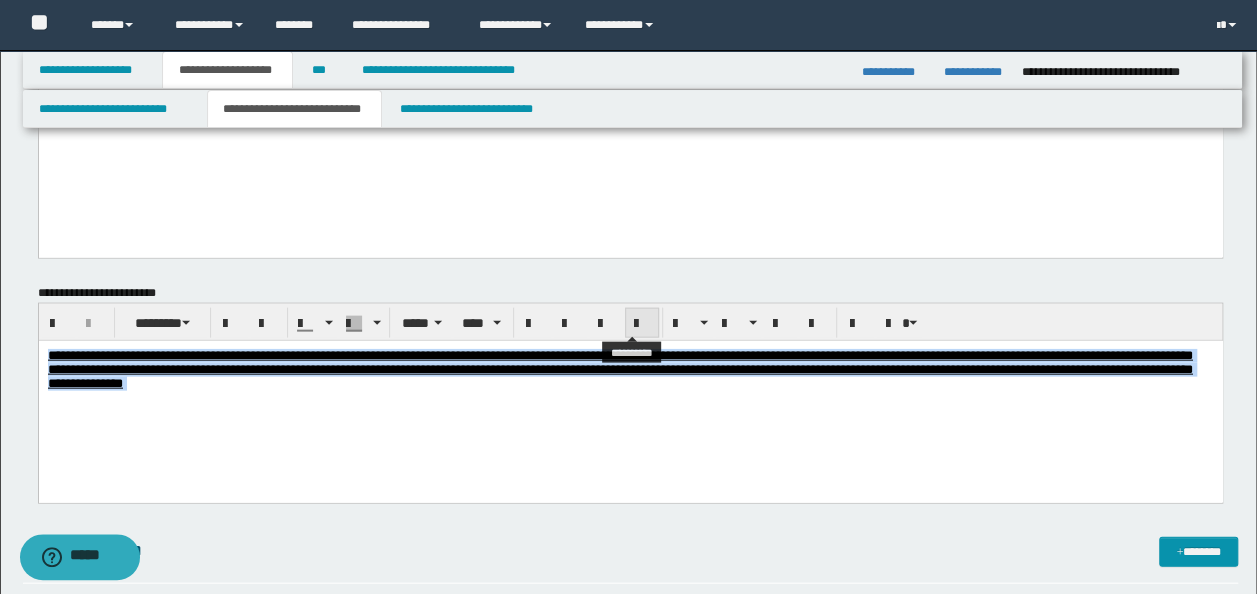 click at bounding box center (642, 323) 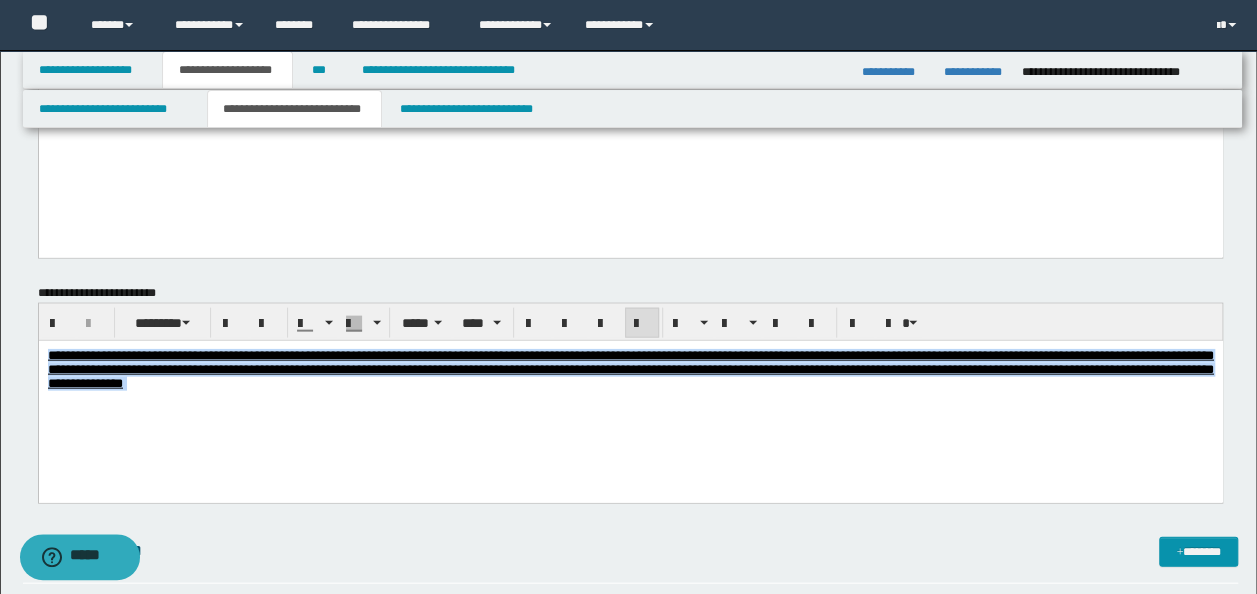click on "**********" at bounding box center [630, 395] 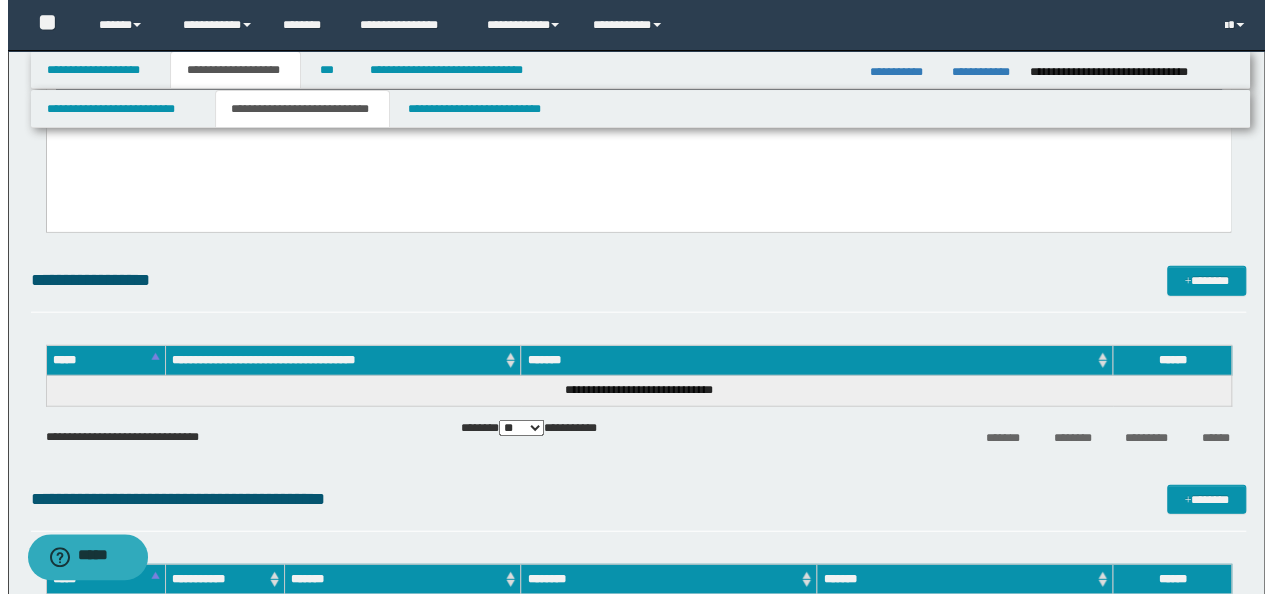 scroll, scrollTop: 2342, scrollLeft: 0, axis: vertical 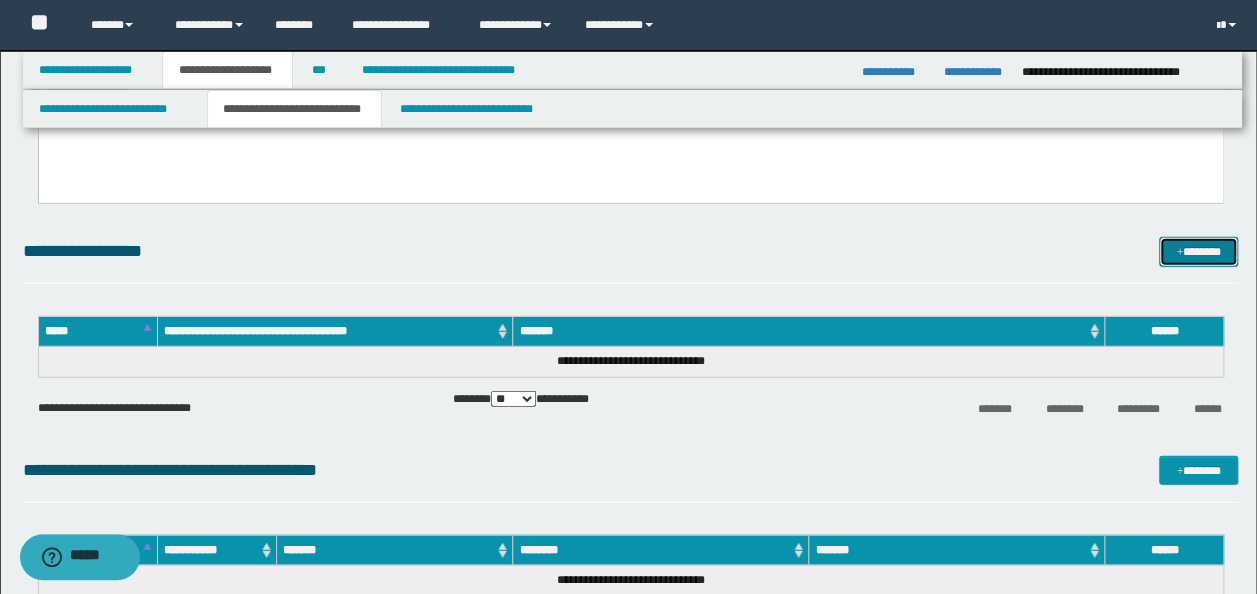 click on "*******" at bounding box center (1198, 251) 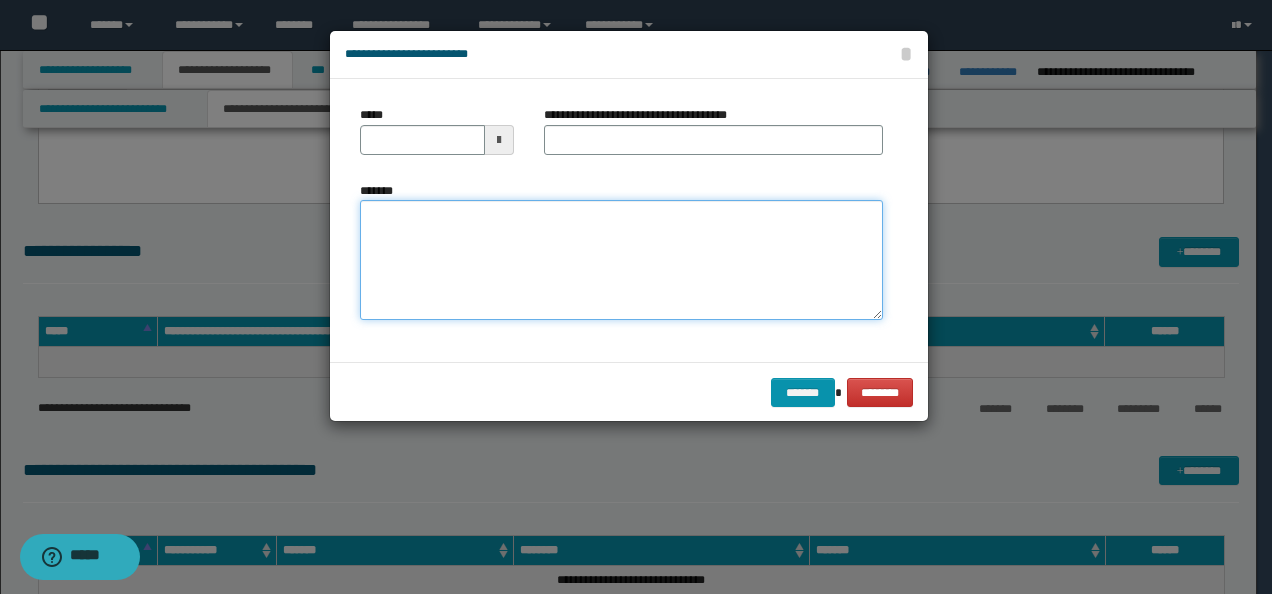 click on "*******" at bounding box center [621, 260] 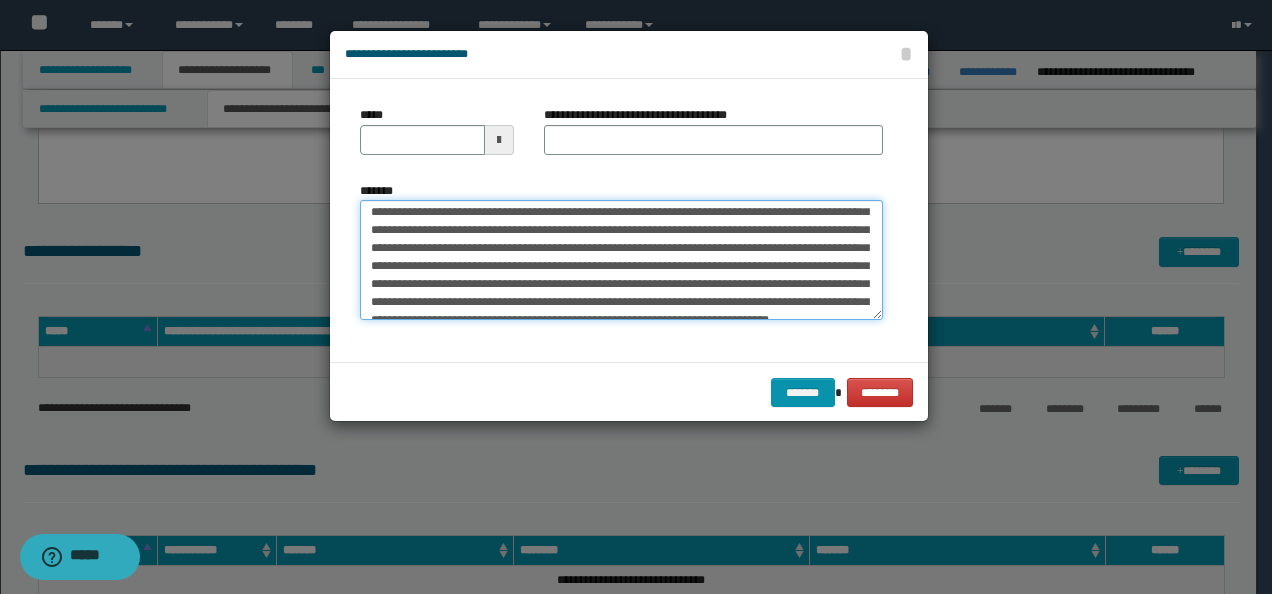 scroll, scrollTop: 0, scrollLeft: 0, axis: both 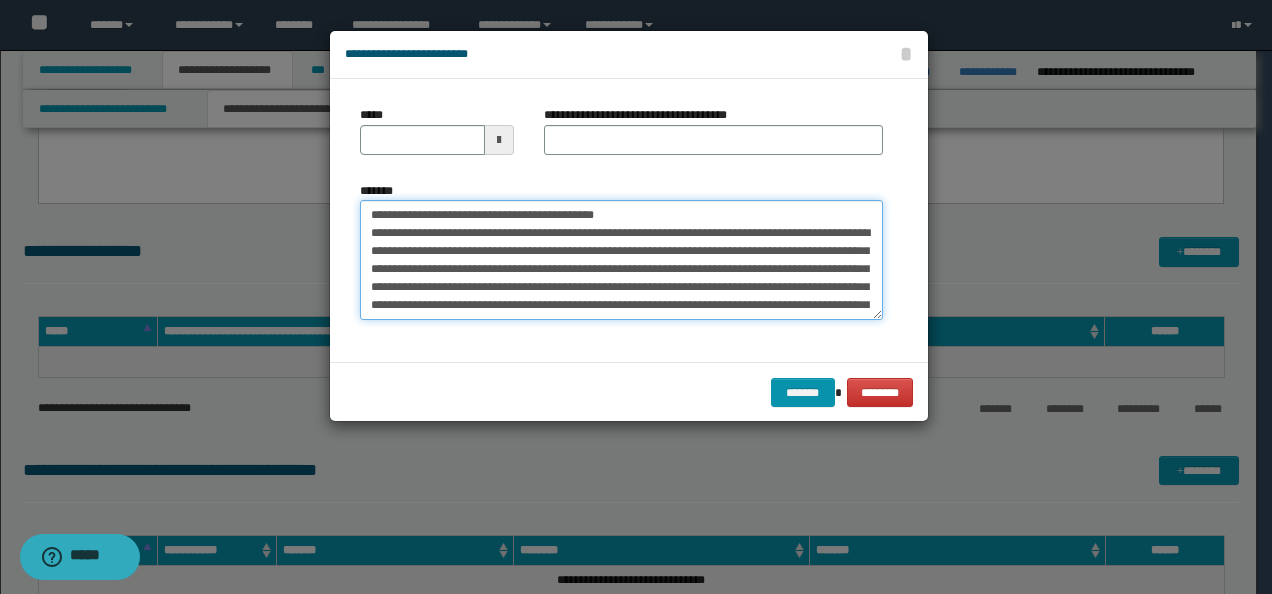 drag, startPoint x: 432, startPoint y: 214, endPoint x: 452, endPoint y: 201, distance: 23.853722 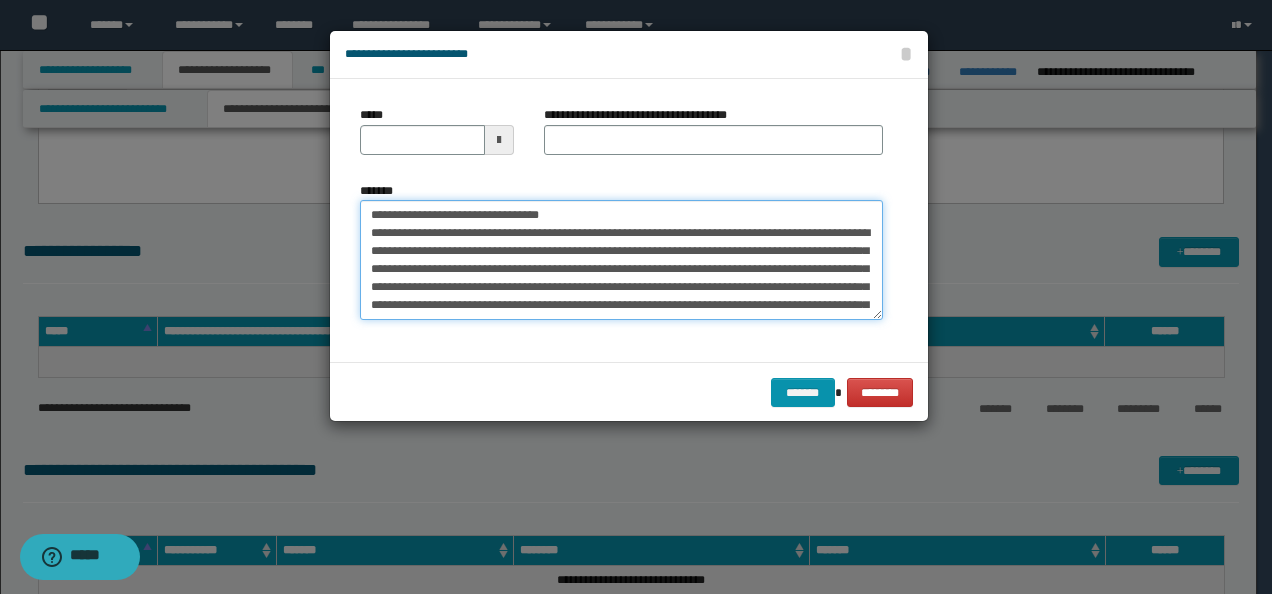 type 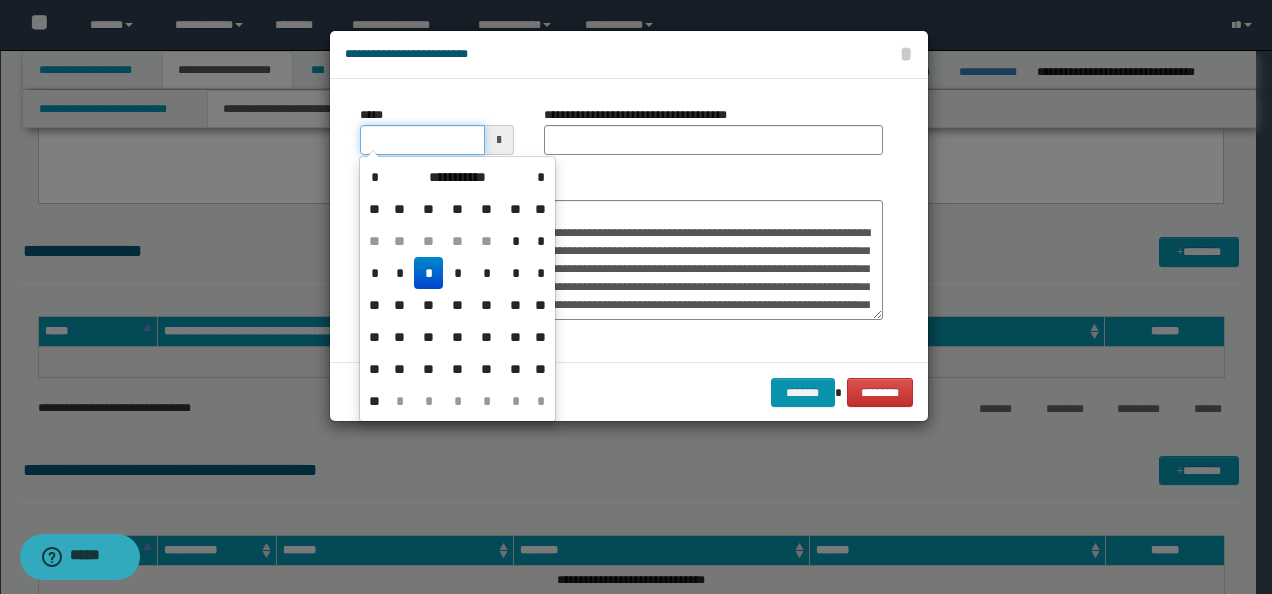 click on "*****" at bounding box center [422, 140] 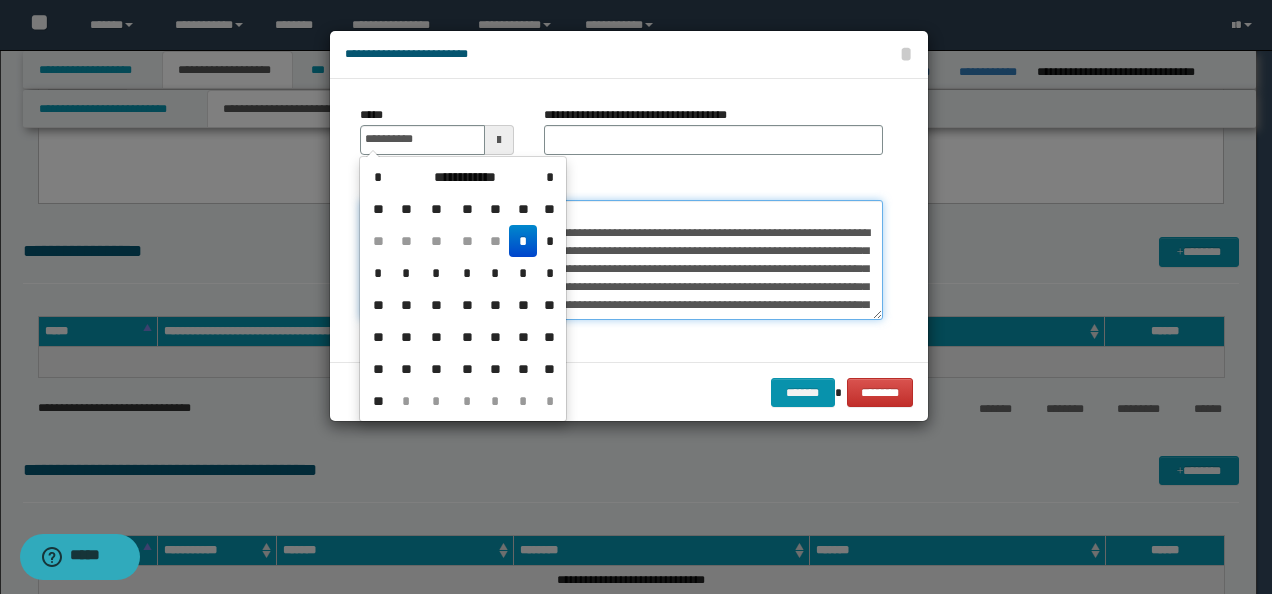 type on "**********" 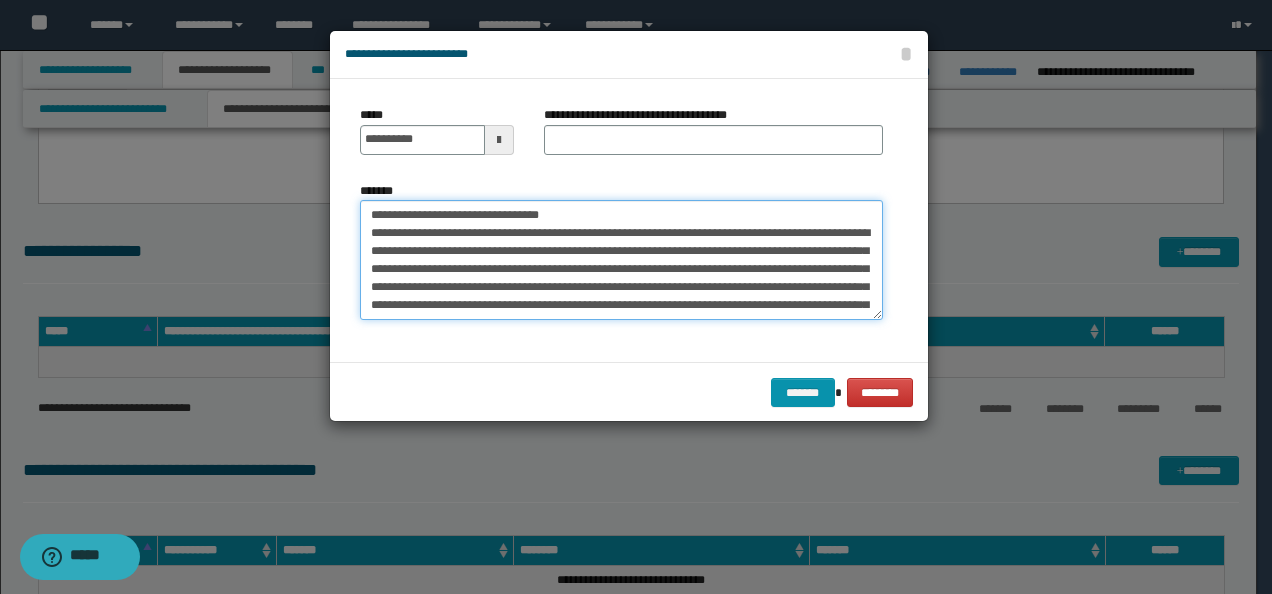 drag, startPoint x: 584, startPoint y: 219, endPoint x: 406, endPoint y: 200, distance: 179.01117 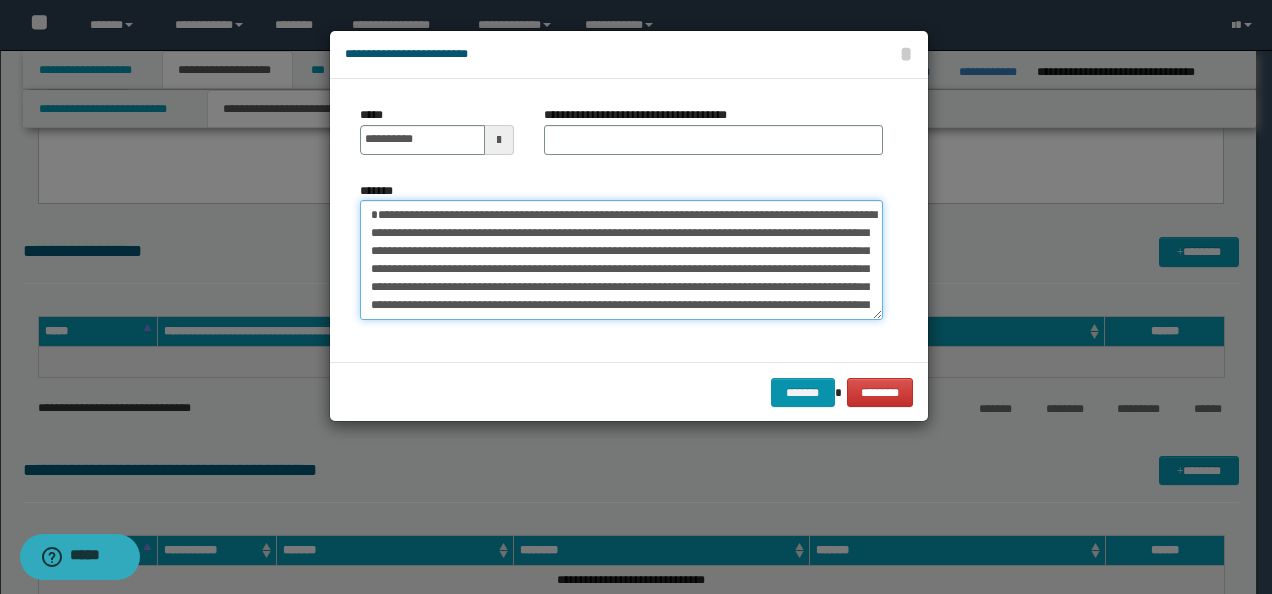 type on "**********" 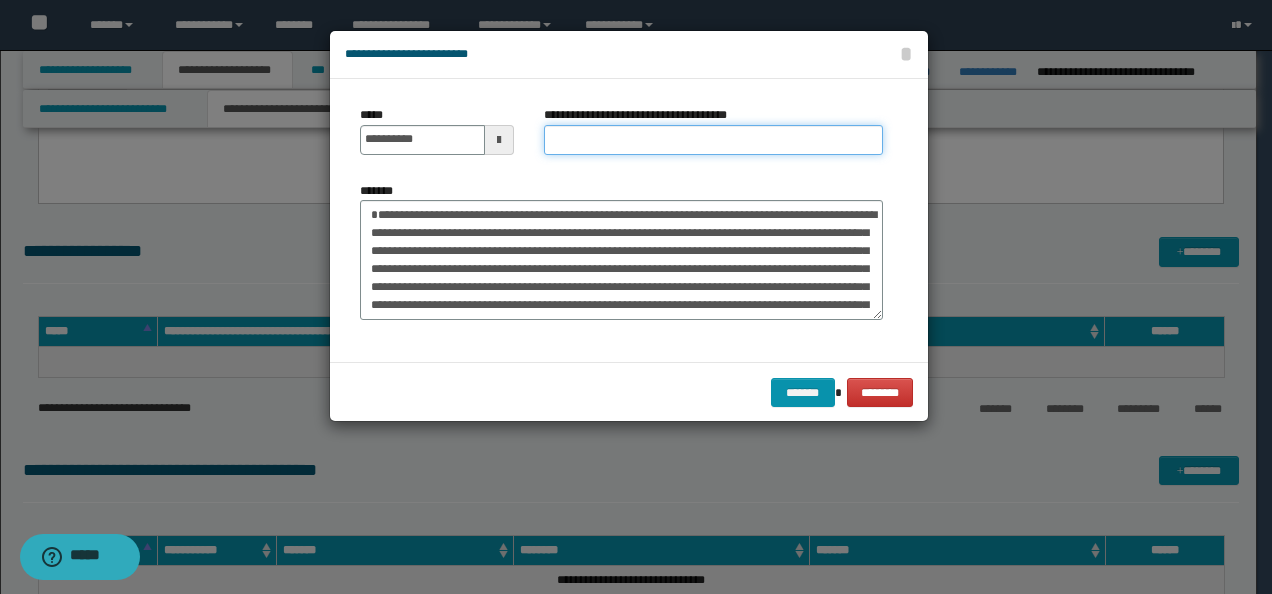 click on "**********" at bounding box center (713, 140) 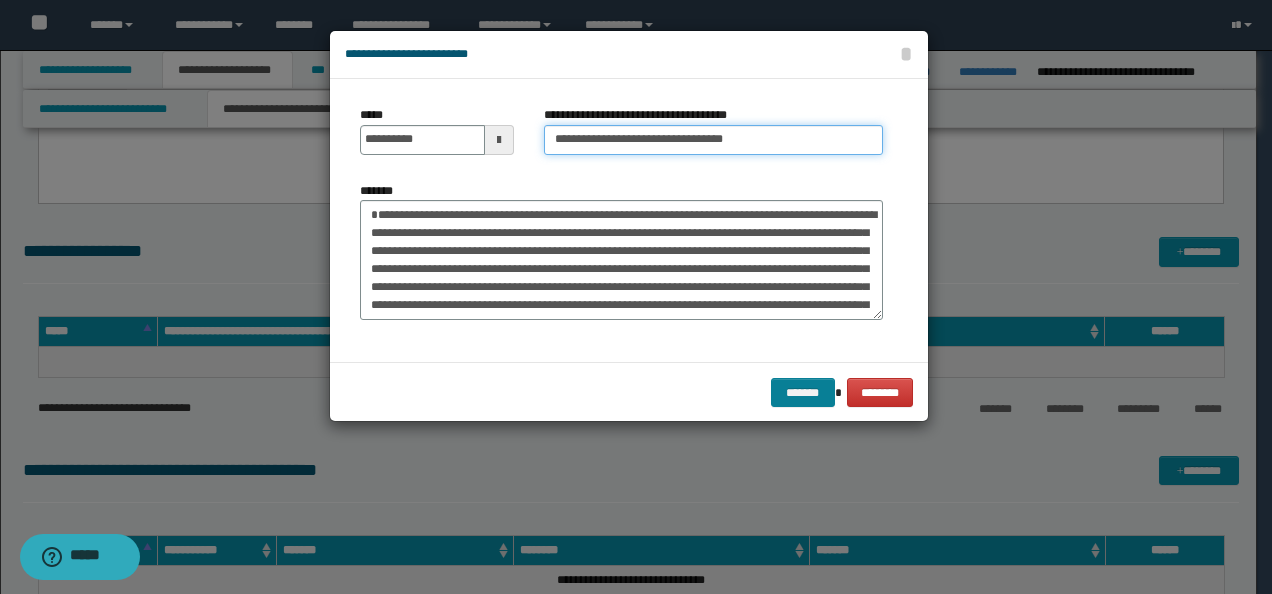 type on "**********" 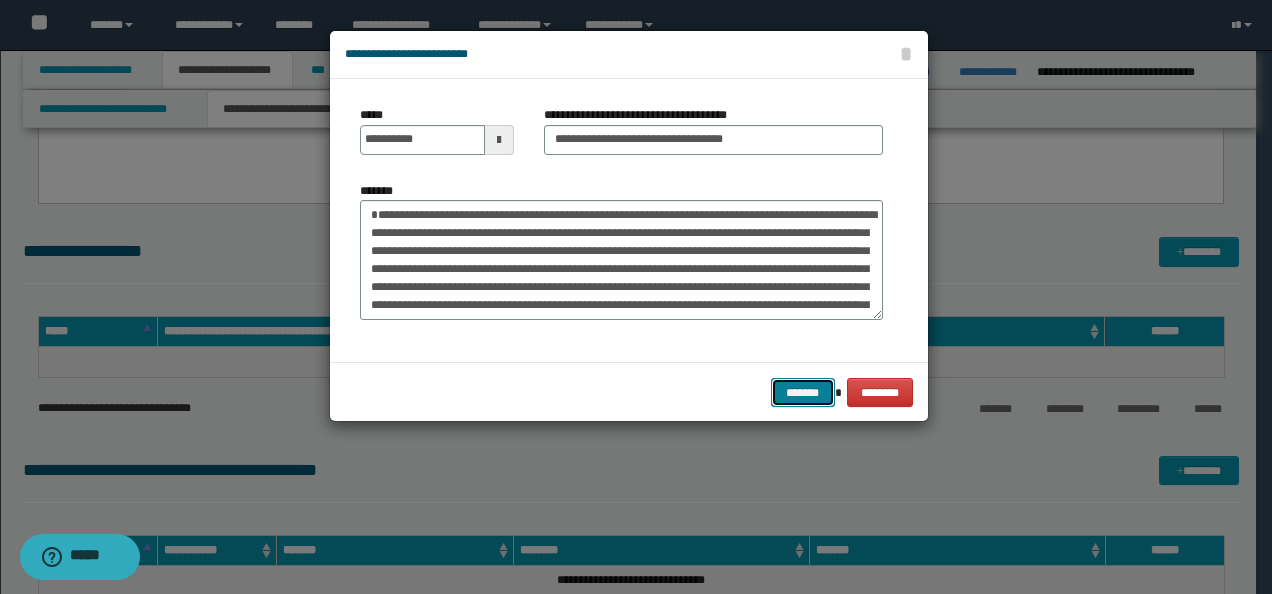 drag, startPoint x: 790, startPoint y: 392, endPoint x: 830, endPoint y: 372, distance: 44.72136 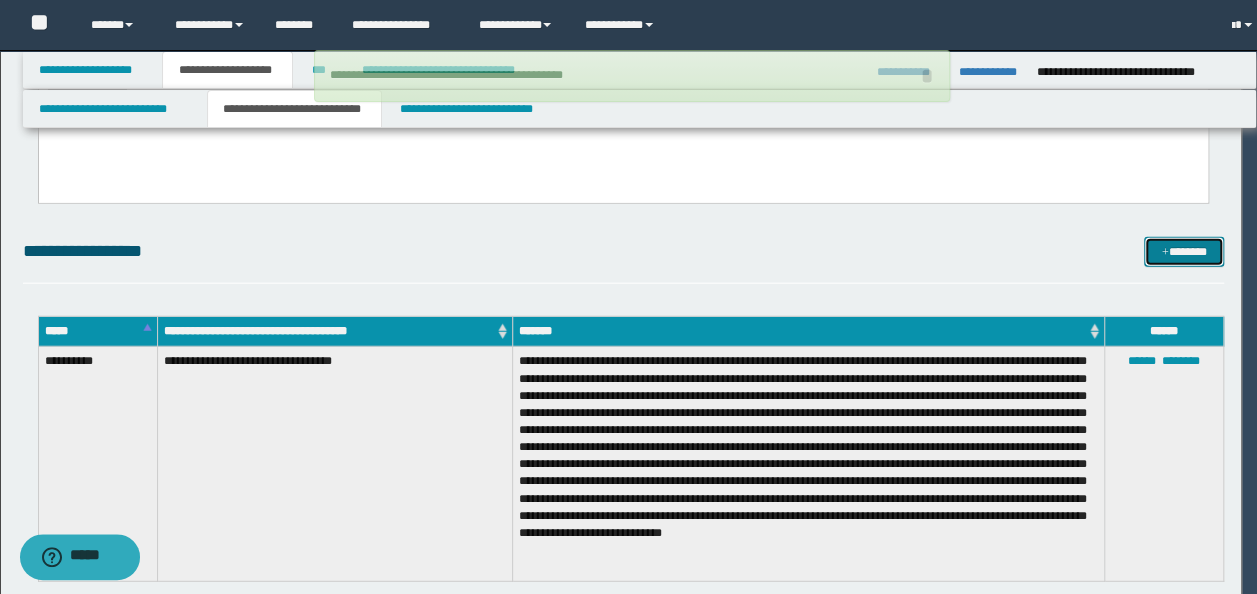type 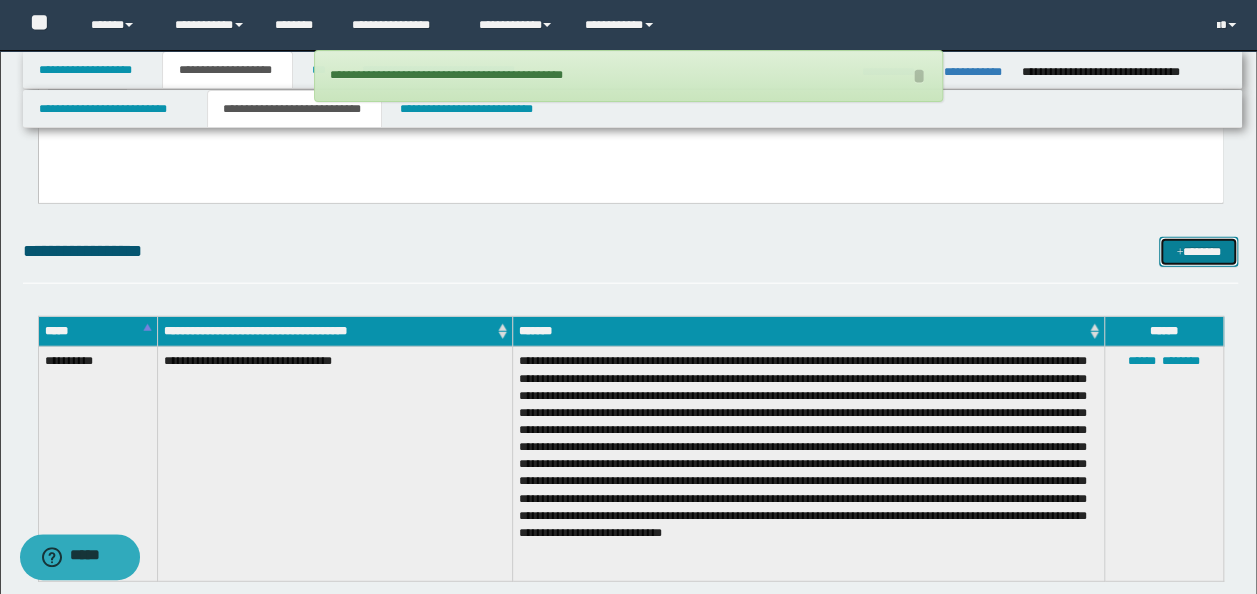 click on "*******" at bounding box center (1198, 251) 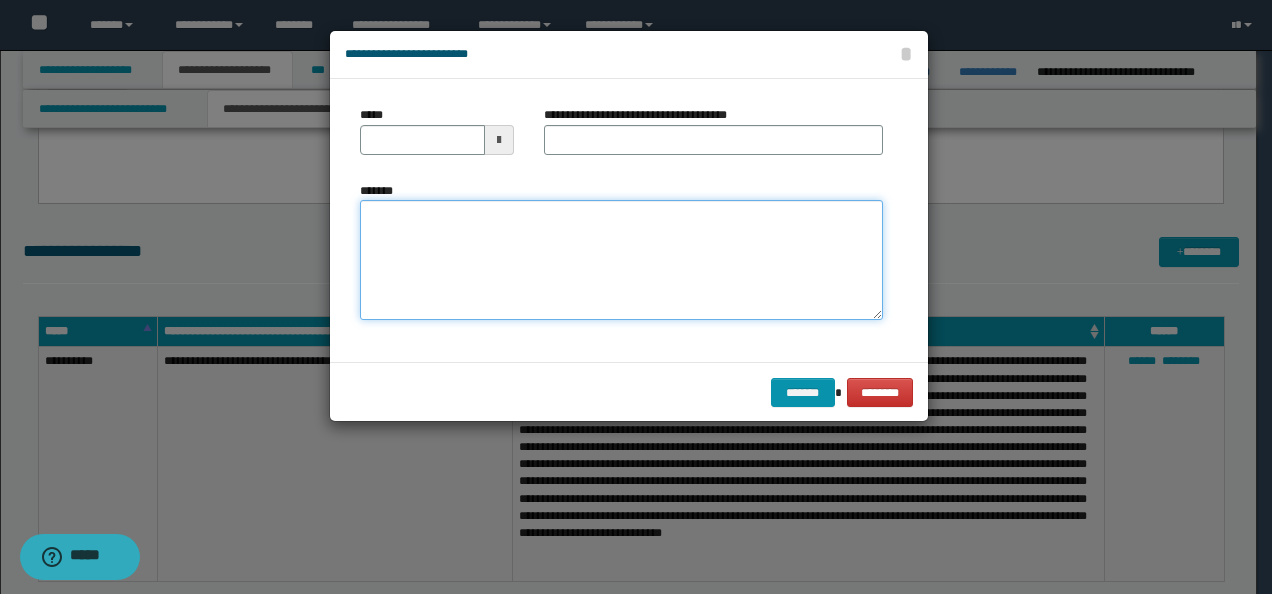 click on "*******" at bounding box center (621, 259) 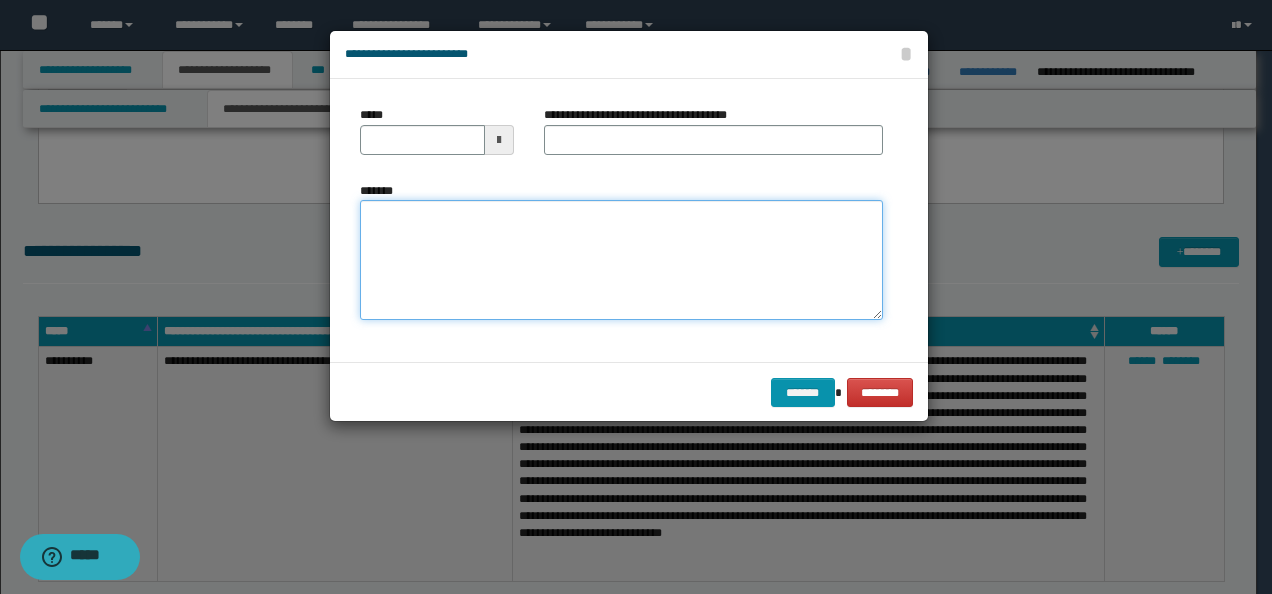 paste on "**********" 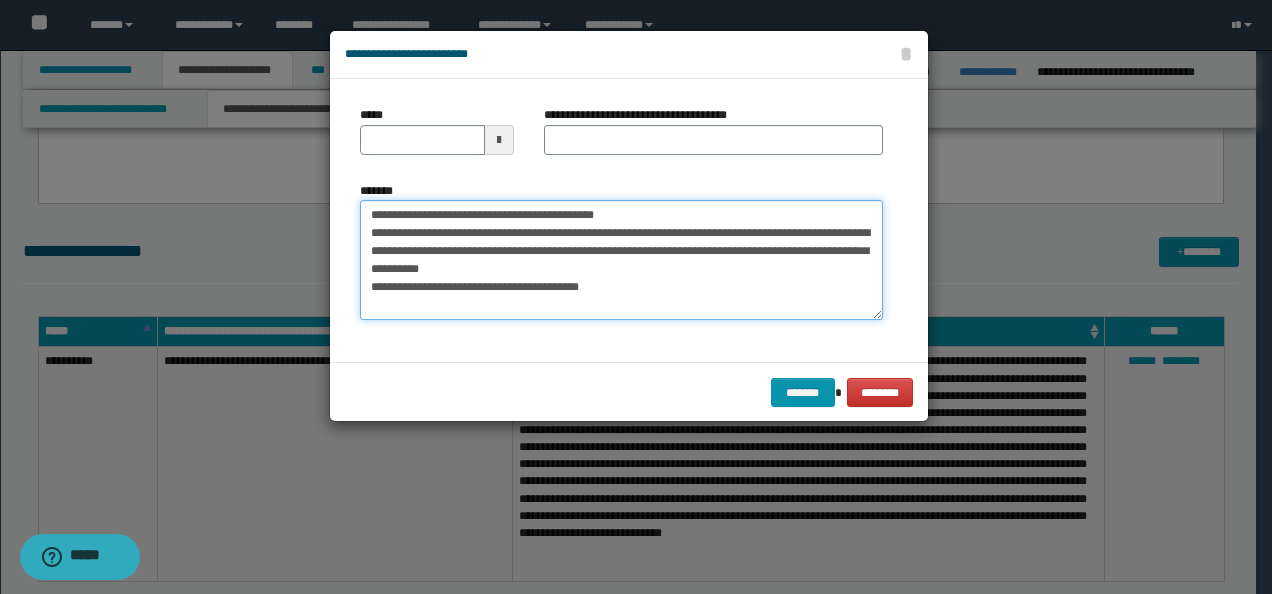drag, startPoint x: 431, startPoint y: 211, endPoint x: 468, endPoint y: 195, distance: 40.311287 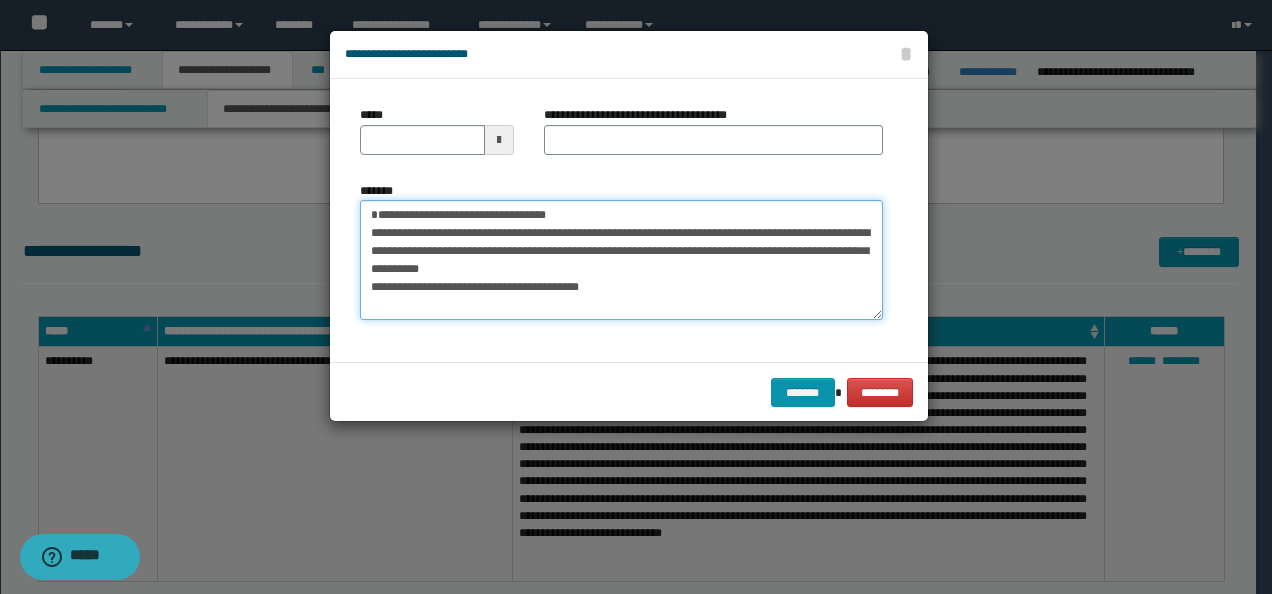 type on "**********" 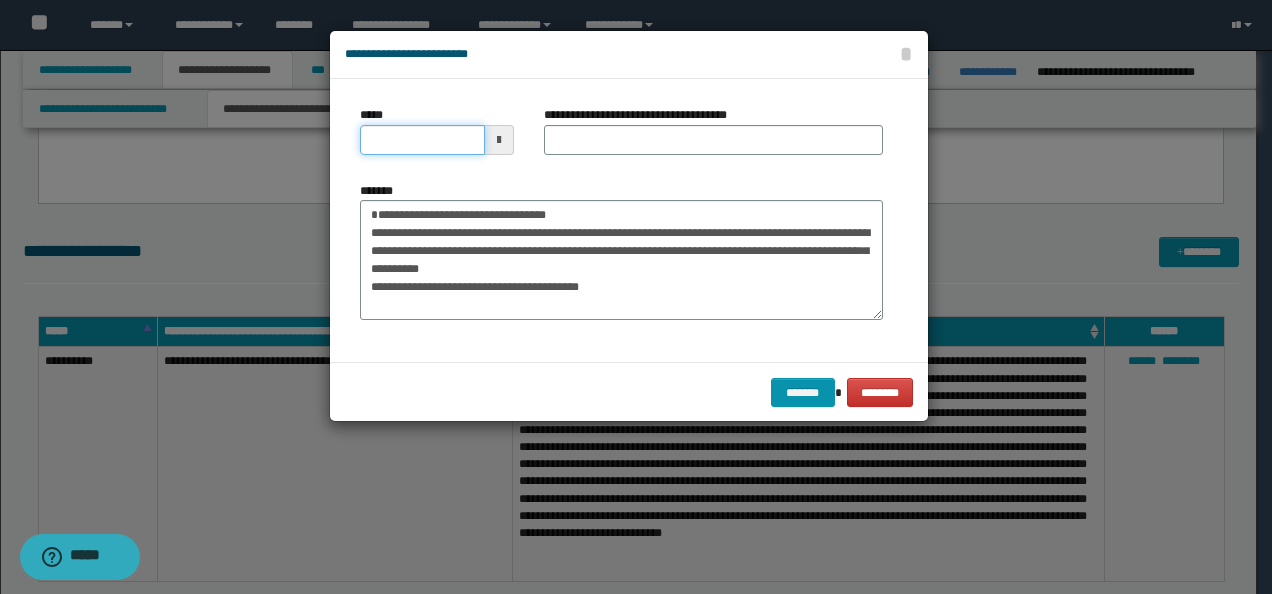 click on "*****" at bounding box center (422, 140) 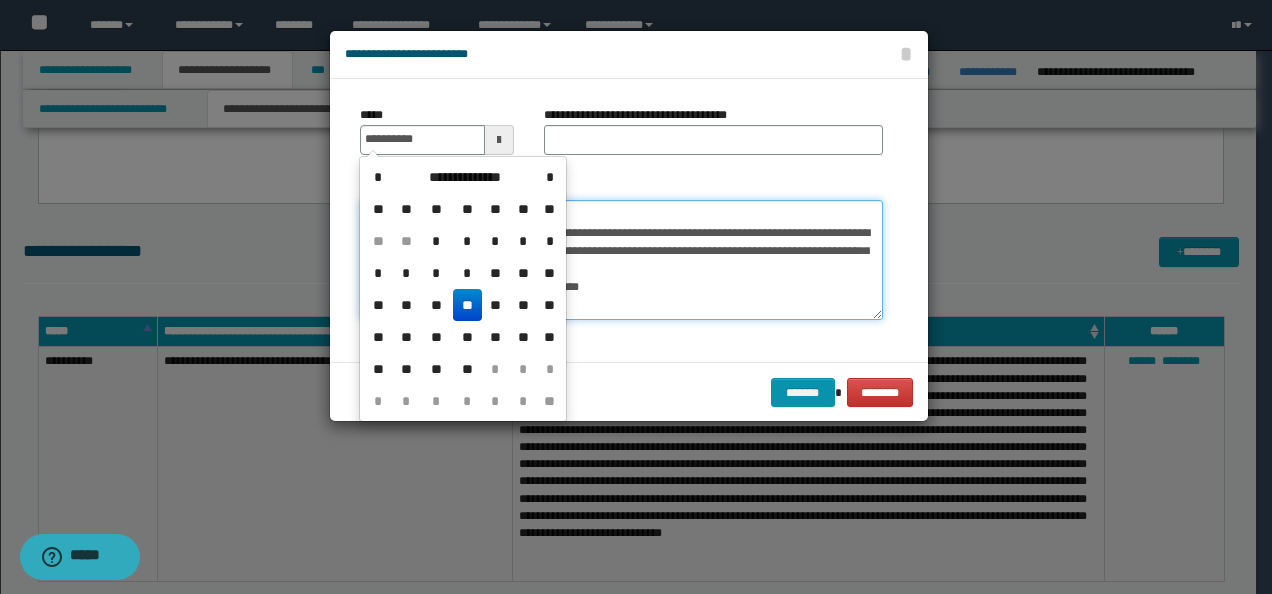 type on "**********" 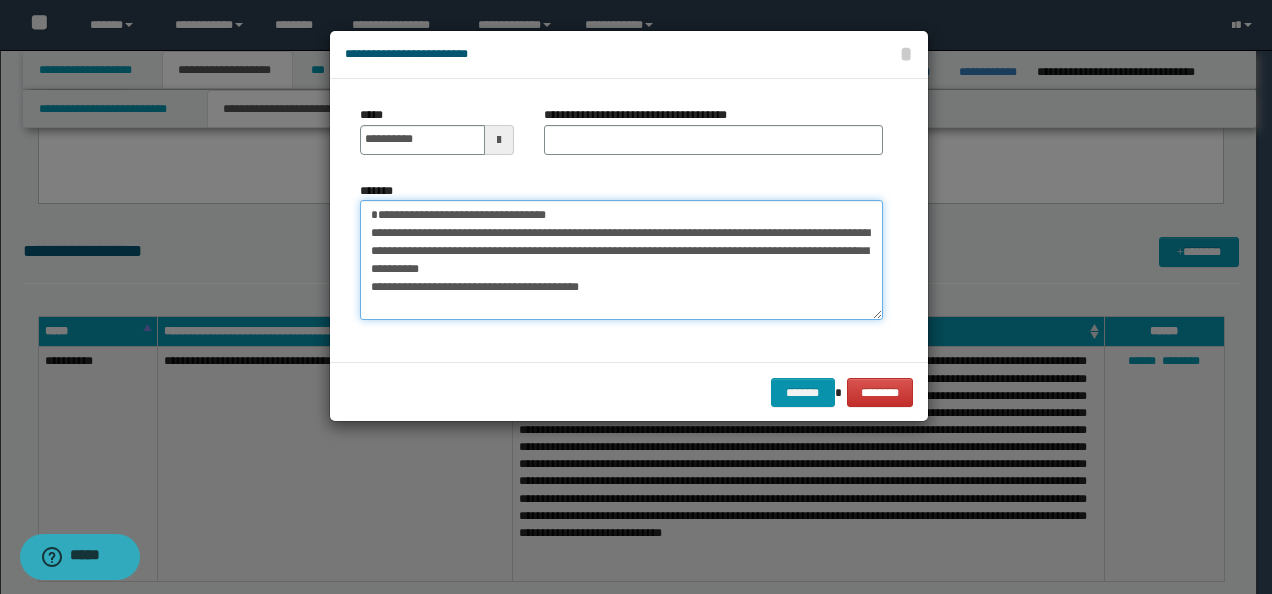 drag, startPoint x: 589, startPoint y: 206, endPoint x: 174, endPoint y: 196, distance: 415.12045 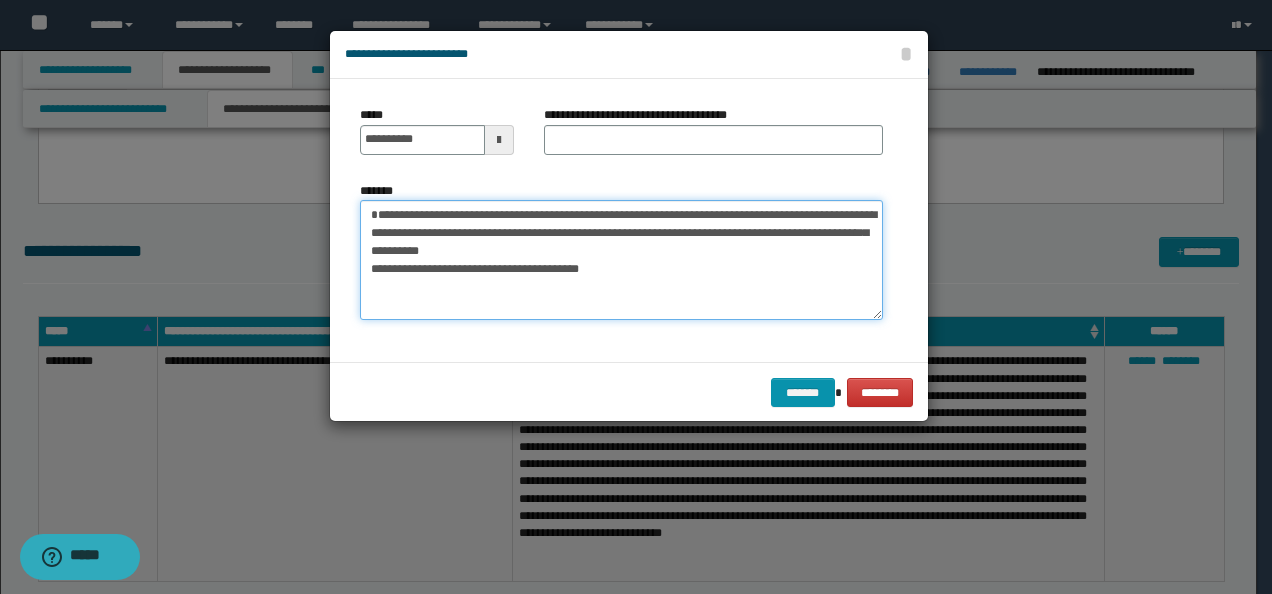 type on "**********" 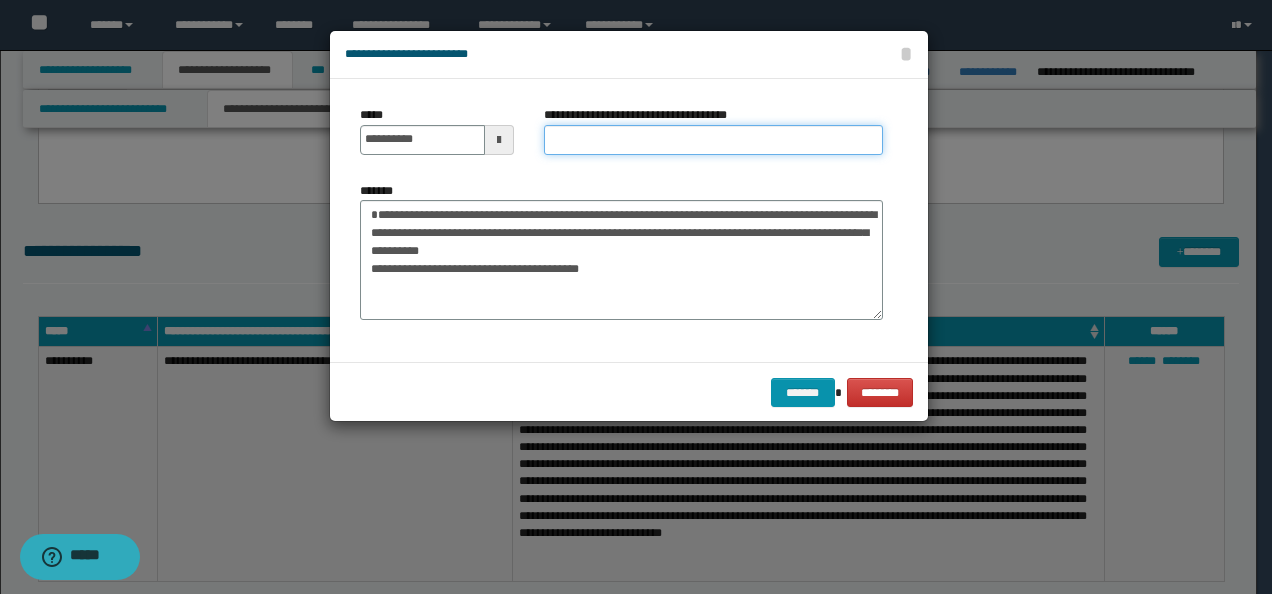 click on "**********" at bounding box center [713, 140] 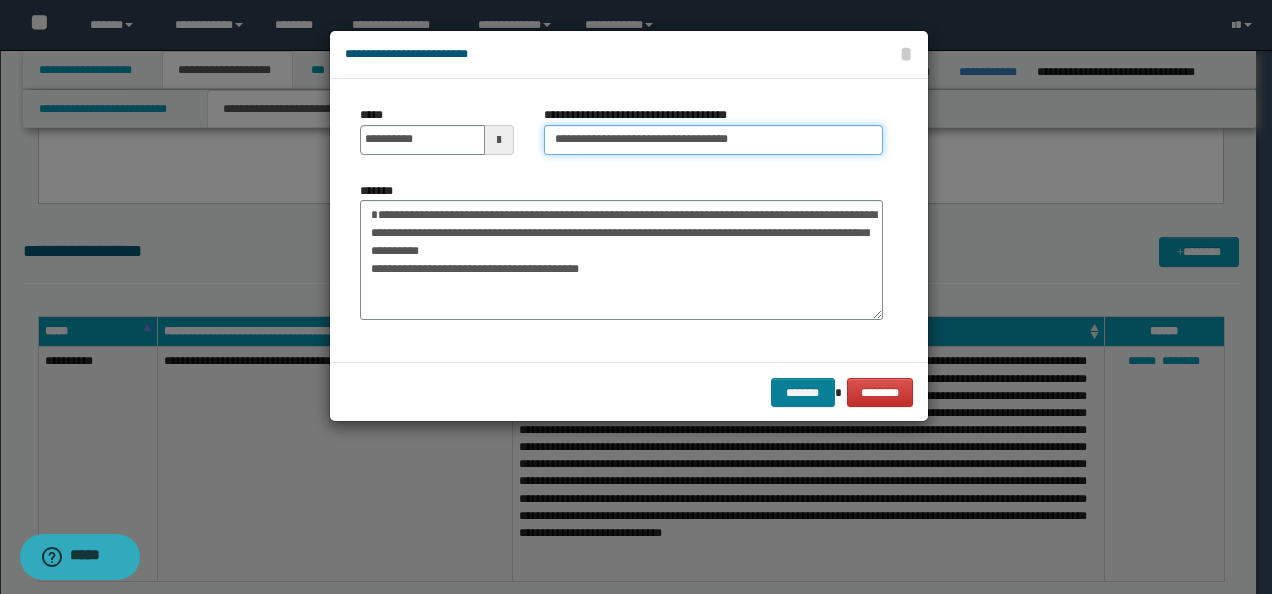 type on "**********" 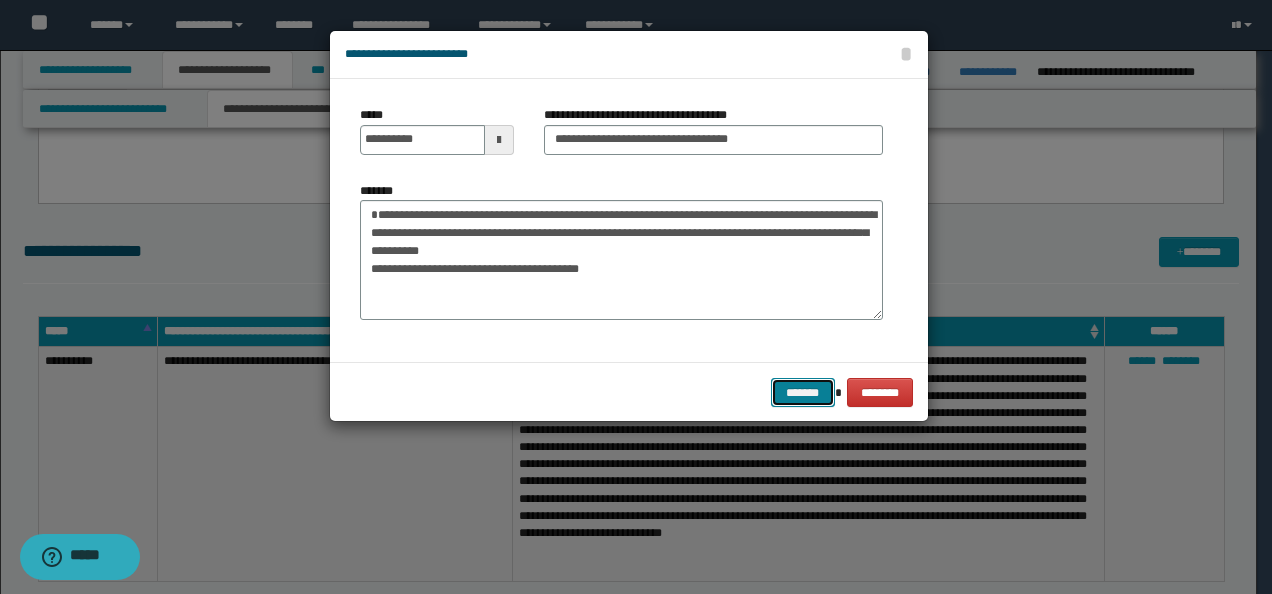 click on "*******" at bounding box center (803, 392) 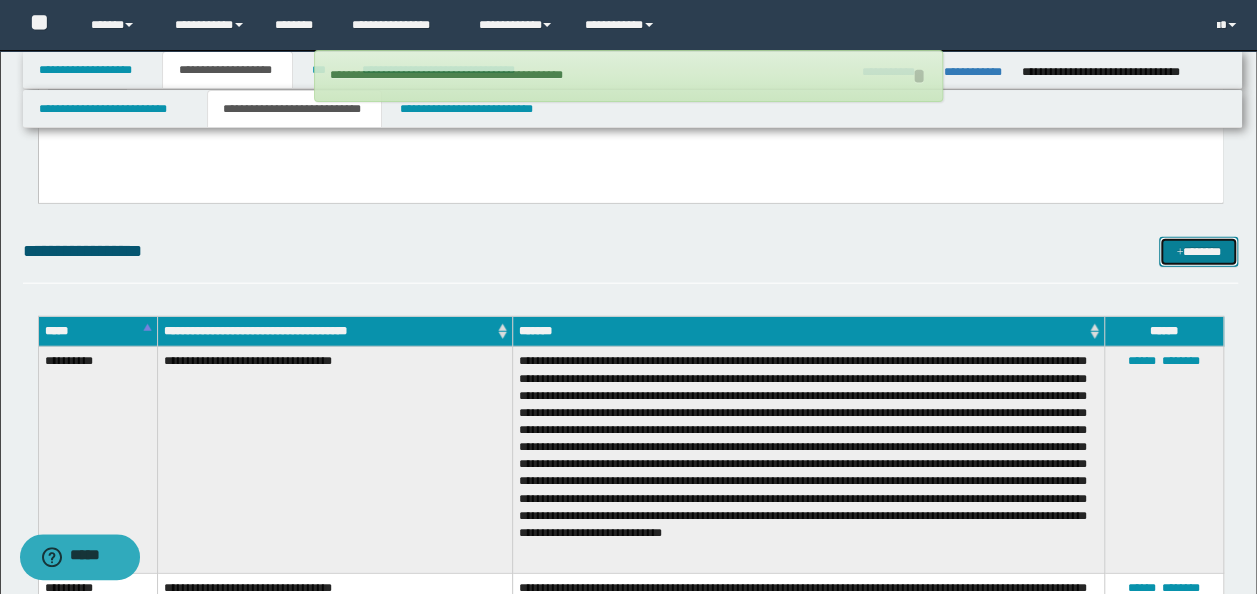type 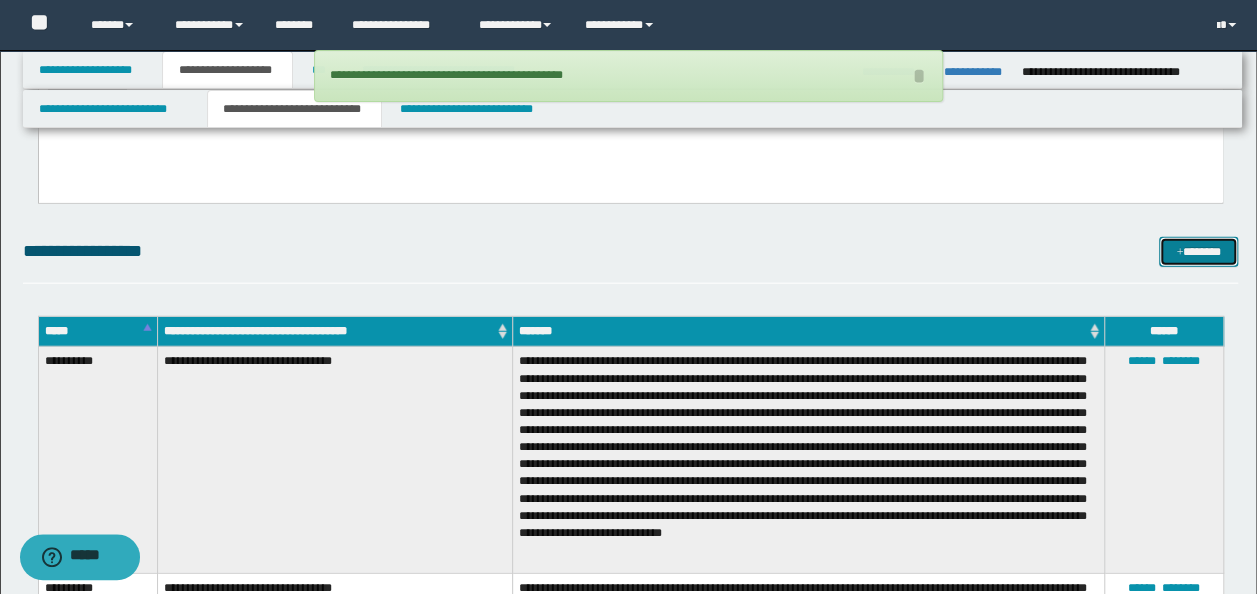 click on "*******" at bounding box center (1198, 251) 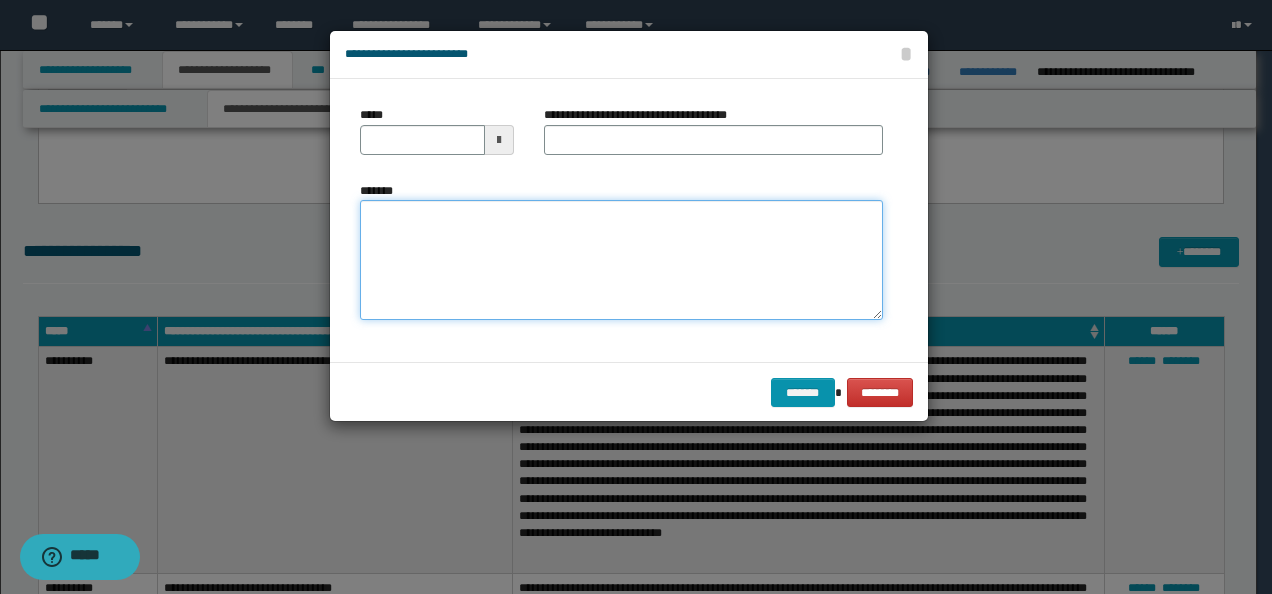 click on "*******" at bounding box center [621, 259] 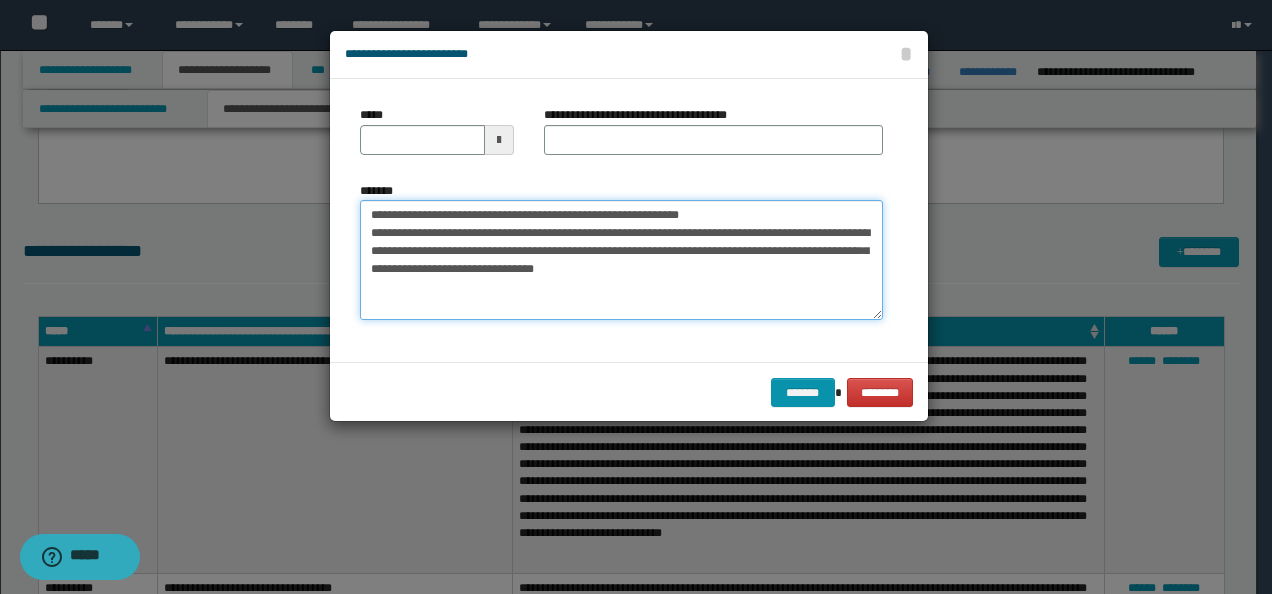 drag, startPoint x: 432, startPoint y: 210, endPoint x: 332, endPoint y: 180, distance: 104.40307 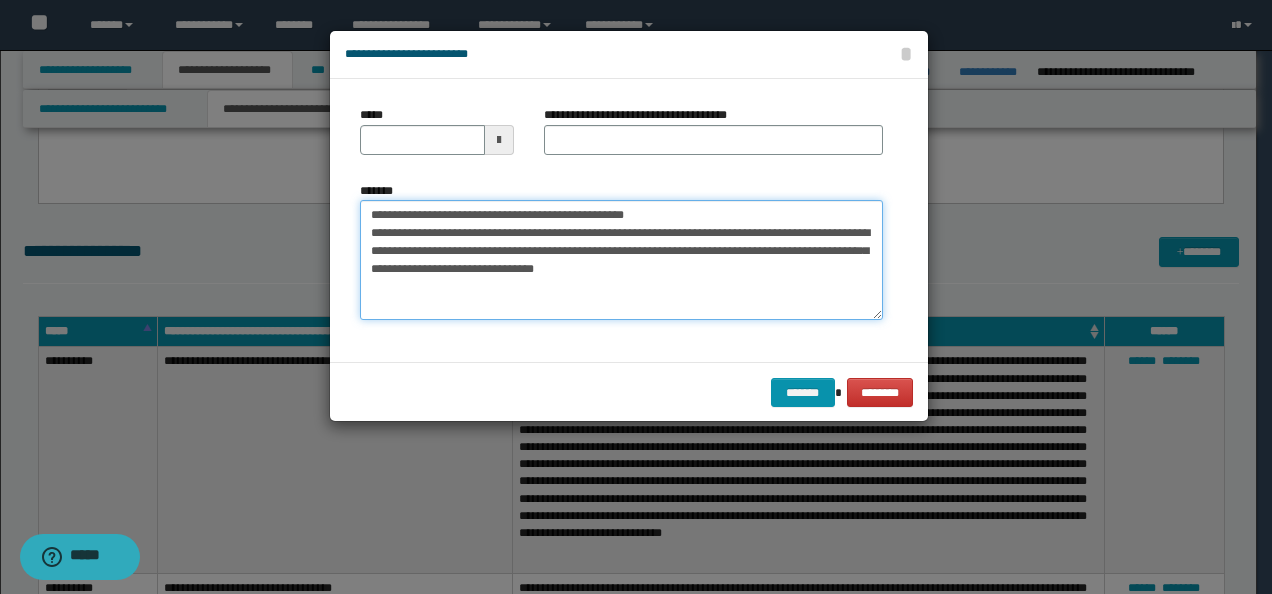 type on "**********" 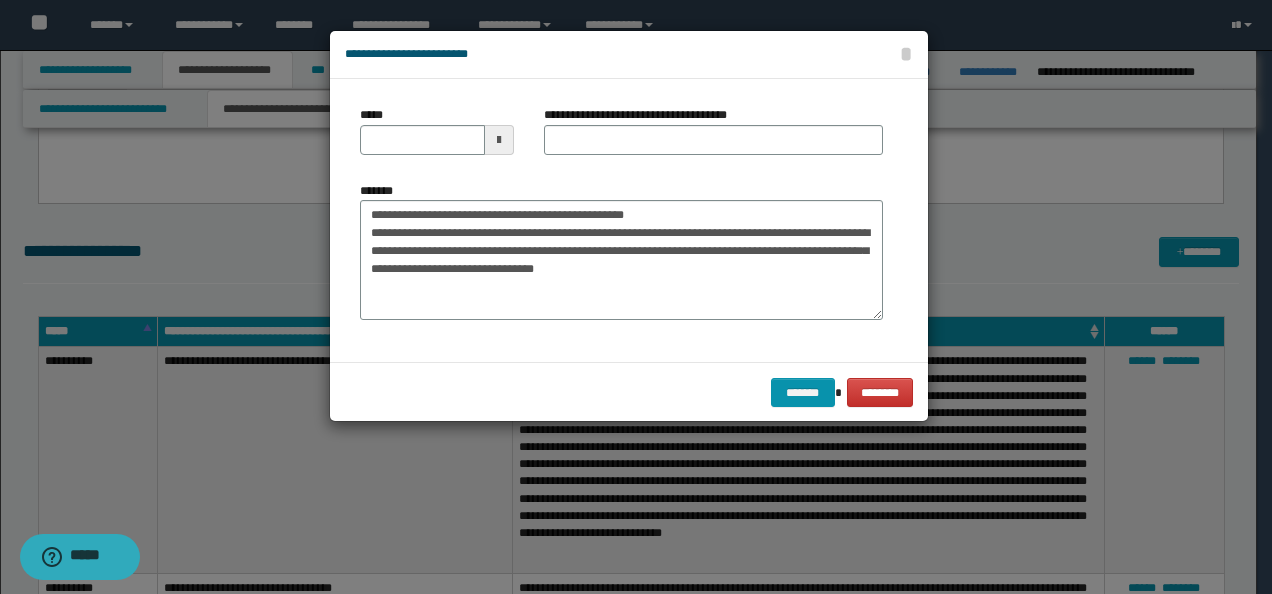 drag, startPoint x: 351, startPoint y: 130, endPoint x: 370, endPoint y: 138, distance: 20.615528 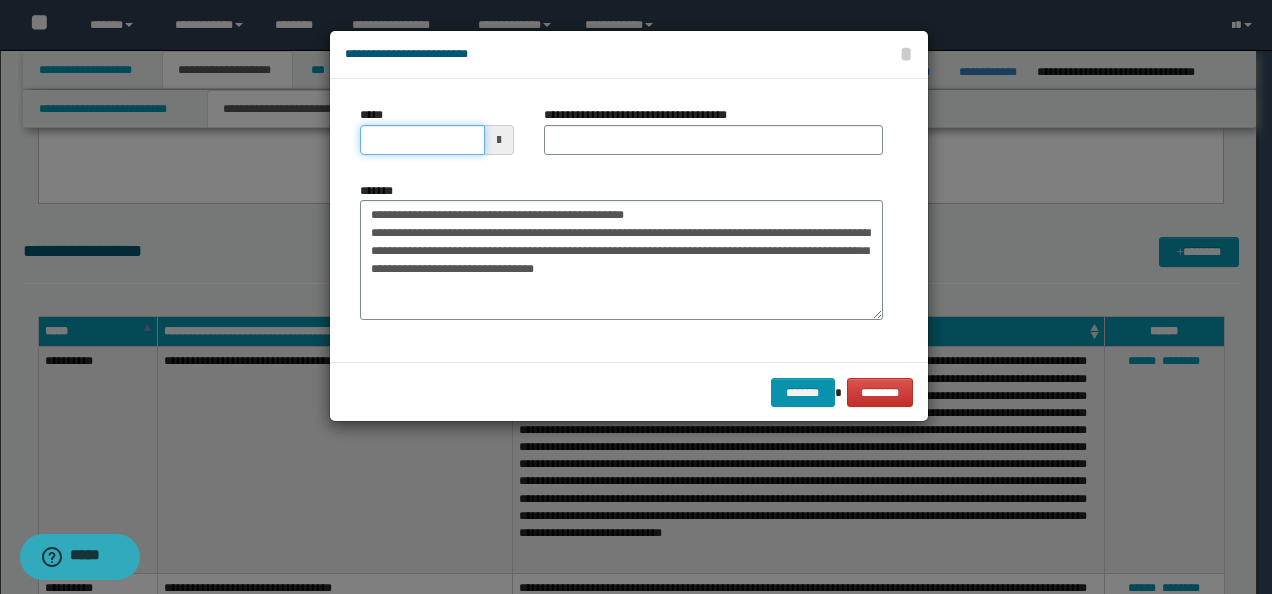 click on "*****" at bounding box center [422, 140] 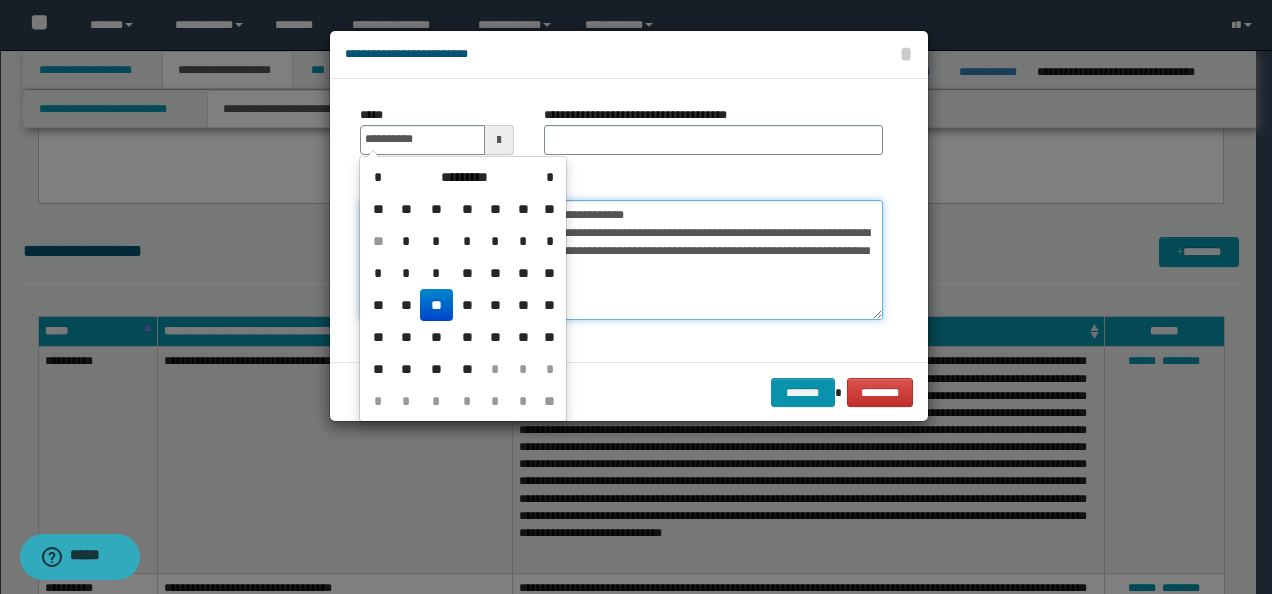 type on "**********" 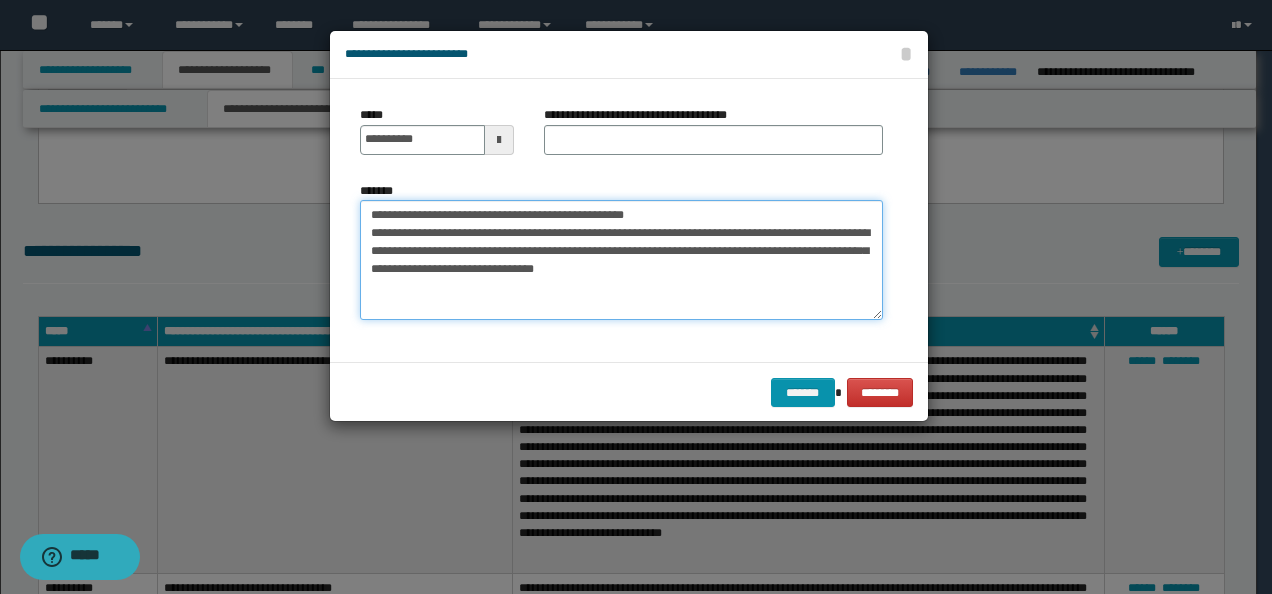 drag, startPoint x: 659, startPoint y: 208, endPoint x: 247, endPoint y: 193, distance: 412.27298 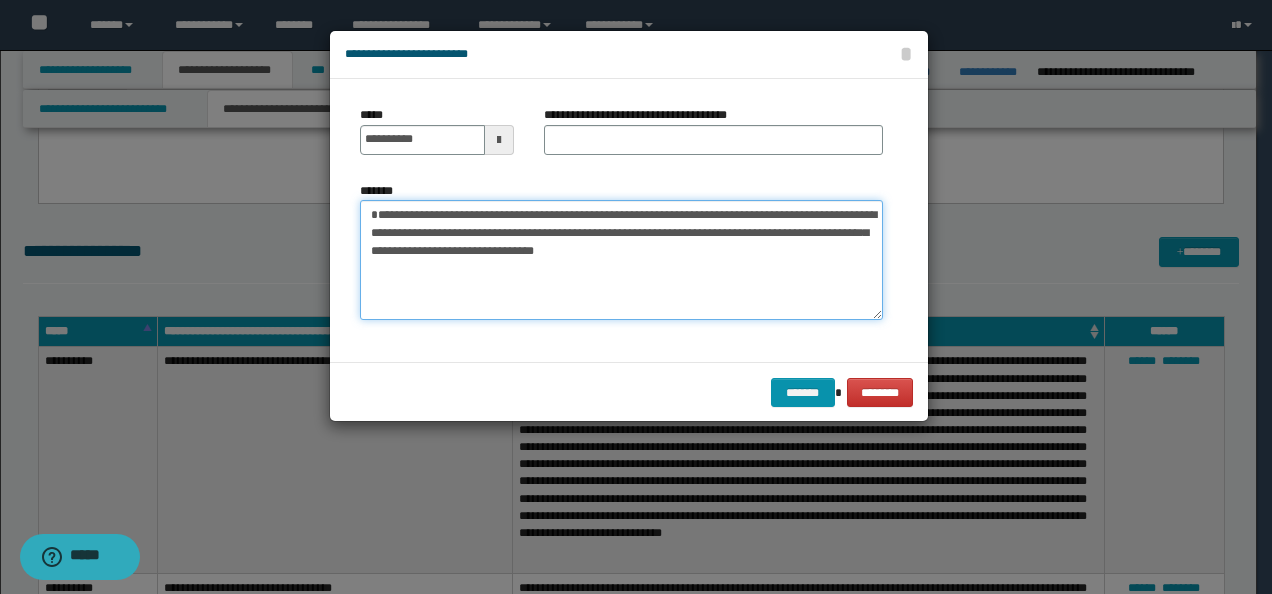 type on "**********" 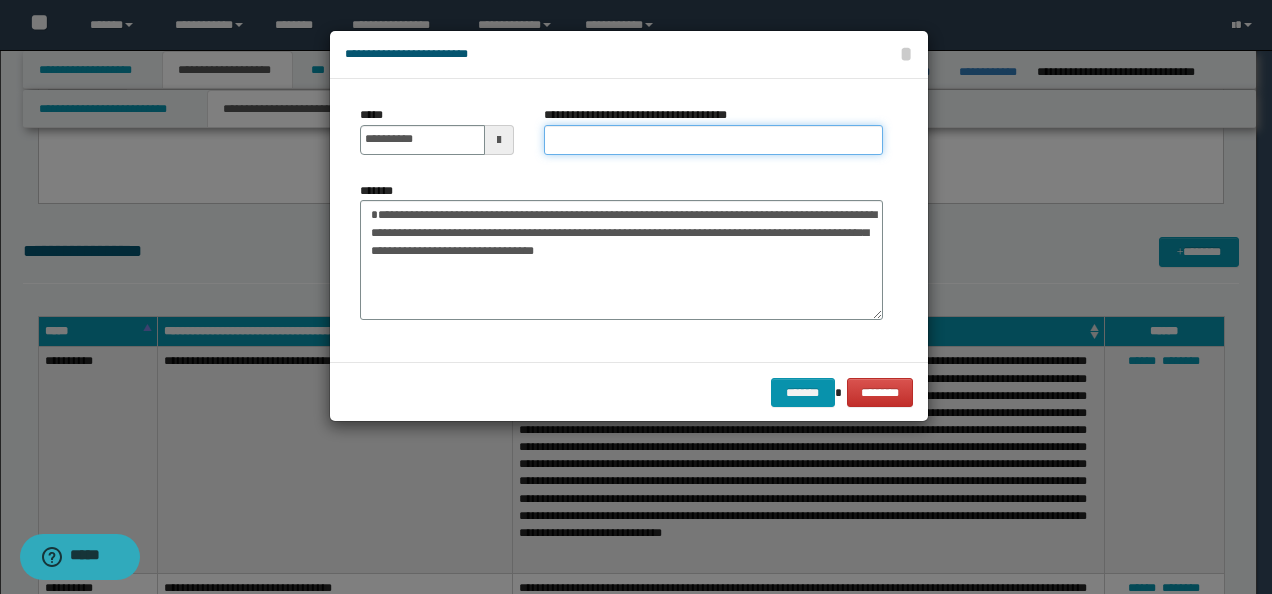 drag, startPoint x: 568, startPoint y: 135, endPoint x: 580, endPoint y: 134, distance: 12.0415945 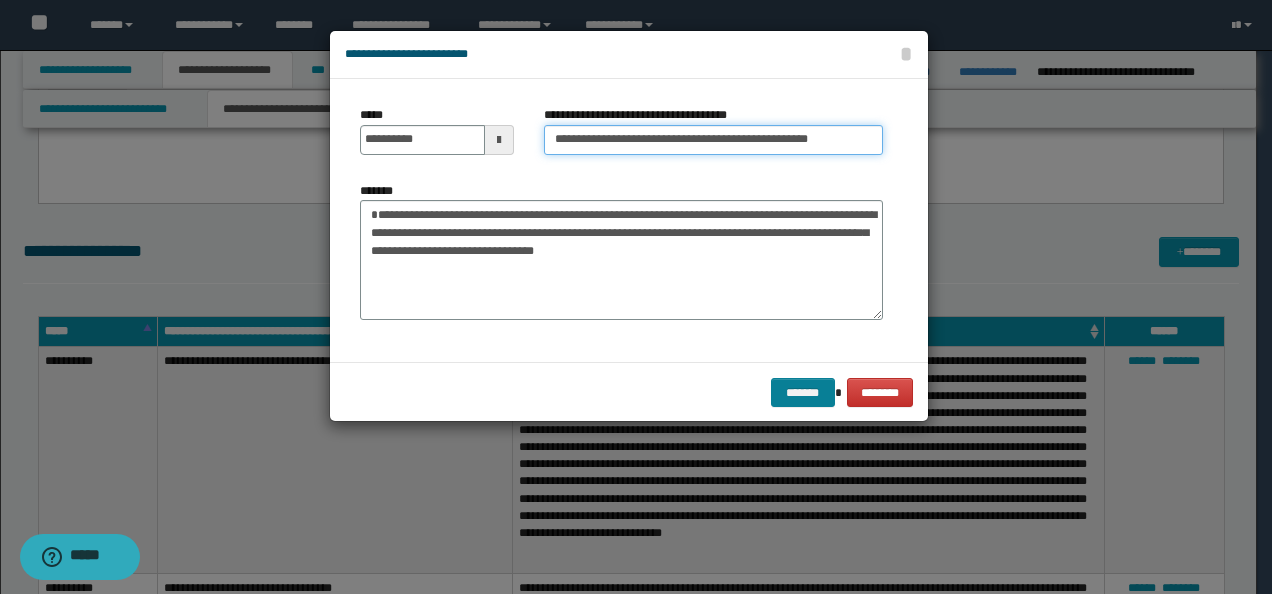 type on "**********" 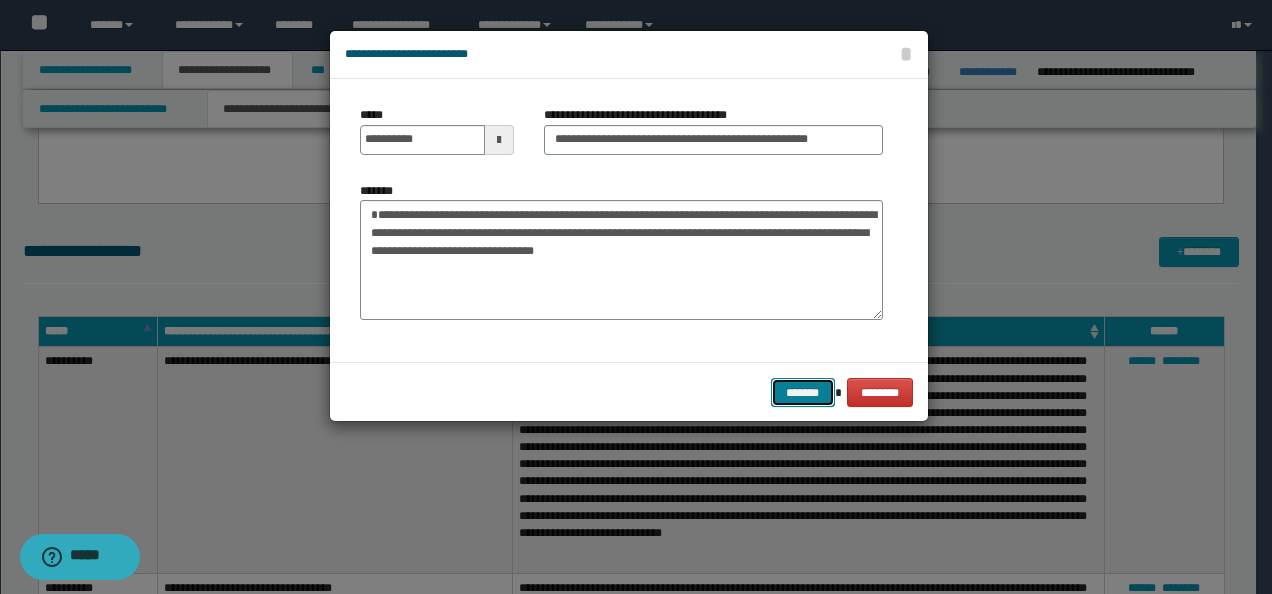 click on "*******" at bounding box center (803, 392) 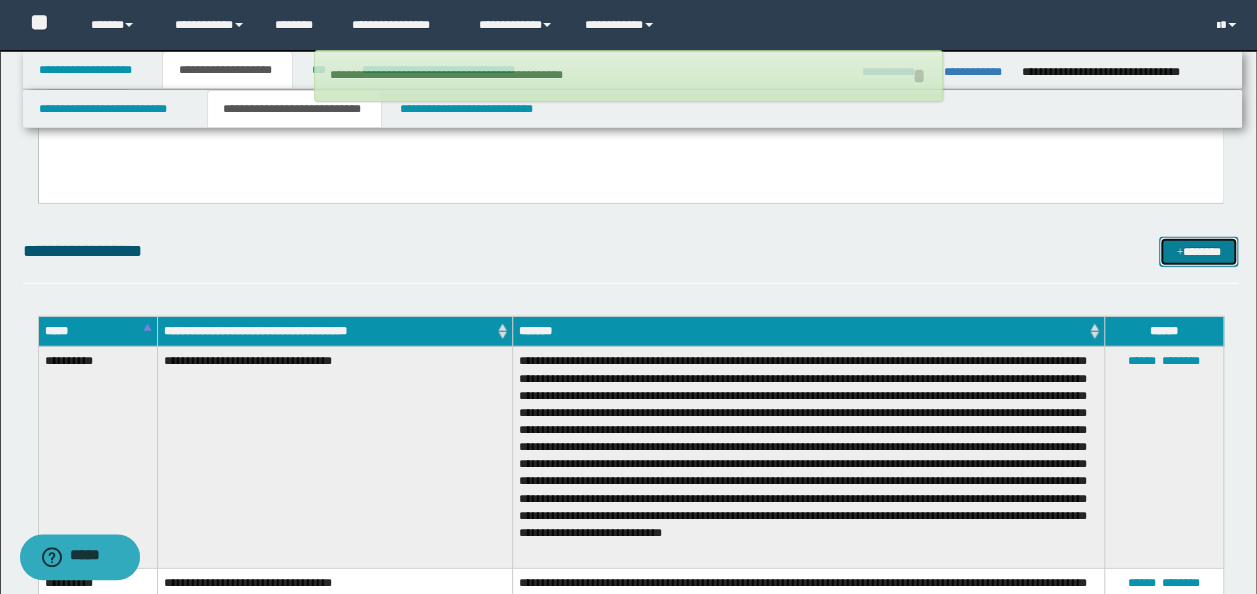 type 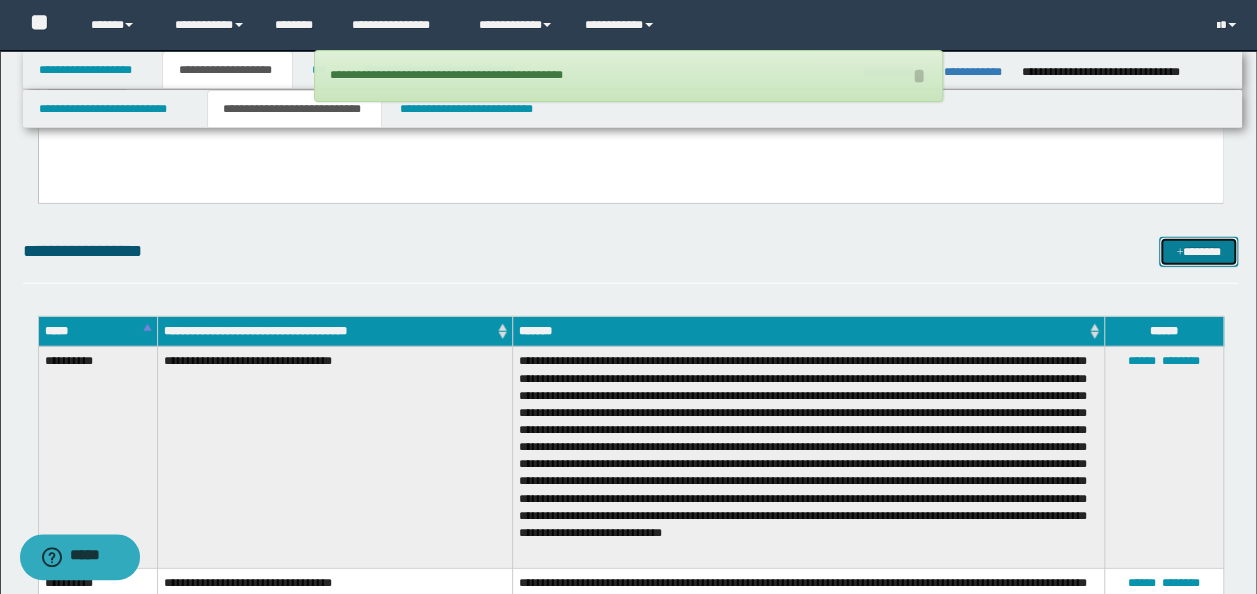 click on "*******" at bounding box center [1198, 251] 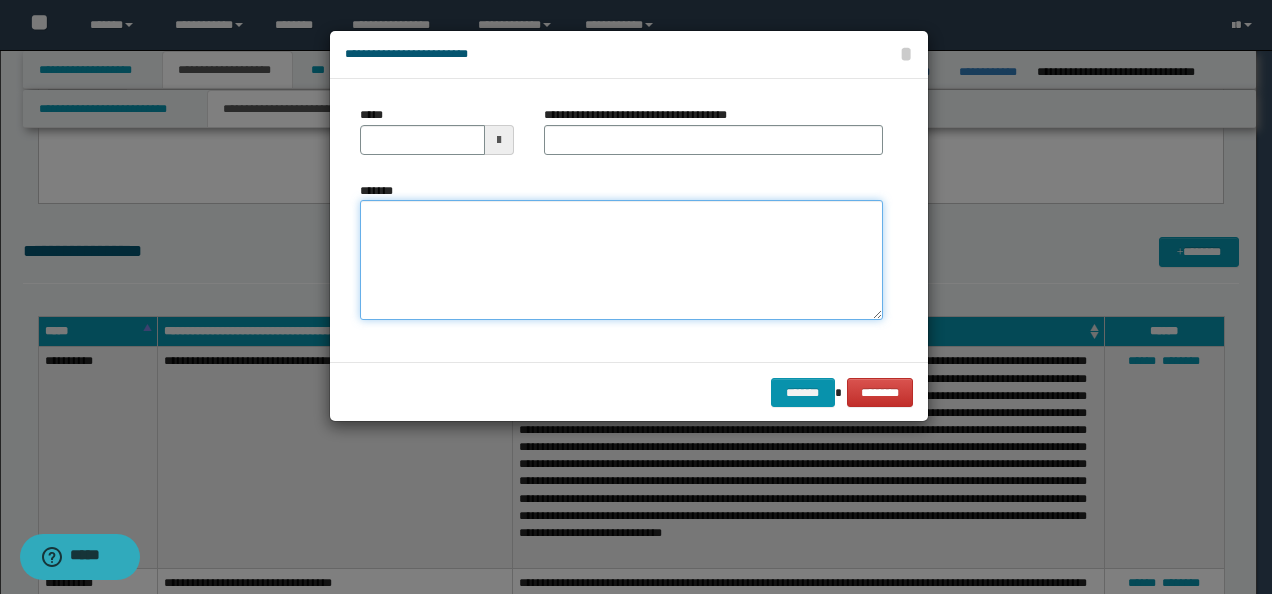 click on "*******" at bounding box center (621, 259) 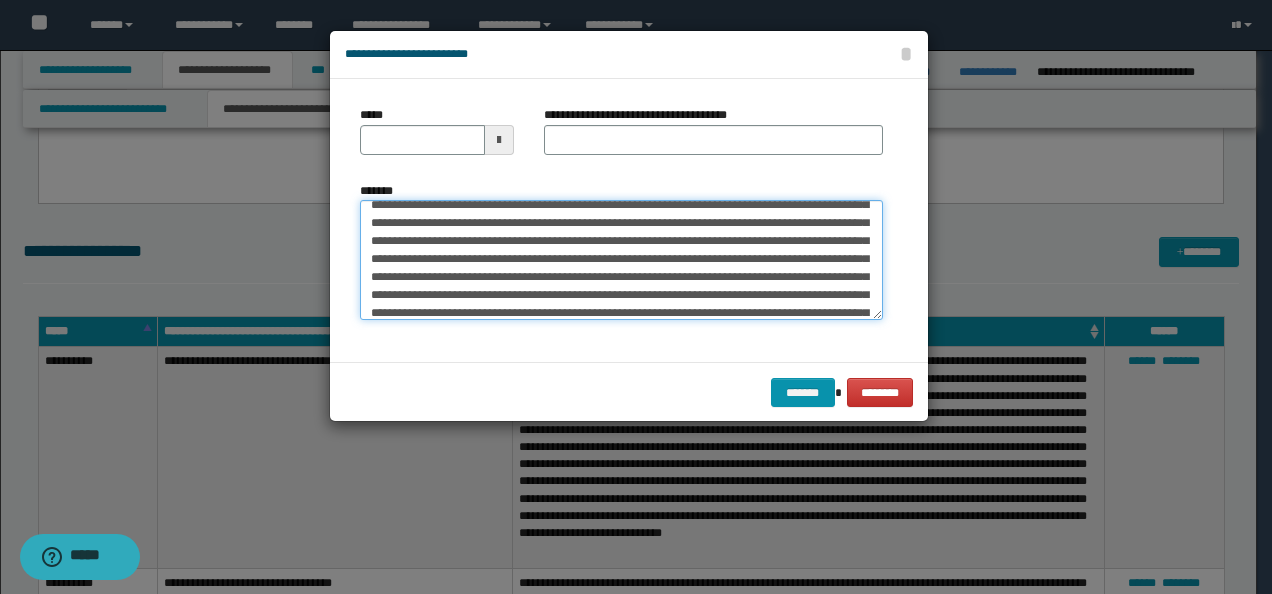 scroll, scrollTop: 0, scrollLeft: 0, axis: both 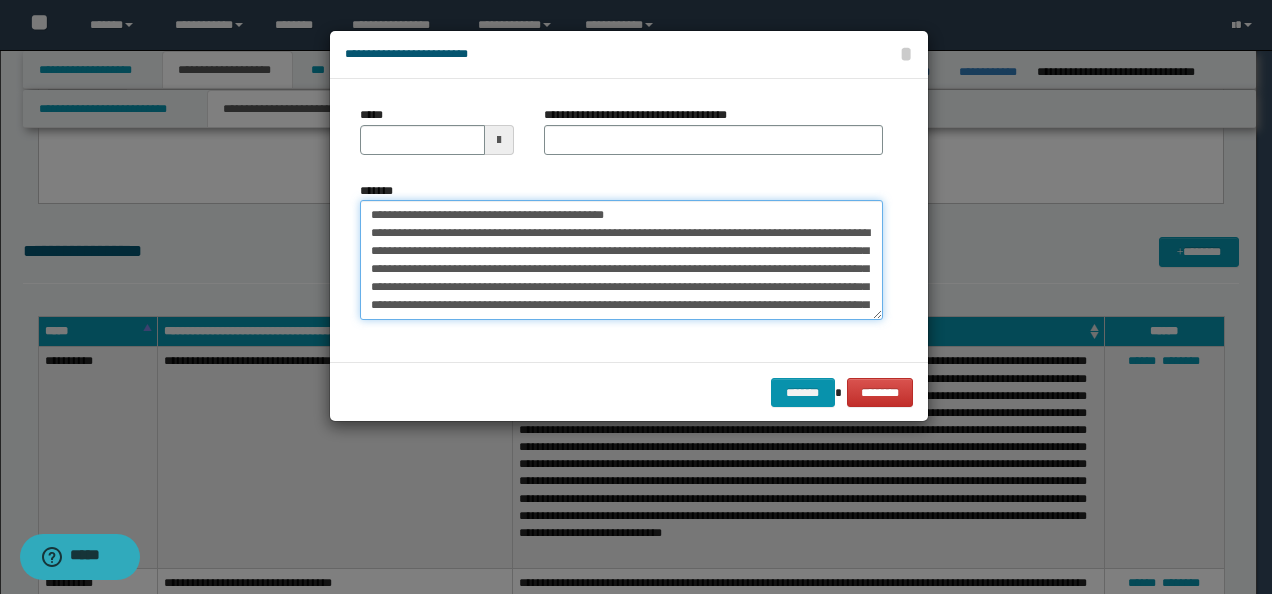 click on "*******" at bounding box center [621, 259] 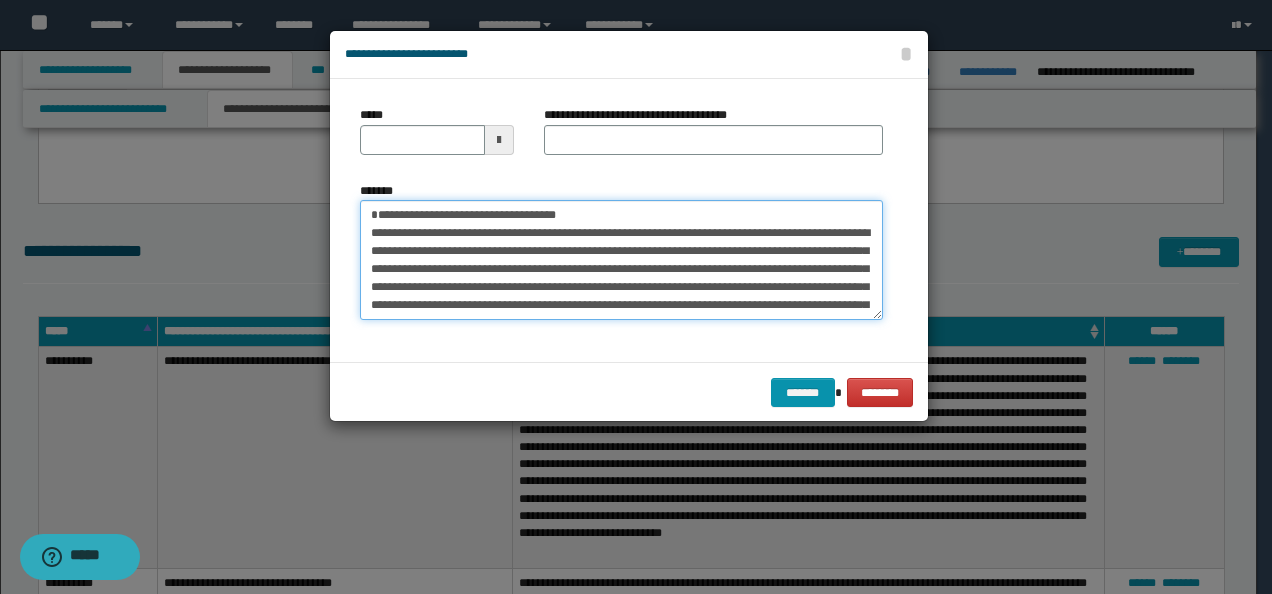 type 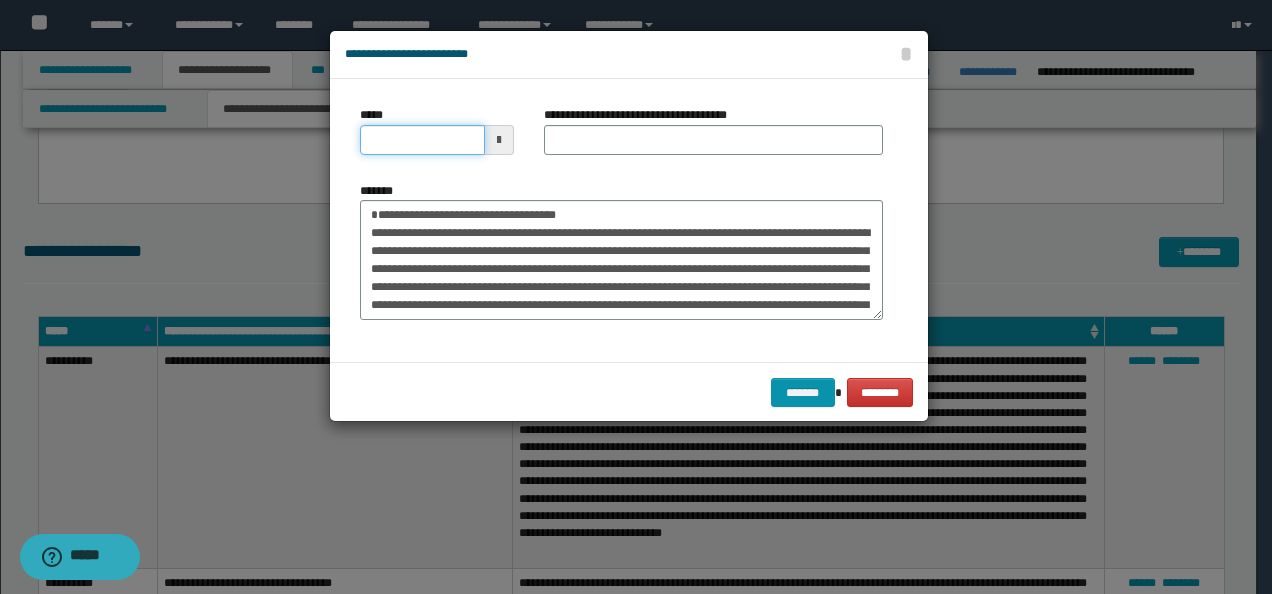 click on "*****" at bounding box center (422, 140) 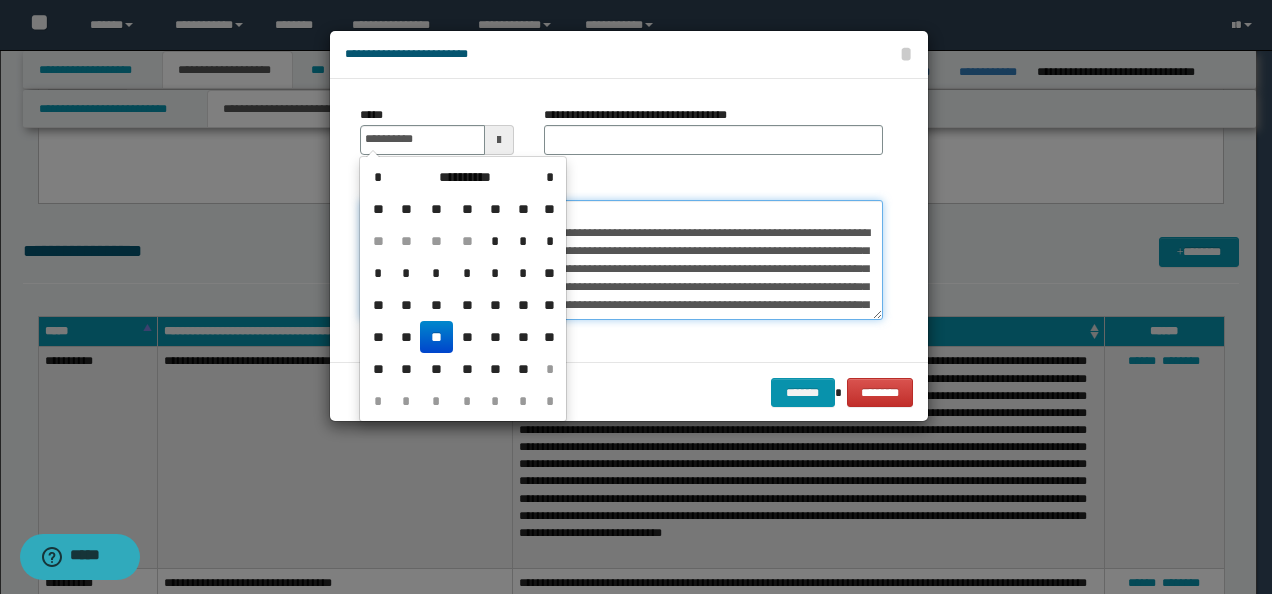 type on "**********" 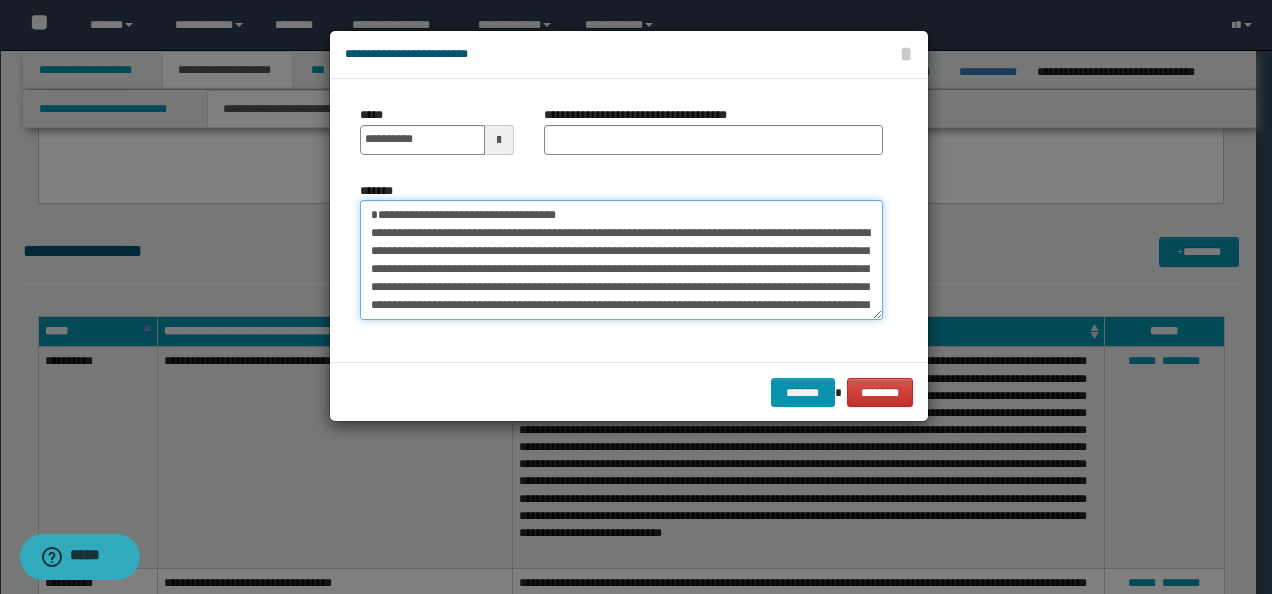 drag, startPoint x: 607, startPoint y: 210, endPoint x: 266, endPoint y: 196, distance: 341.28726 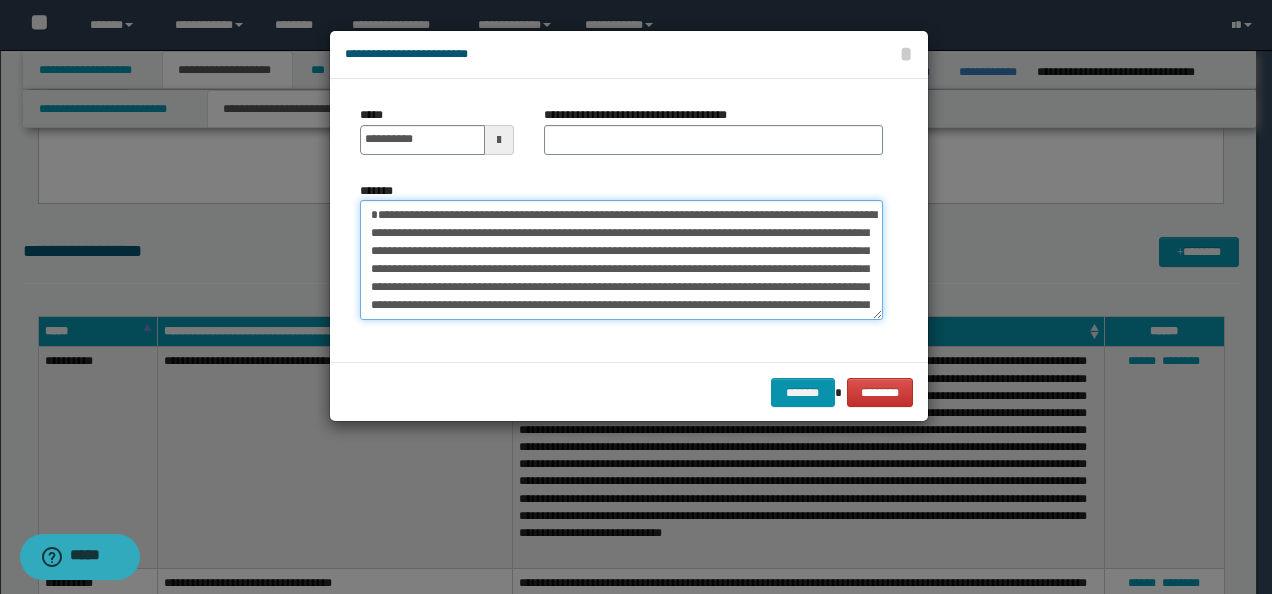 type on "**********" 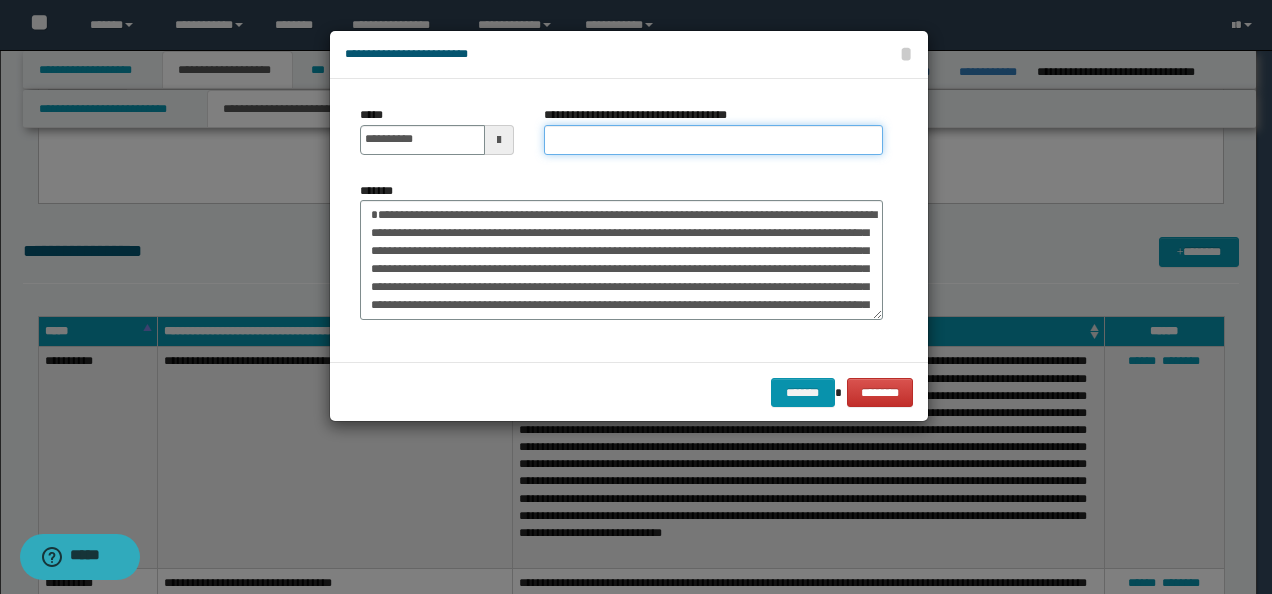 click on "**********" at bounding box center [713, 140] 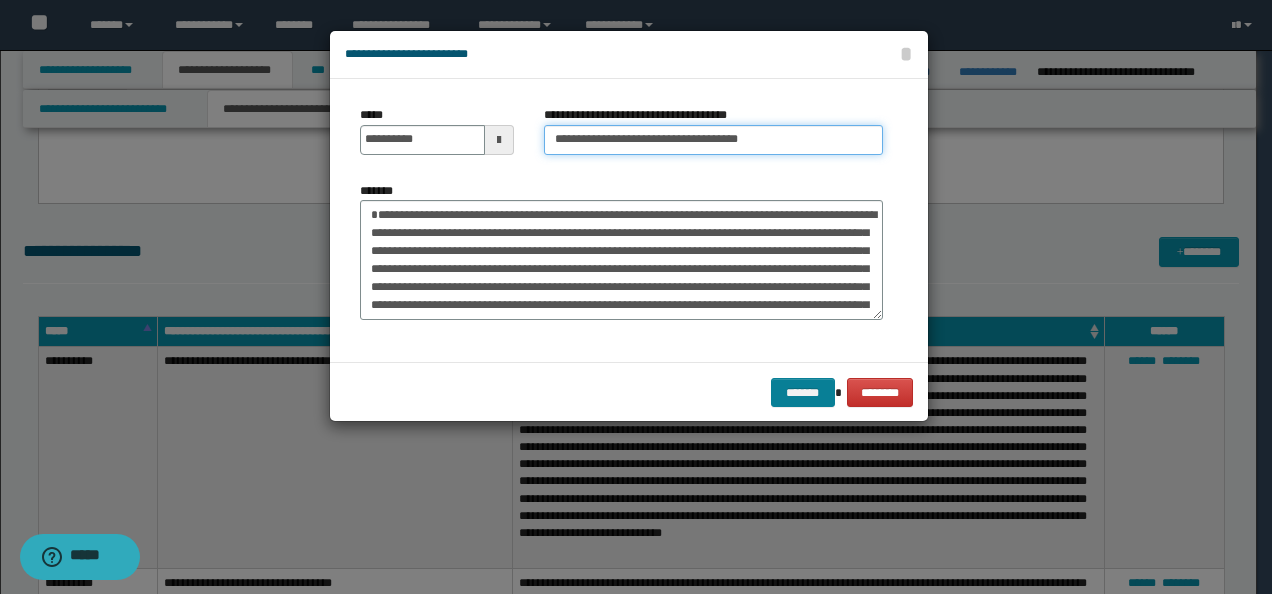 type on "**********" 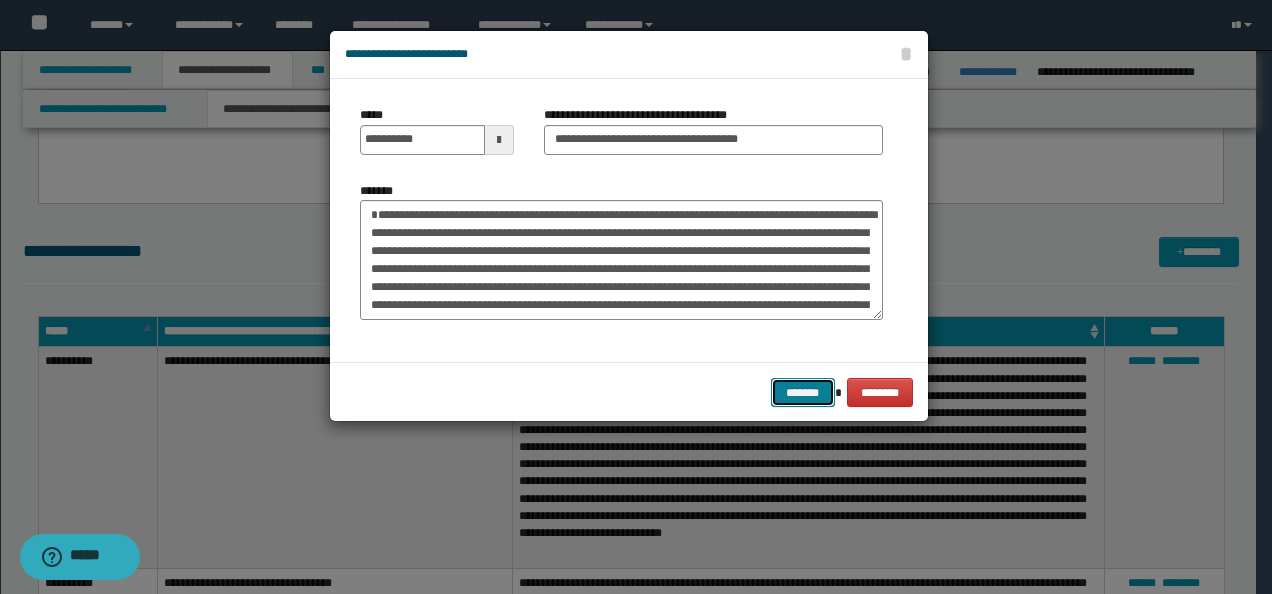 click on "*******" at bounding box center [803, 392] 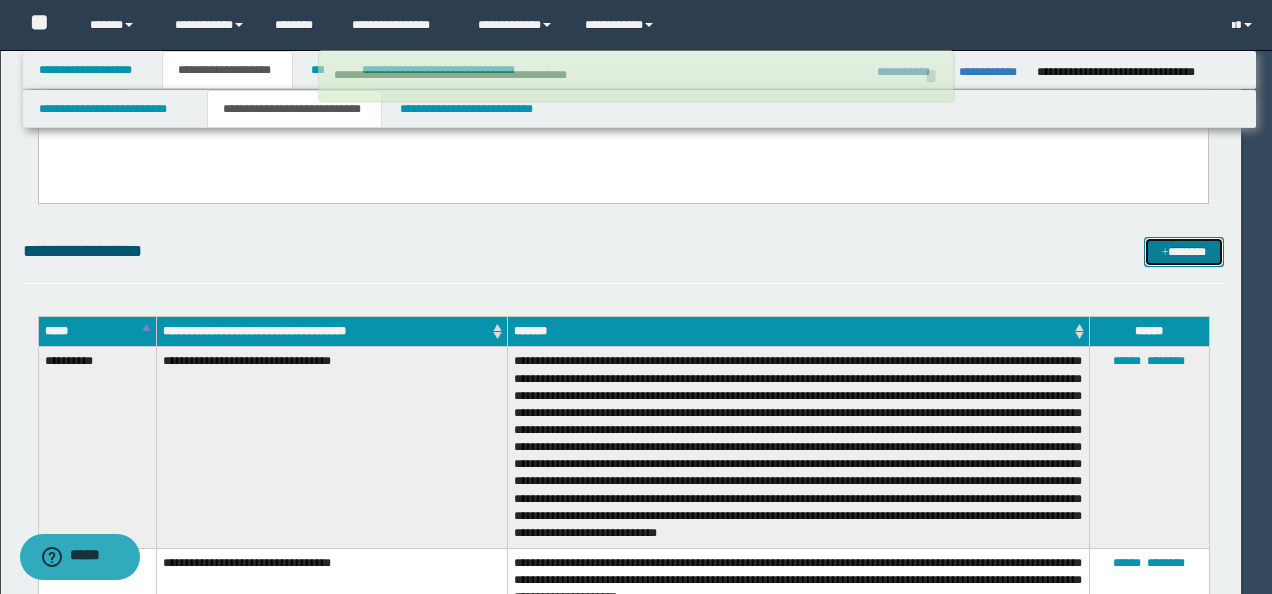 type 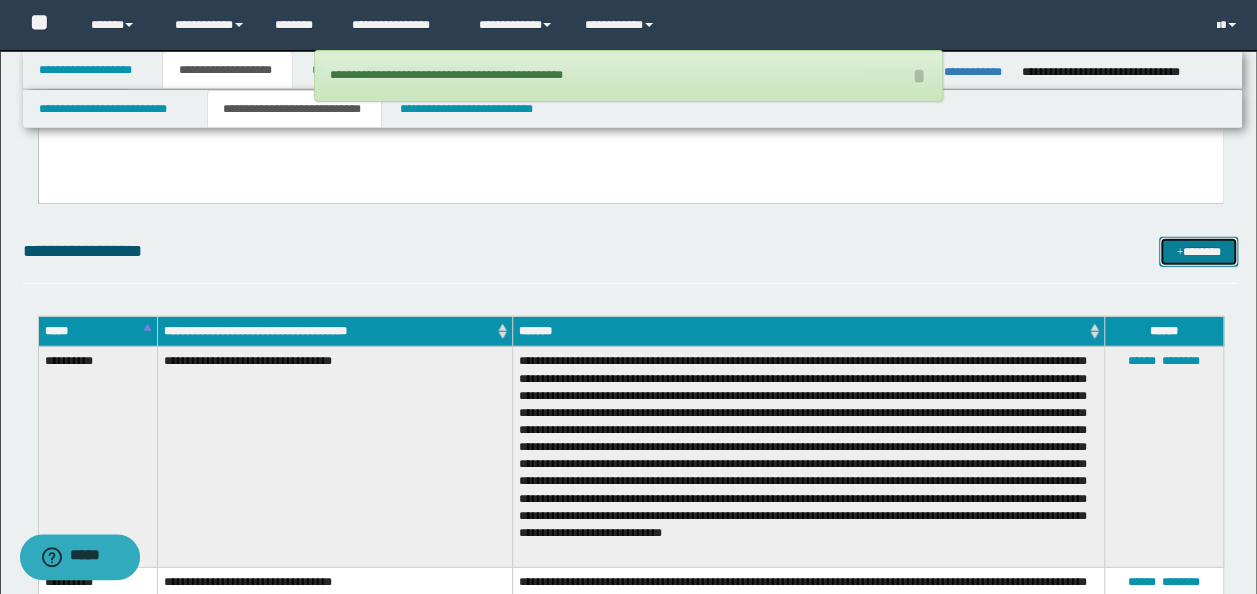 click on "*******" at bounding box center [1198, 251] 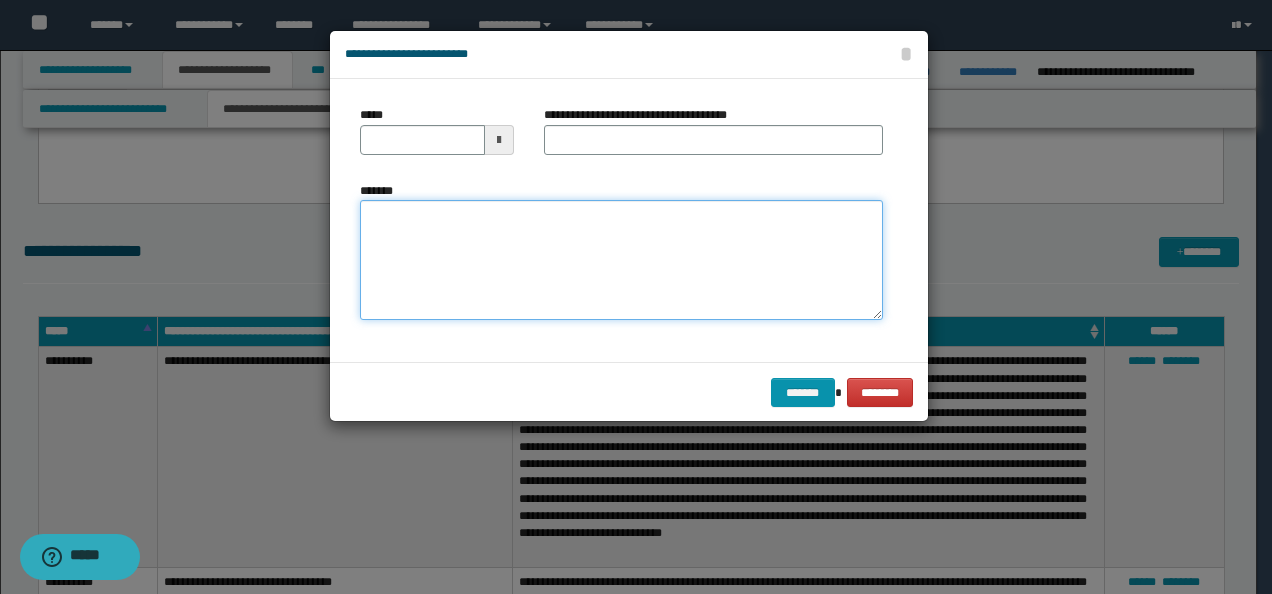 click on "*******" at bounding box center [621, 259] 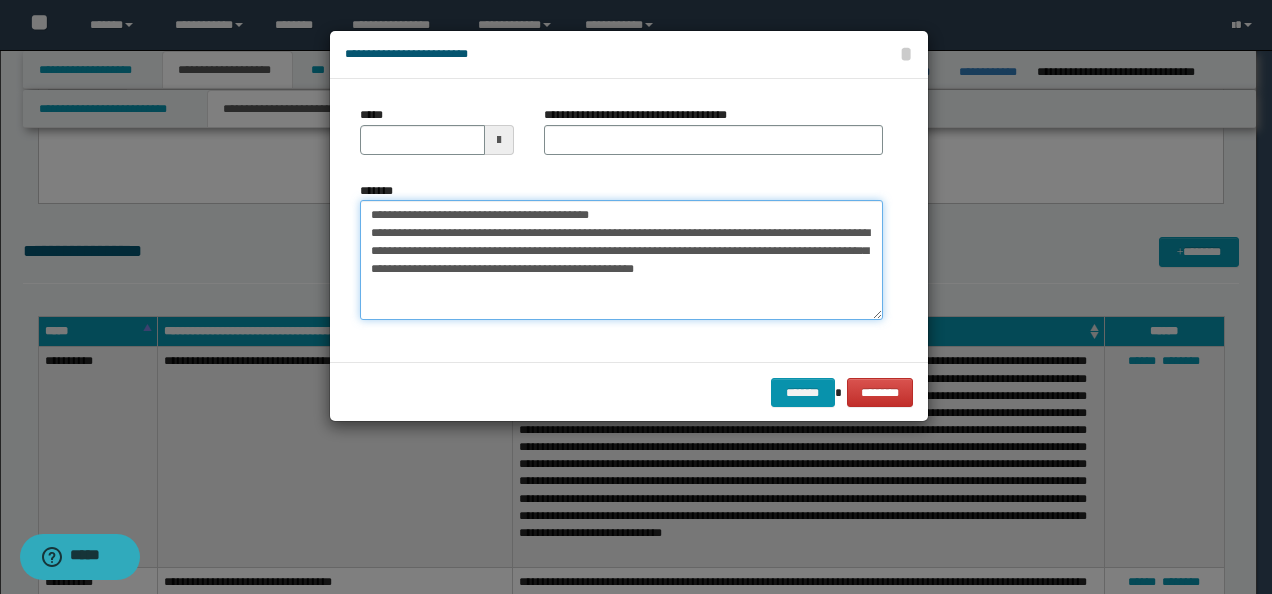 drag, startPoint x: 432, startPoint y: 214, endPoint x: 305, endPoint y: 208, distance: 127.141655 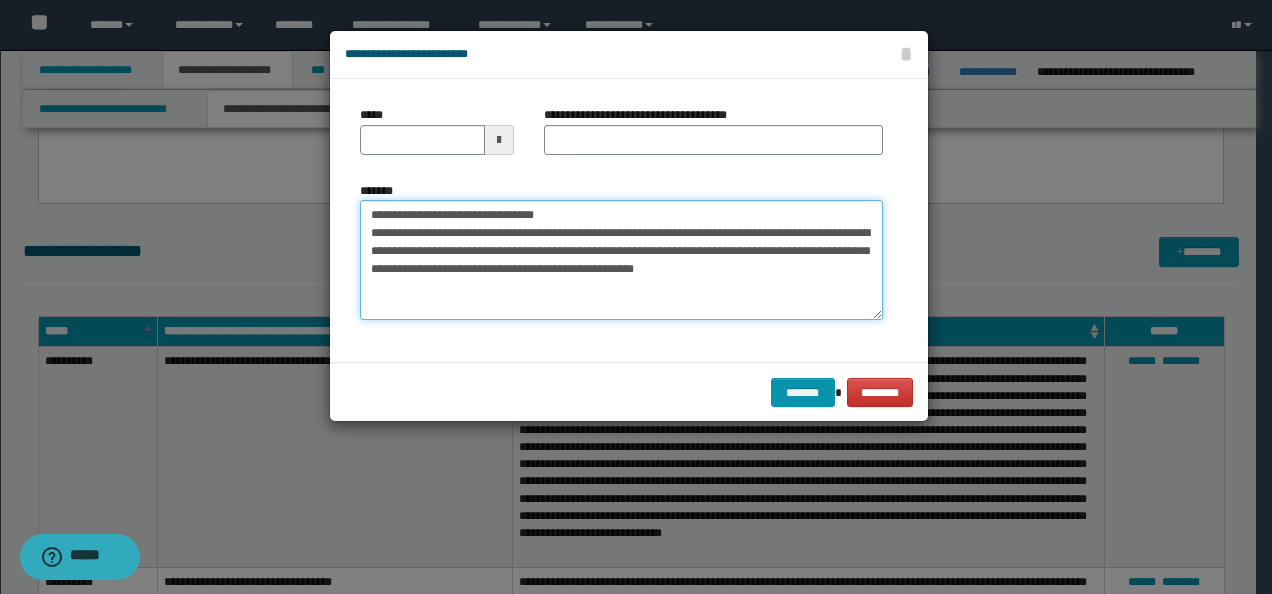 type on "**********" 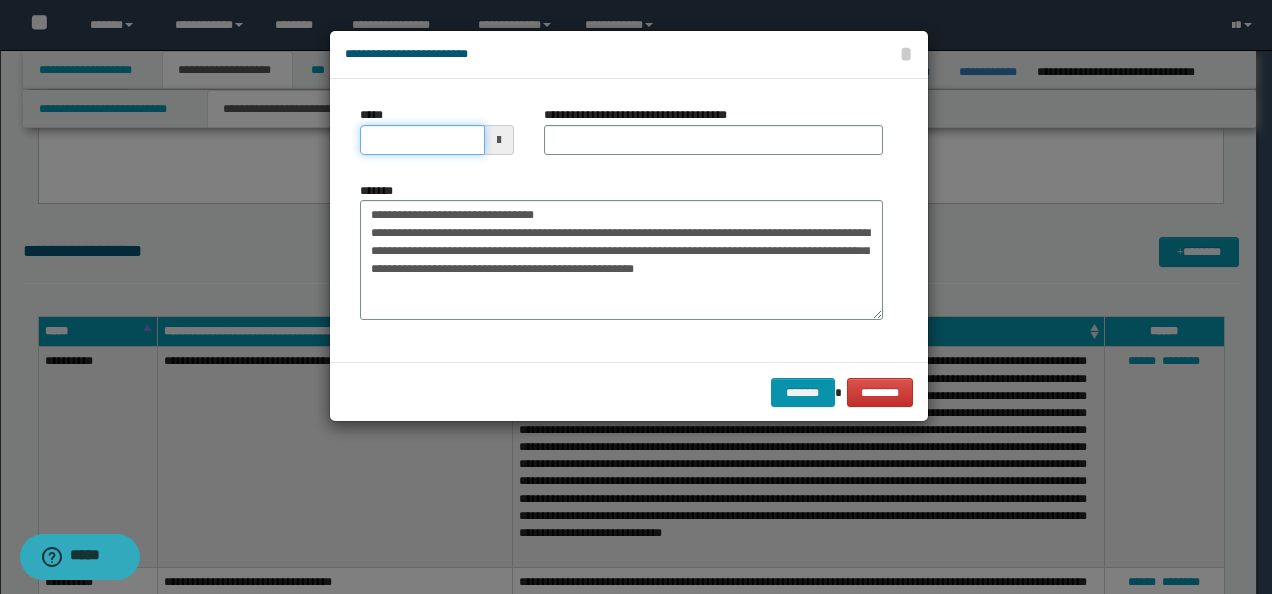 click on "*****" at bounding box center [422, 140] 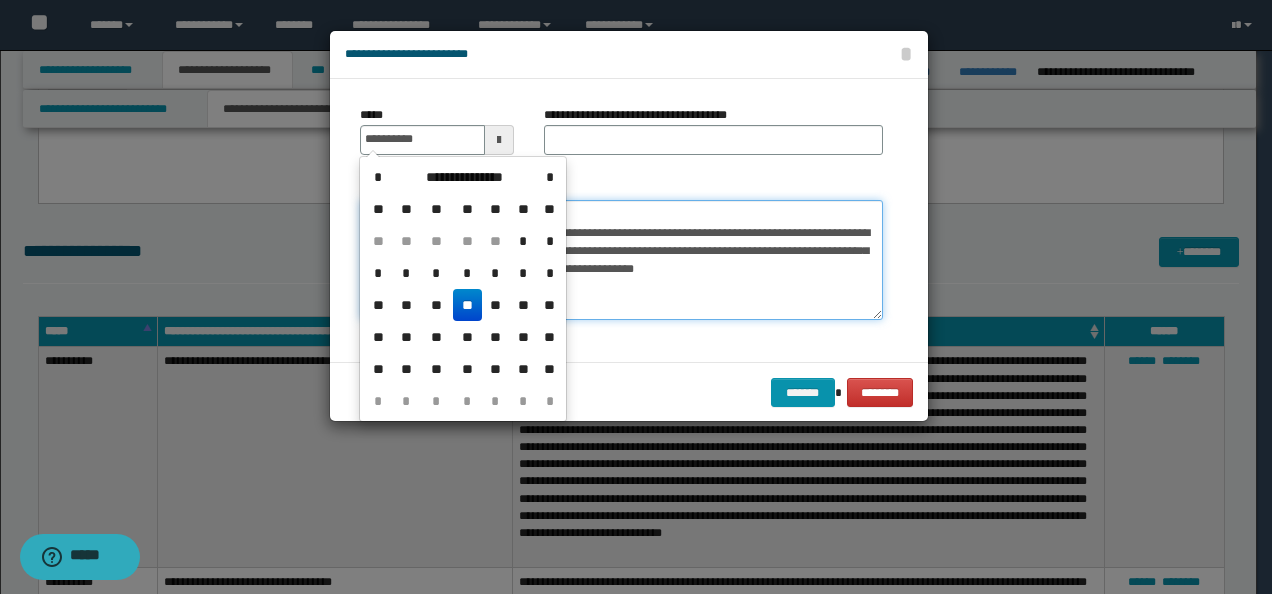 type on "**********" 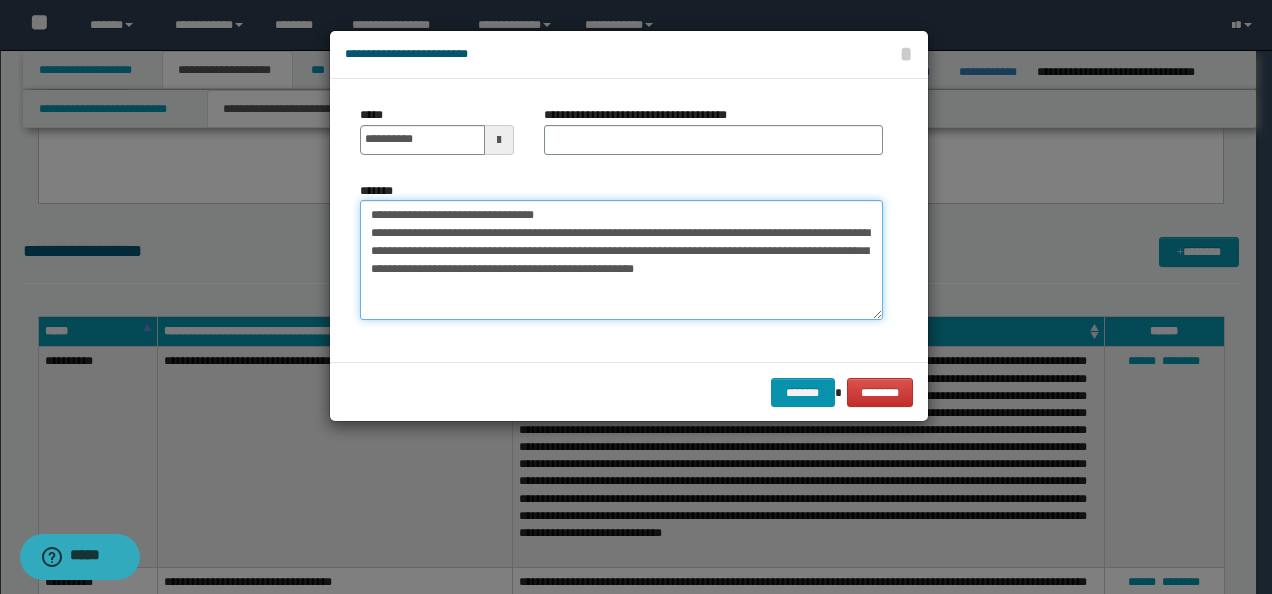 drag, startPoint x: 454, startPoint y: 205, endPoint x: 480, endPoint y: 181, distance: 35.383614 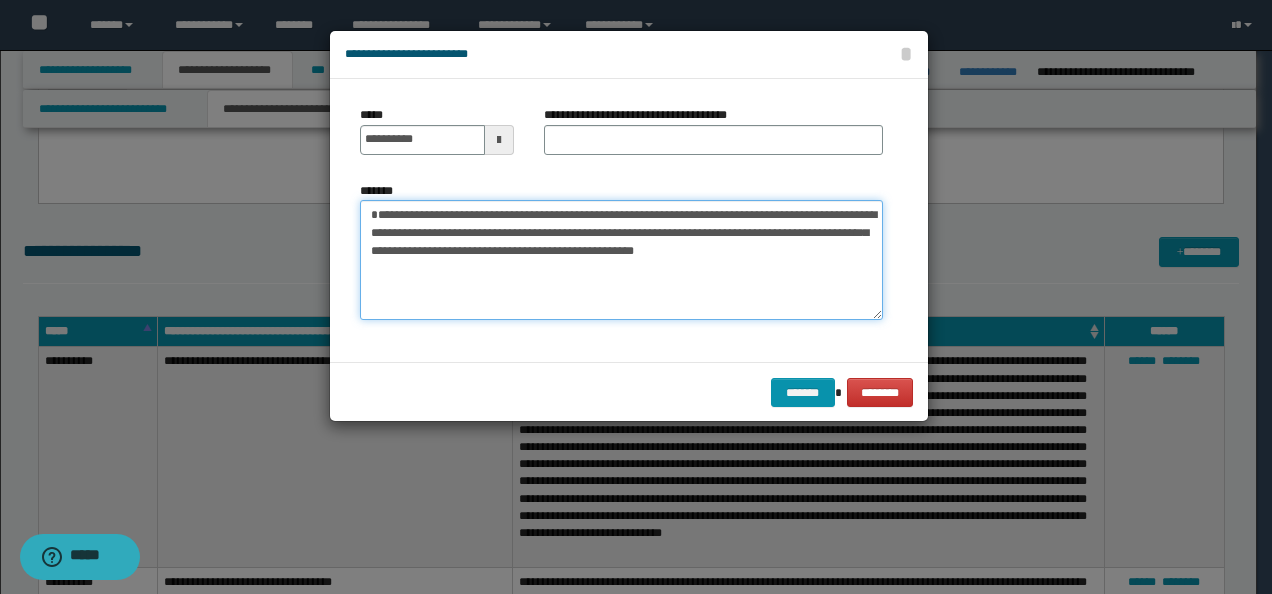 type on "**********" 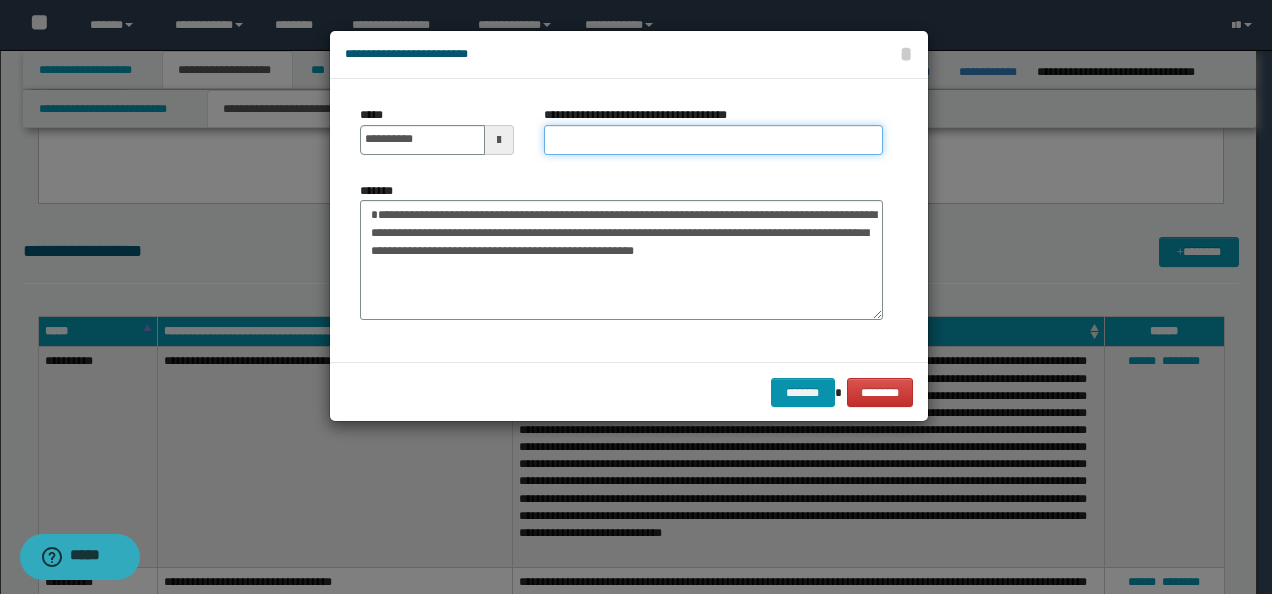 click on "**********" at bounding box center (713, 140) 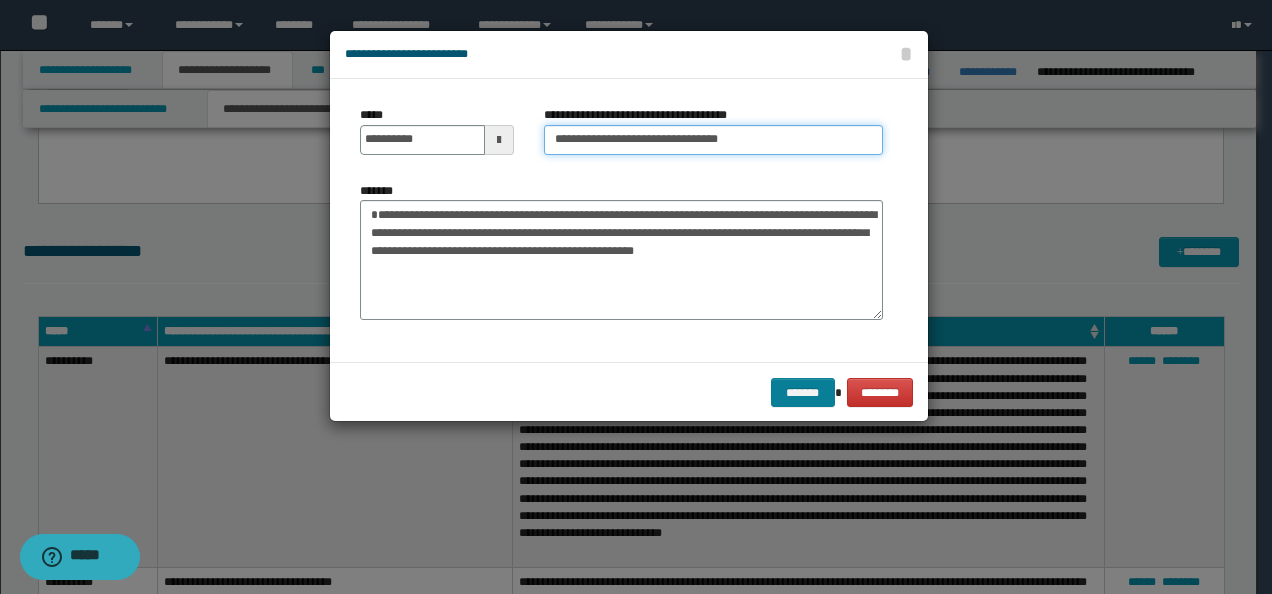 type on "**********" 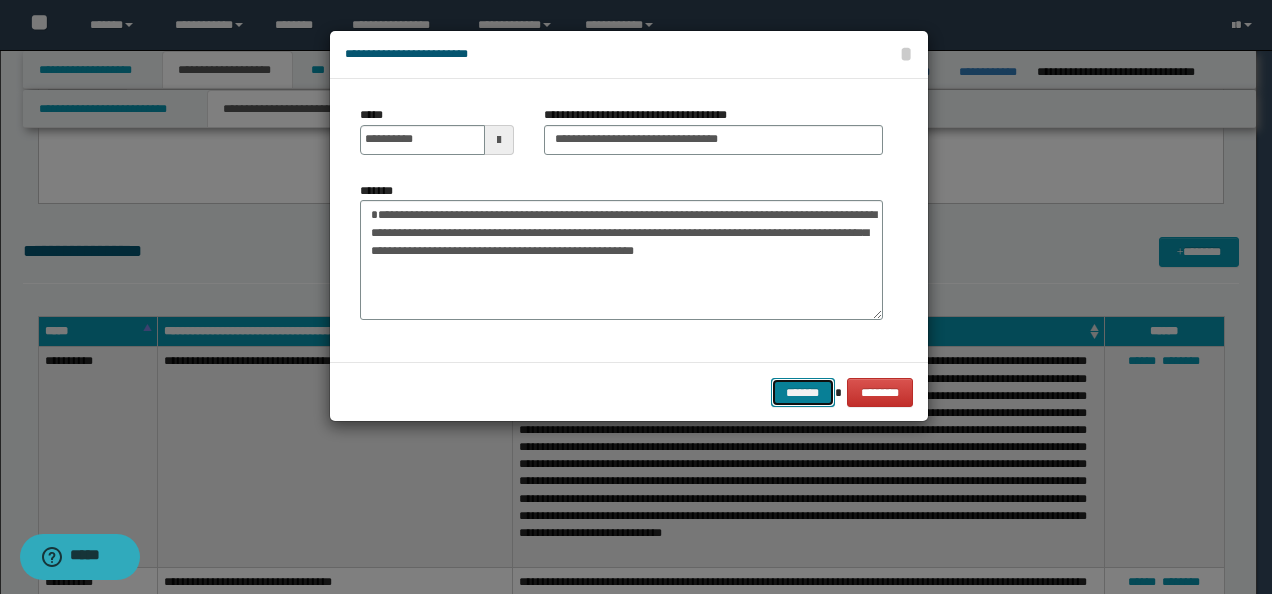 click on "*******" at bounding box center (803, 392) 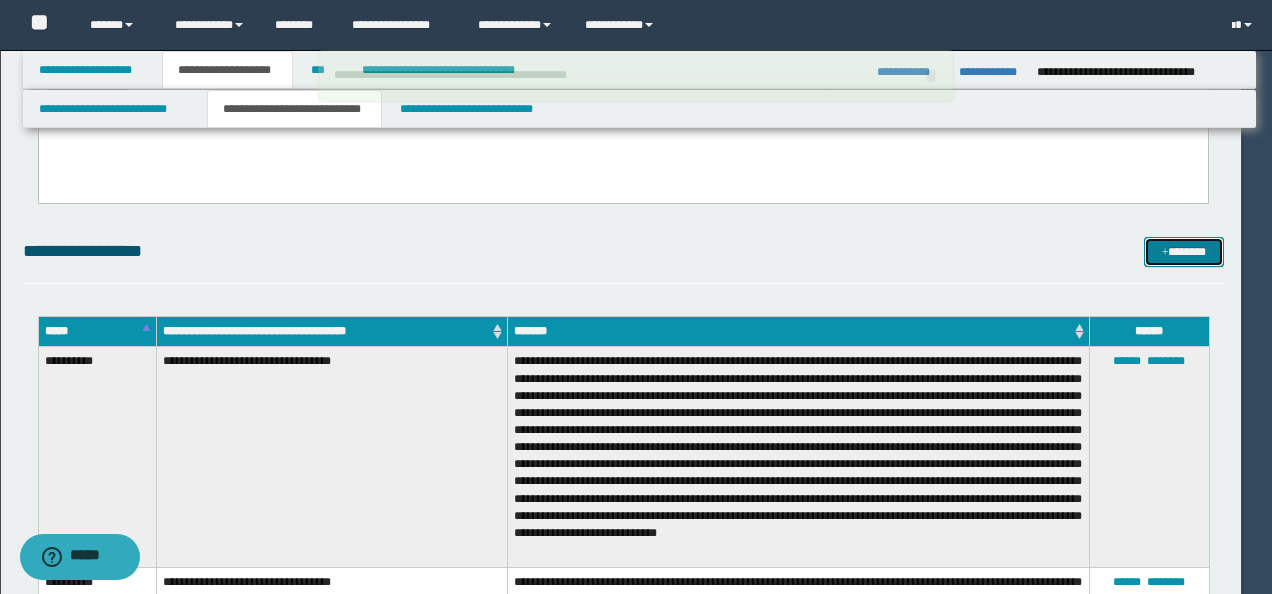 type 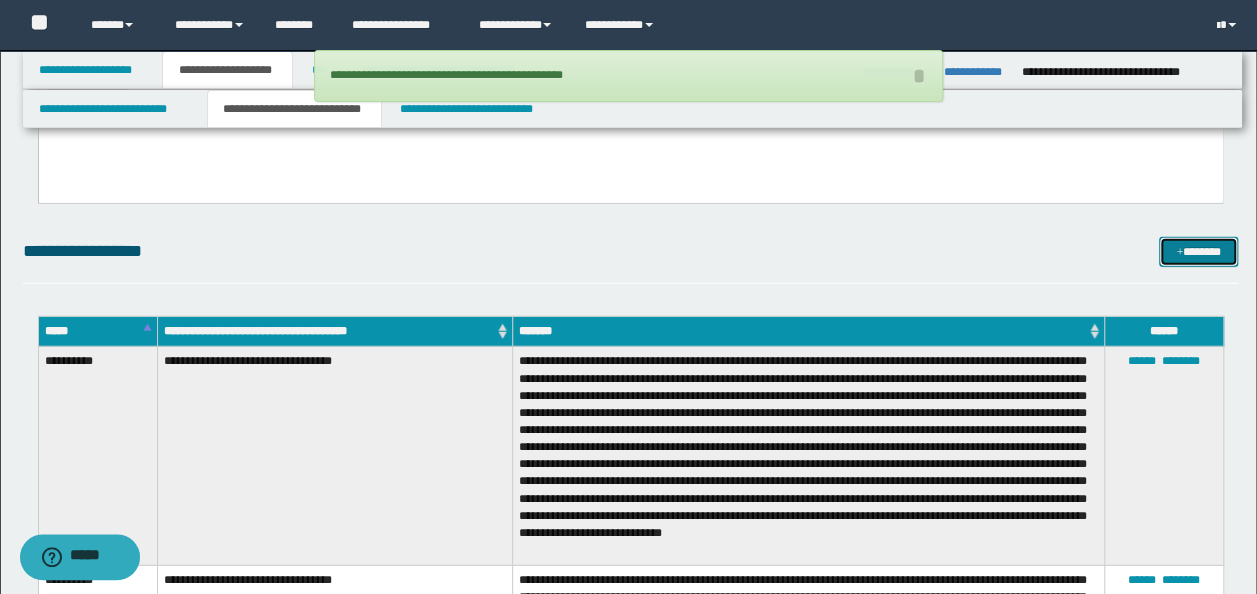 drag, startPoint x: 1166, startPoint y: 244, endPoint x: 1173, endPoint y: 274, distance: 30.805843 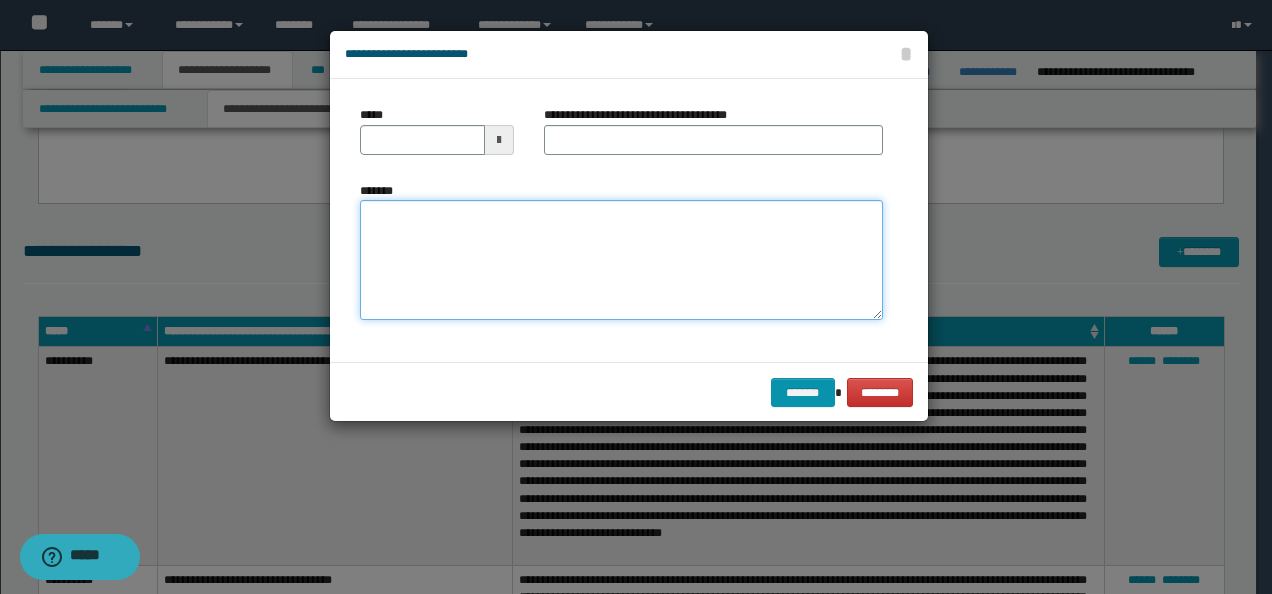 click on "*******" at bounding box center (621, 259) 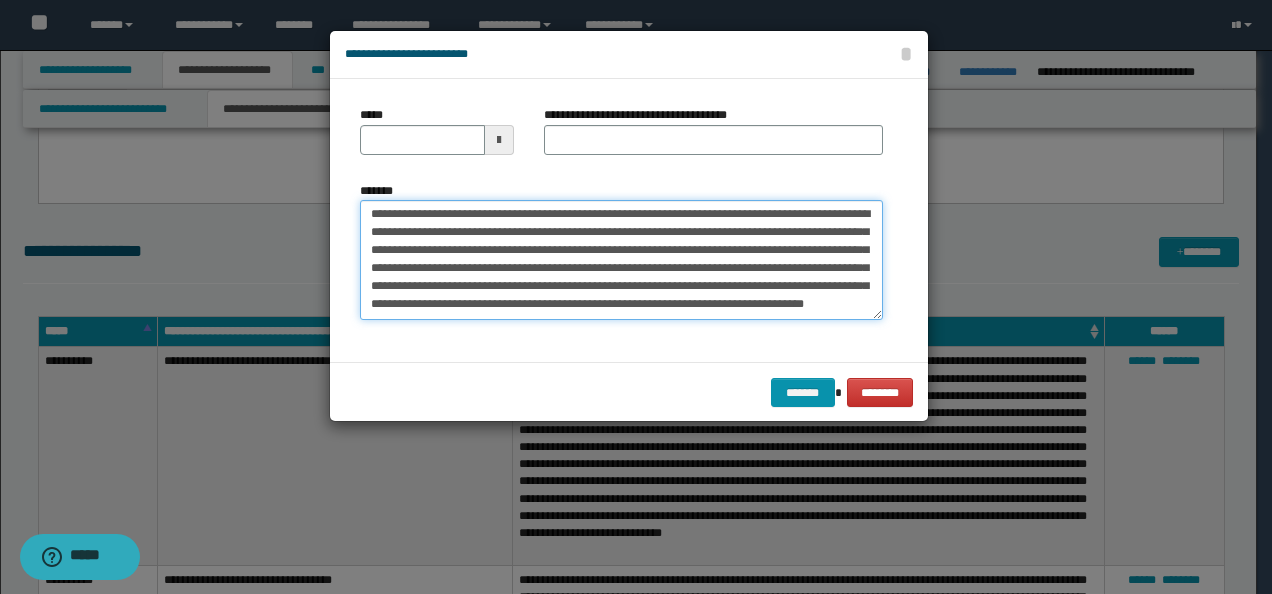 scroll, scrollTop: 0, scrollLeft: 0, axis: both 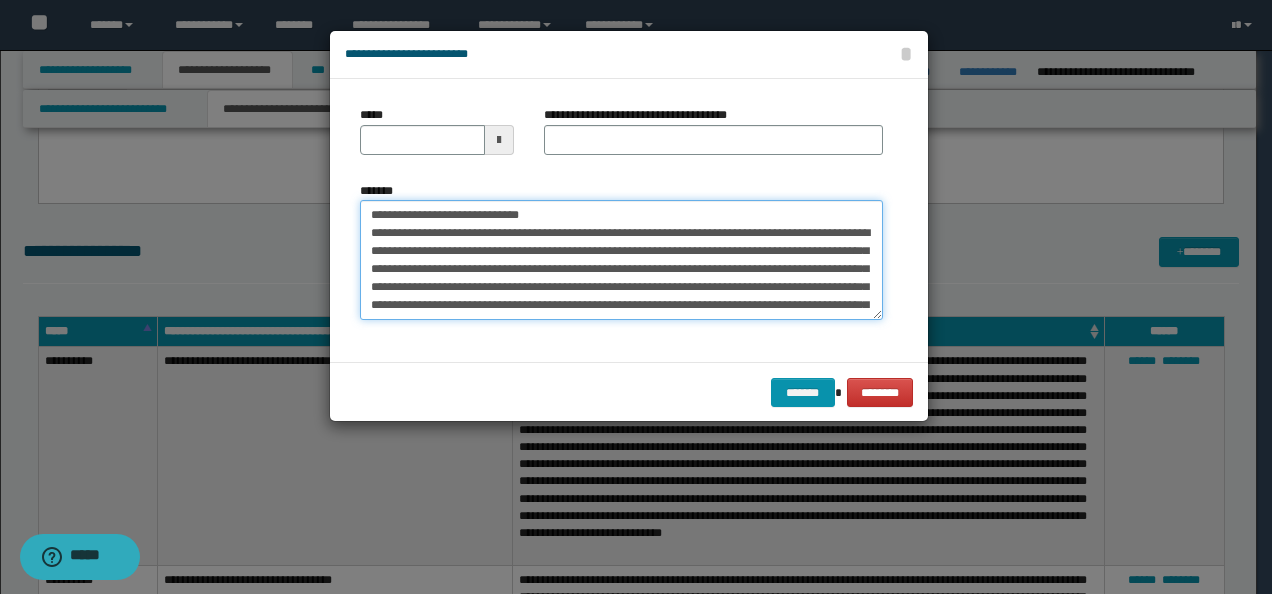 drag, startPoint x: 430, startPoint y: 214, endPoint x: 426, endPoint y: 191, distance: 23.345236 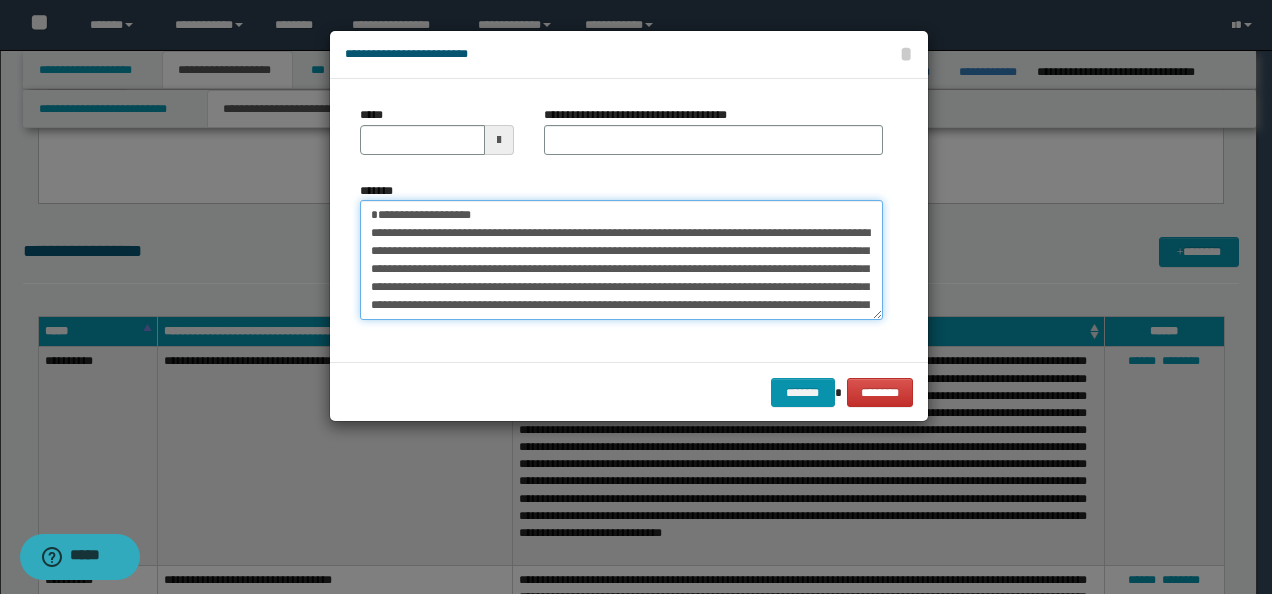 type 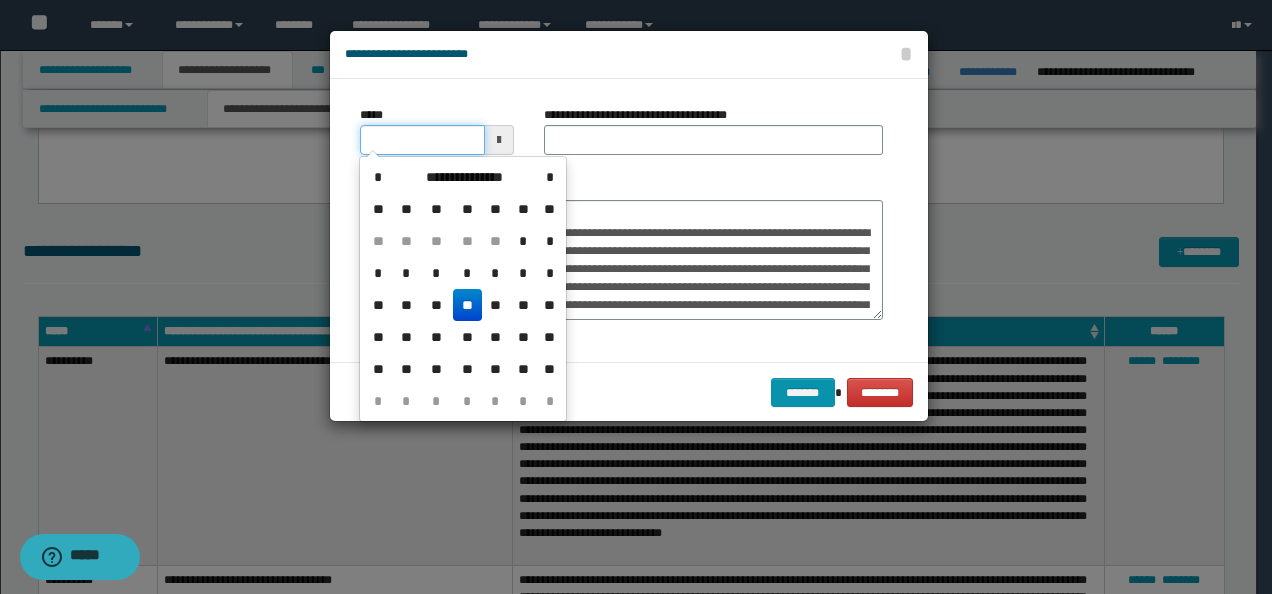 click on "*****" at bounding box center [422, 140] 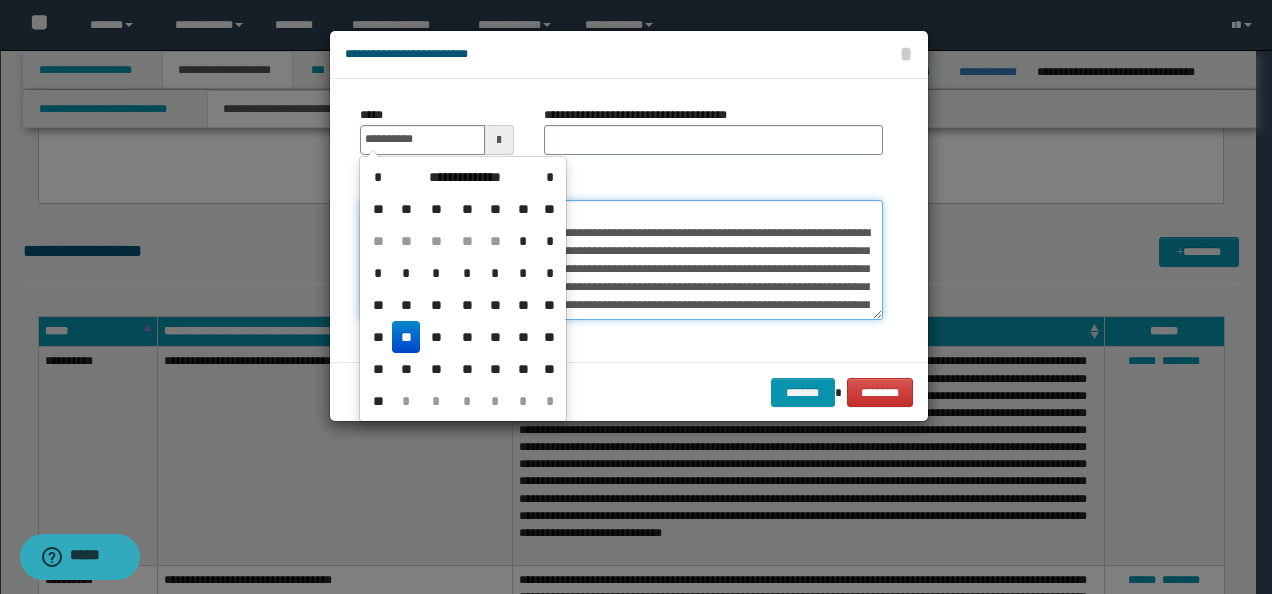 type on "**********" 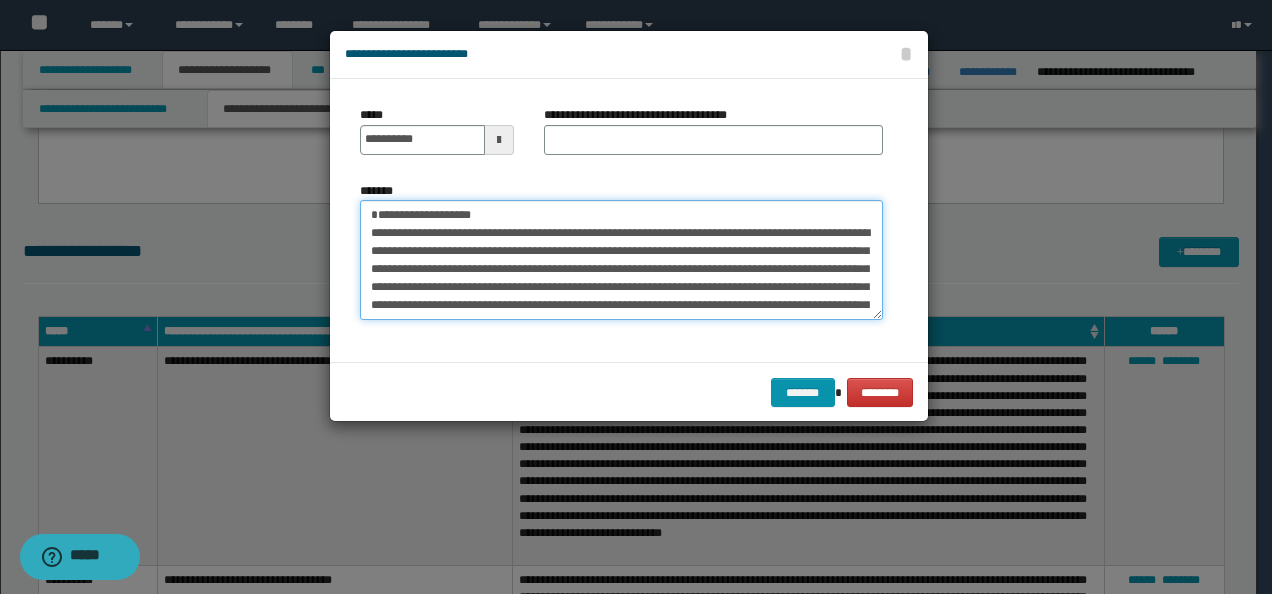 drag, startPoint x: 604, startPoint y: 210, endPoint x: 256, endPoint y: 182, distance: 349.12463 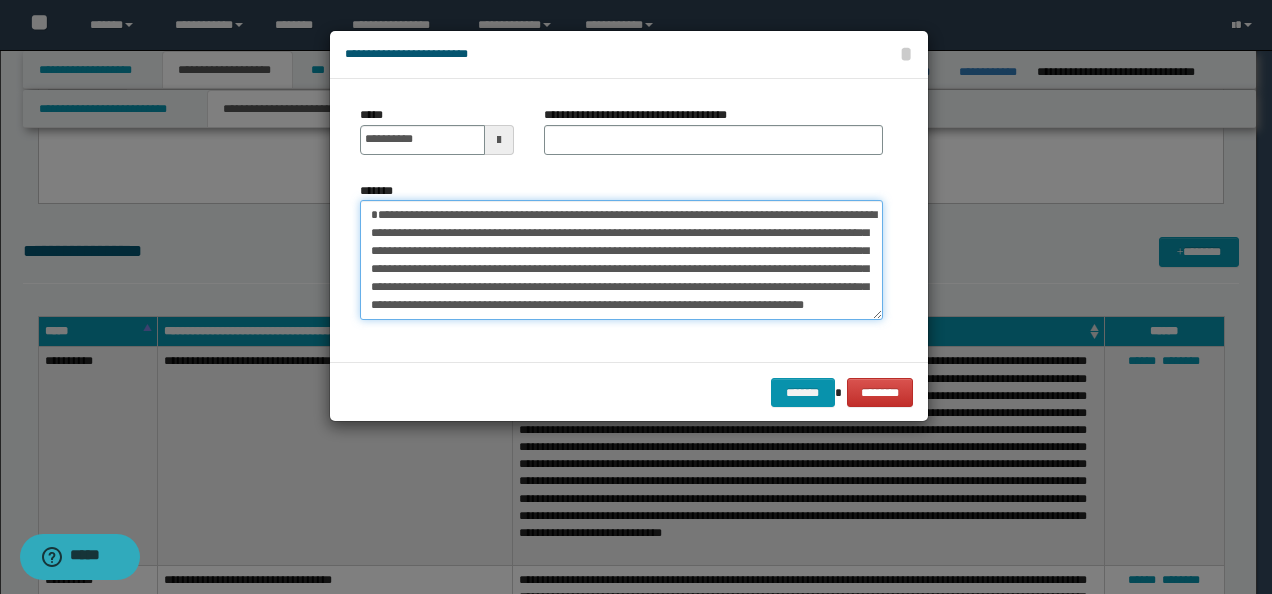 type on "**********" 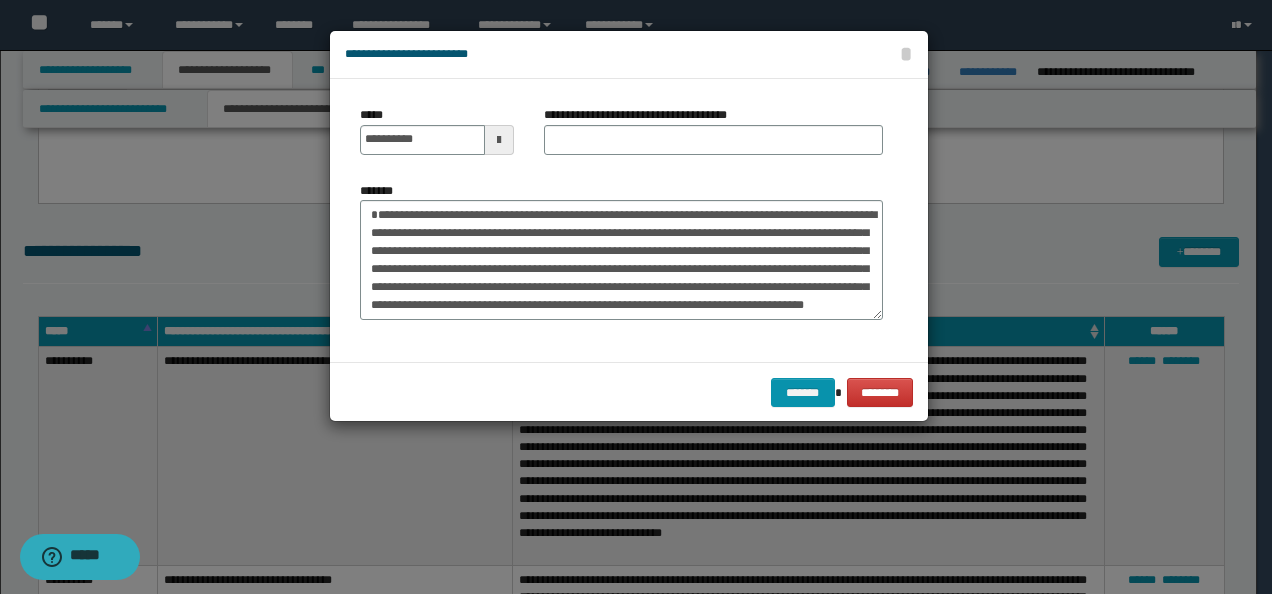 drag, startPoint x: 610, startPoint y: 156, endPoint x: 606, endPoint y: 142, distance: 14.56022 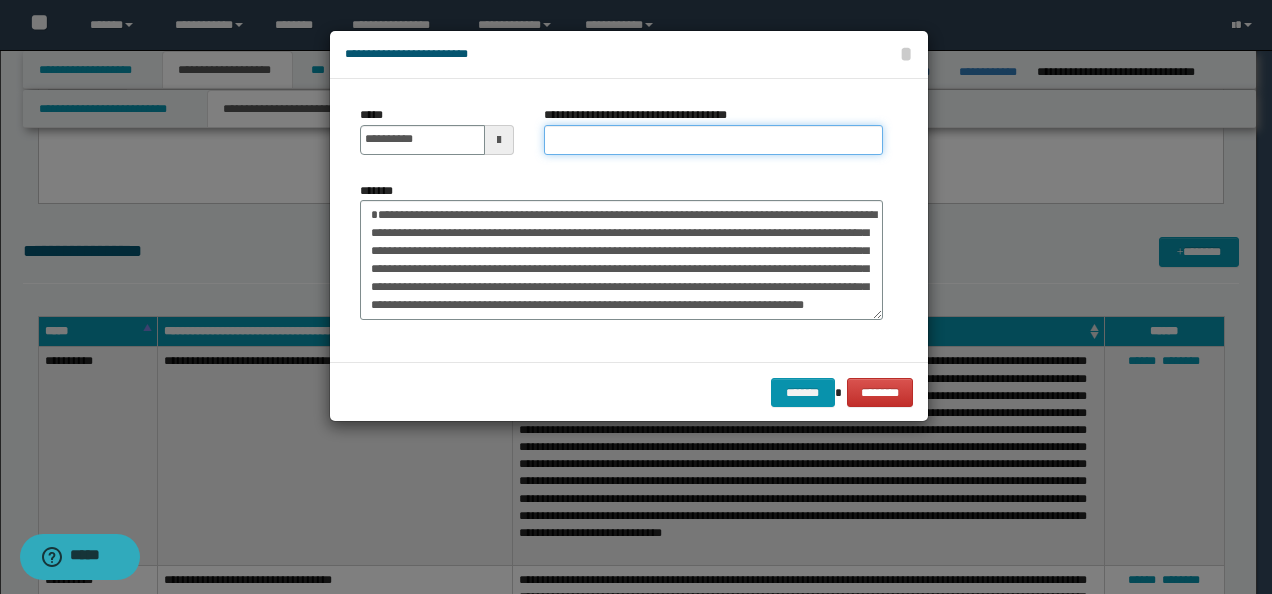 click on "**********" at bounding box center [713, 140] 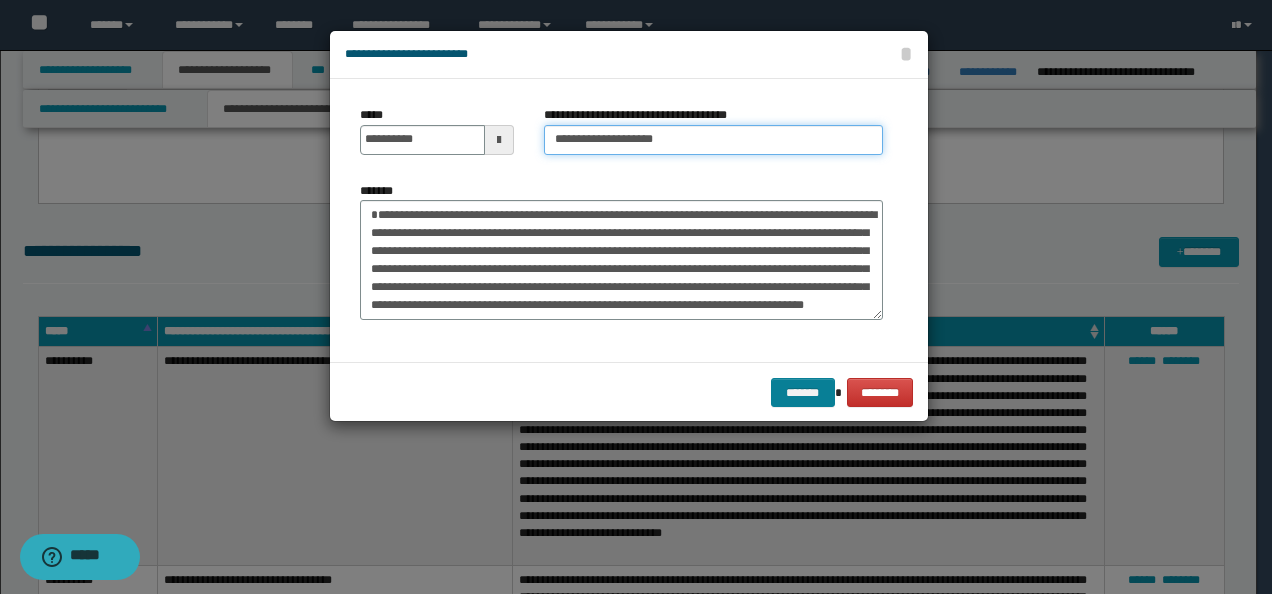 type on "**********" 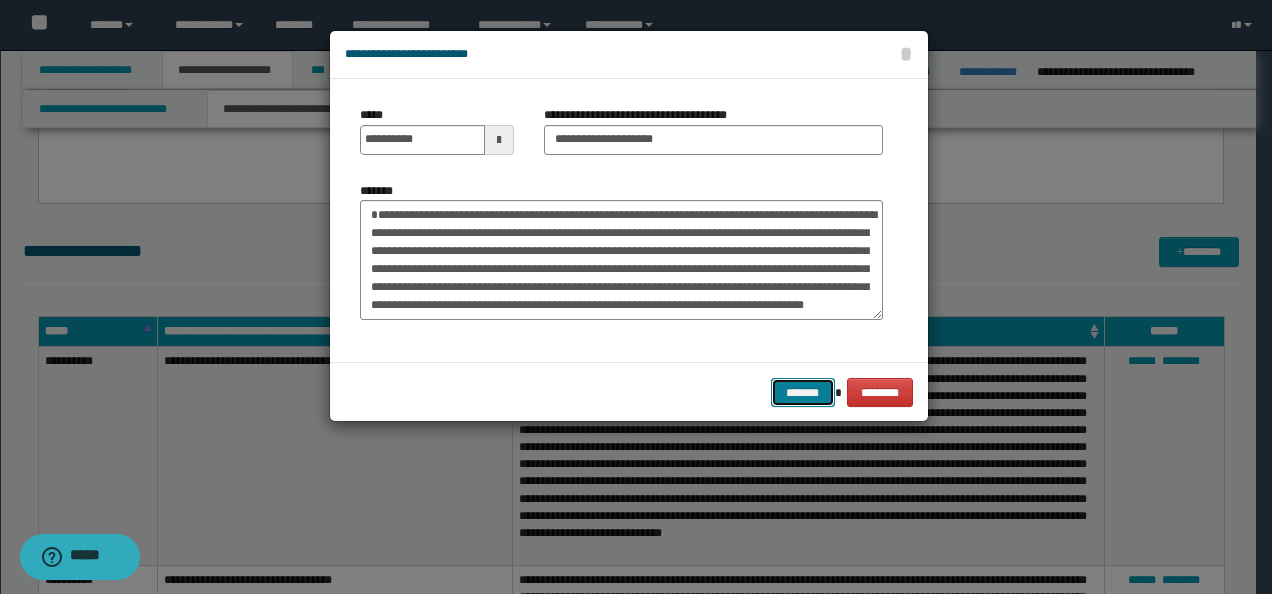 click on "*******" at bounding box center (803, 392) 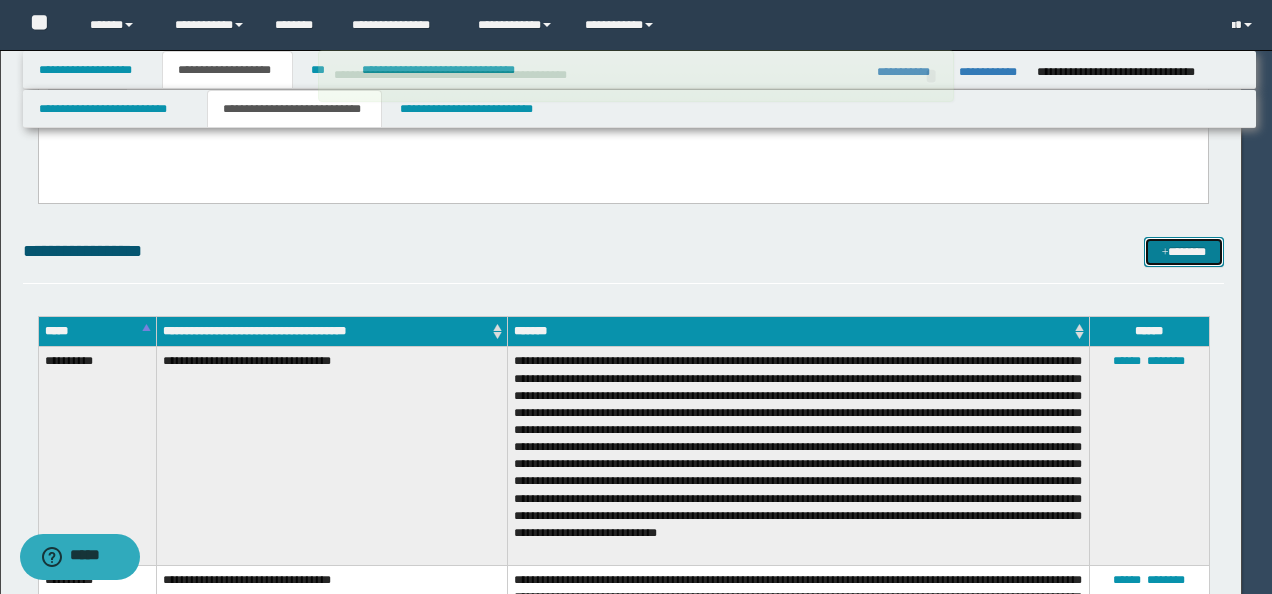 type 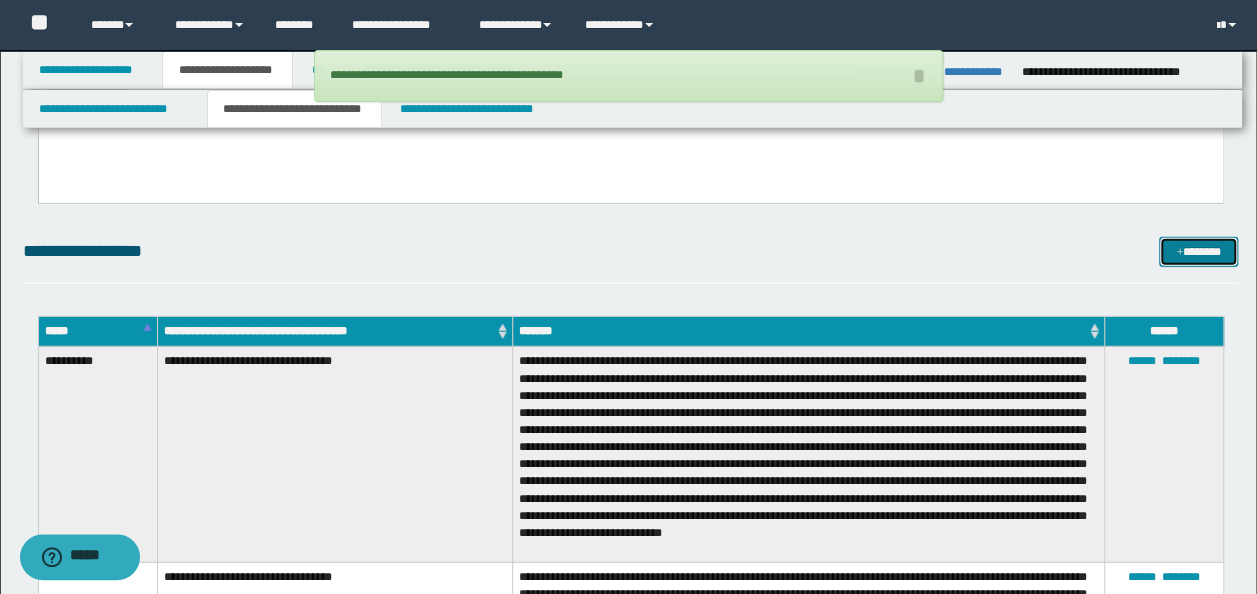 click at bounding box center [1179, 253] 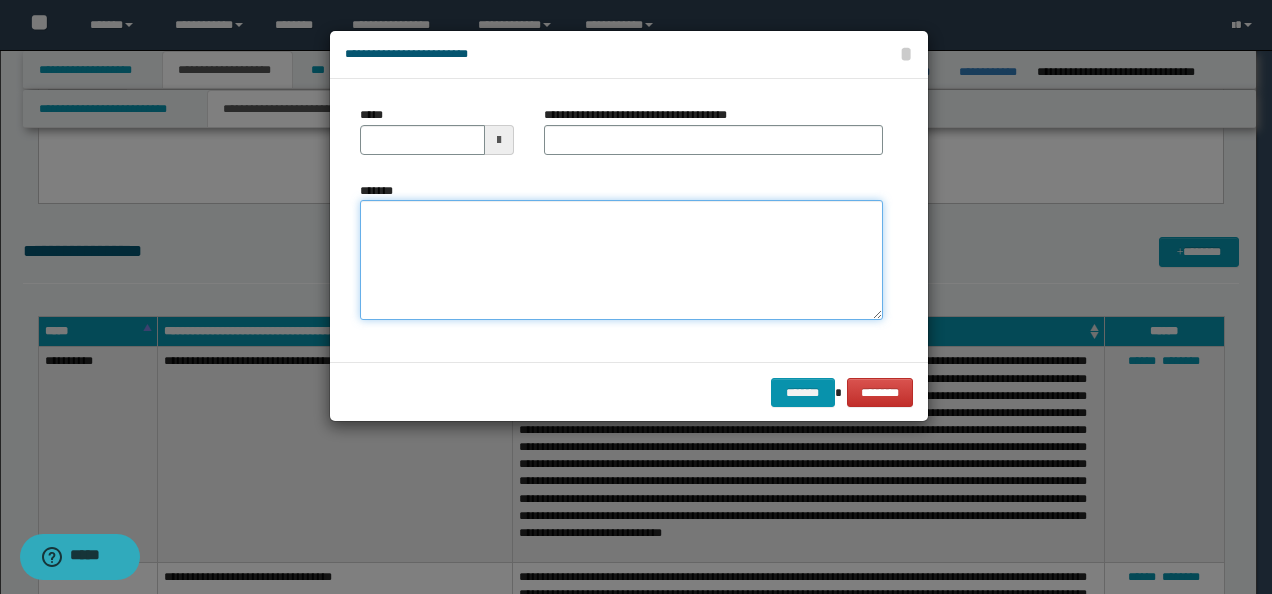 drag, startPoint x: 472, startPoint y: 247, endPoint x: 512, endPoint y: 269, distance: 45.65085 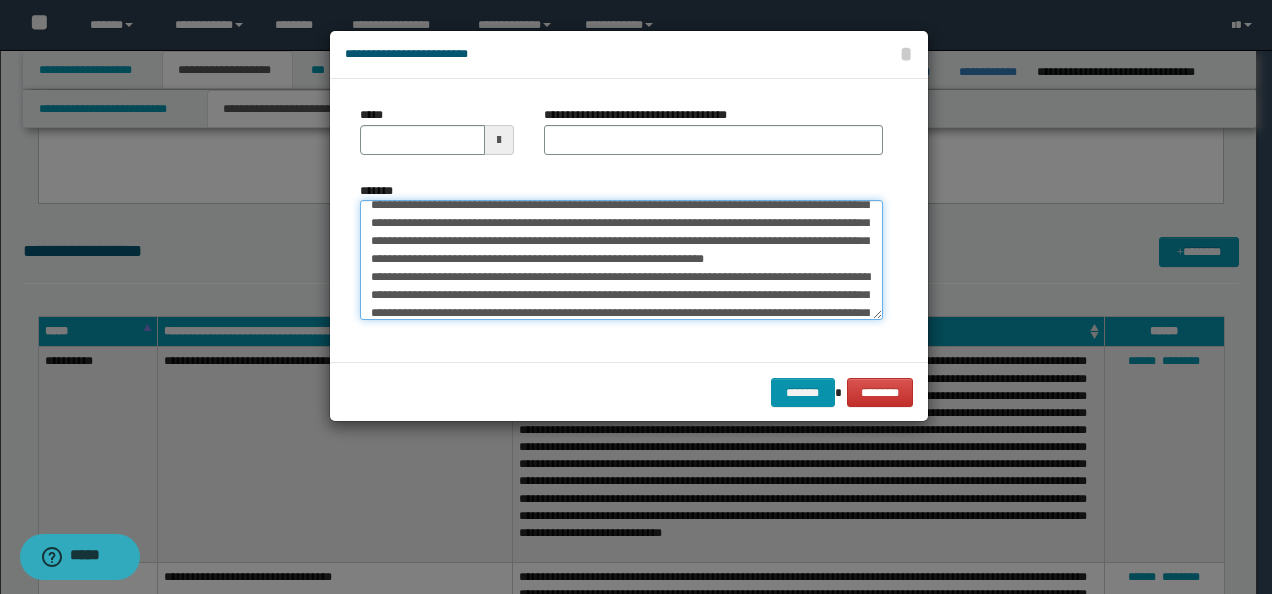 scroll, scrollTop: 0, scrollLeft: 0, axis: both 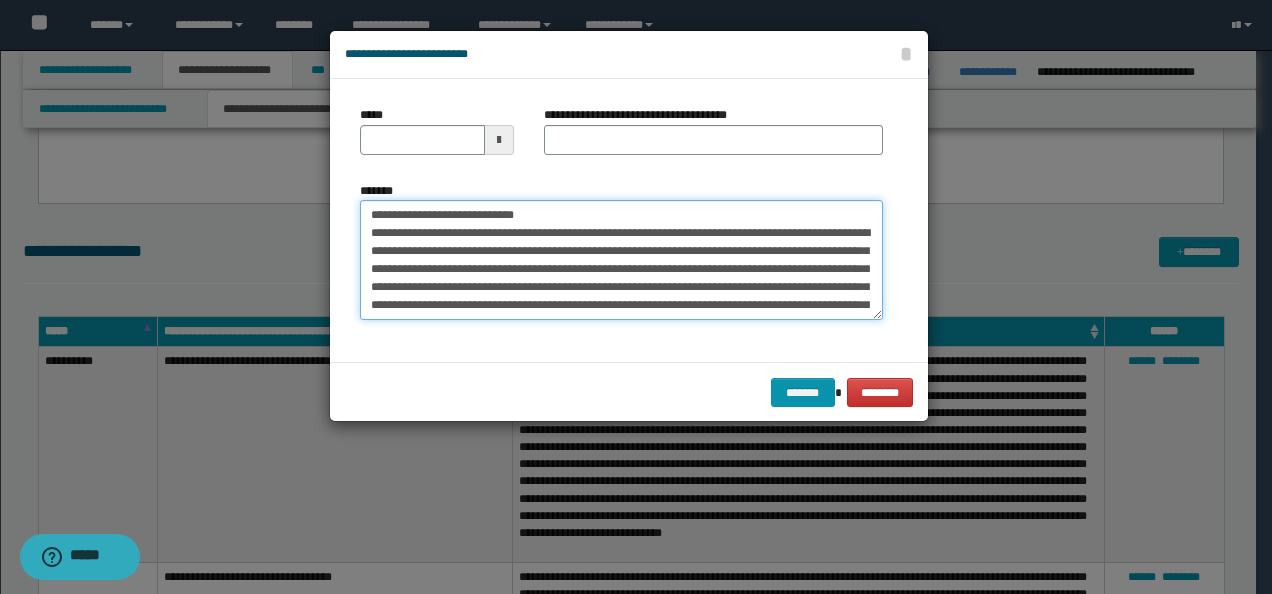 drag, startPoint x: 430, startPoint y: 216, endPoint x: 287, endPoint y: 186, distance: 146.11298 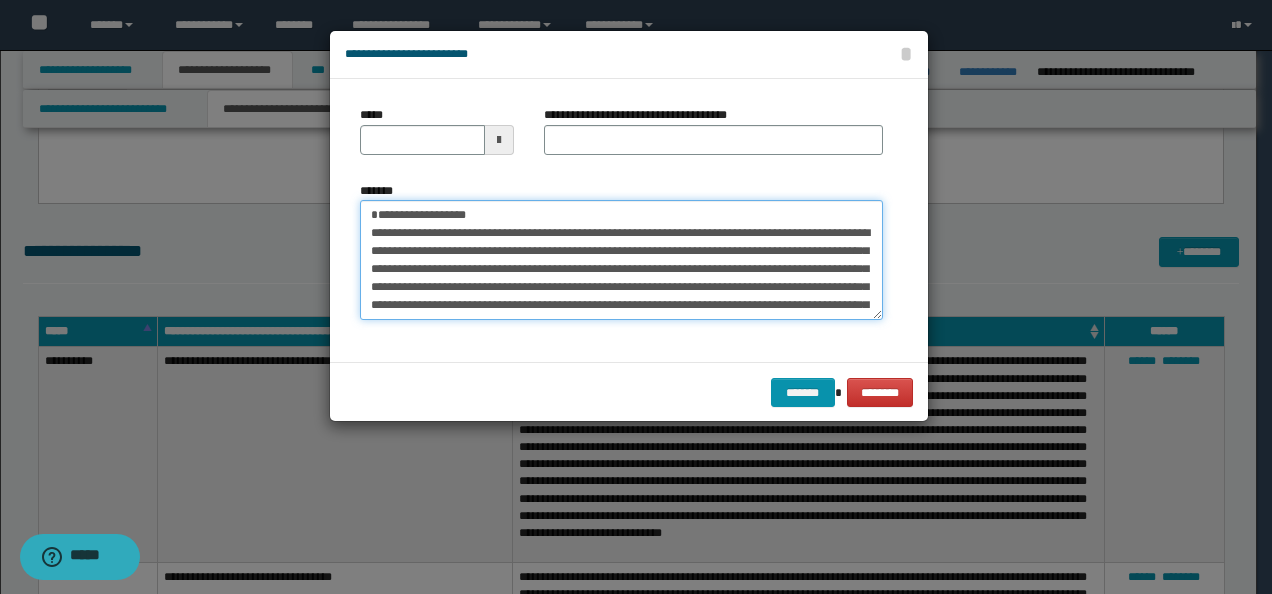 type 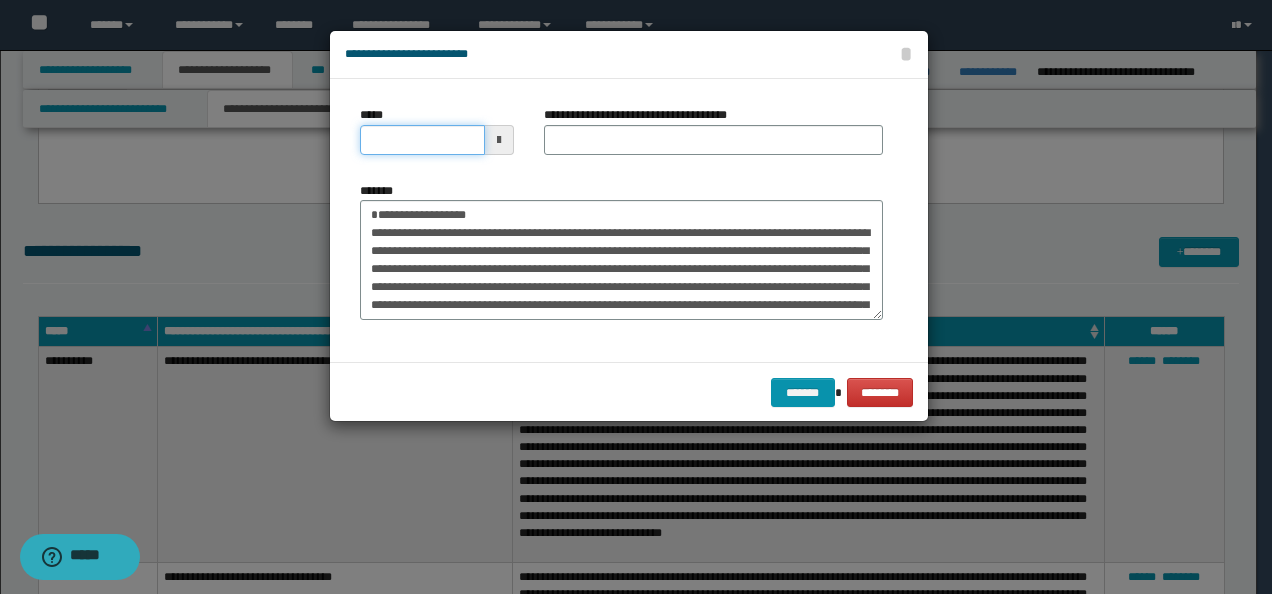 click on "*****" at bounding box center (422, 140) 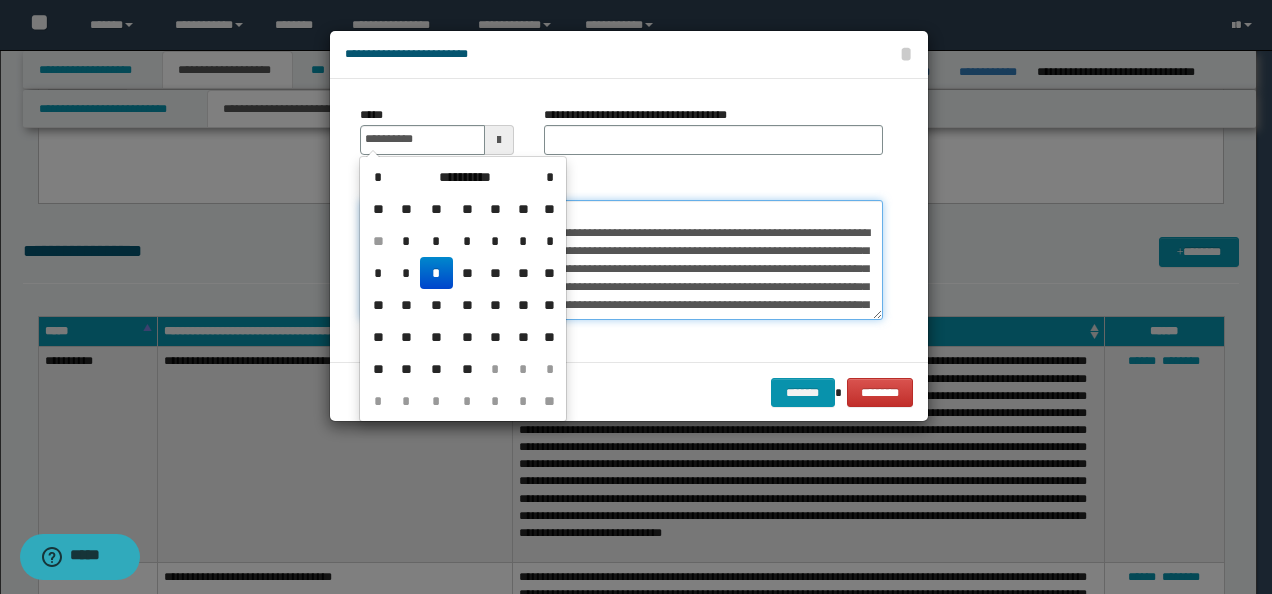 type on "**********" 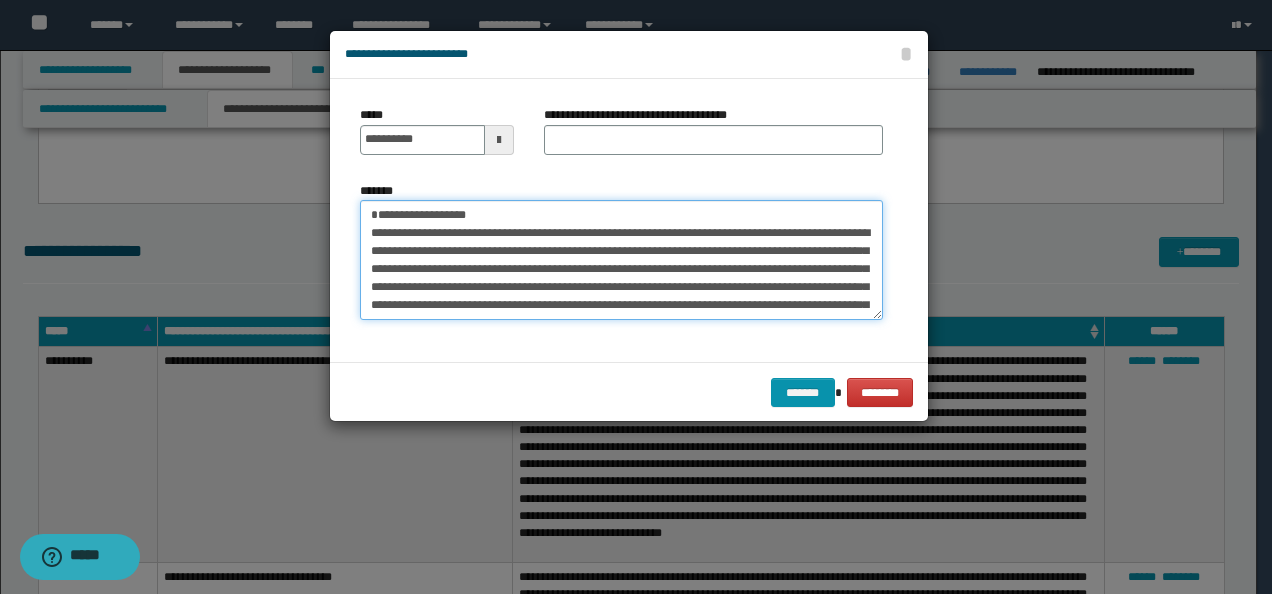 drag, startPoint x: 600, startPoint y: 208, endPoint x: 330, endPoint y: 194, distance: 270.36273 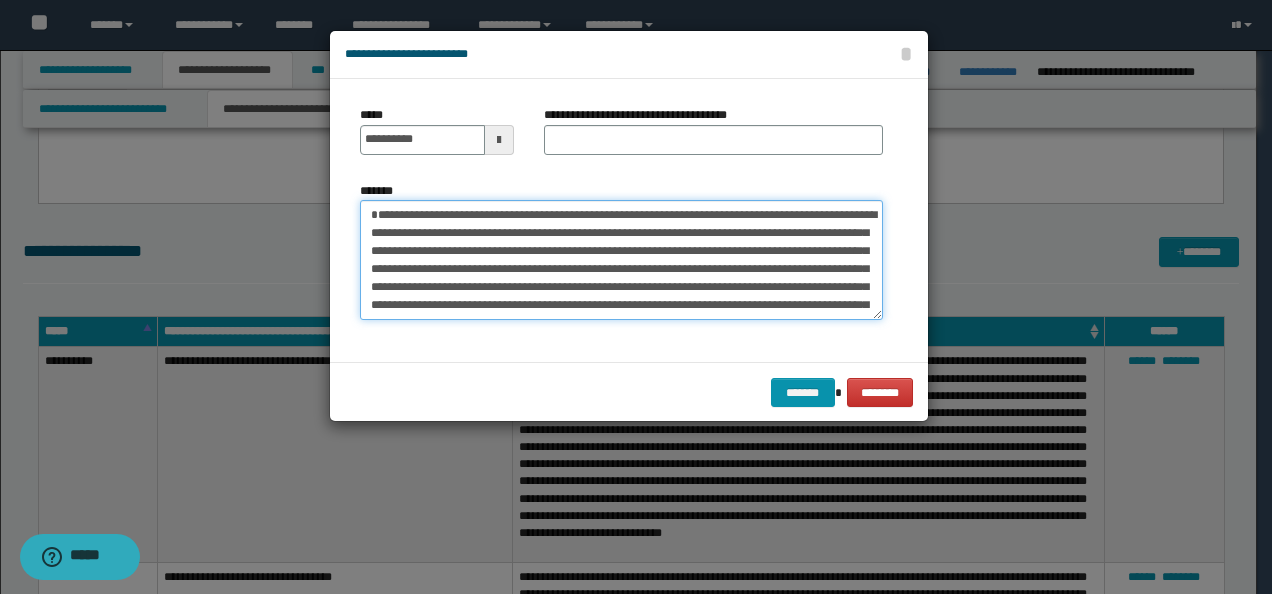 type on "**********" 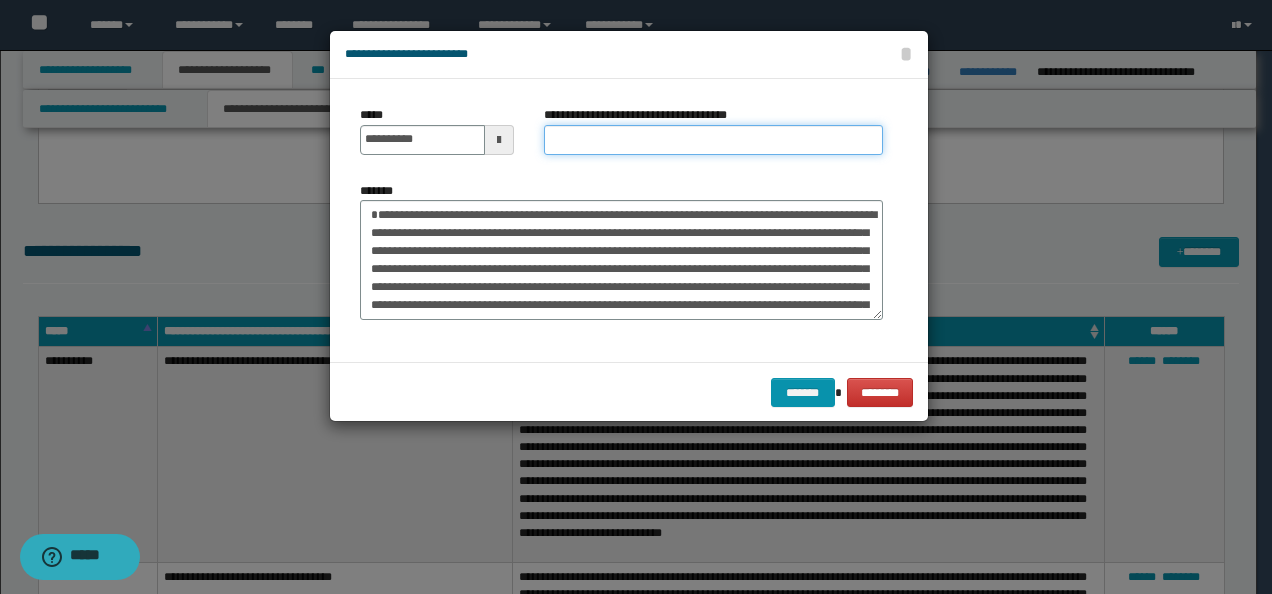 click on "**********" at bounding box center [713, 140] 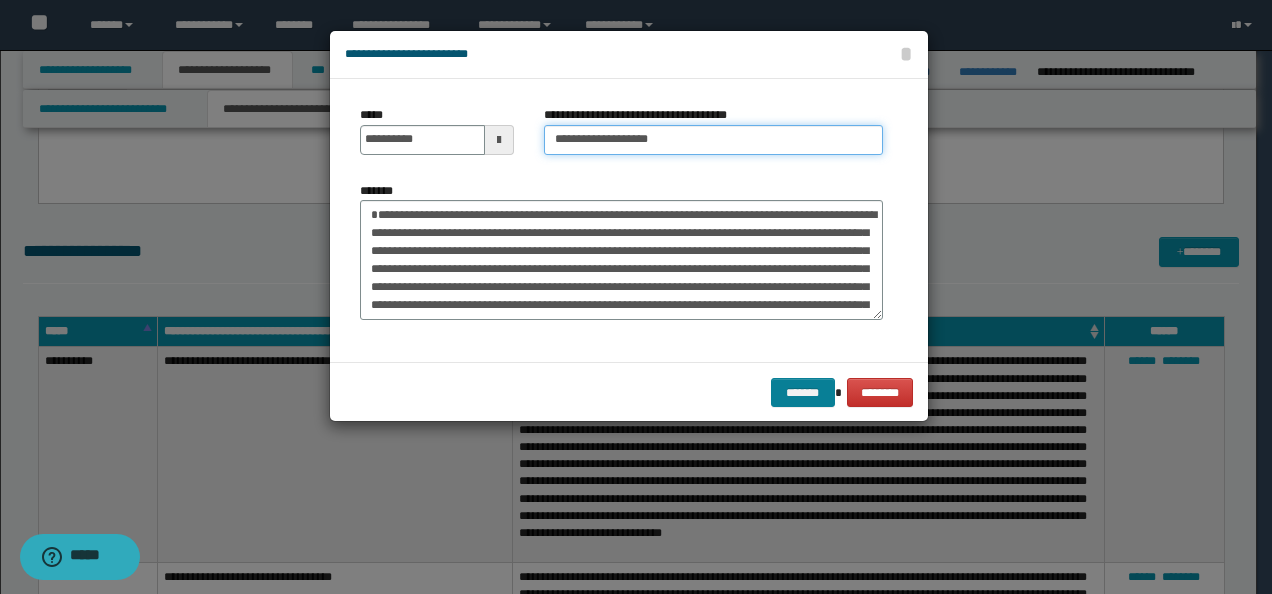 type on "**********" 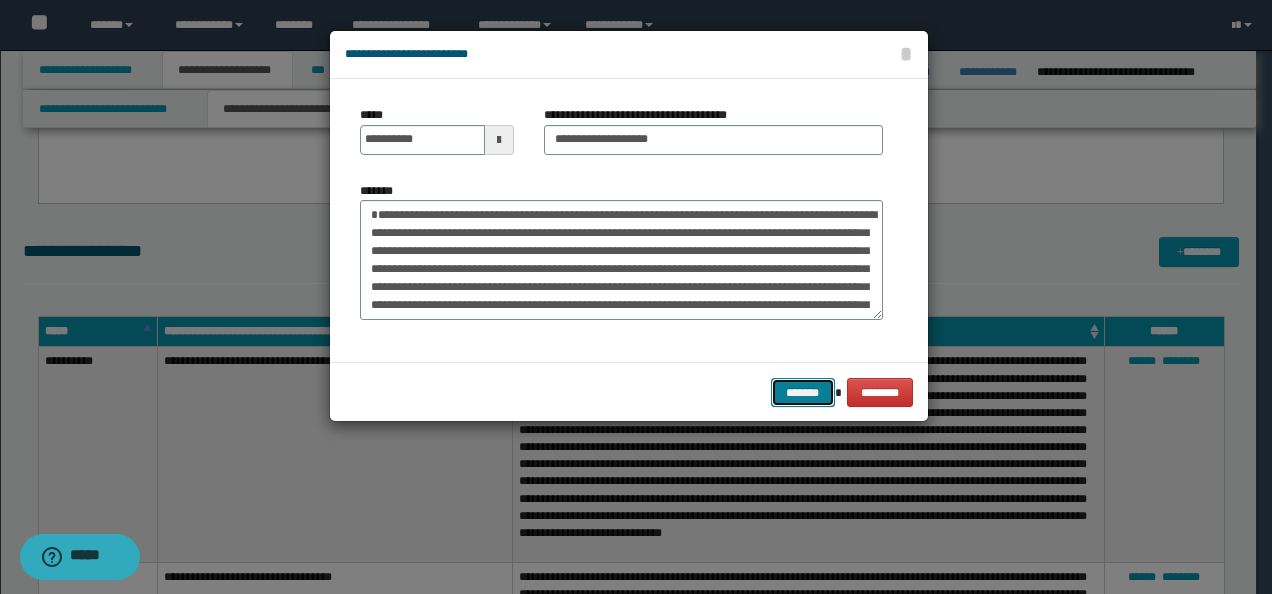 click on "*******" at bounding box center (803, 392) 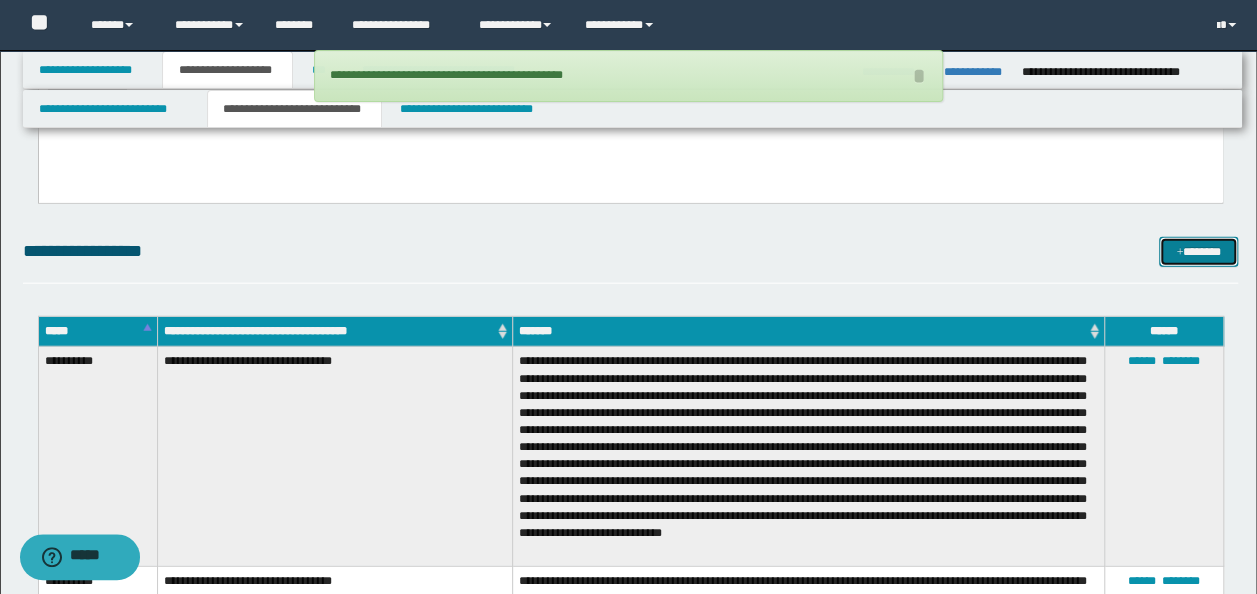 click on "*******" at bounding box center [1198, 251] 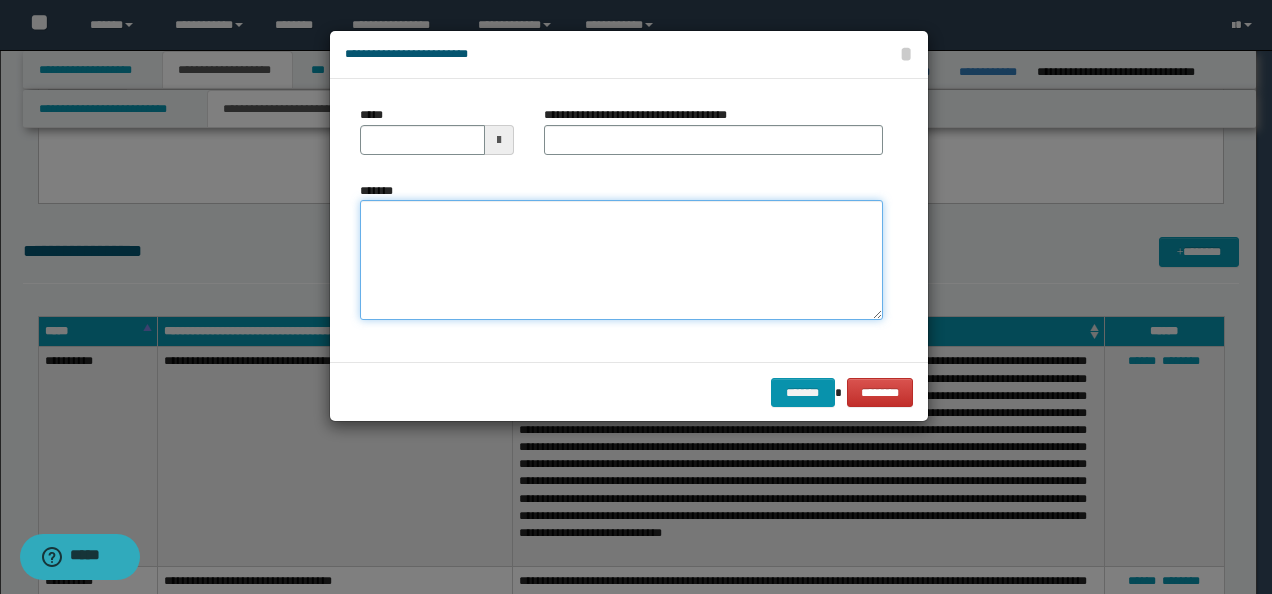 click on "*******" at bounding box center (621, 259) 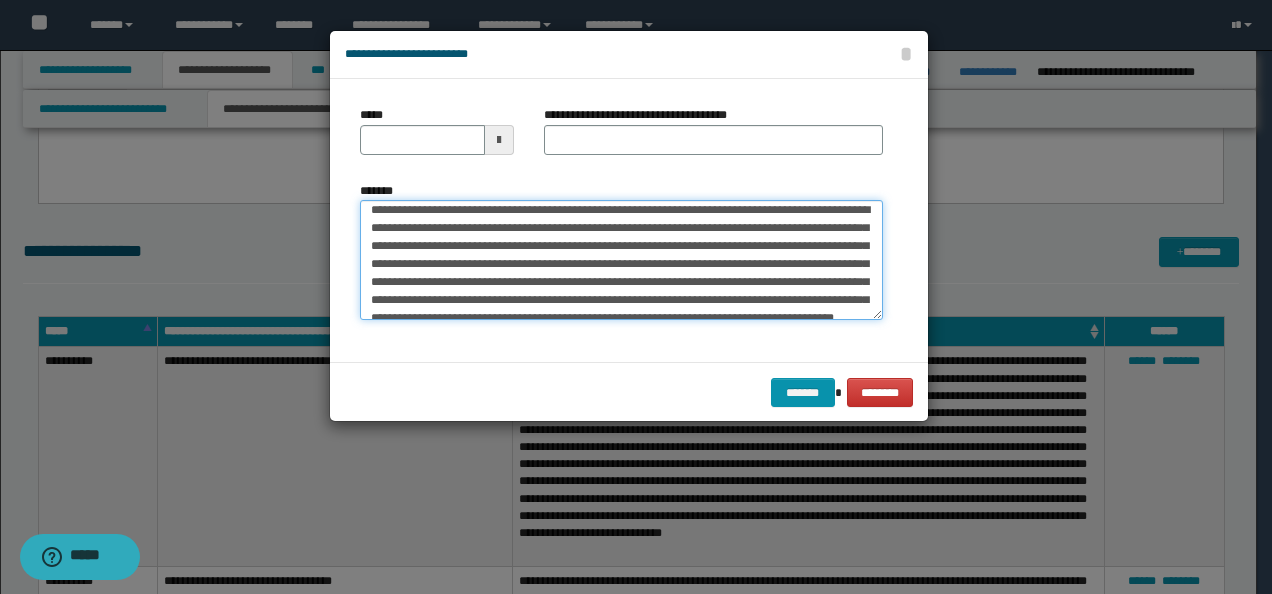 scroll, scrollTop: 0, scrollLeft: 0, axis: both 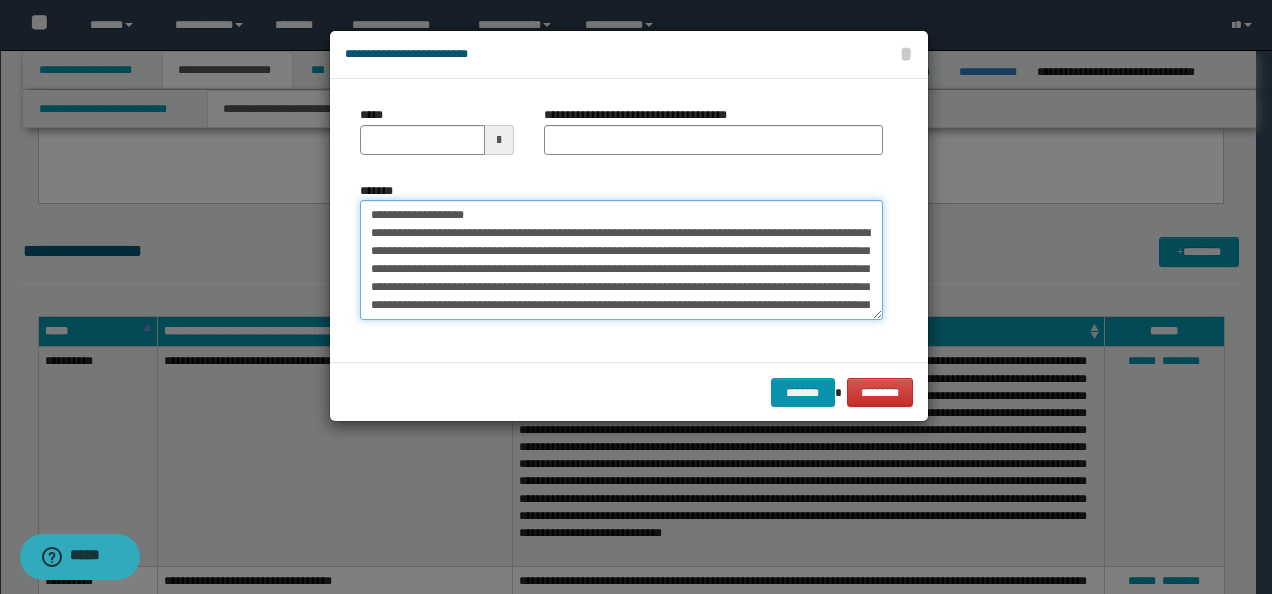 drag, startPoint x: 430, startPoint y: 214, endPoint x: 244, endPoint y: 201, distance: 186.45375 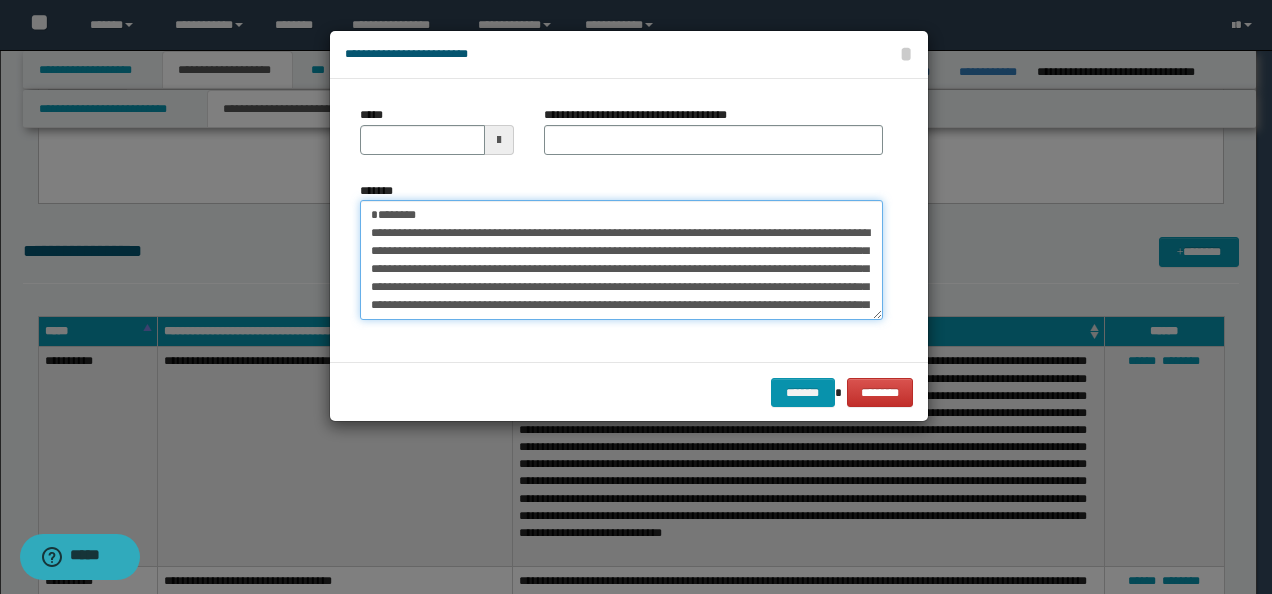 type 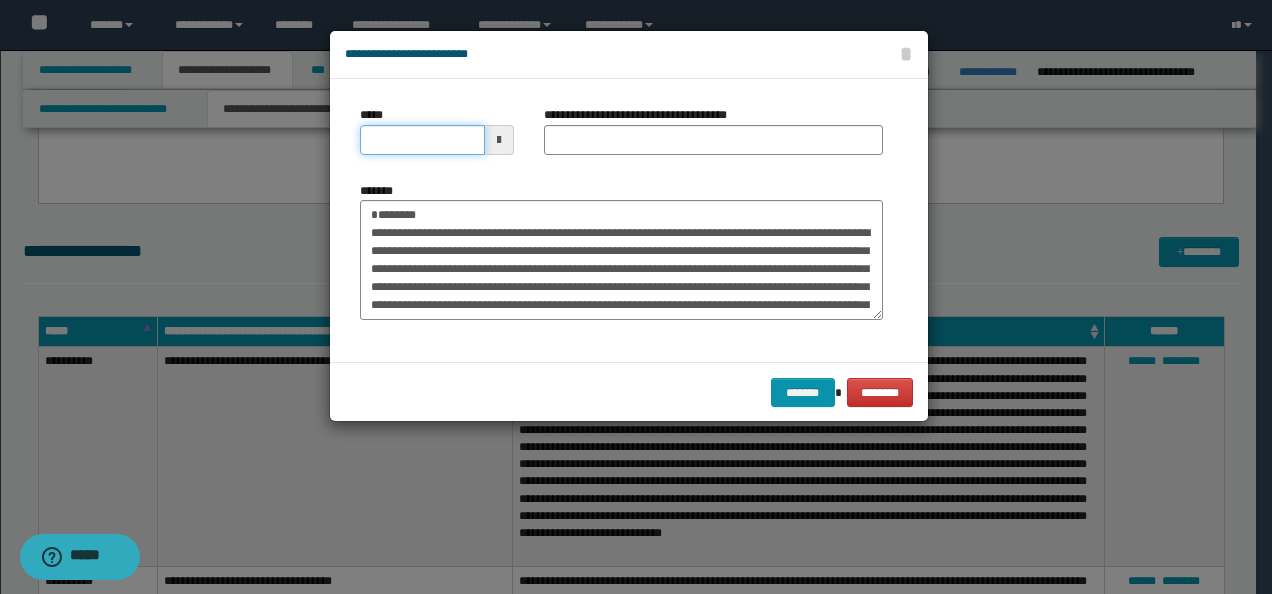 click on "*****" at bounding box center (422, 140) 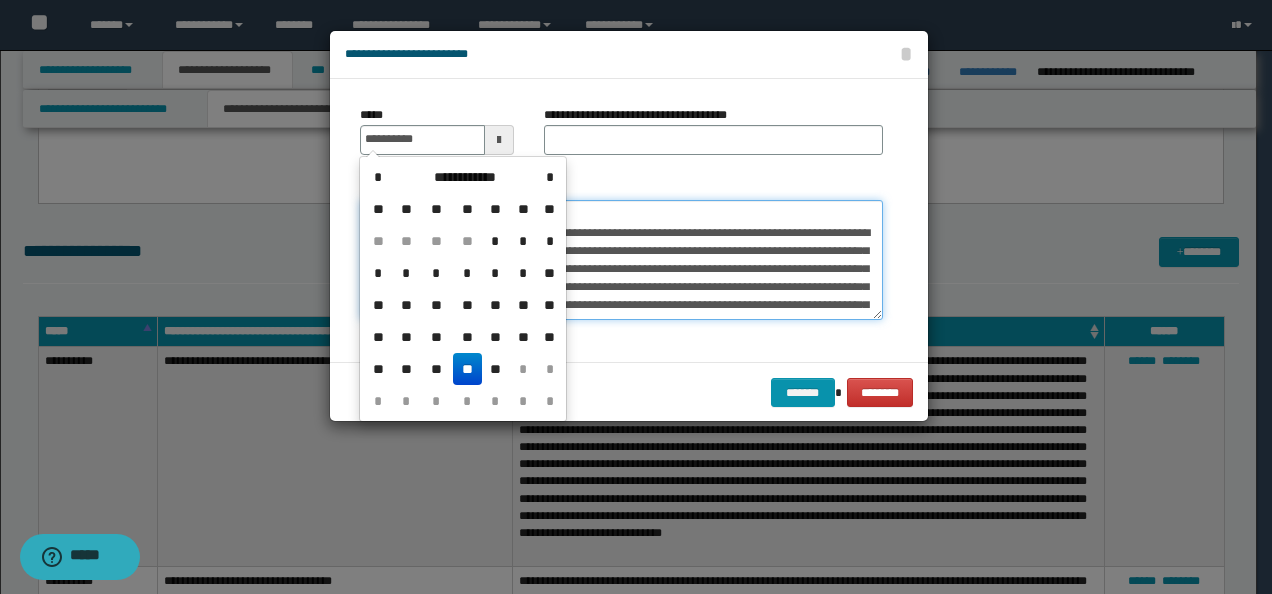 type on "**********" 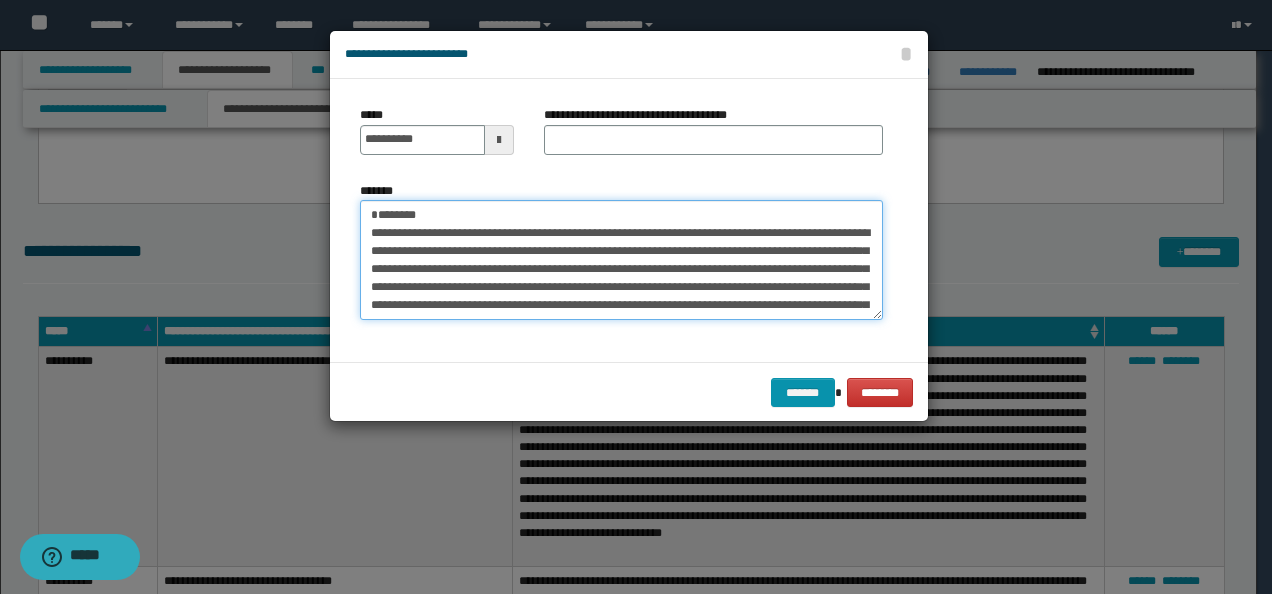 drag, startPoint x: 360, startPoint y: 208, endPoint x: 313, endPoint y: 210, distance: 47.042534 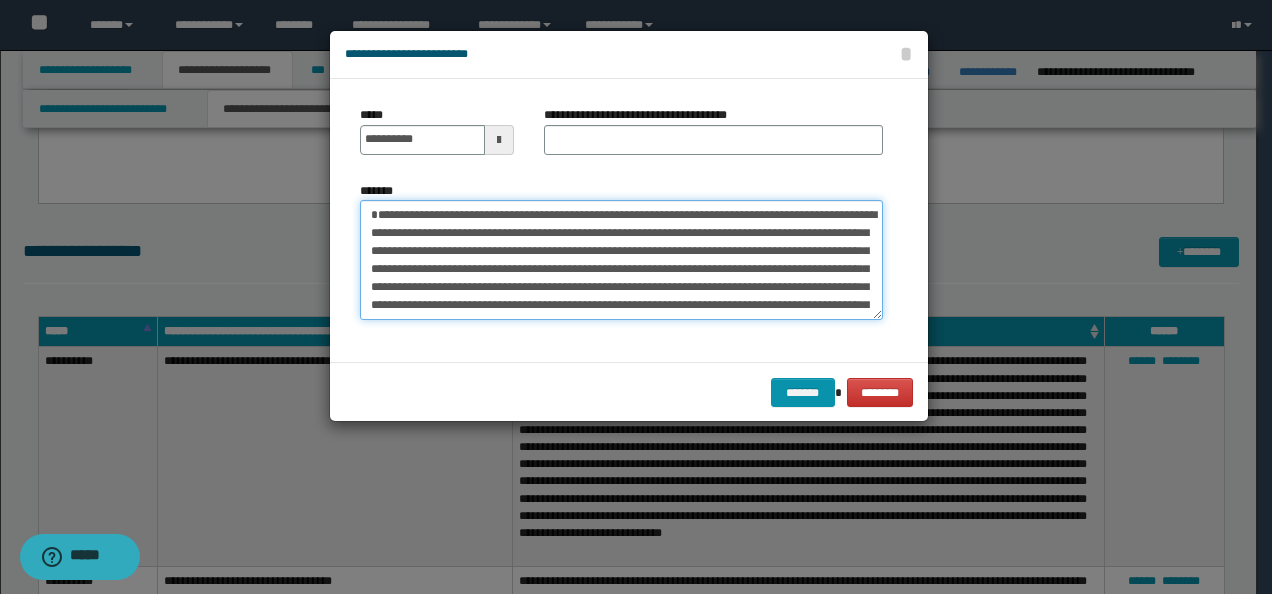 type on "**********" 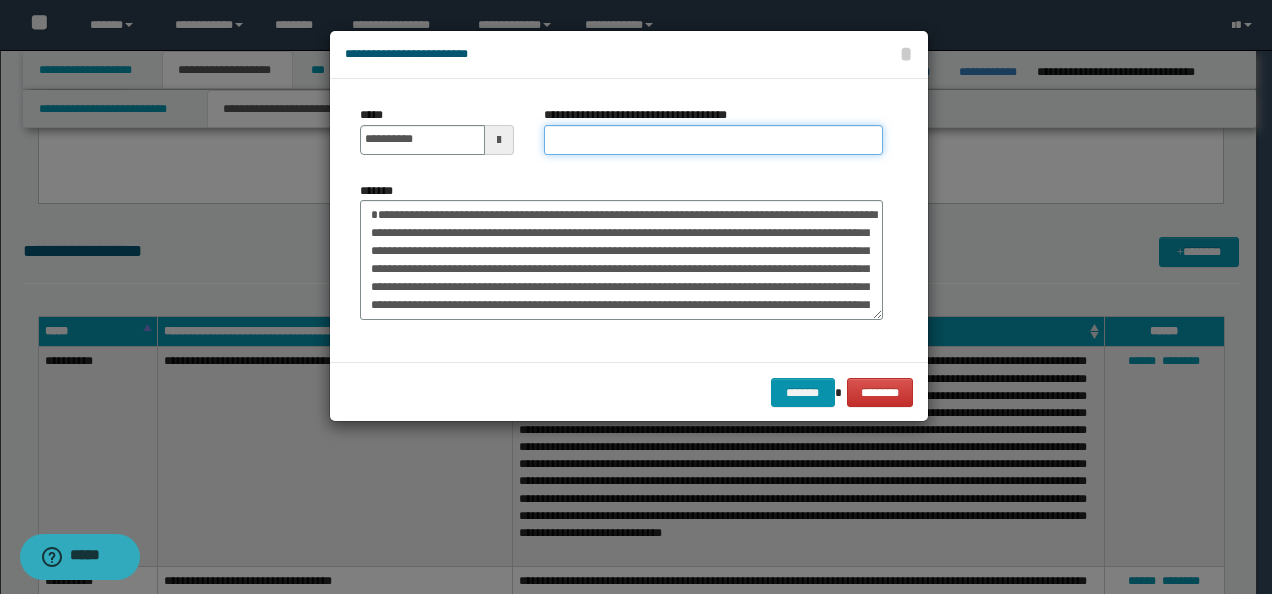 click on "**********" at bounding box center [713, 140] 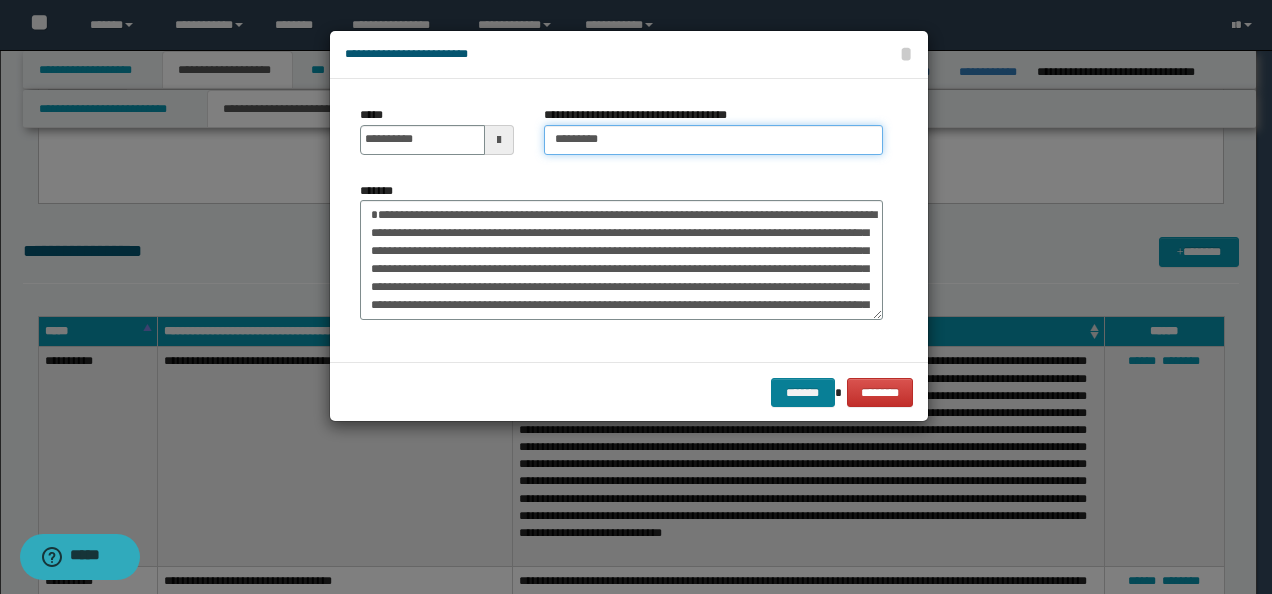 type on "********" 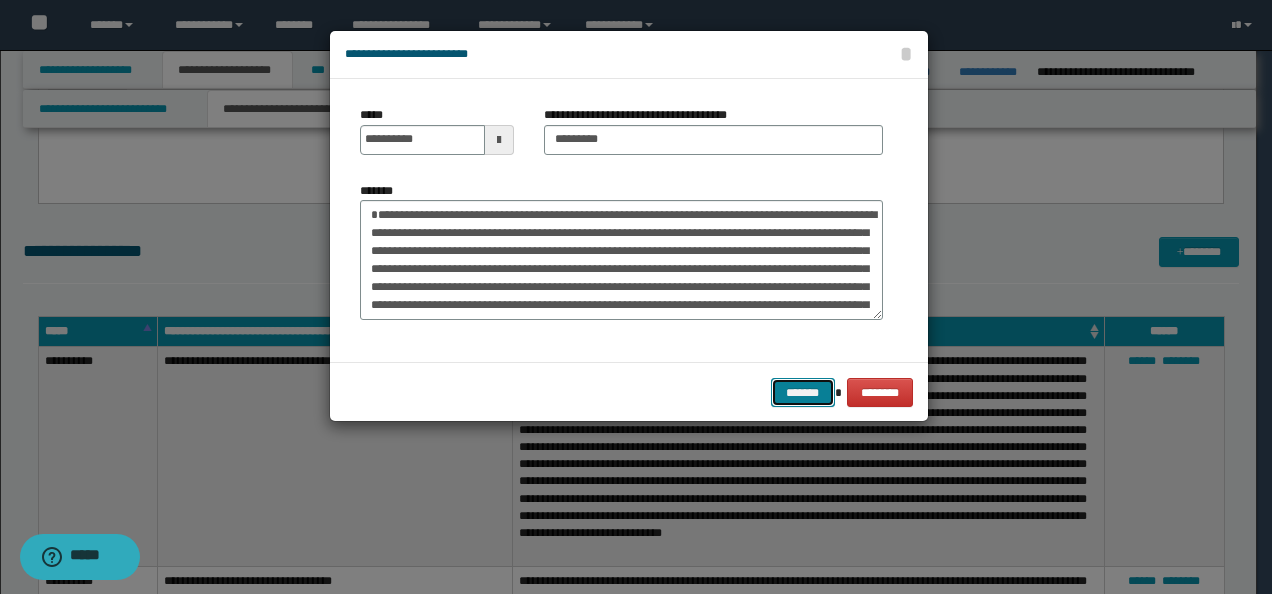 click on "*******" at bounding box center [803, 392] 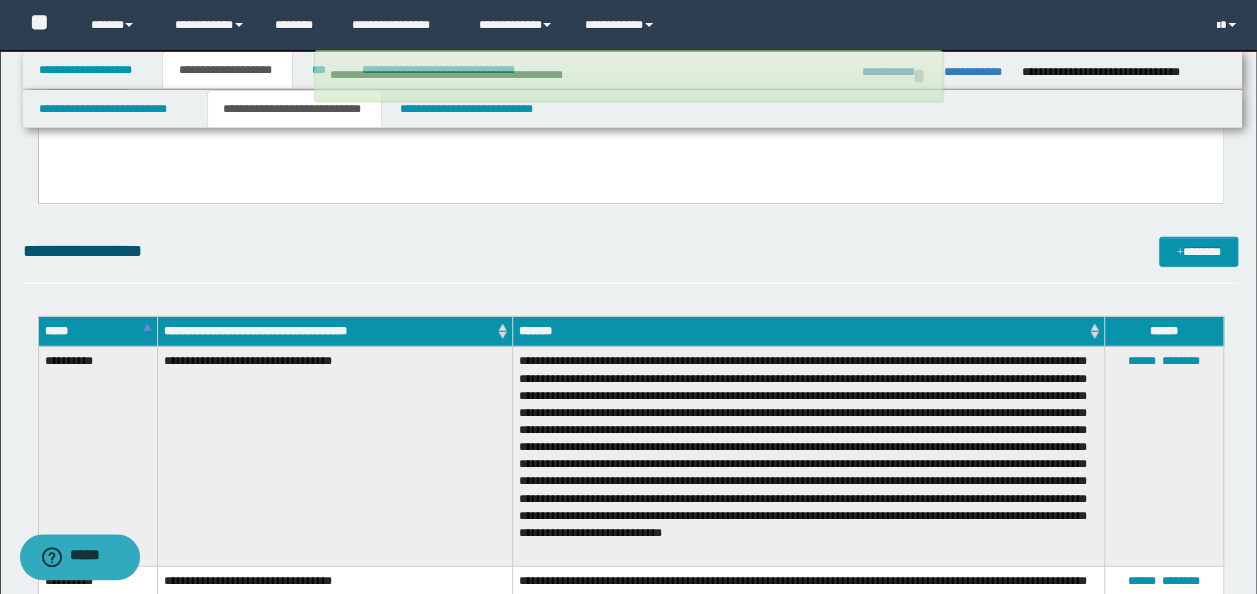 type 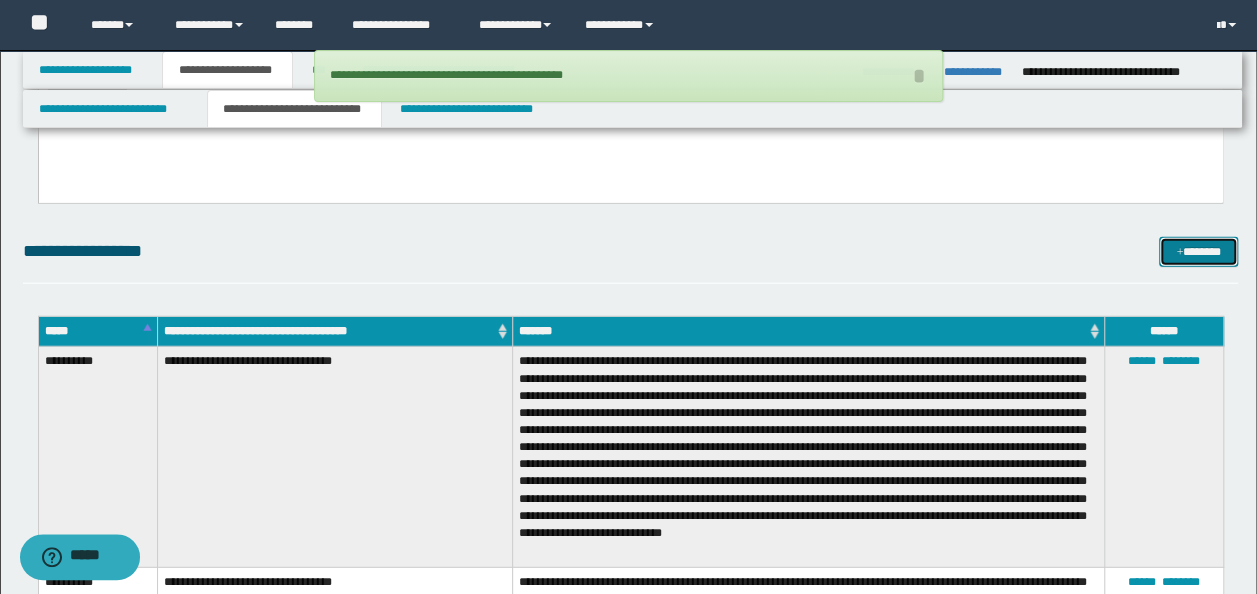 click on "*******" at bounding box center (1198, 251) 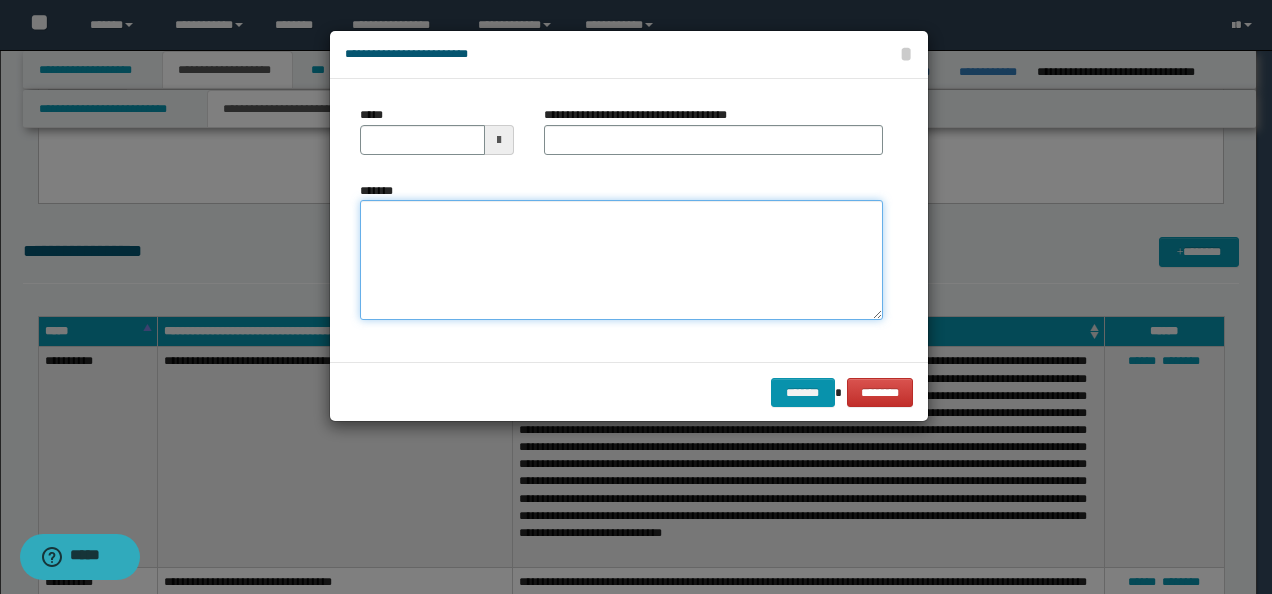 click on "*******" at bounding box center (621, 259) 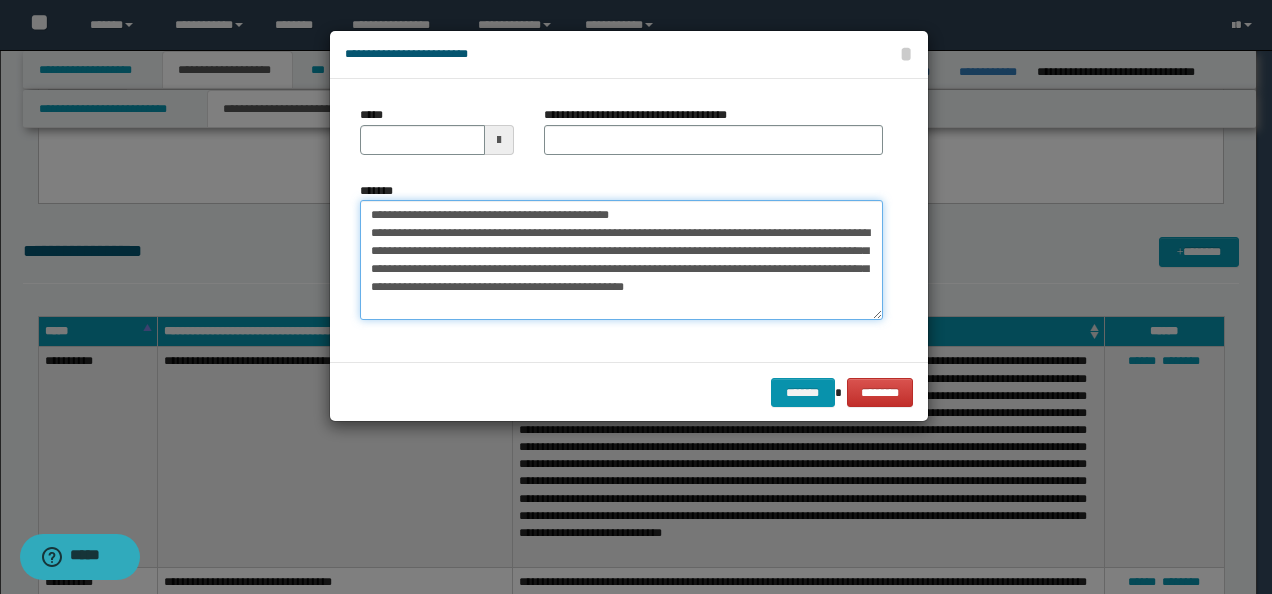 scroll, scrollTop: 0, scrollLeft: 0, axis: both 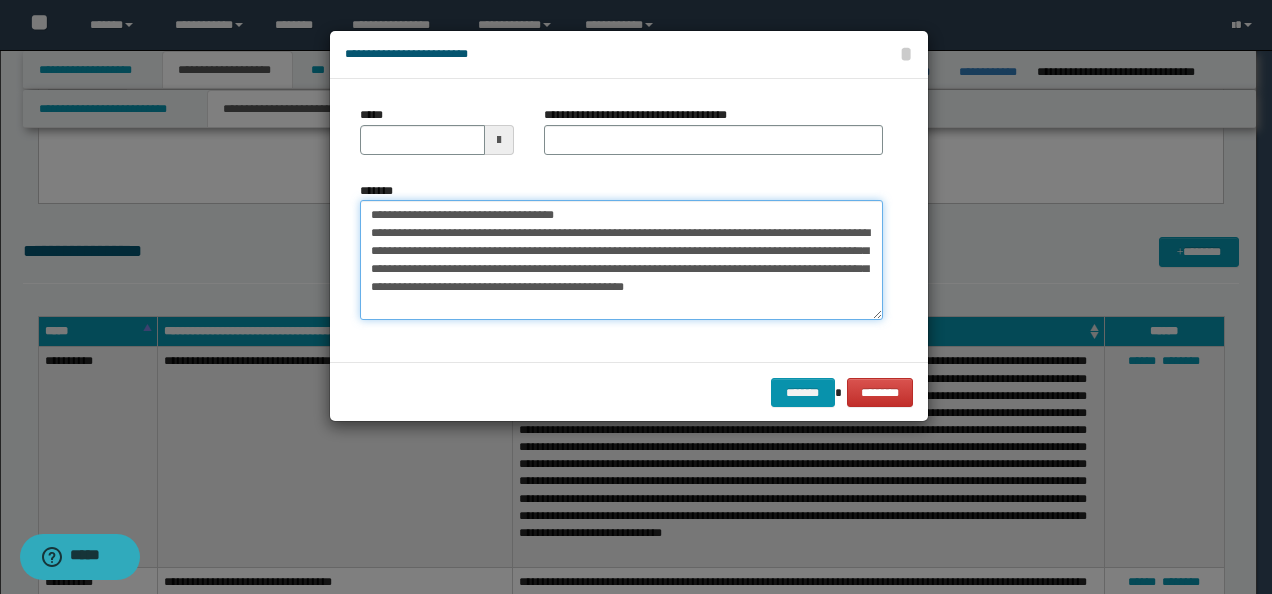 type 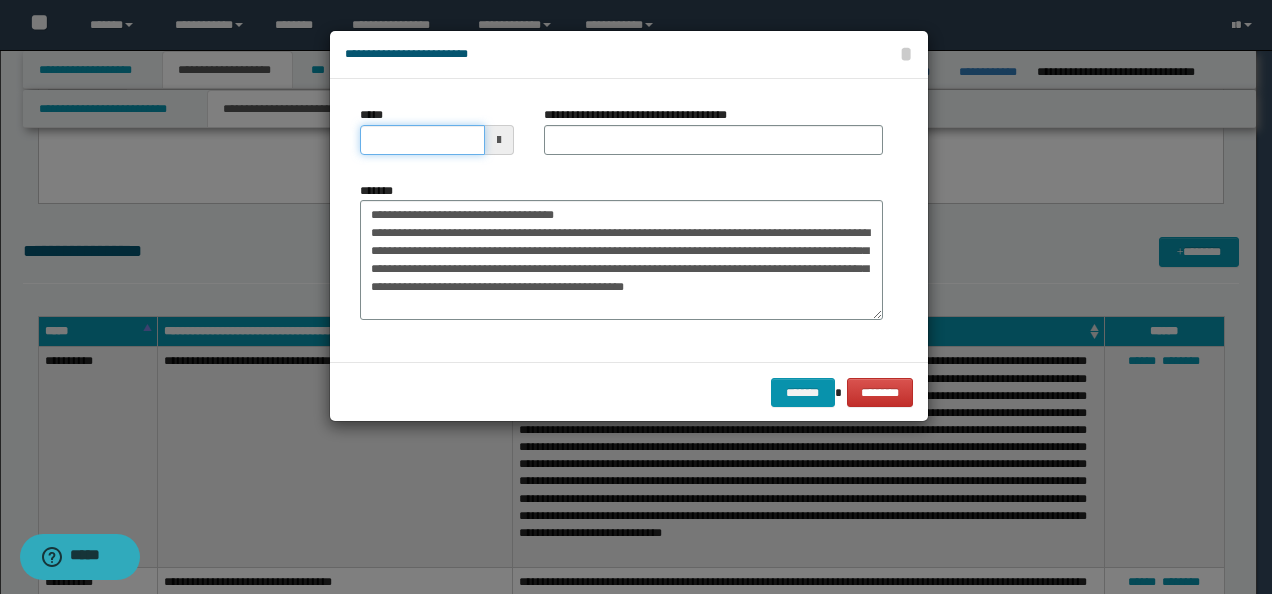 click on "*****" at bounding box center [422, 140] 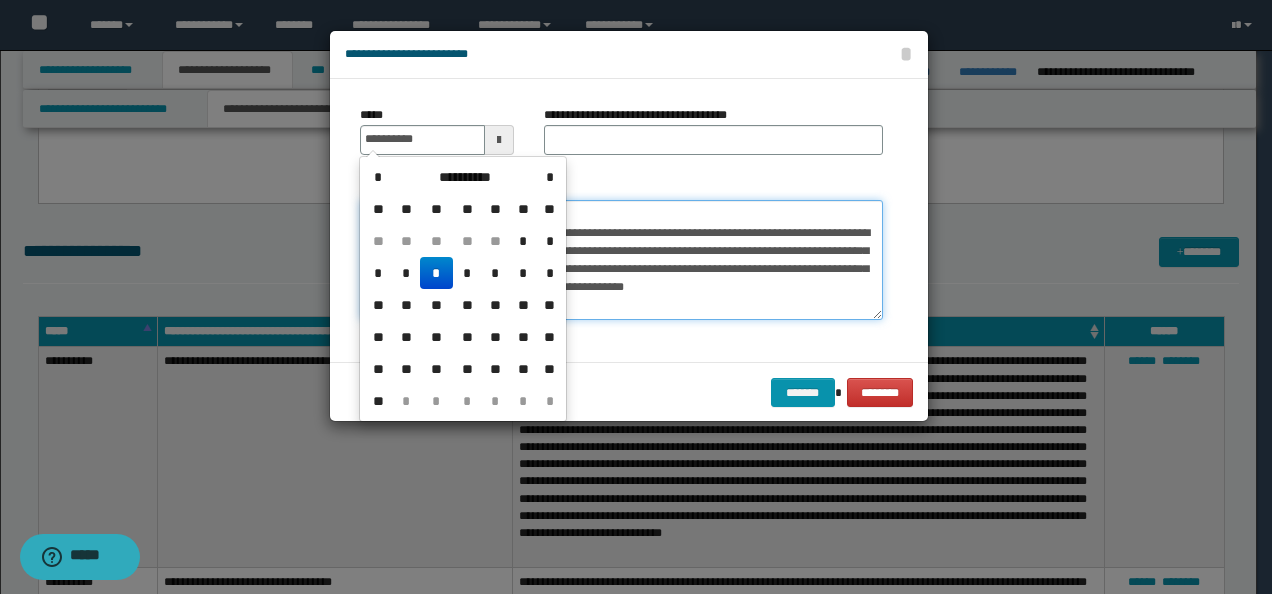 type on "**********" 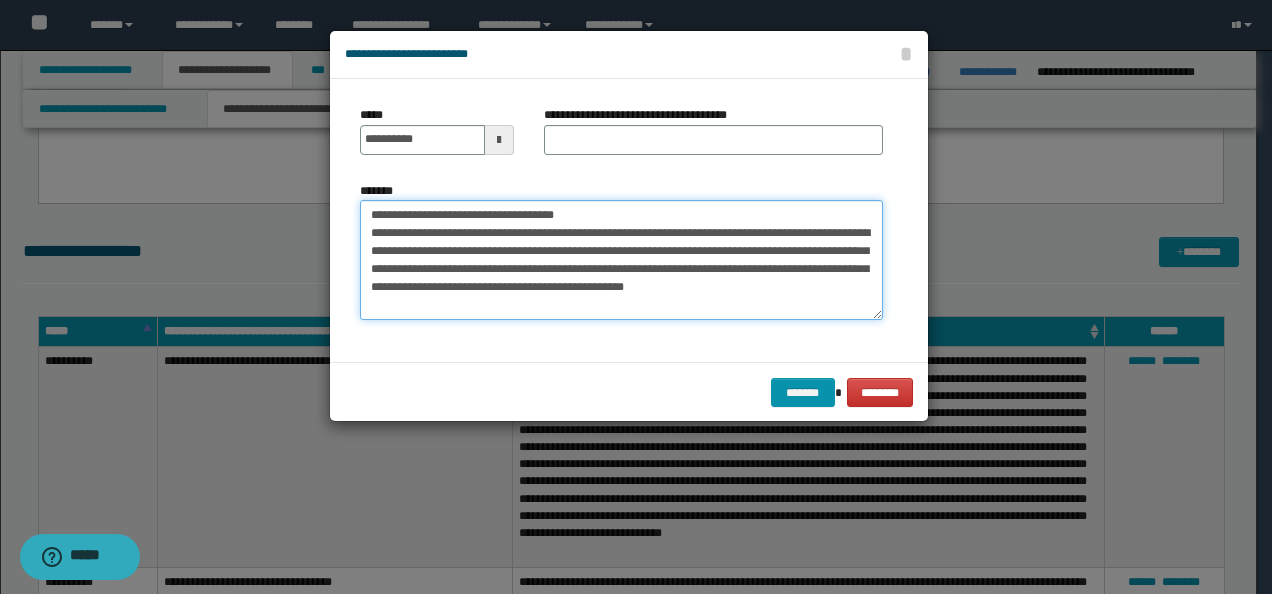 drag, startPoint x: 614, startPoint y: 211, endPoint x: 264, endPoint y: 185, distance: 350.9644 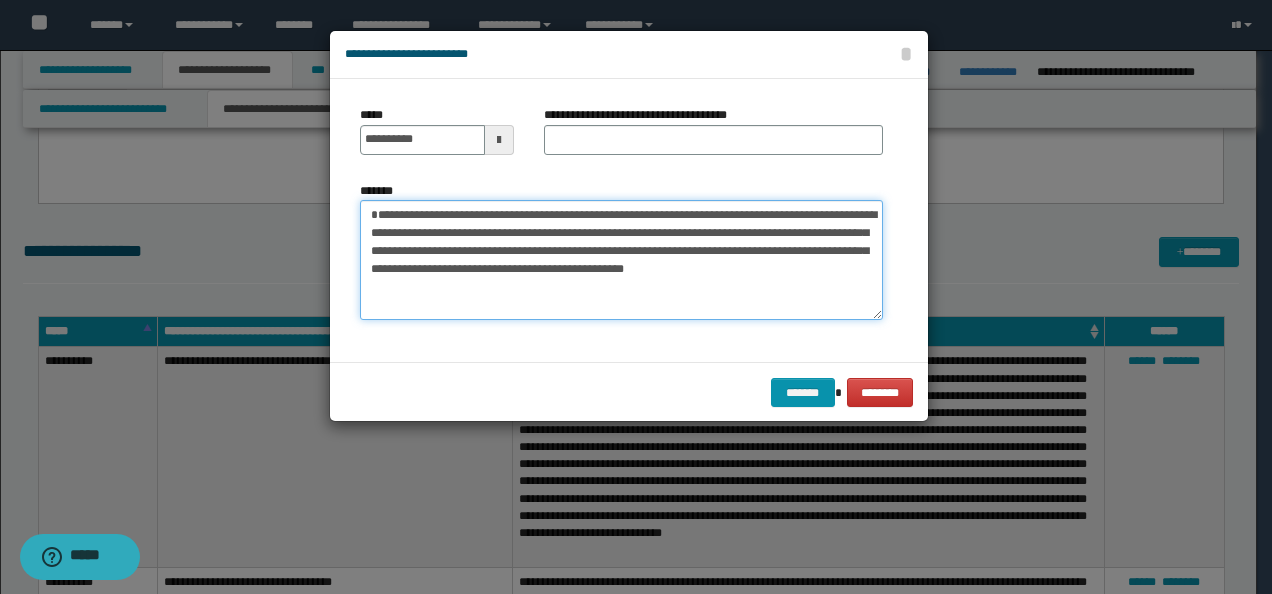 type on "**********" 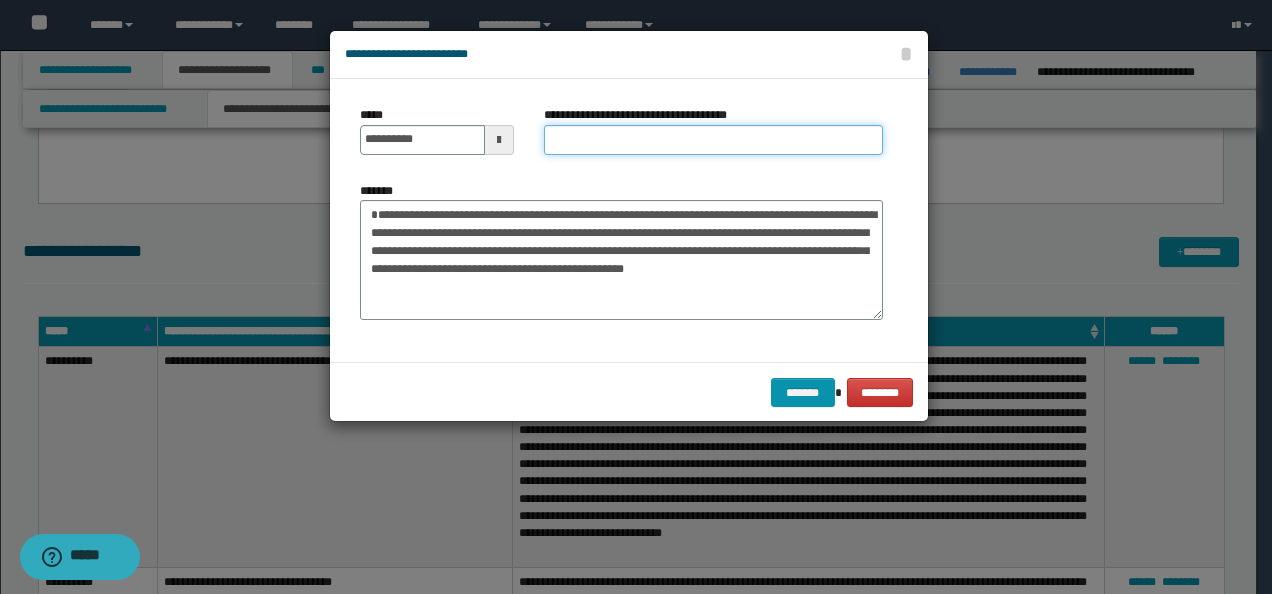 click on "**********" at bounding box center [713, 140] 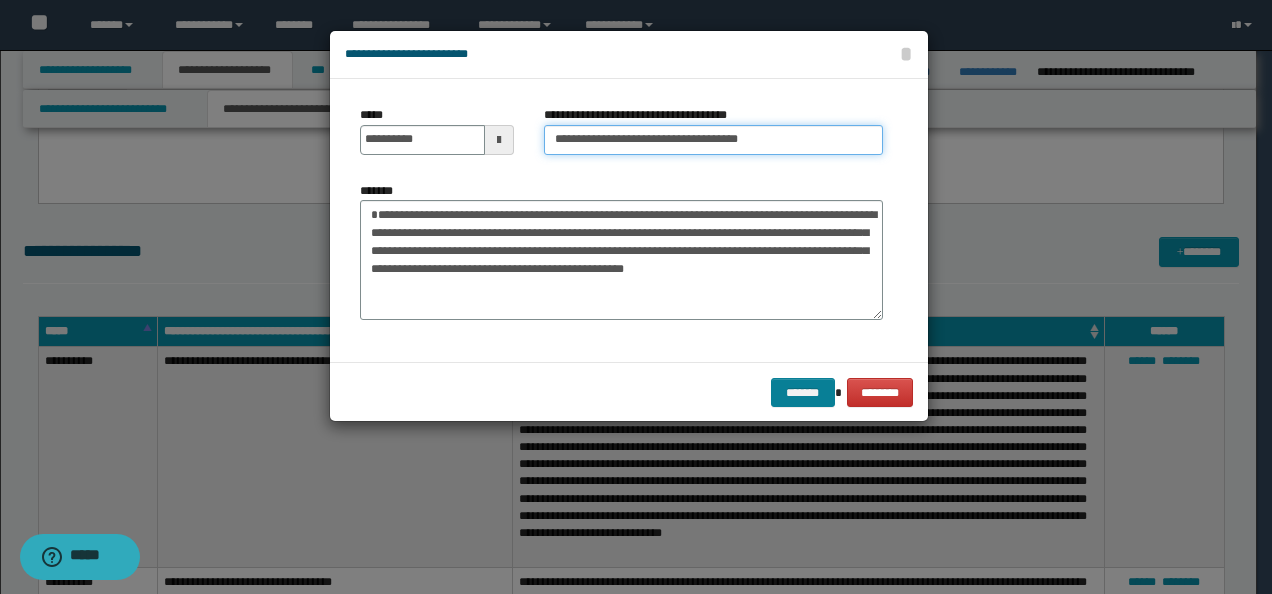 type on "**********" 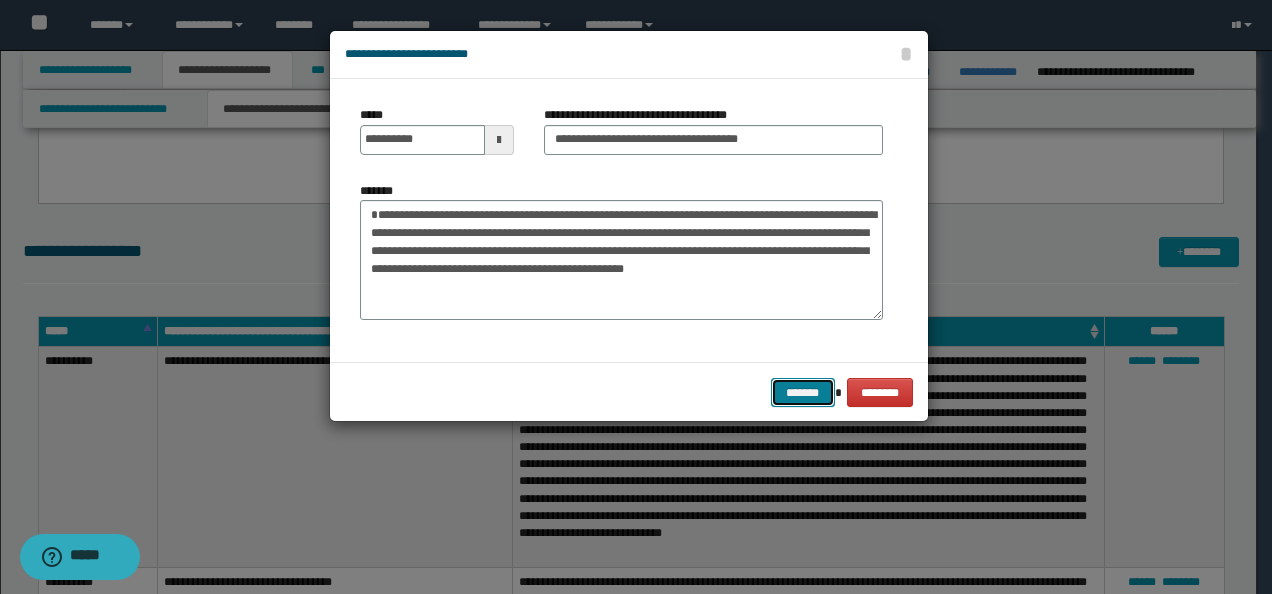 click on "*******" at bounding box center [803, 392] 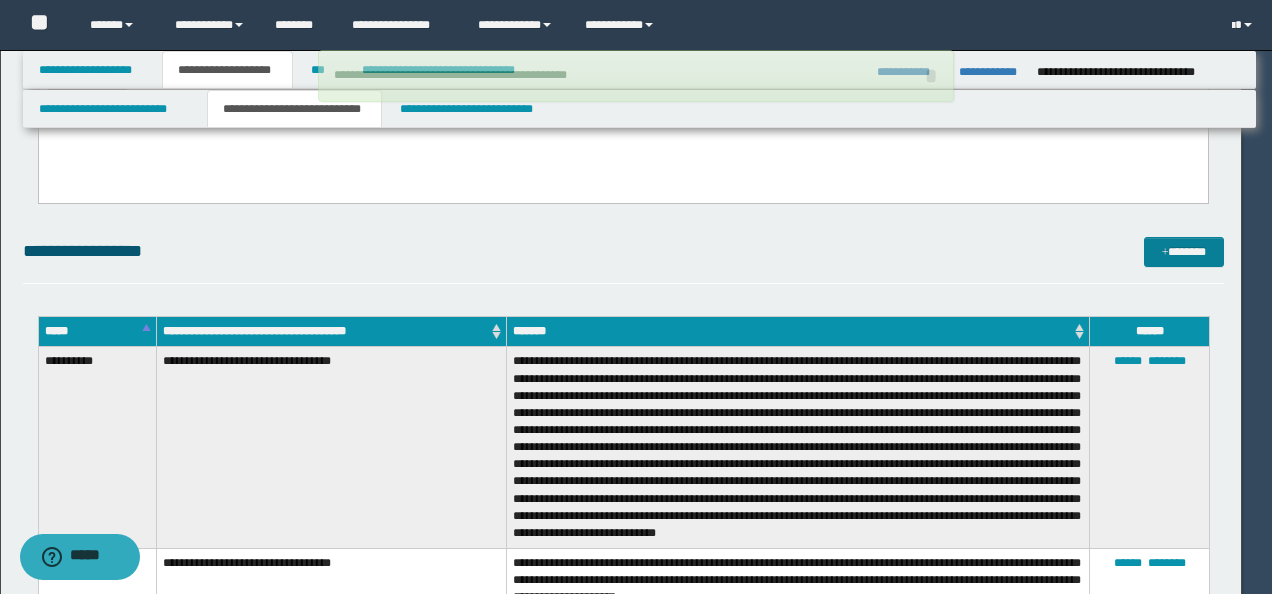 type 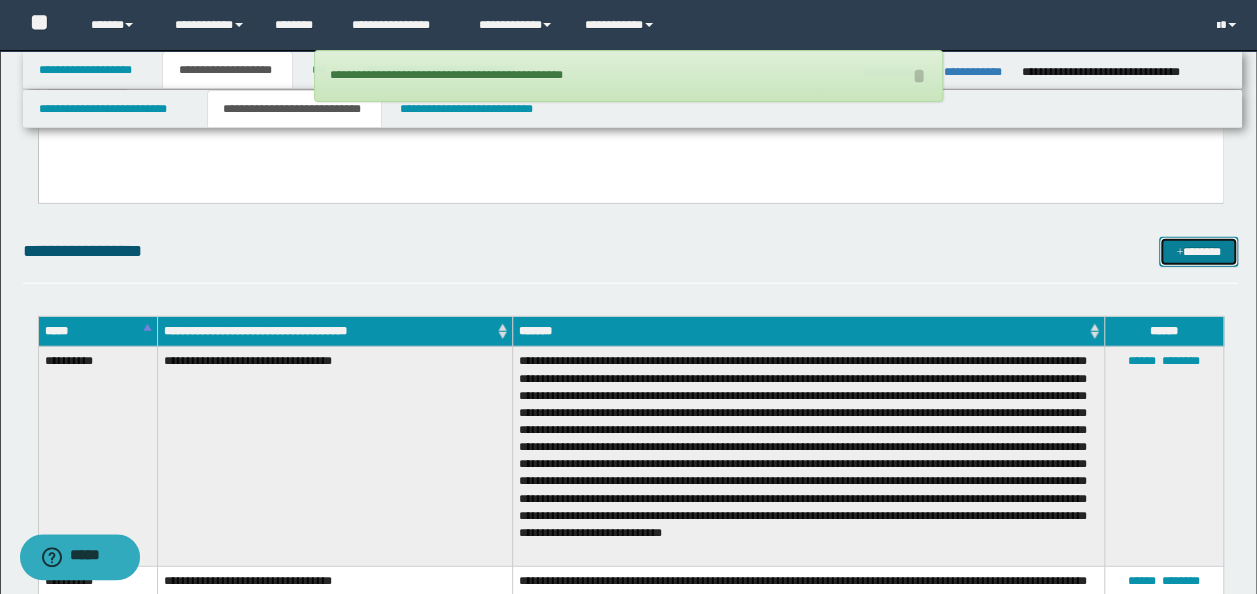 click on "*******" at bounding box center (1198, 251) 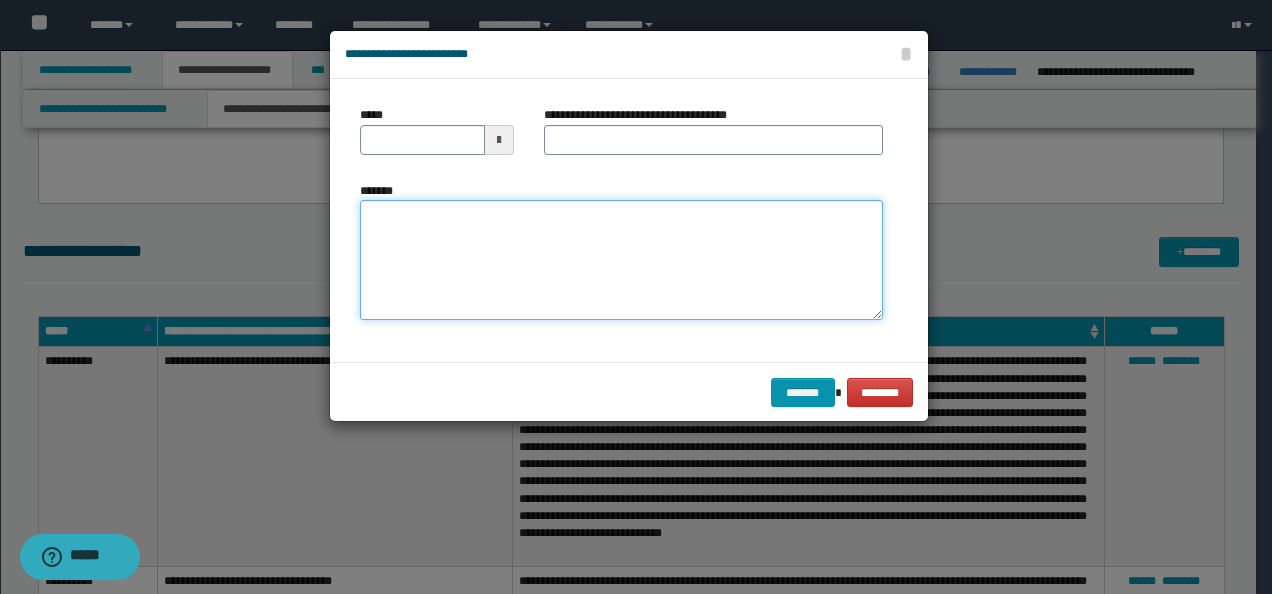 click on "*******" at bounding box center [621, 259] 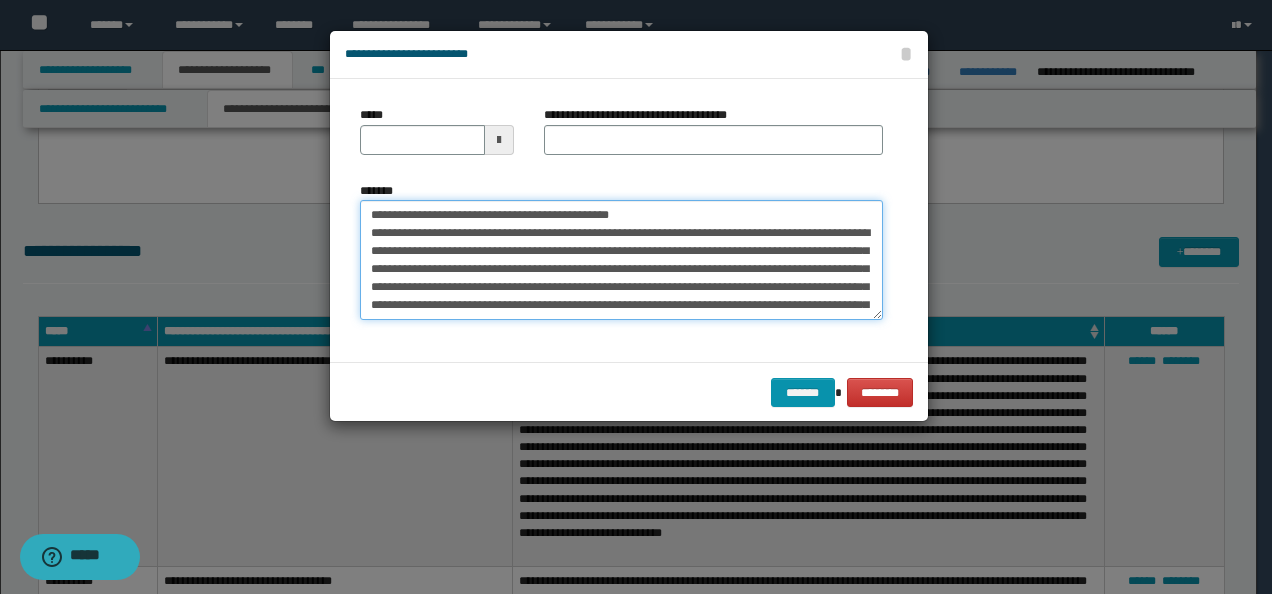 scroll, scrollTop: 0, scrollLeft: 0, axis: both 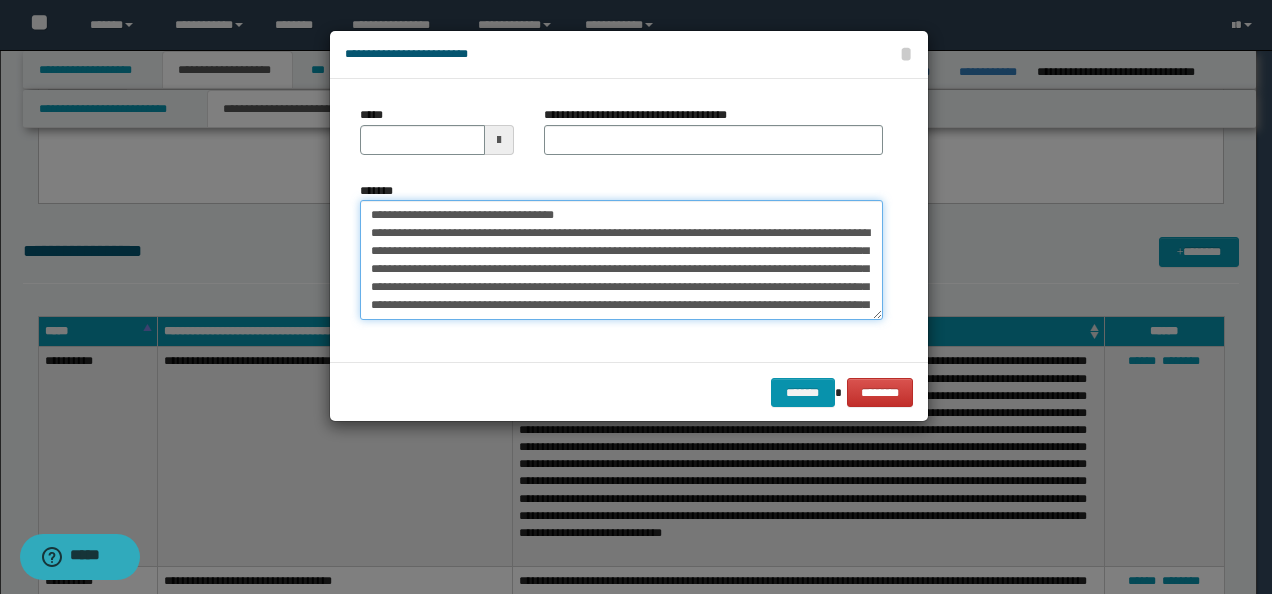 type 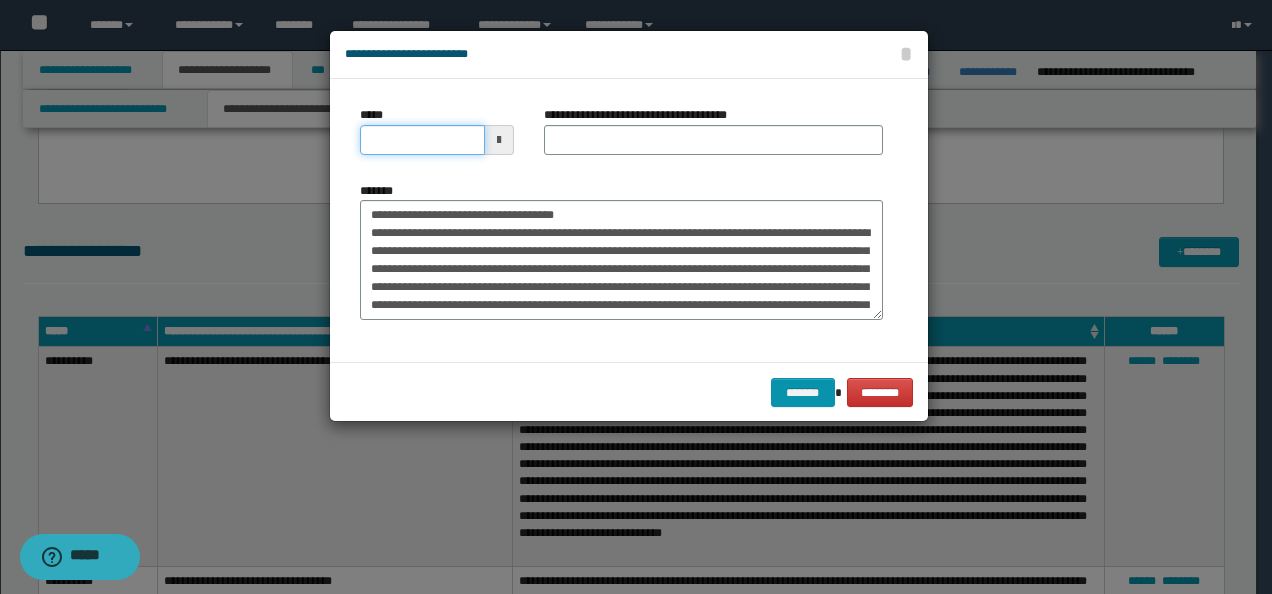 click on "*****" at bounding box center [422, 140] 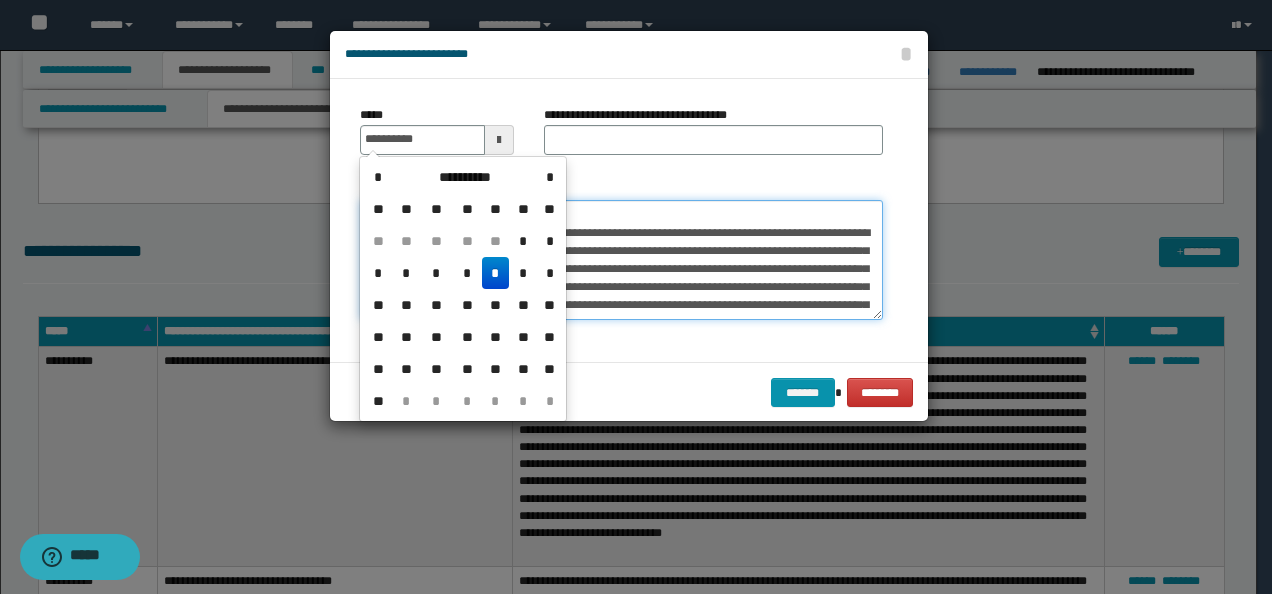 type on "**********" 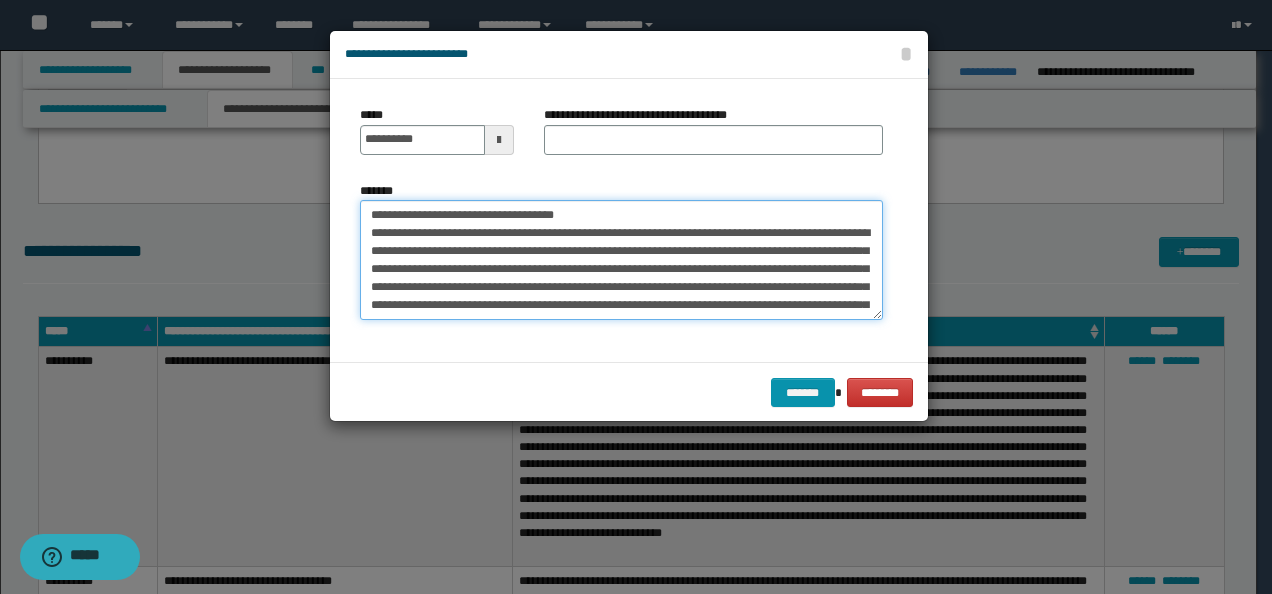 drag, startPoint x: 604, startPoint y: 212, endPoint x: 368, endPoint y: 198, distance: 236.41489 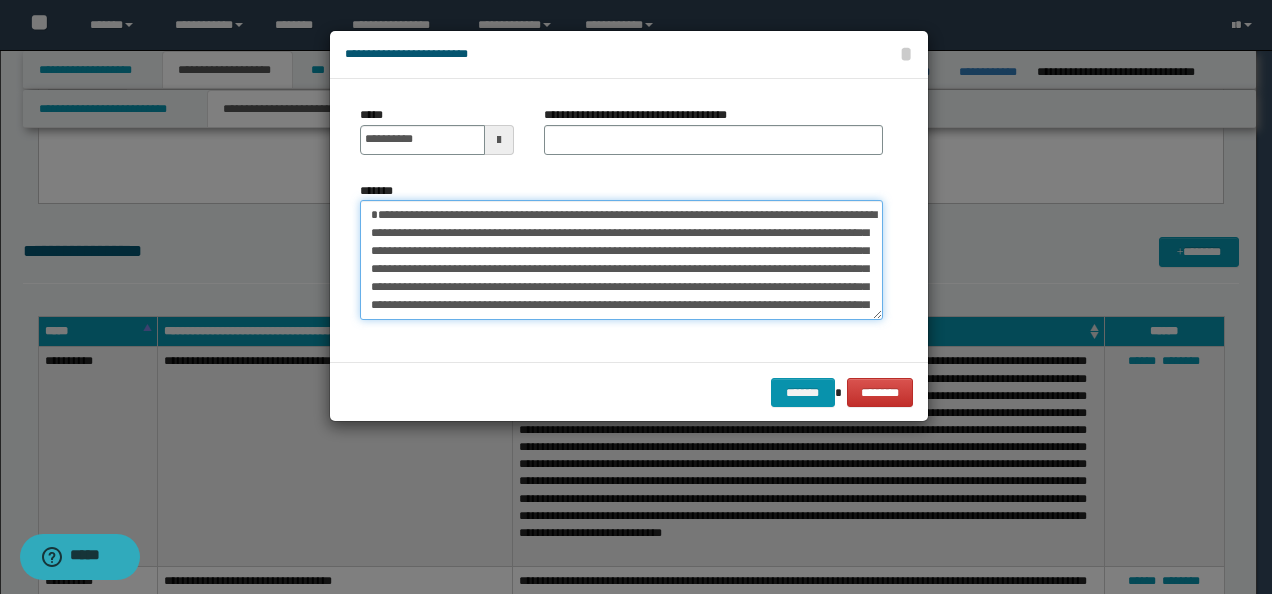 type on "**********" 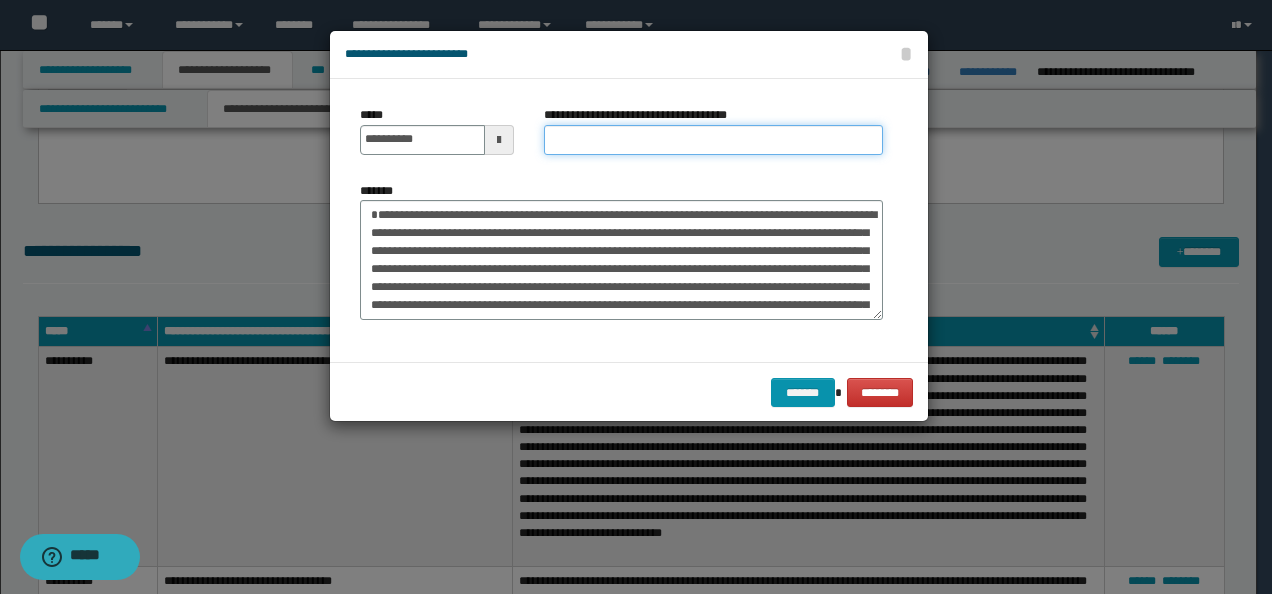 click on "**********" at bounding box center (713, 140) 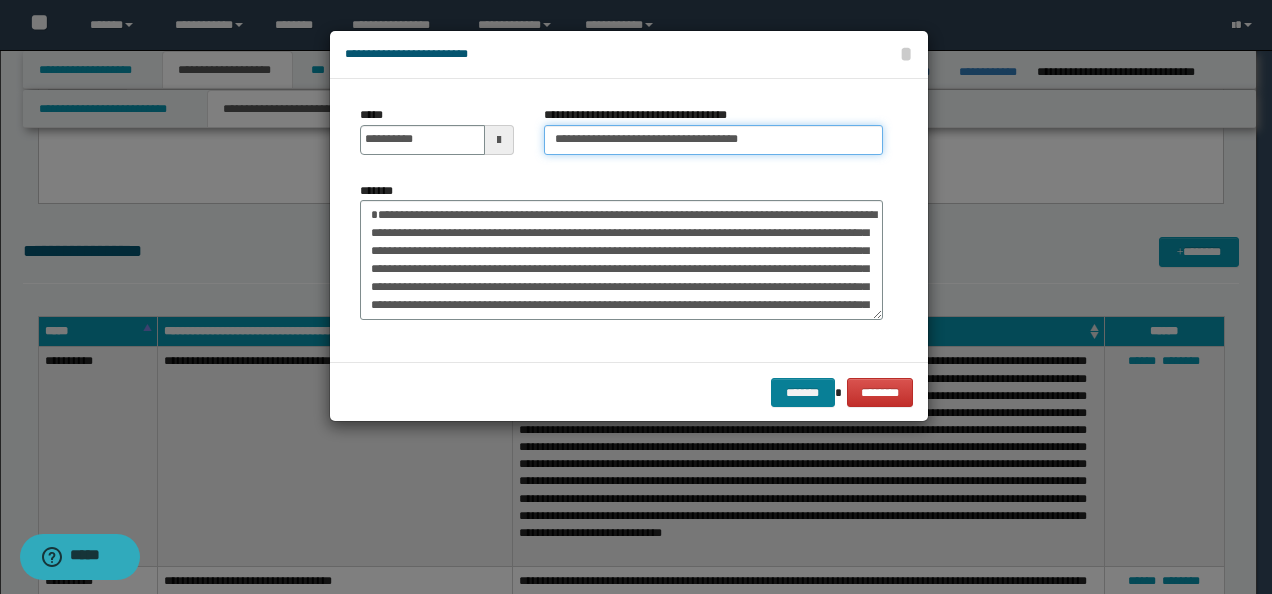type on "**********" 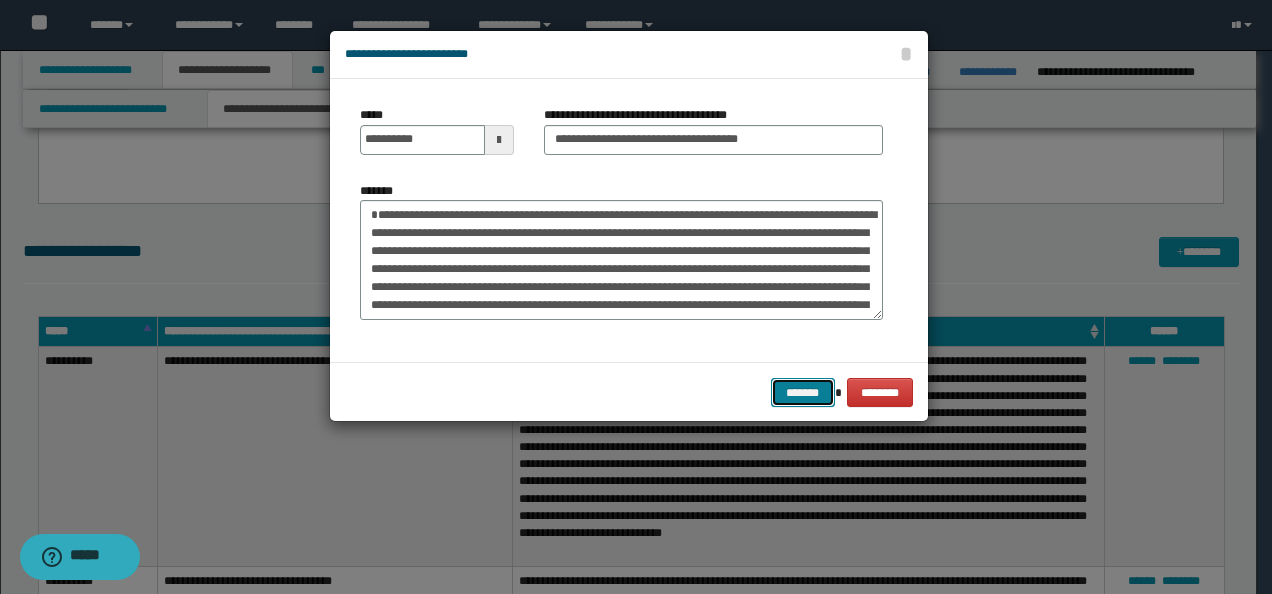 click on "*******" at bounding box center (803, 392) 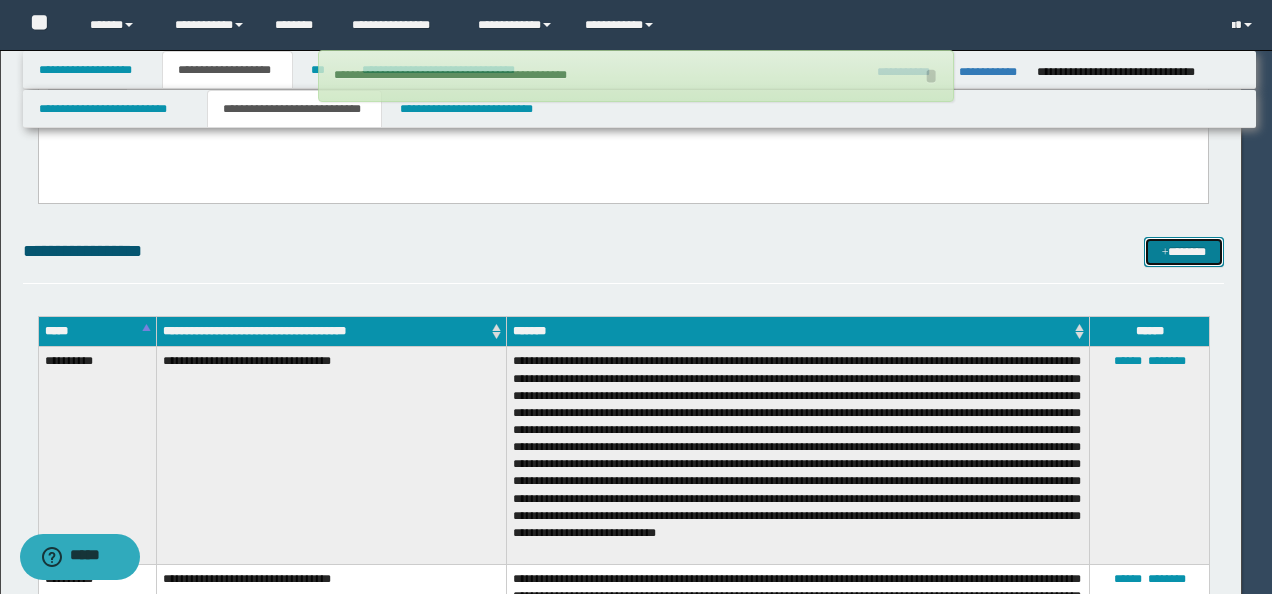 type 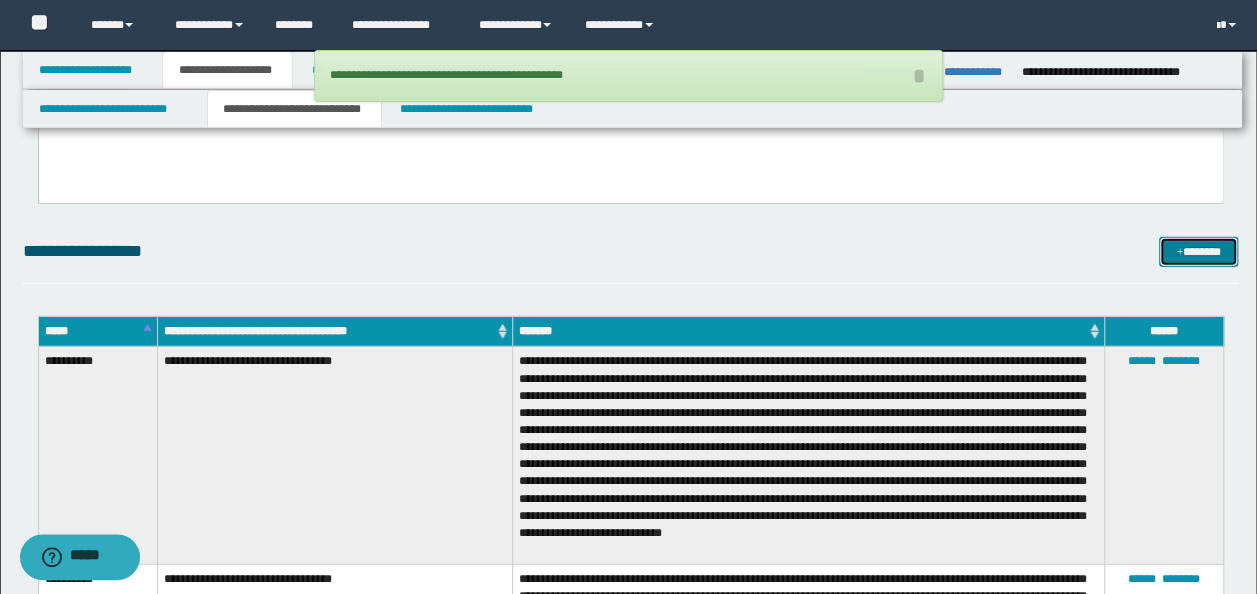 click on "*******" at bounding box center [1198, 251] 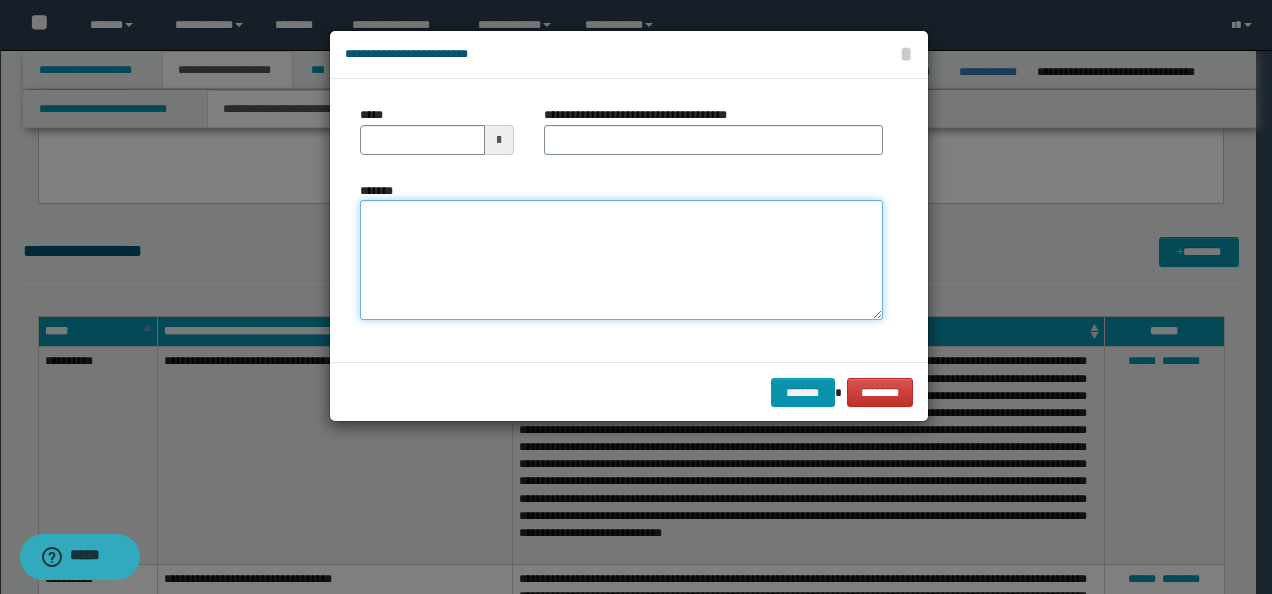 click on "*******" at bounding box center [621, 259] 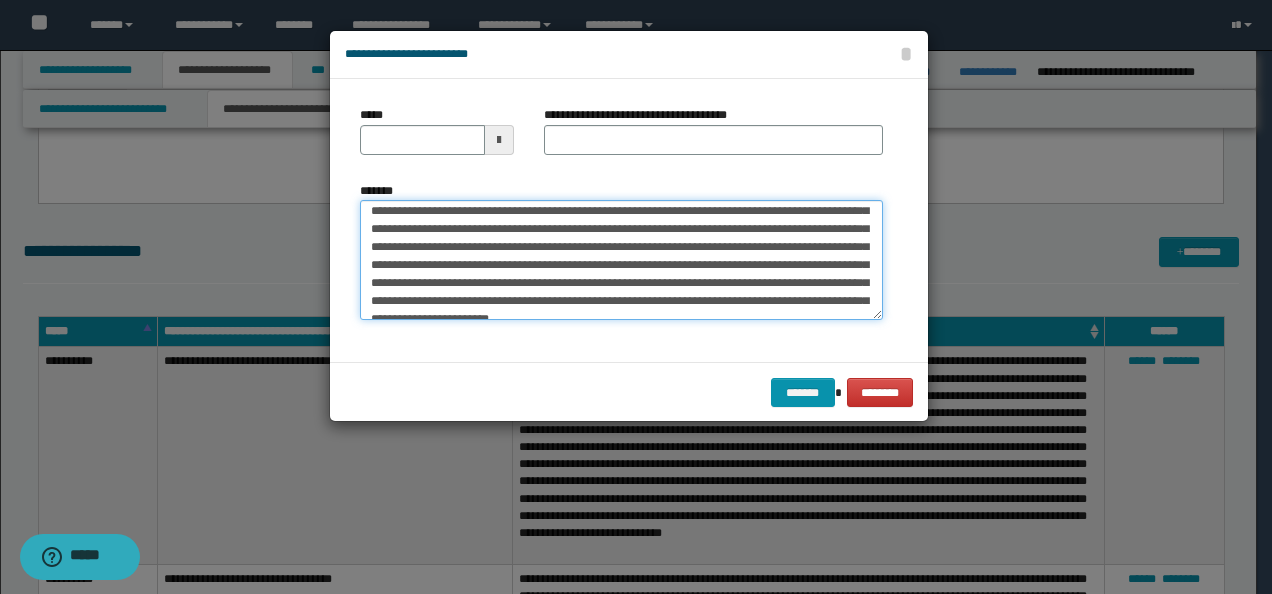scroll, scrollTop: 0, scrollLeft: 0, axis: both 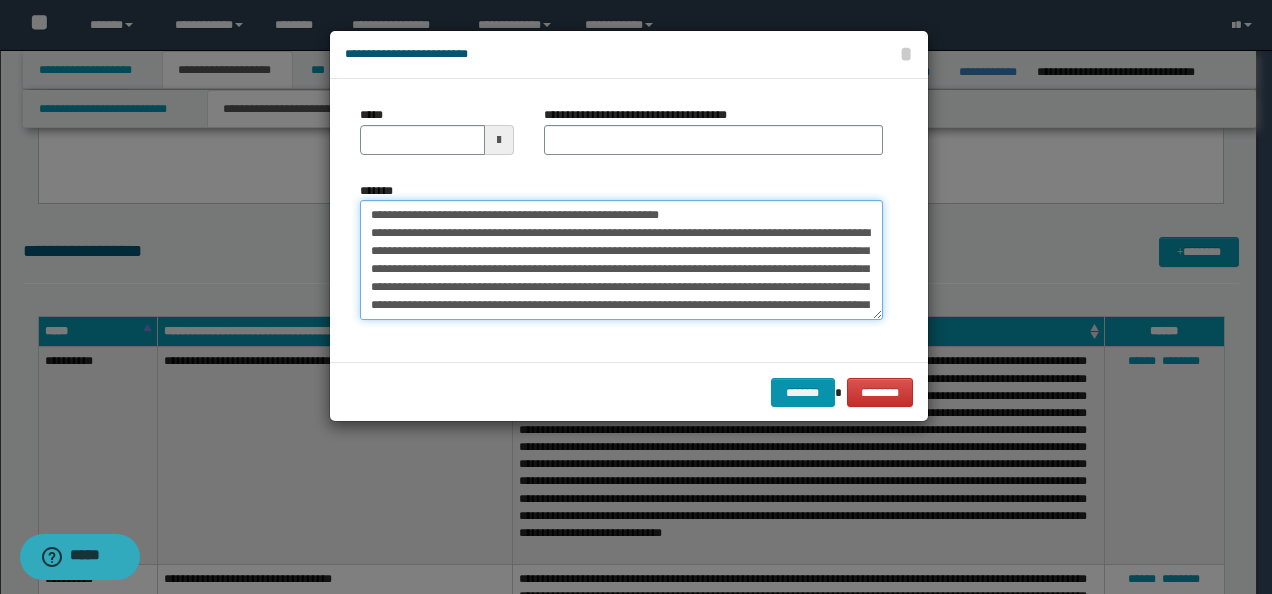 click on "*******" at bounding box center [621, 259] 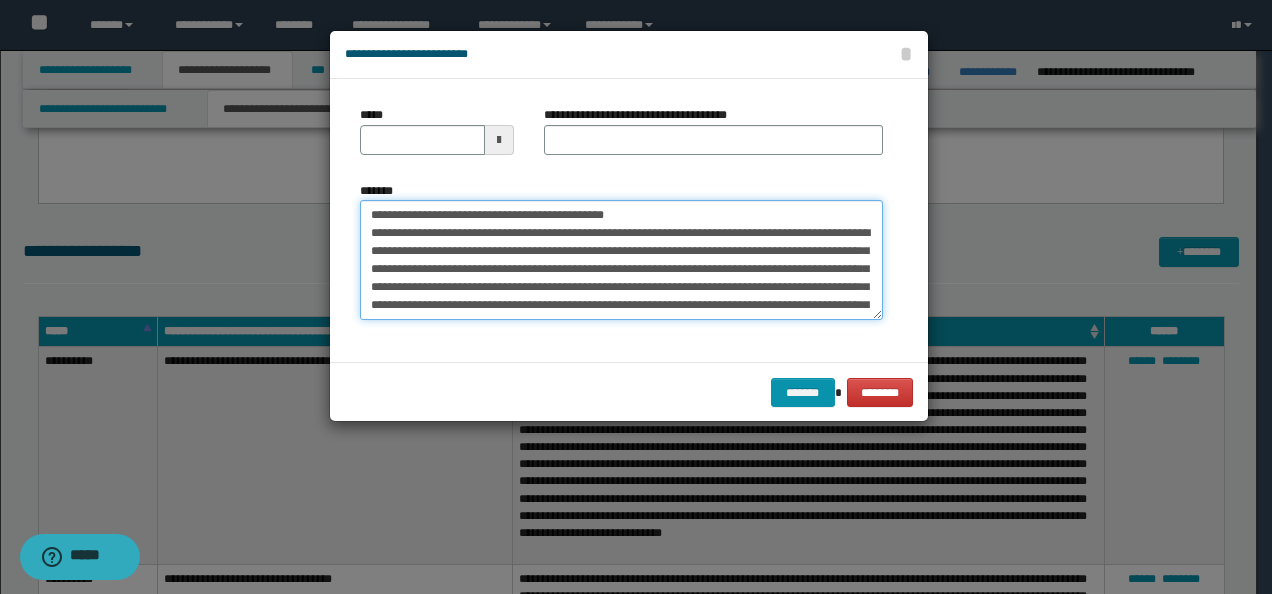 type 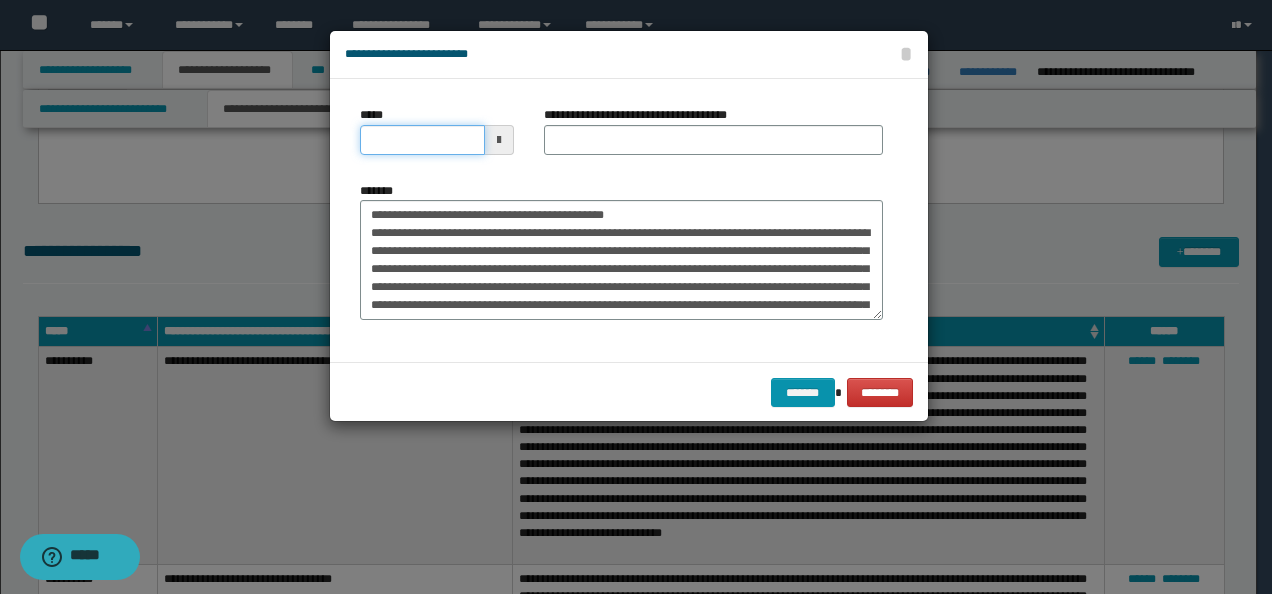 click on "*****" at bounding box center (422, 140) 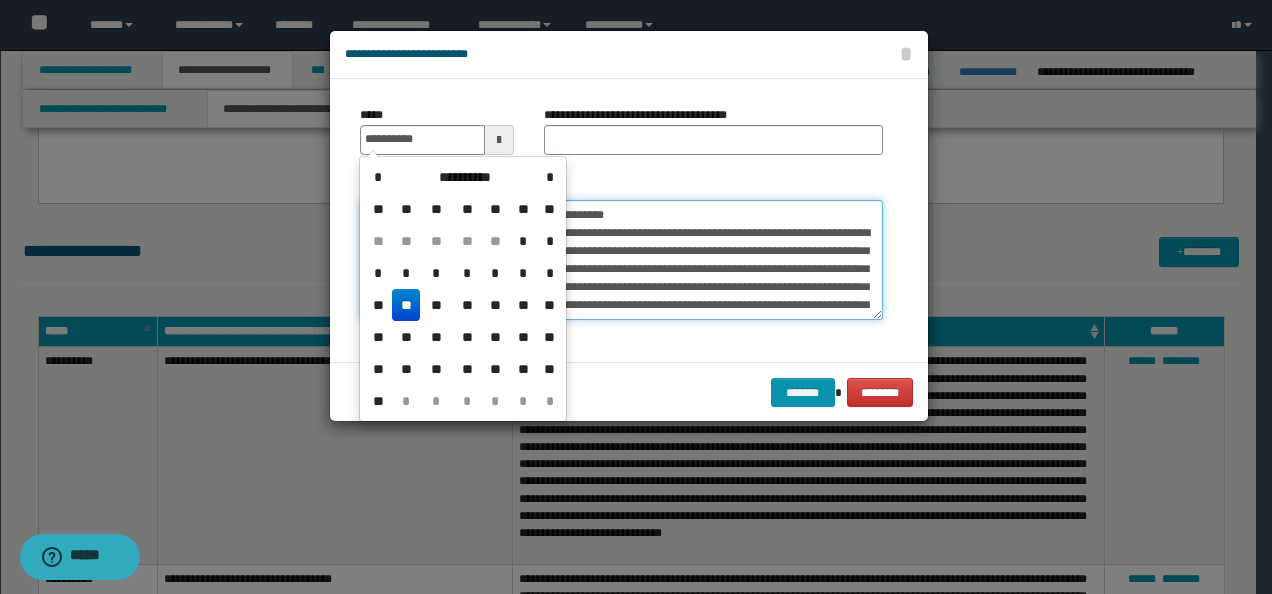 type on "**********" 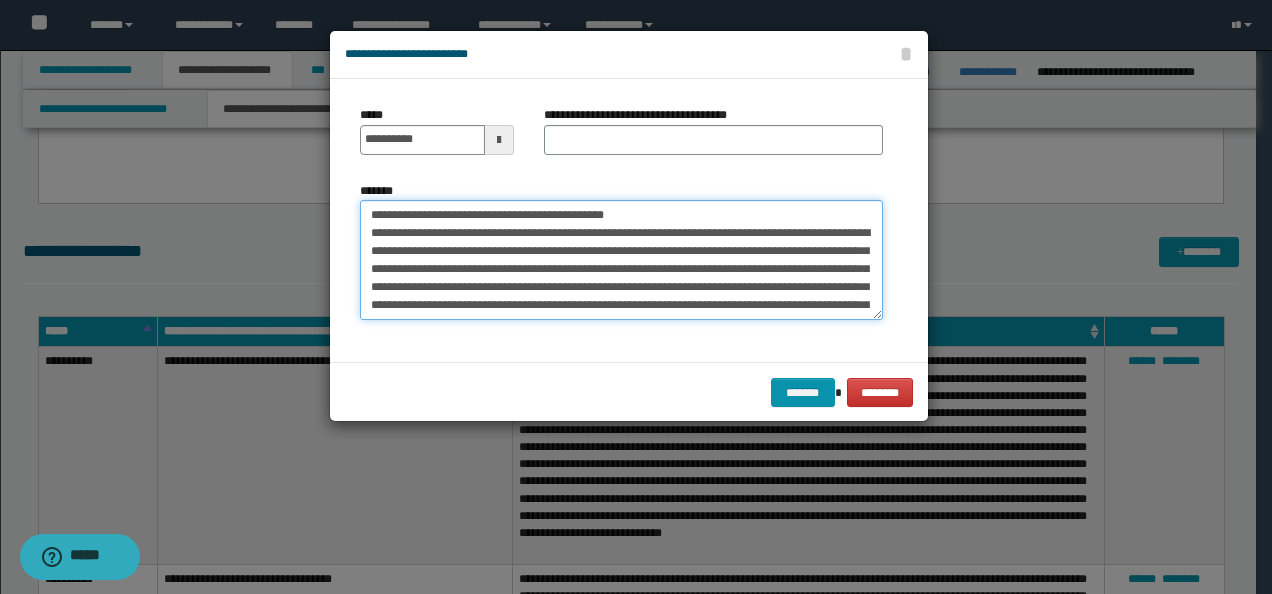 drag, startPoint x: 420, startPoint y: 203, endPoint x: 337, endPoint y: 200, distance: 83.0542 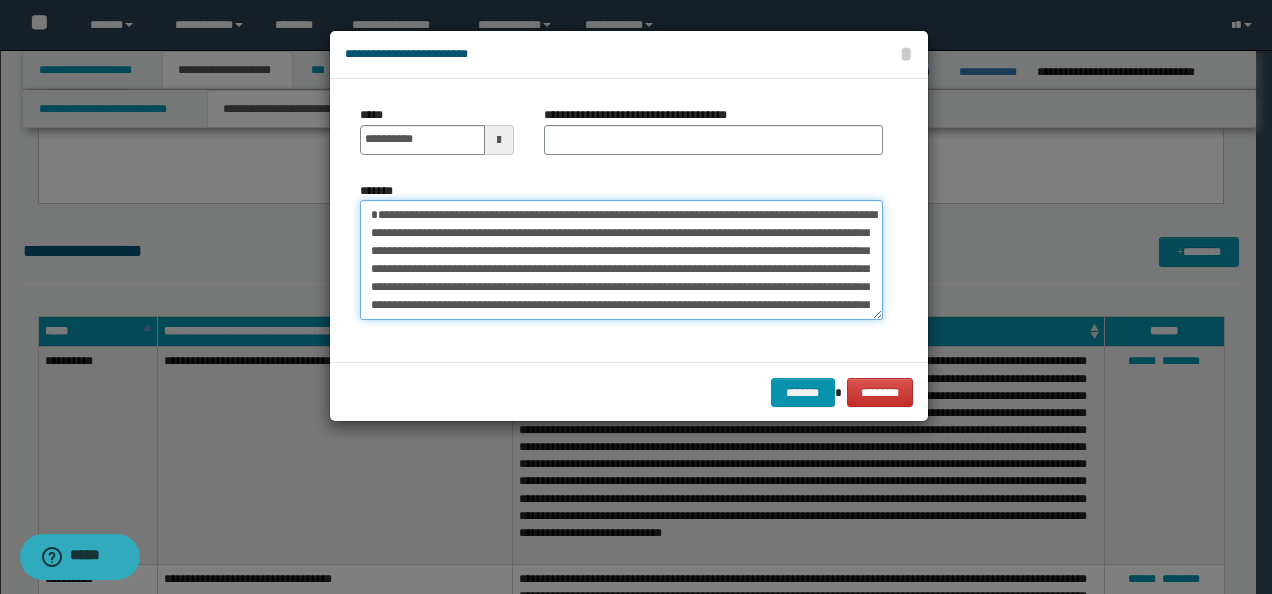 type on "**********" 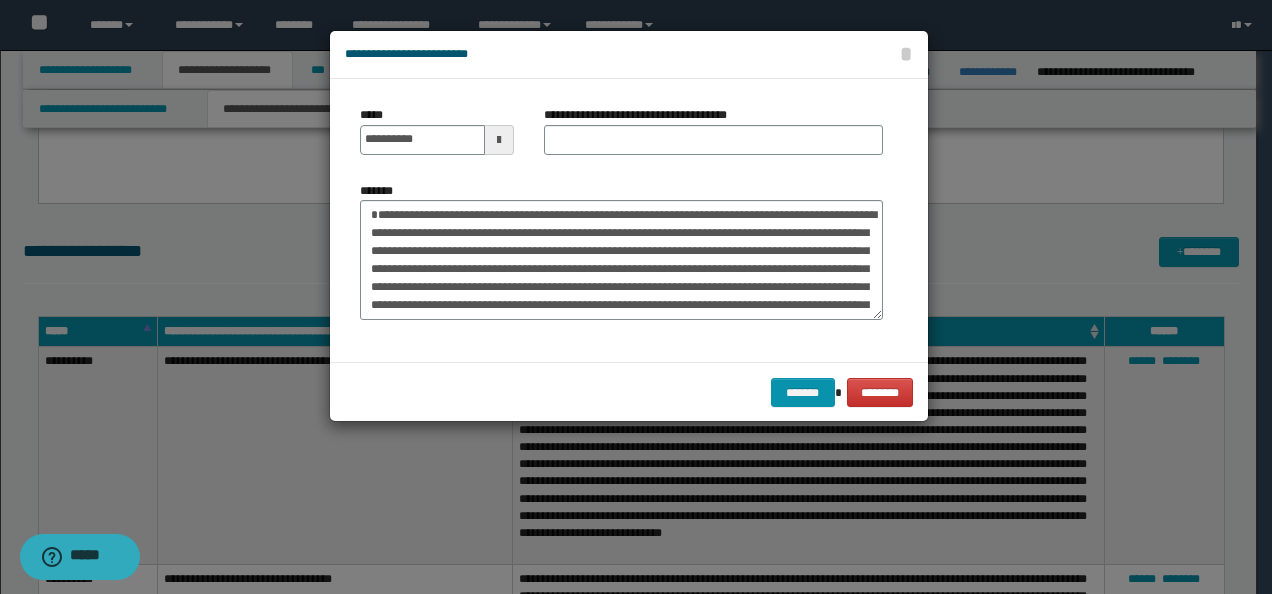 click on "**********" at bounding box center (643, 115) 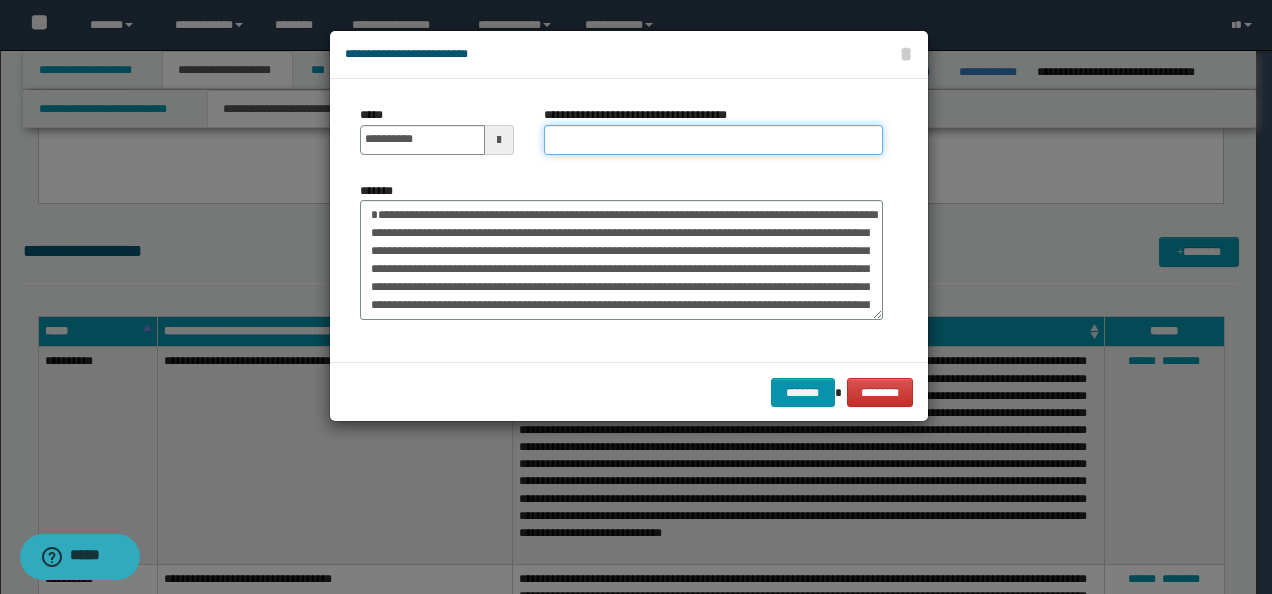 click on "**********" at bounding box center [713, 140] 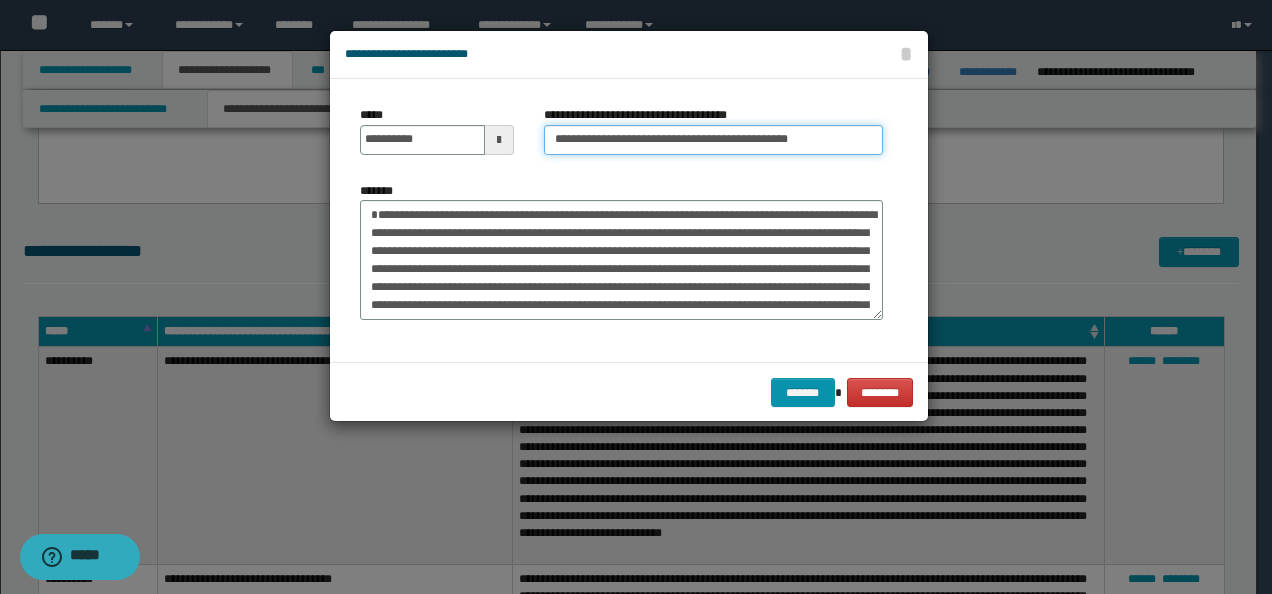 type on "**********" 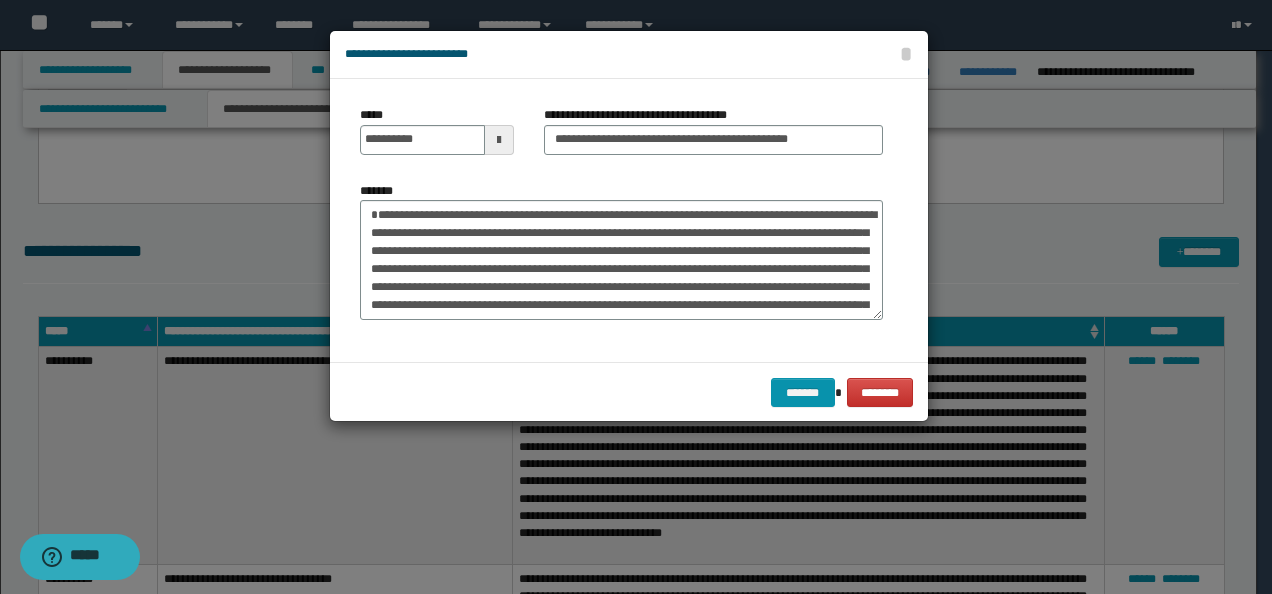 click on "*******
********" at bounding box center [629, 392] 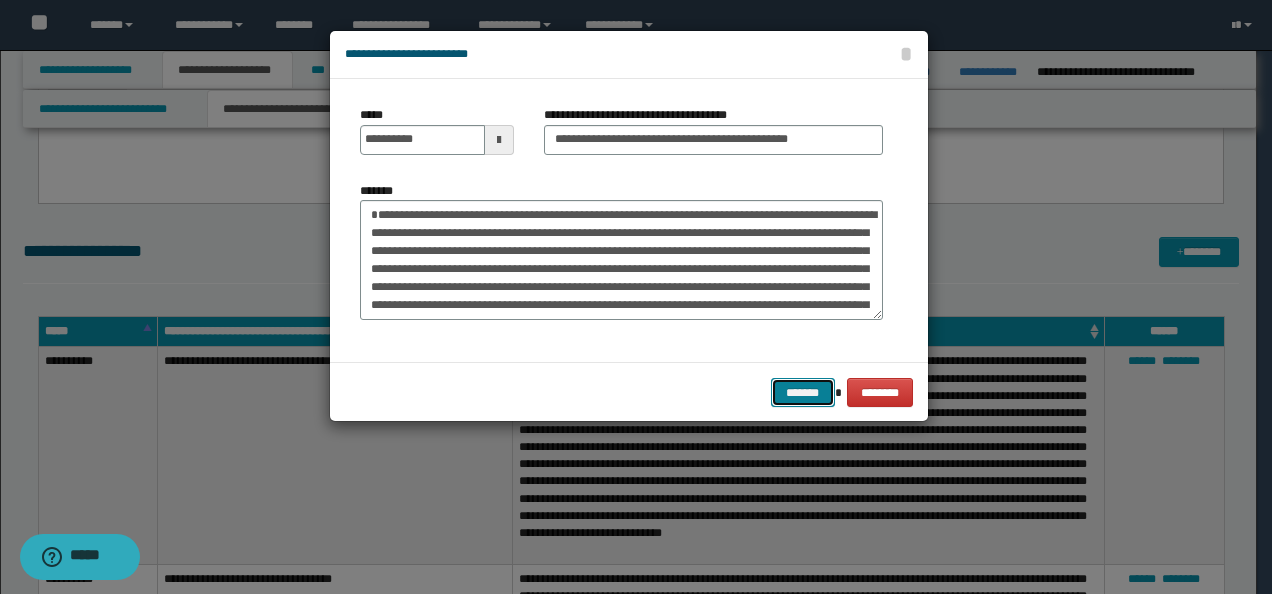 click on "*******" at bounding box center [803, 392] 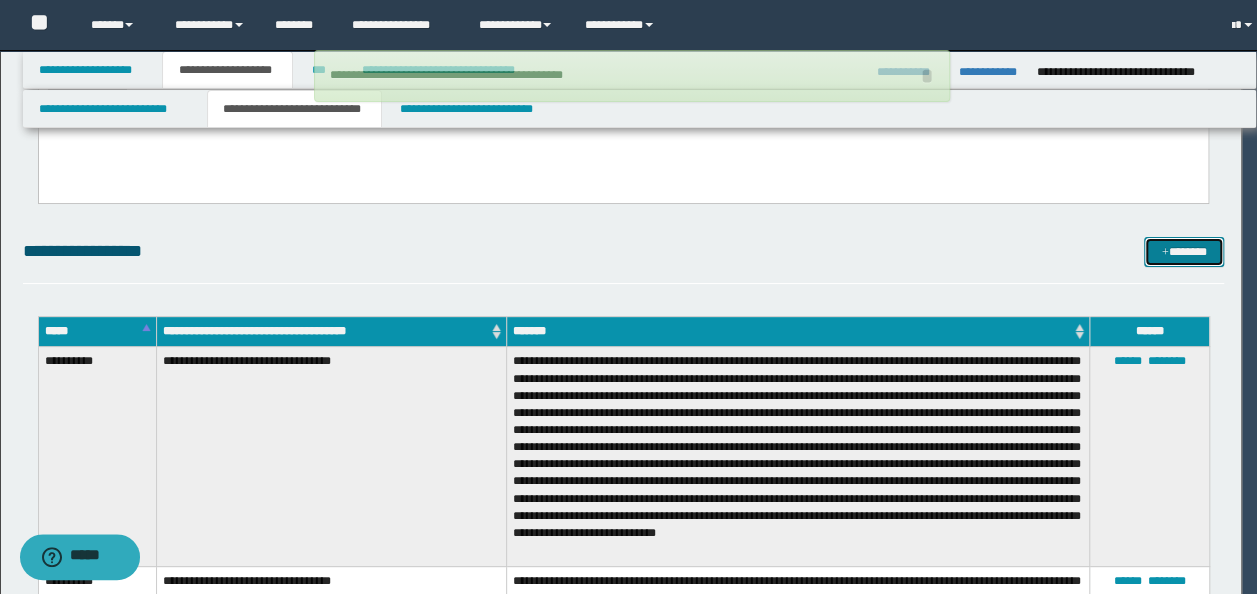 type 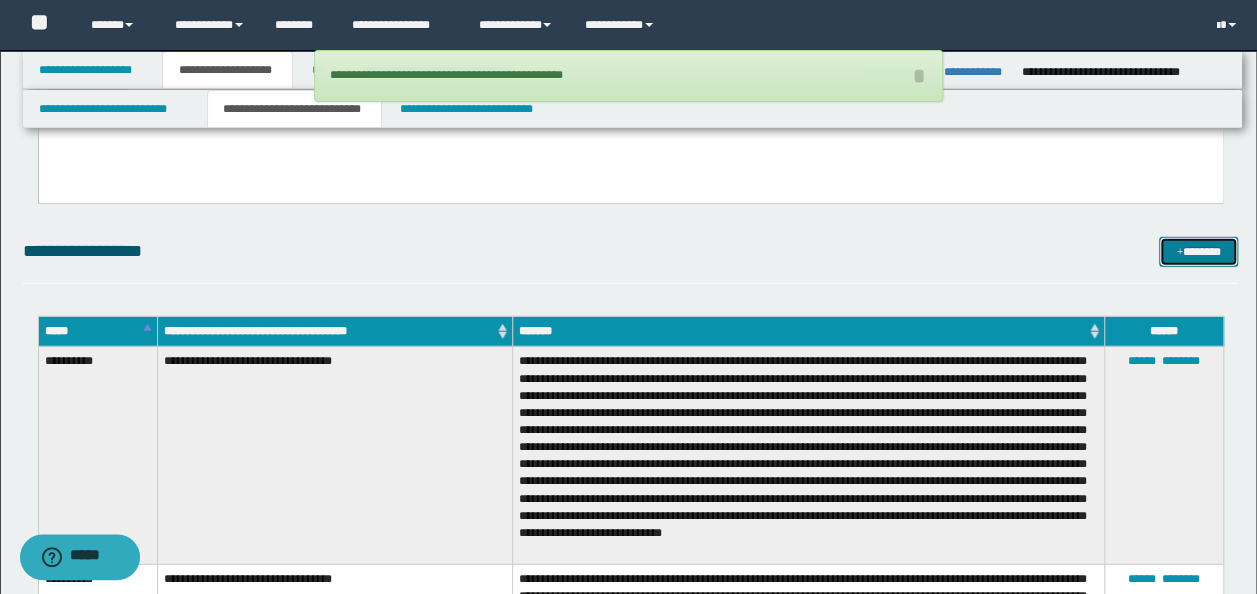 click on "*******" at bounding box center (1198, 251) 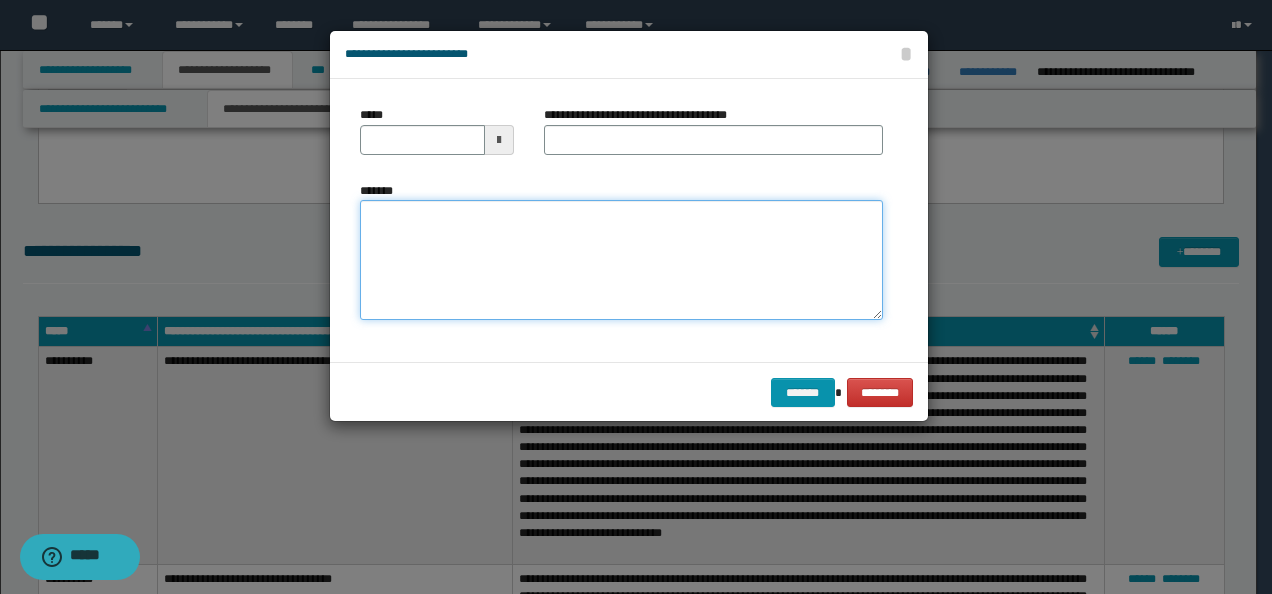 click on "*******" at bounding box center (621, 259) 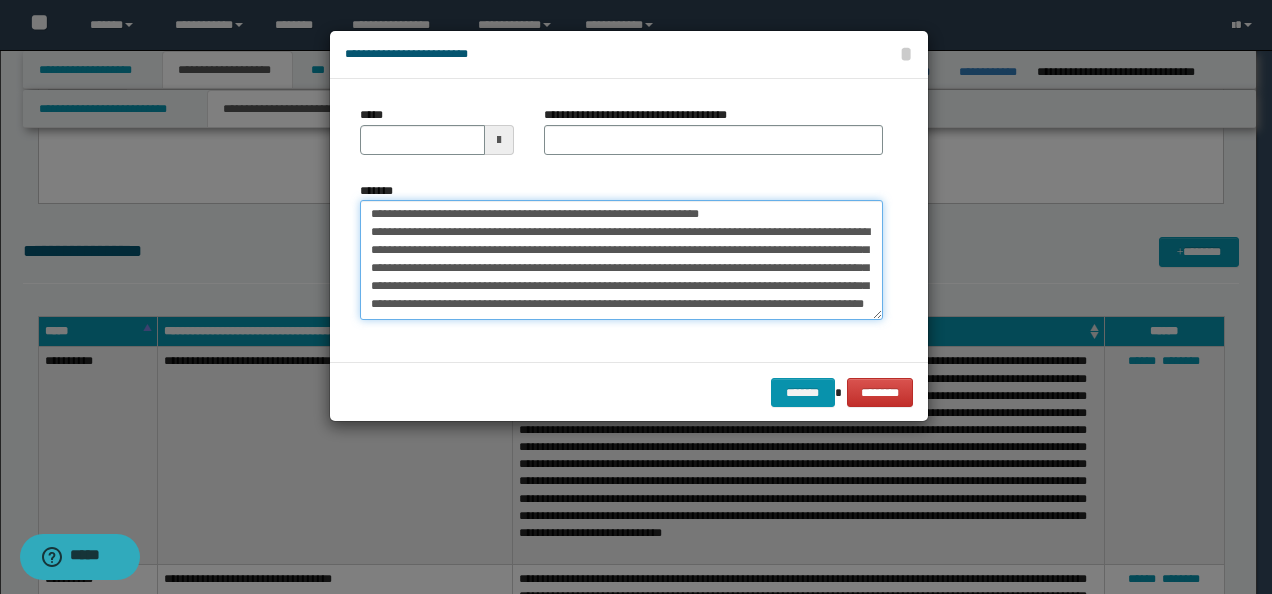 scroll, scrollTop: 0, scrollLeft: 0, axis: both 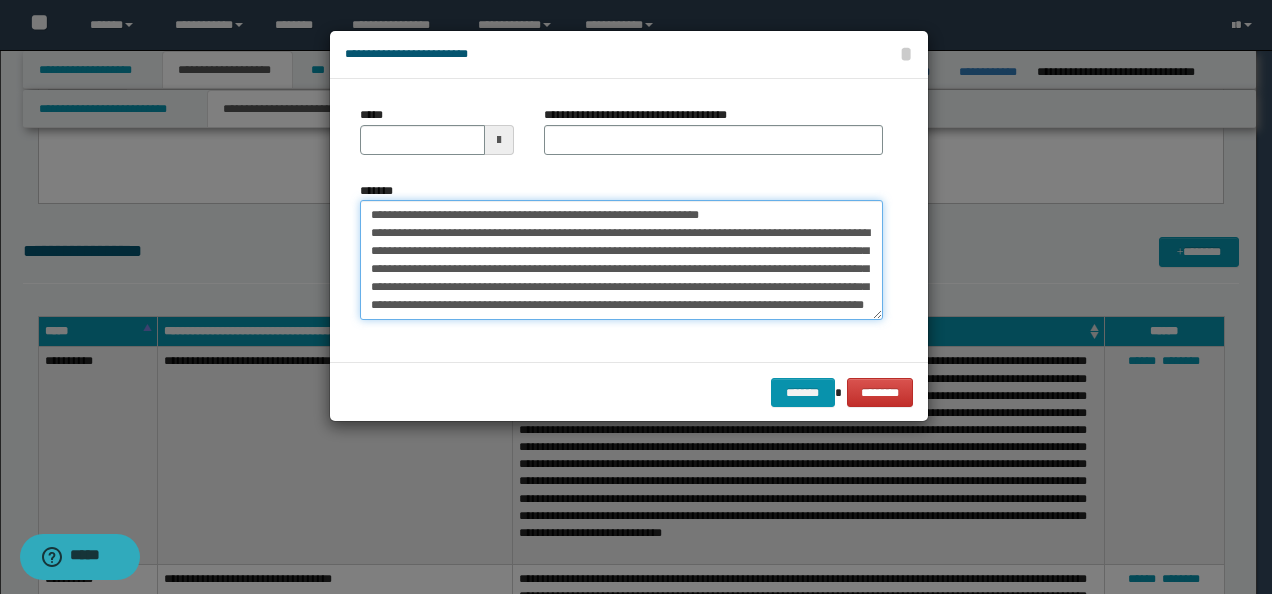 drag, startPoint x: 424, startPoint y: 212, endPoint x: 251, endPoint y: 211, distance: 173.00288 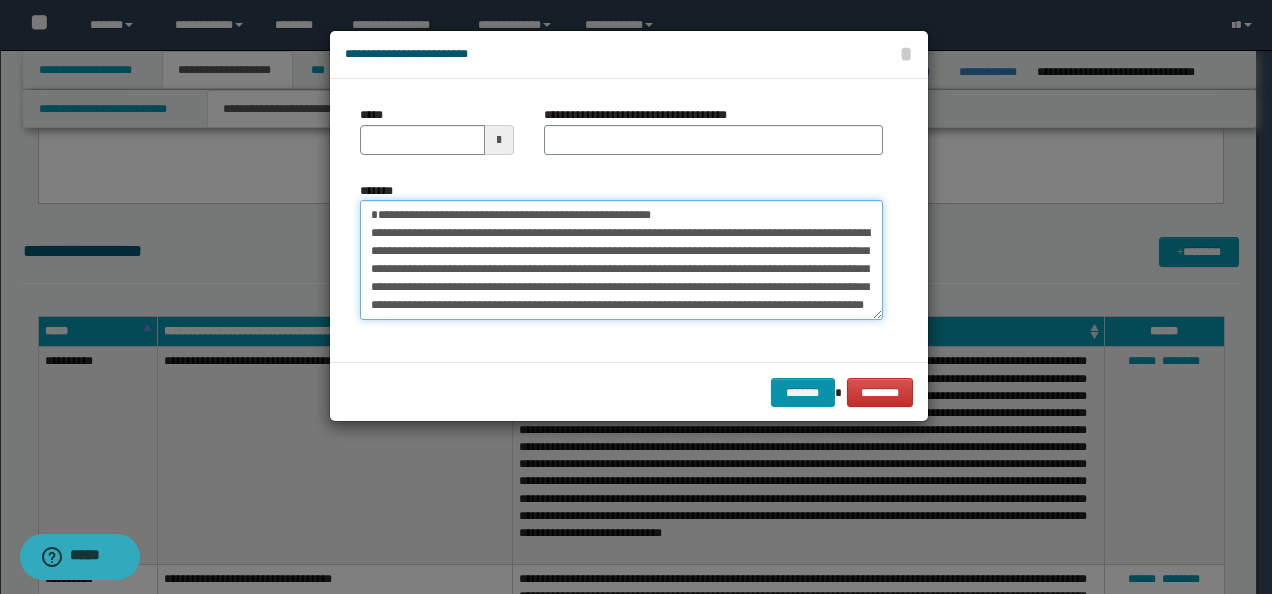 type 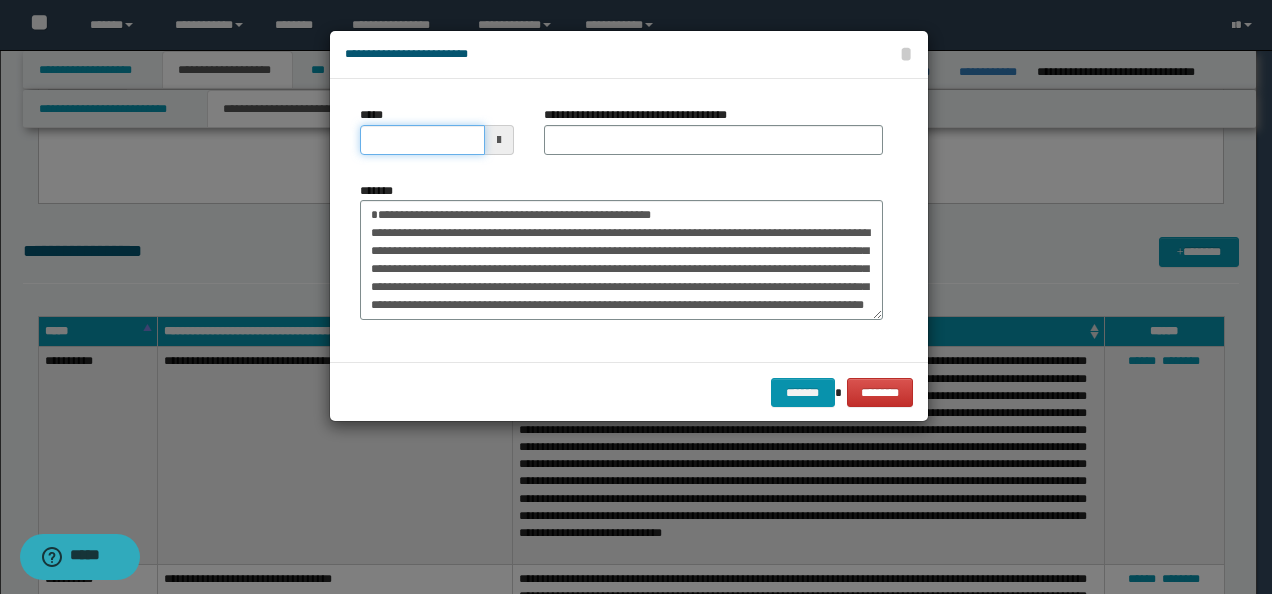 click on "*****" at bounding box center [422, 140] 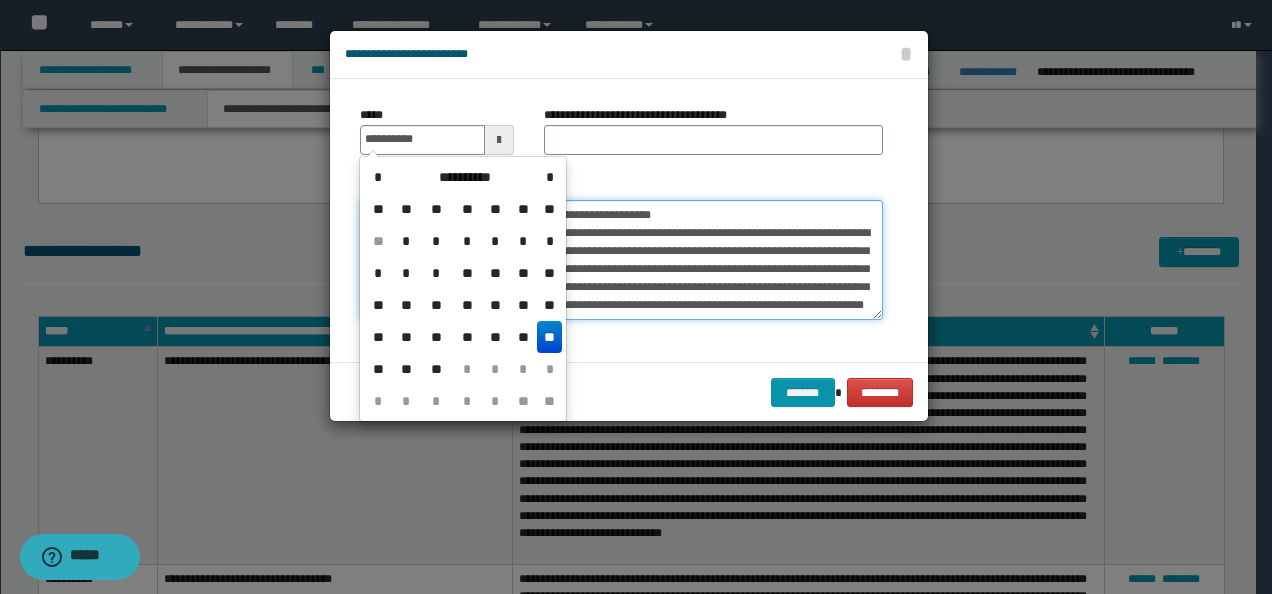 type on "**********" 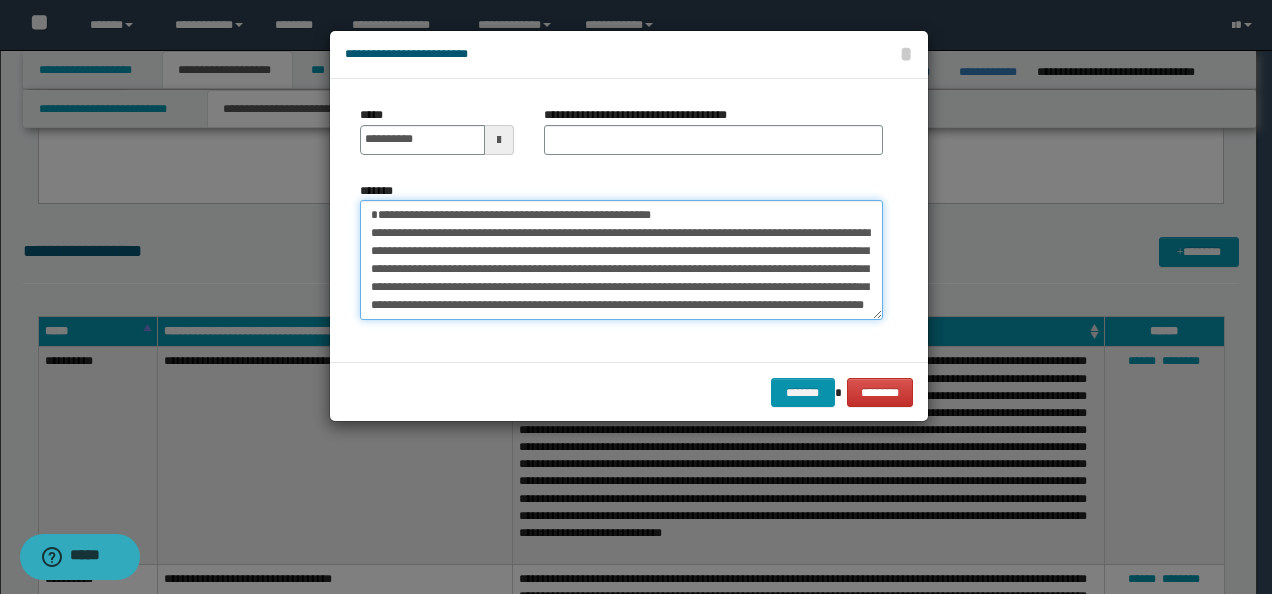 drag, startPoint x: 511, startPoint y: 209, endPoint x: 272, endPoint y: 209, distance: 239 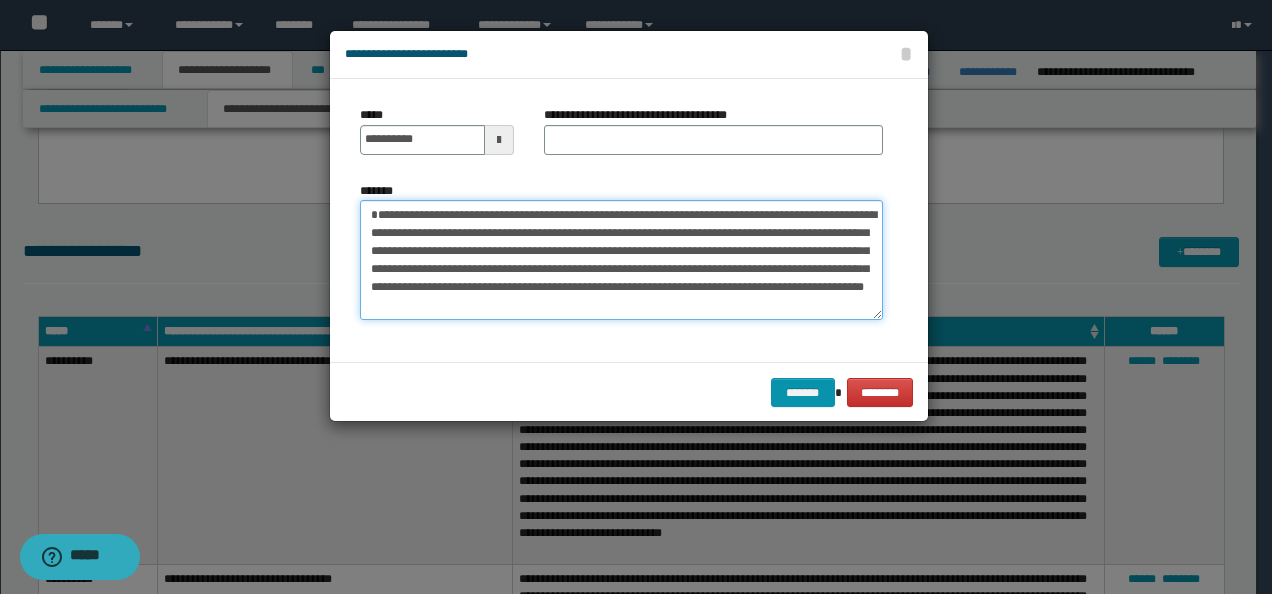 type on "**********" 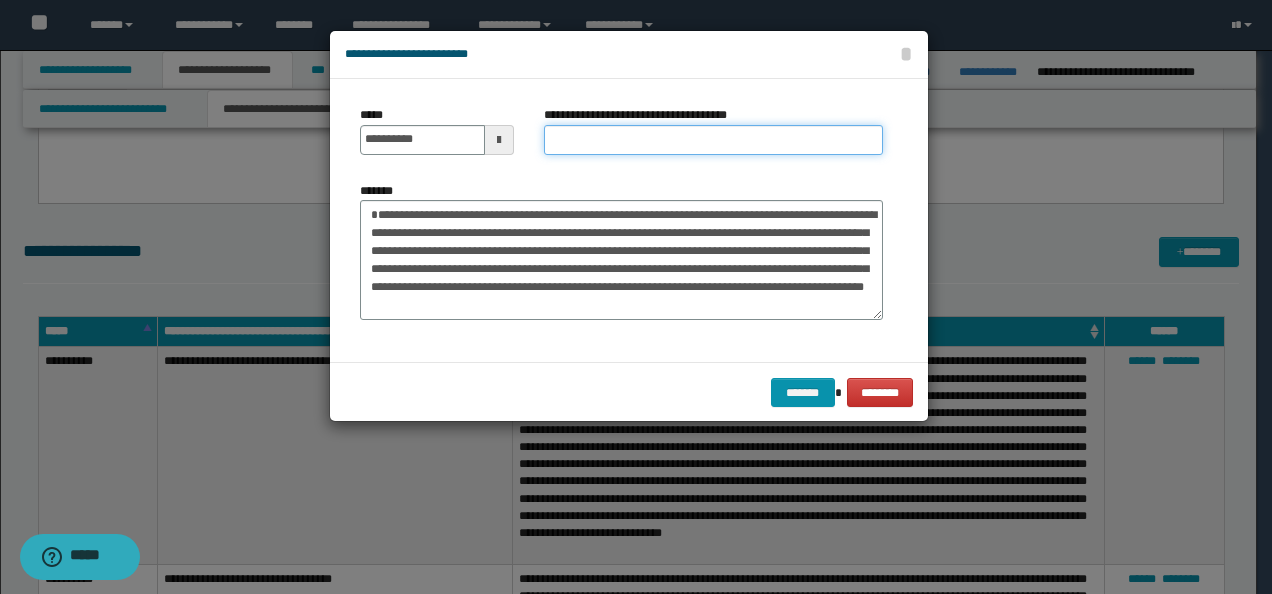 click on "**********" at bounding box center (713, 140) 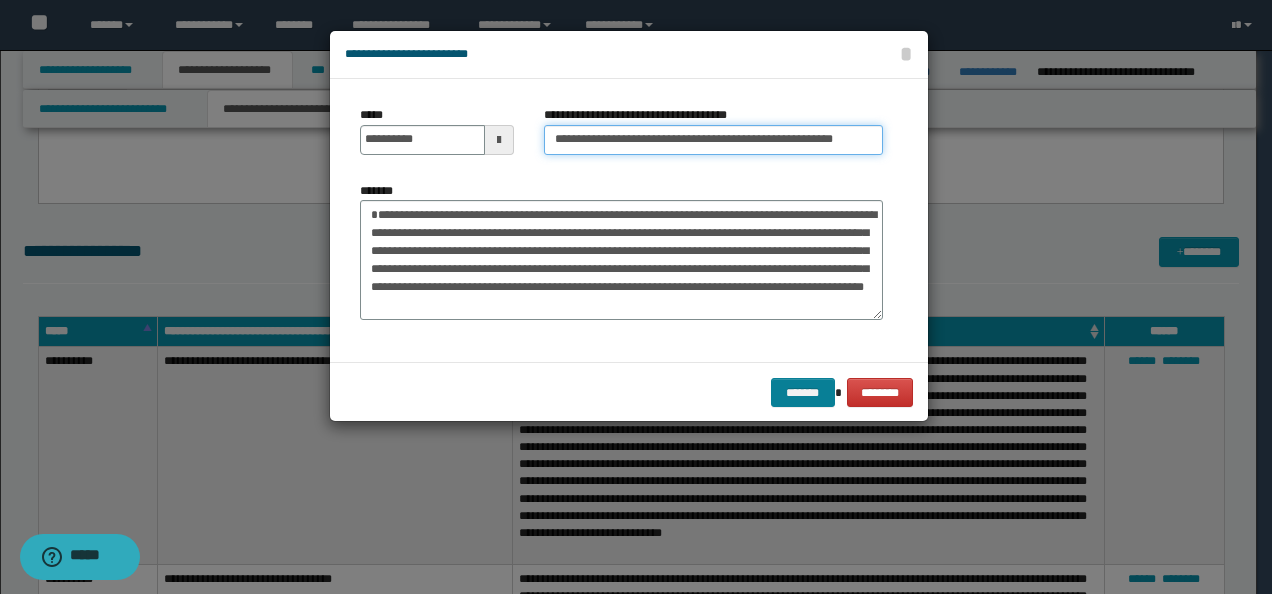 type on "**********" 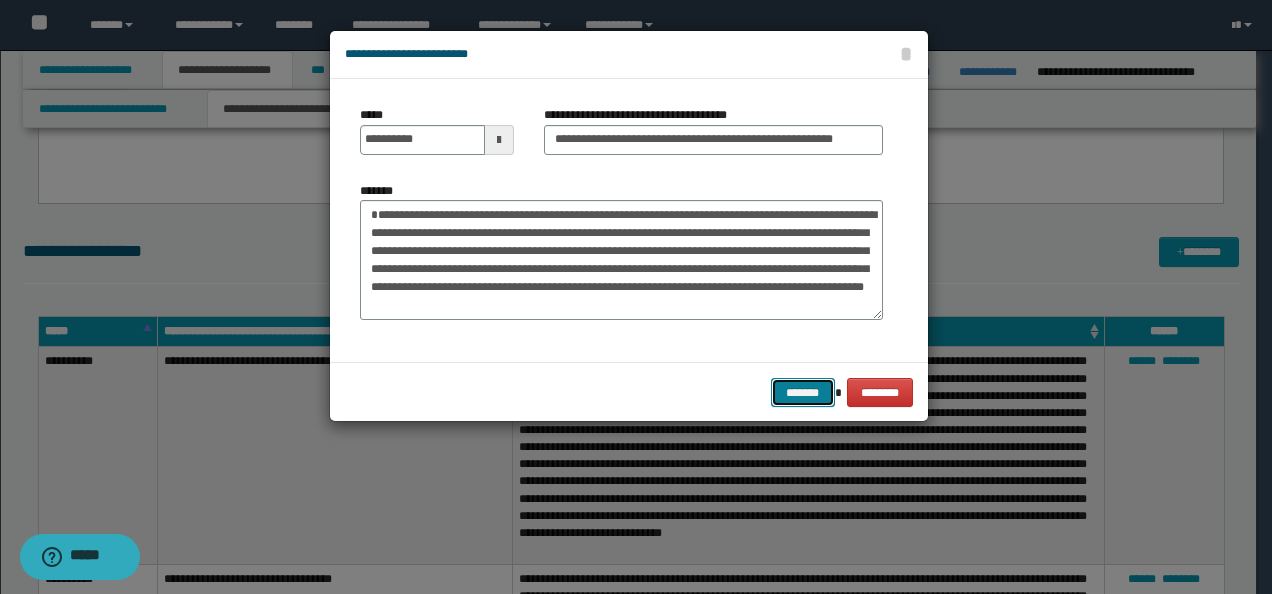 click on "*******" at bounding box center [803, 392] 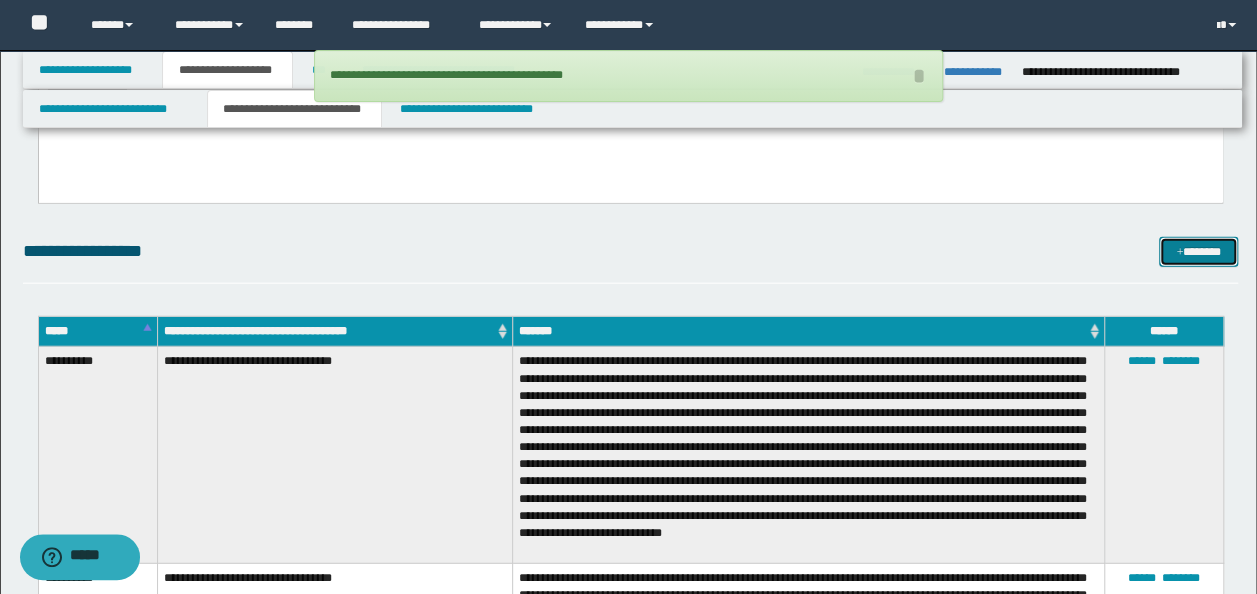 click on "*******" at bounding box center (1198, 251) 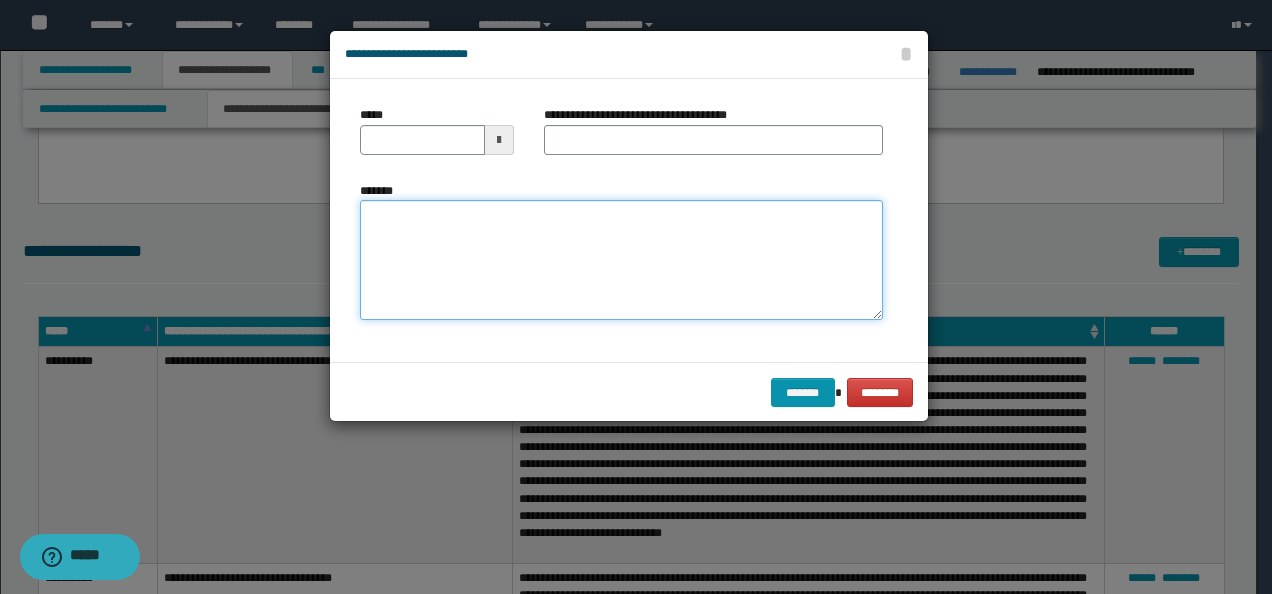 click on "*******" at bounding box center (621, 259) 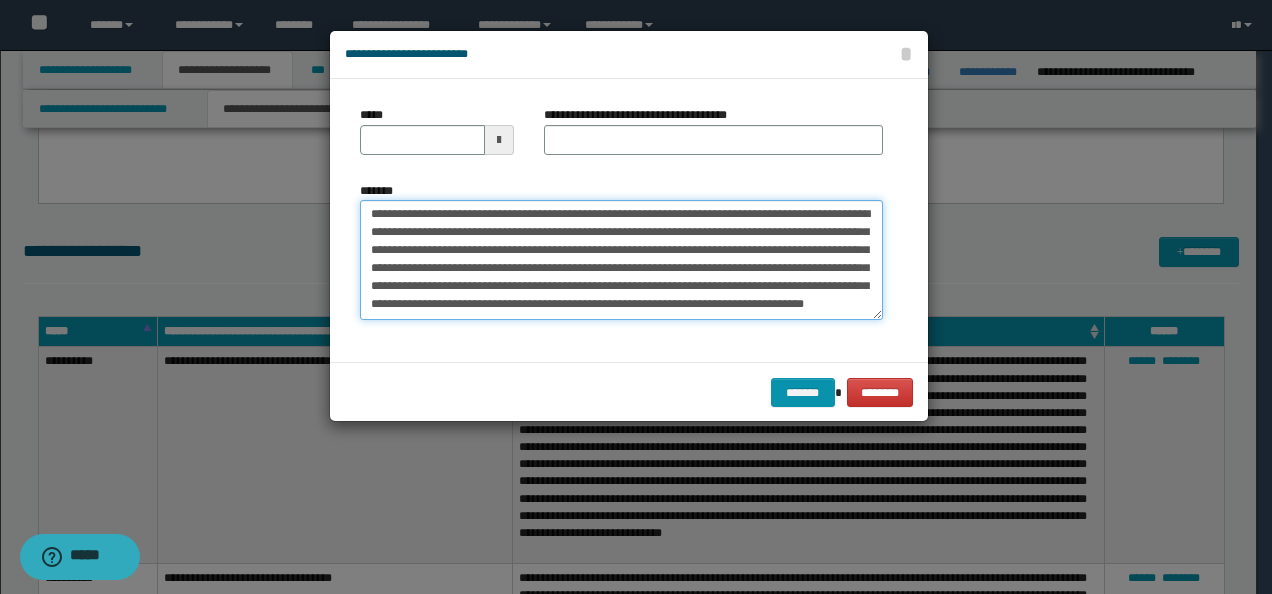 scroll, scrollTop: 0, scrollLeft: 0, axis: both 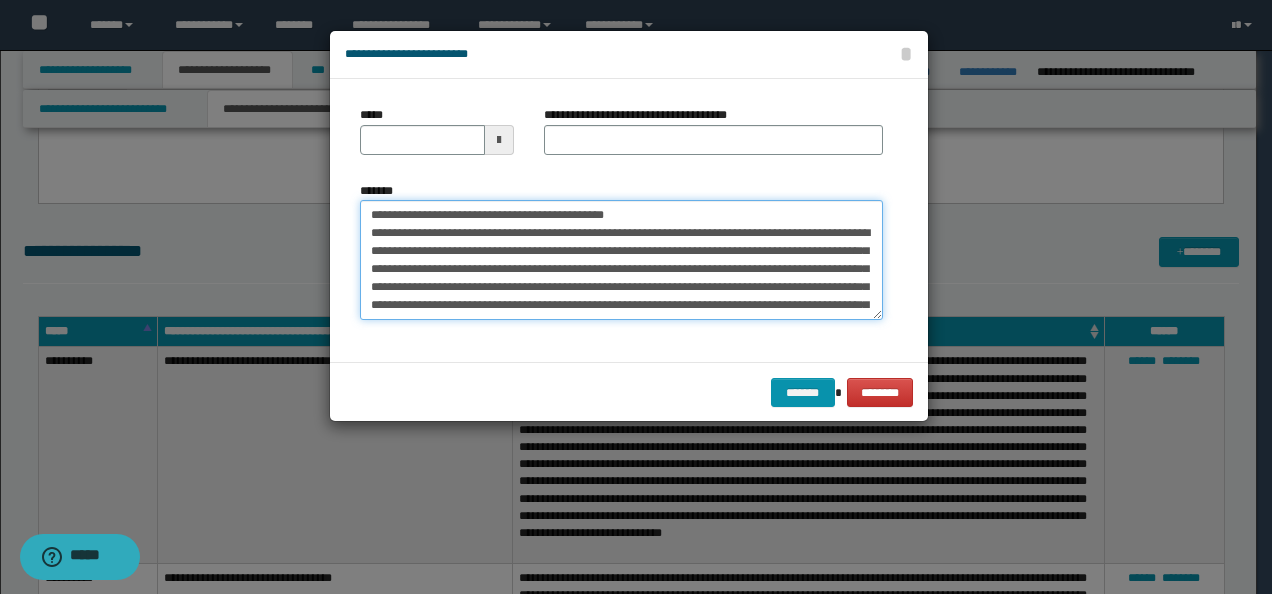 drag, startPoint x: 434, startPoint y: 212, endPoint x: 250, endPoint y: 201, distance: 184.3285 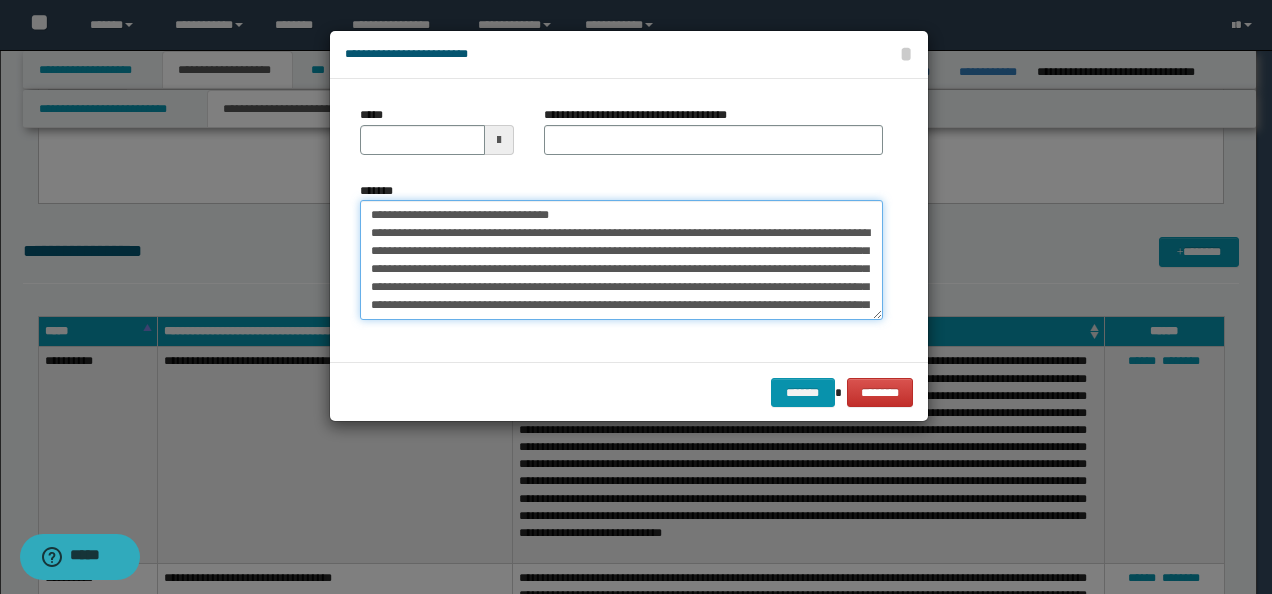 type 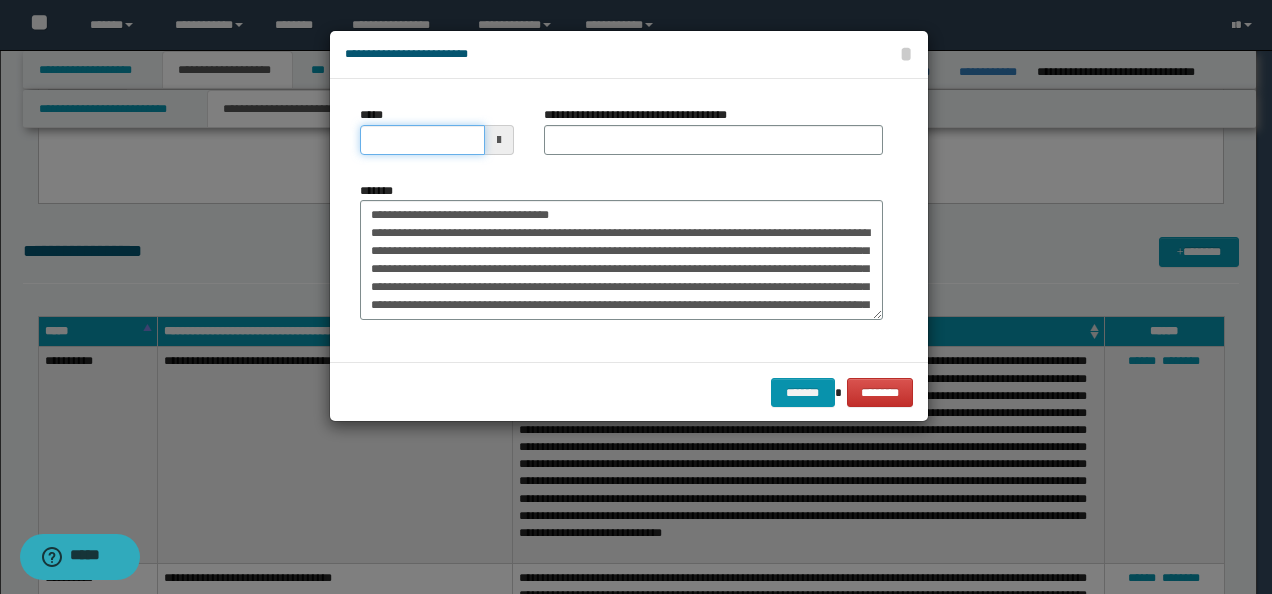 click on "*****" at bounding box center (422, 140) 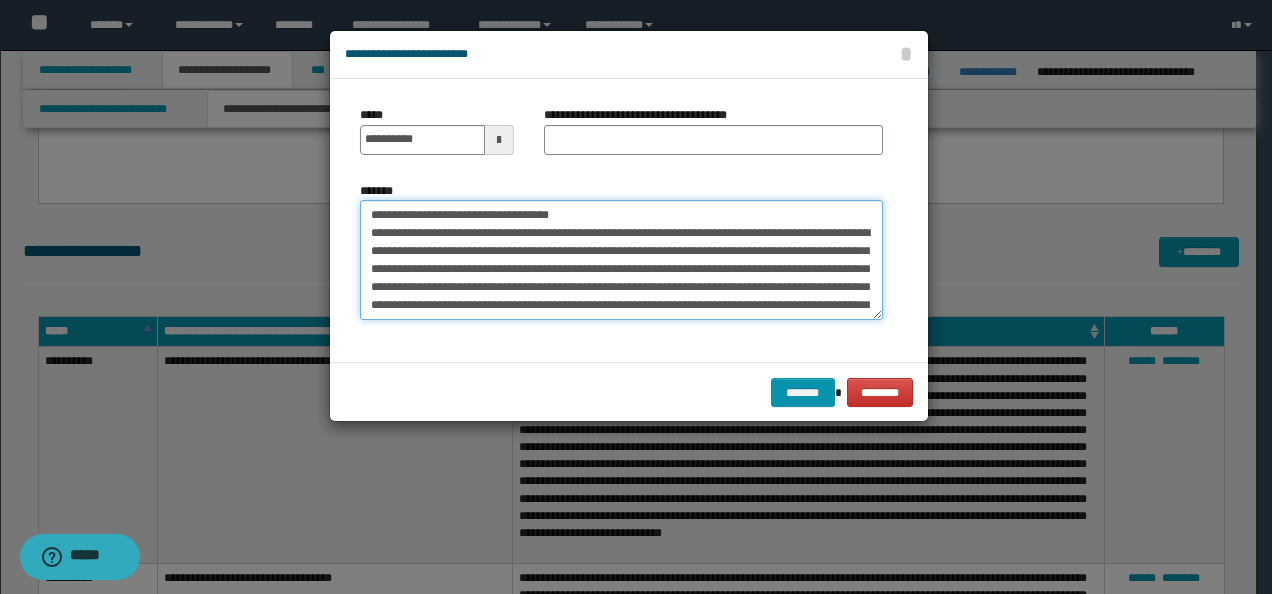 type on "**********" 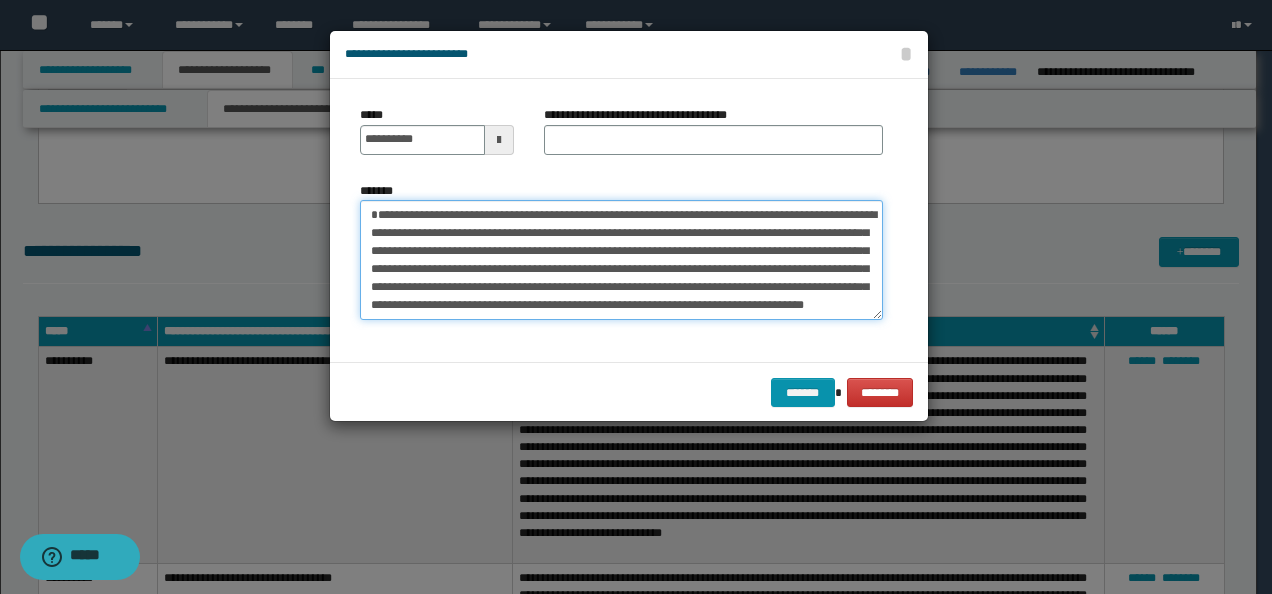 type on "**********" 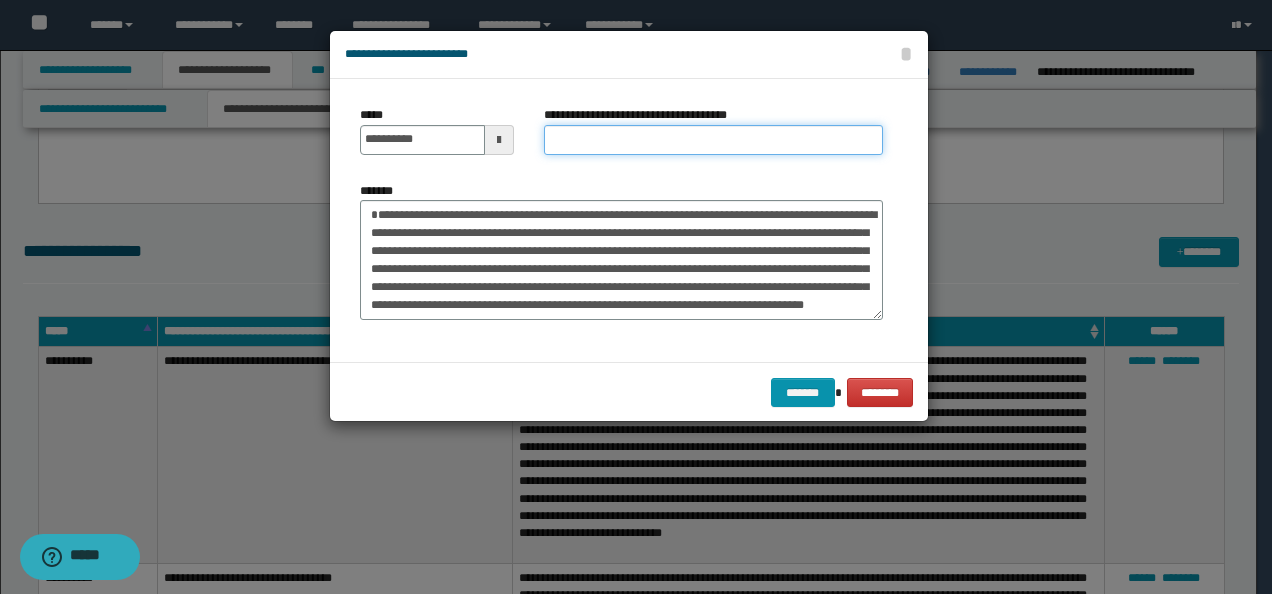 click on "**********" at bounding box center (713, 140) 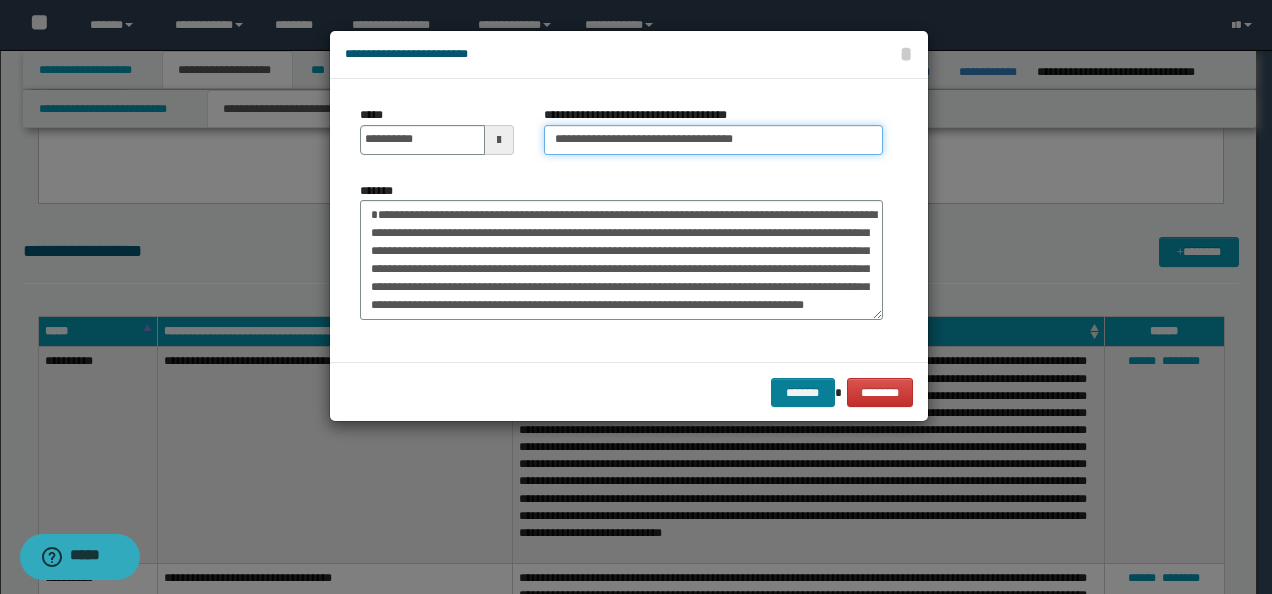 type on "**********" 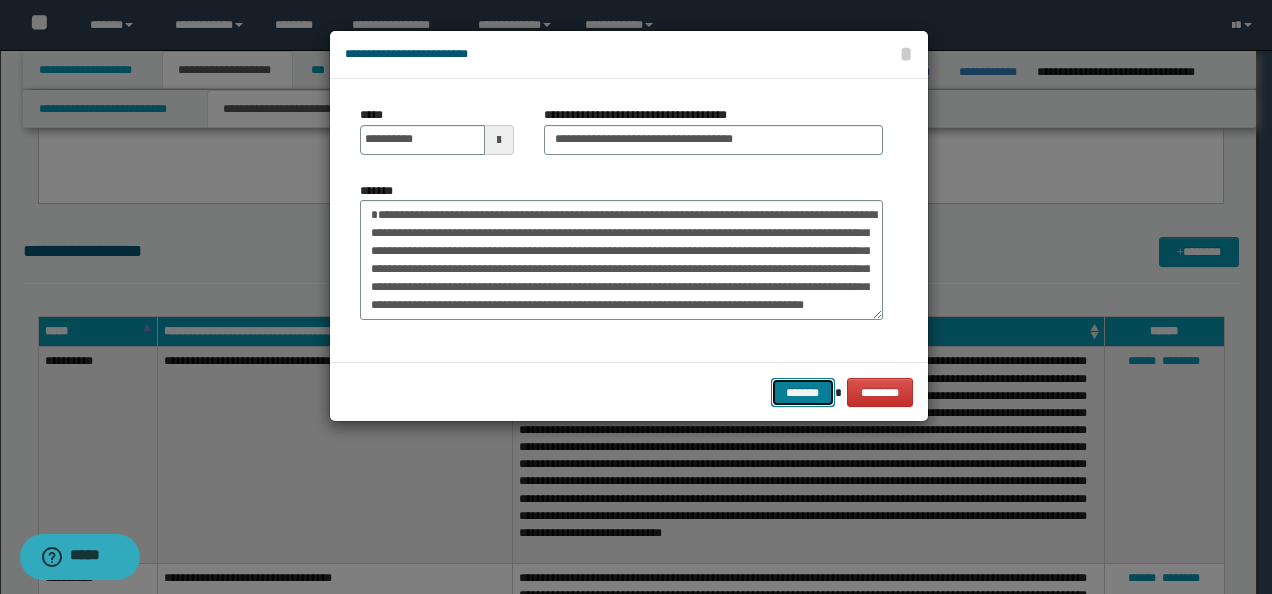 click on "*******" at bounding box center (803, 392) 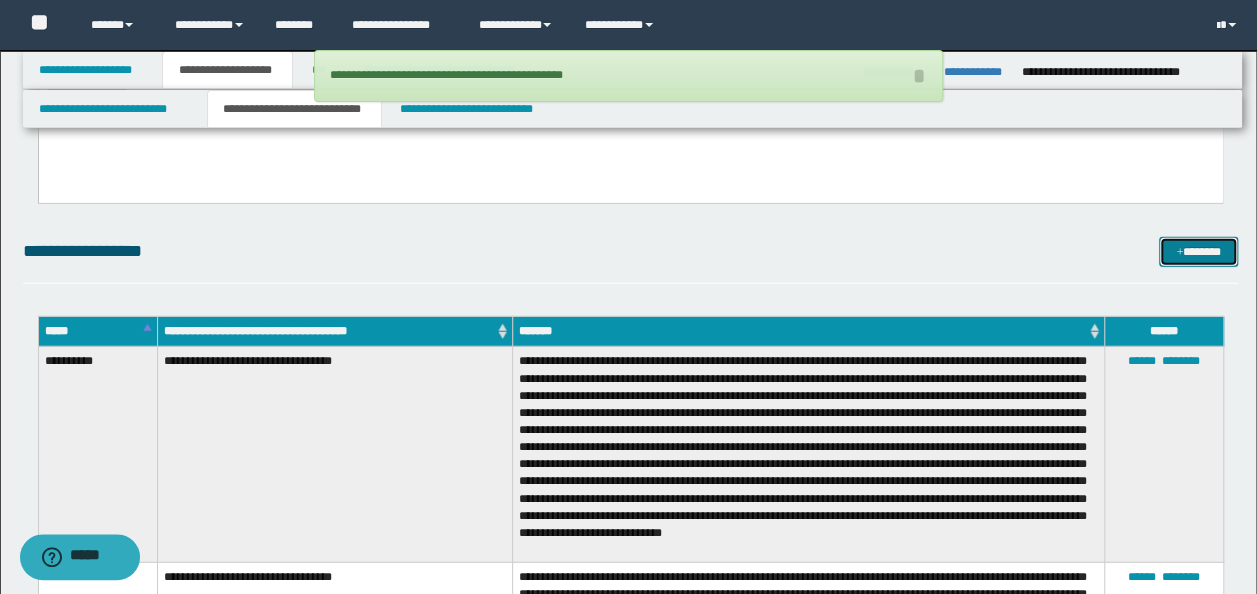 click on "*******" at bounding box center (1198, 251) 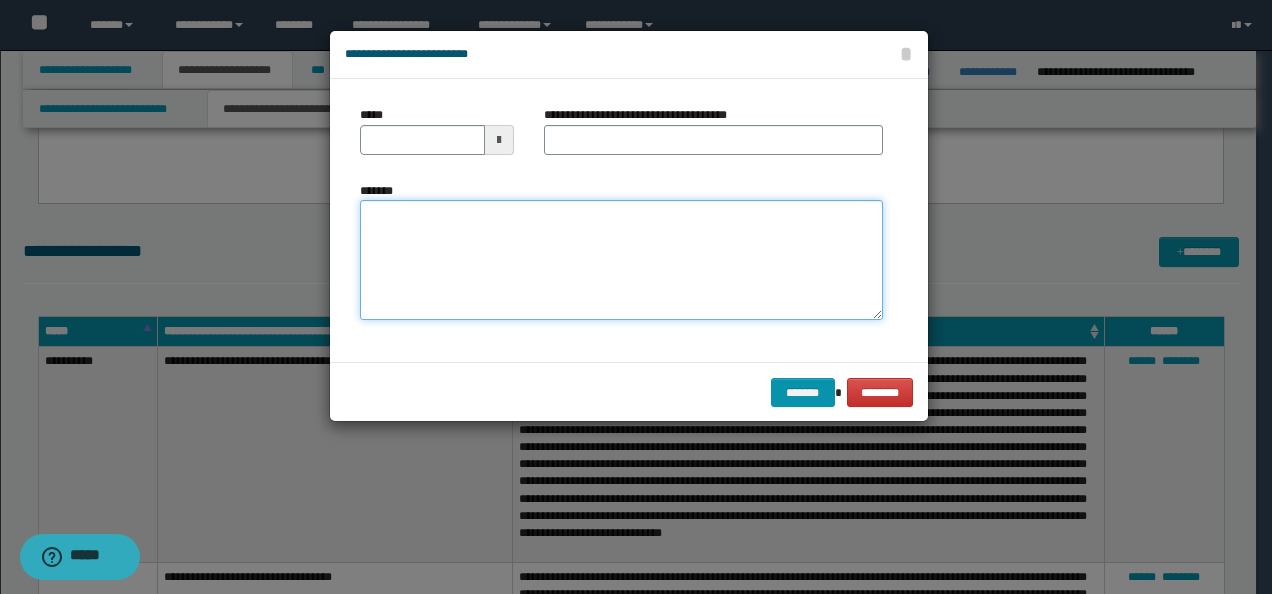 click on "*******" at bounding box center (621, 259) 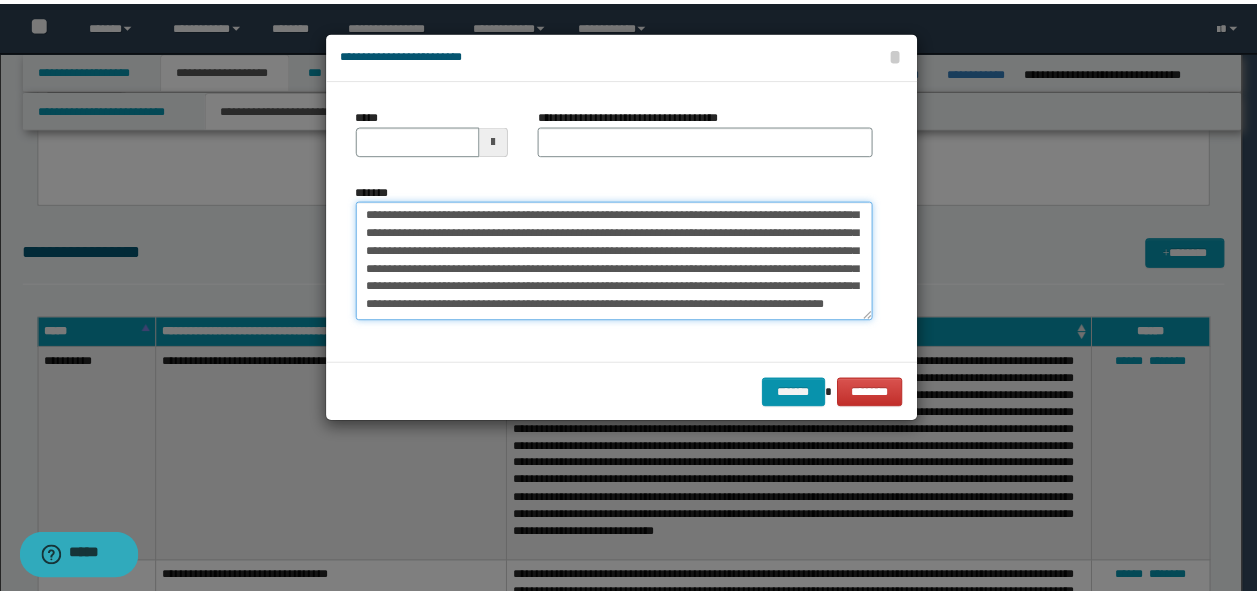 scroll, scrollTop: 0, scrollLeft: 0, axis: both 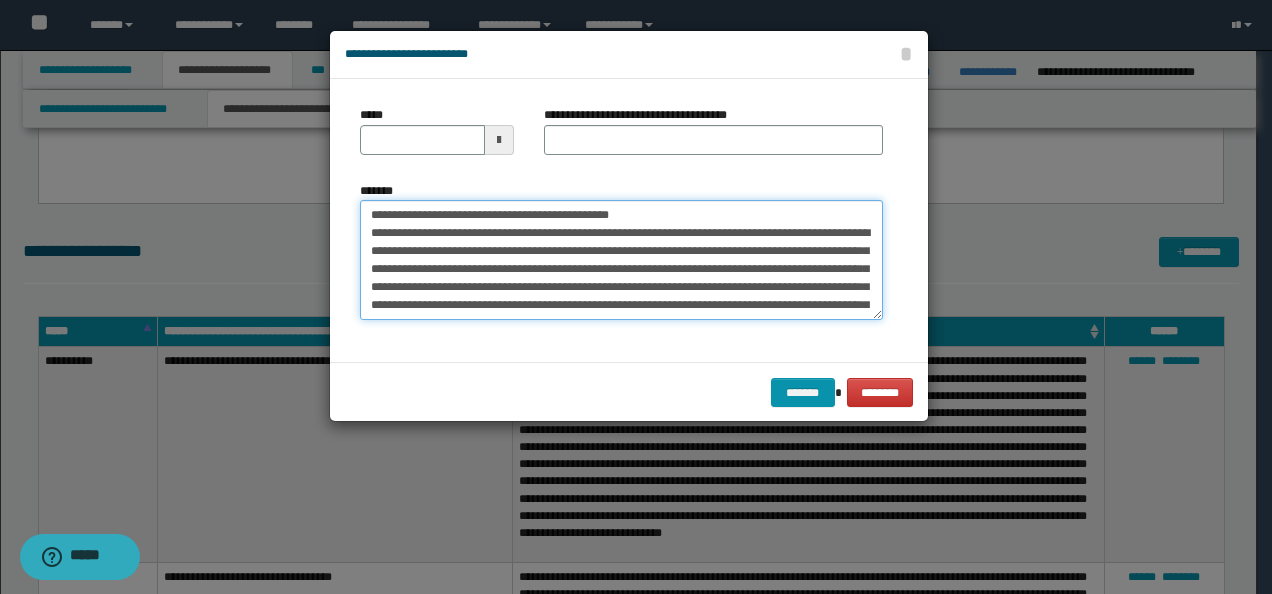drag, startPoint x: 432, startPoint y: 212, endPoint x: 344, endPoint y: 214, distance: 88.02273 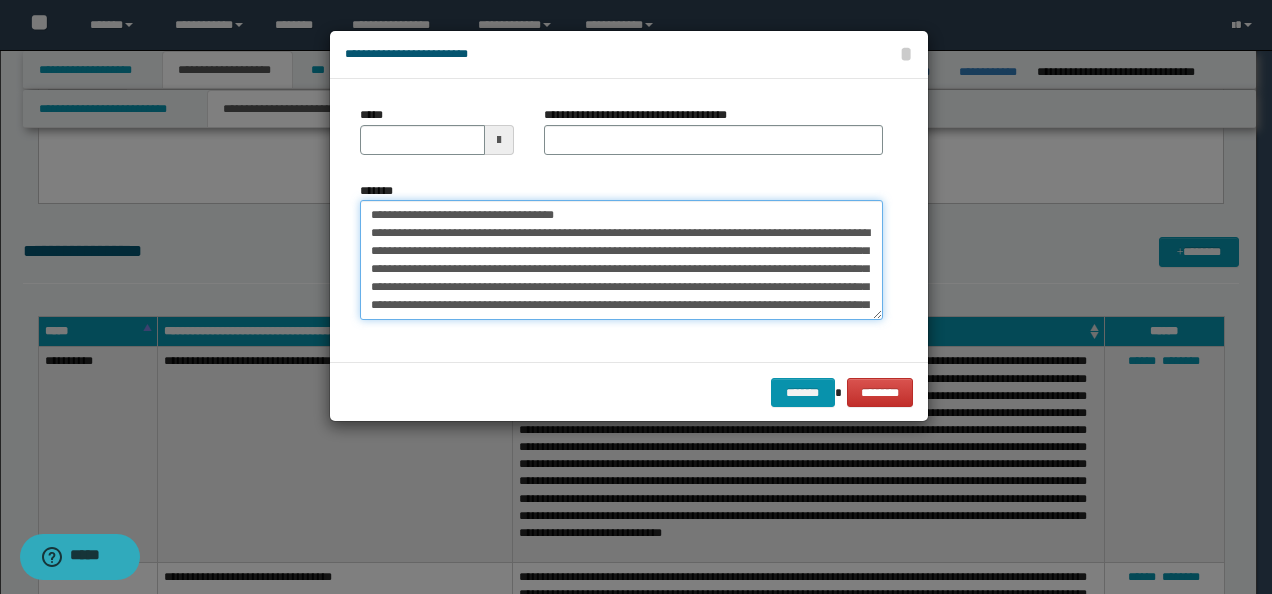 type 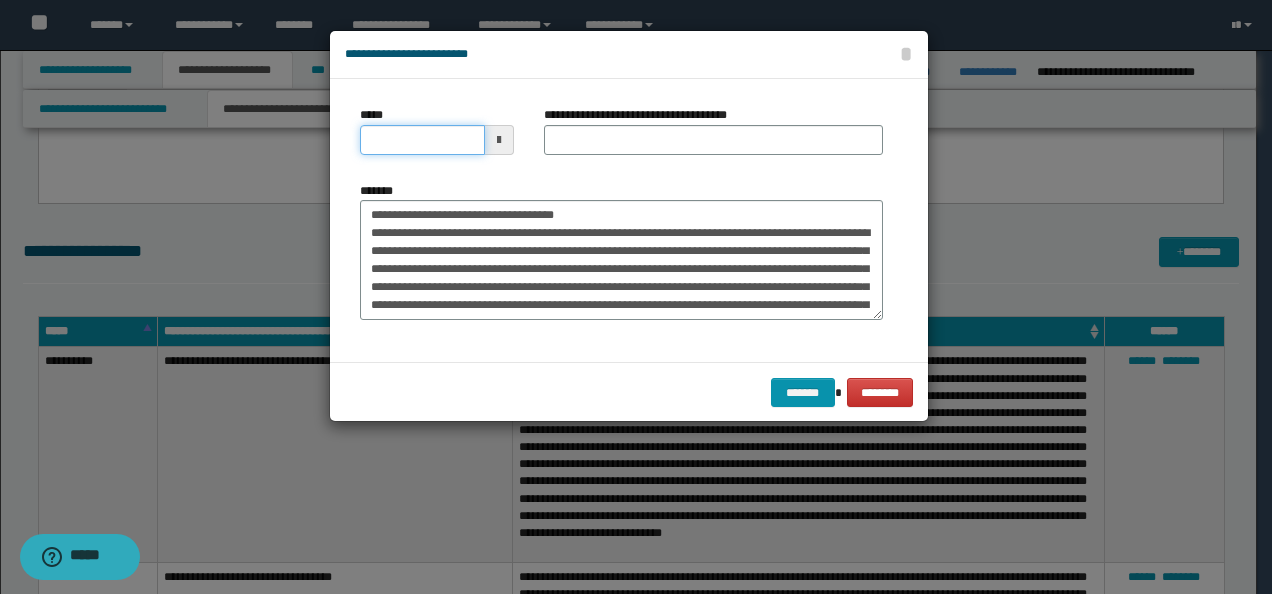 click on "*****" at bounding box center (422, 140) 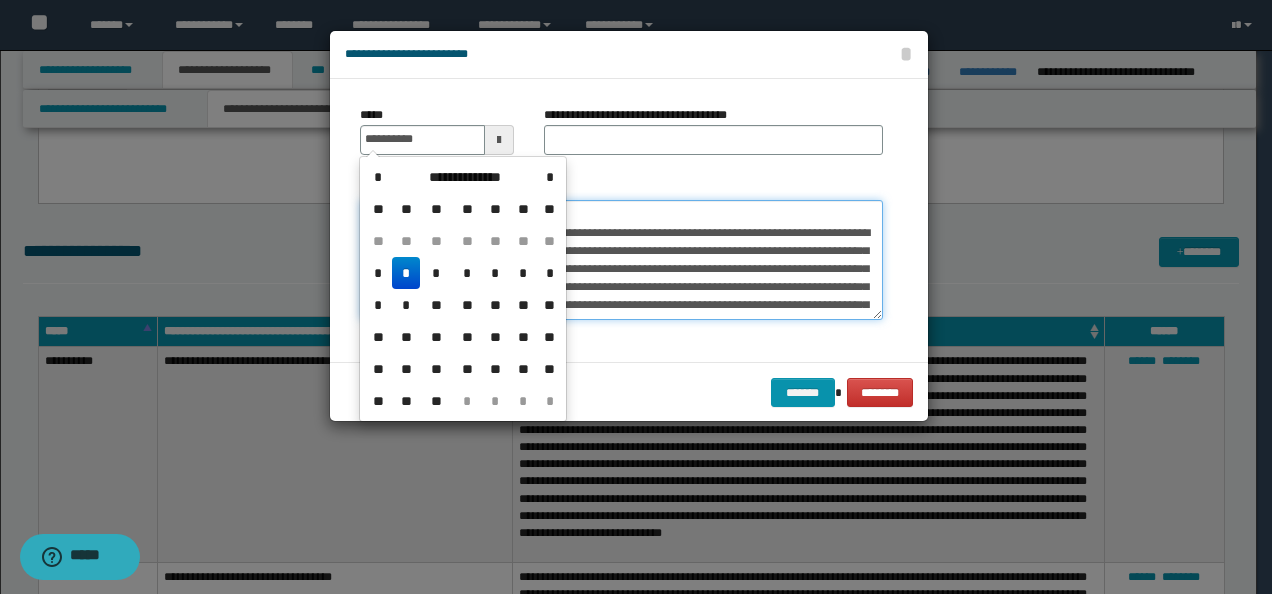type on "**********" 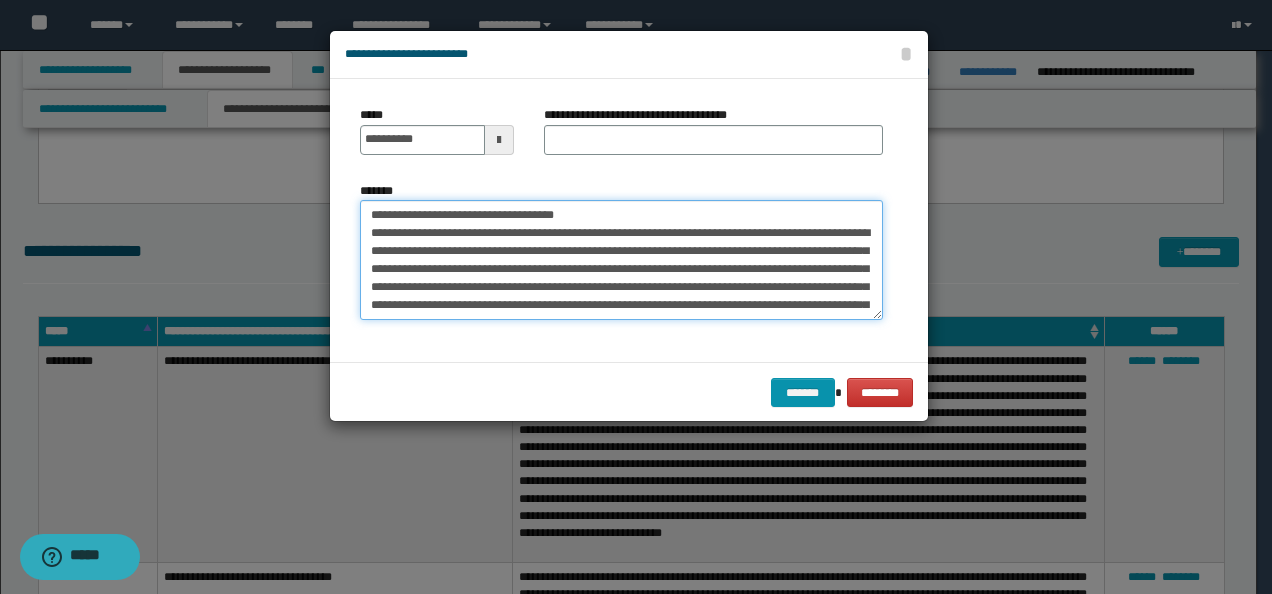 drag, startPoint x: 523, startPoint y: 211, endPoint x: 180, endPoint y: 214, distance: 343.01312 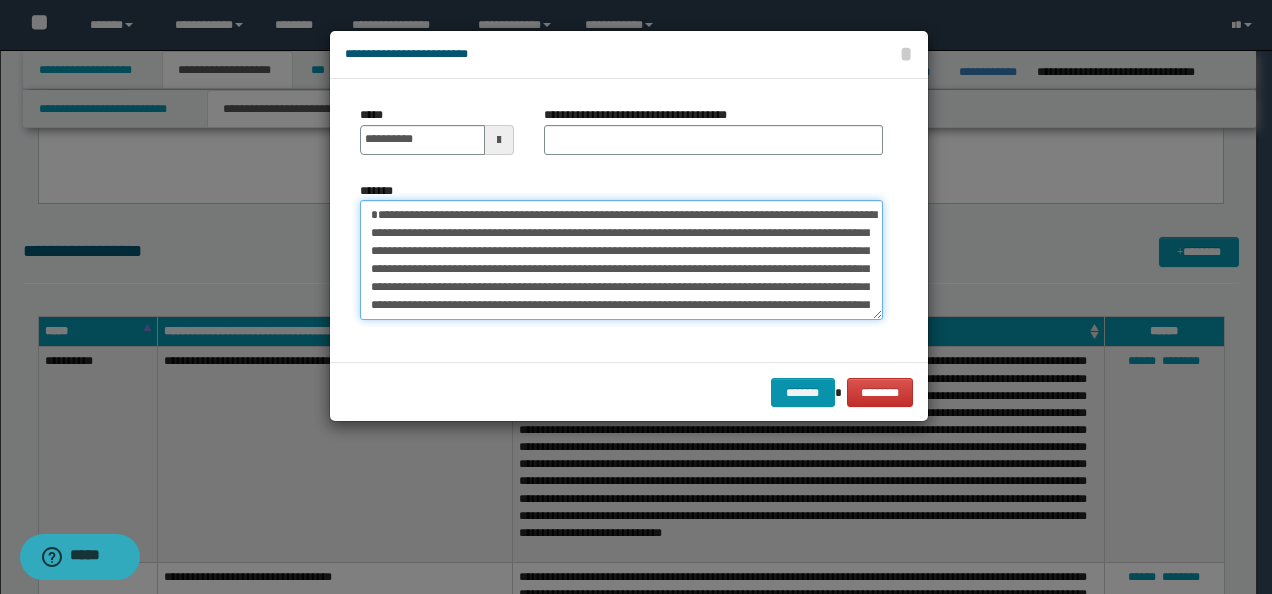type on "**********" 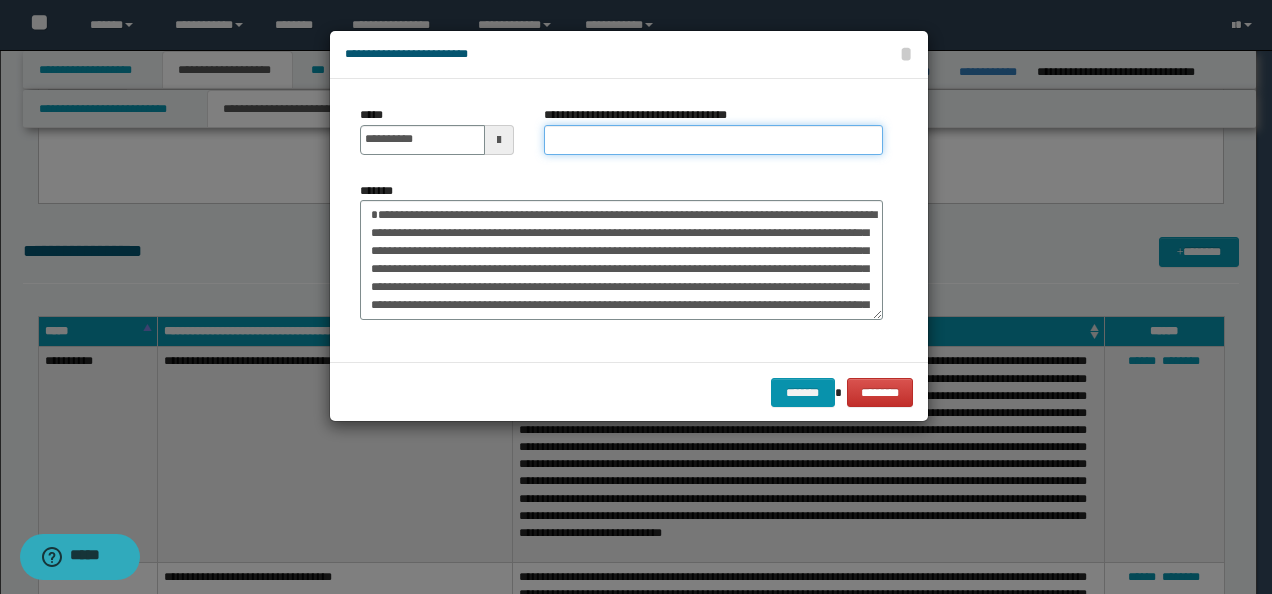 click on "**********" at bounding box center [713, 140] 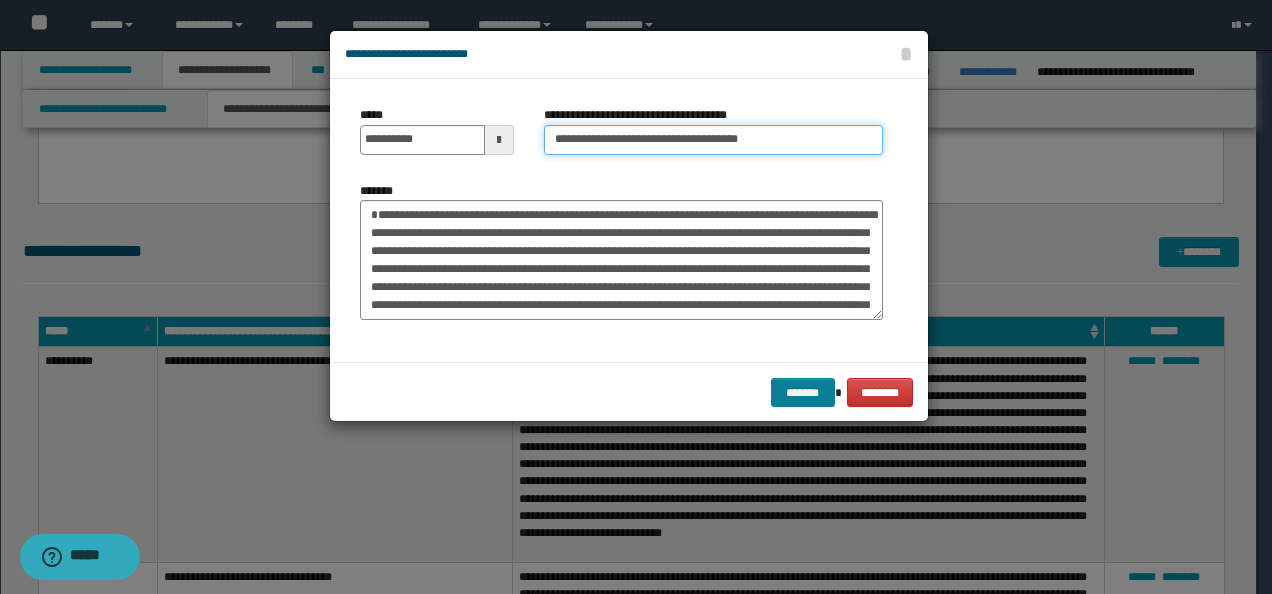 type on "**********" 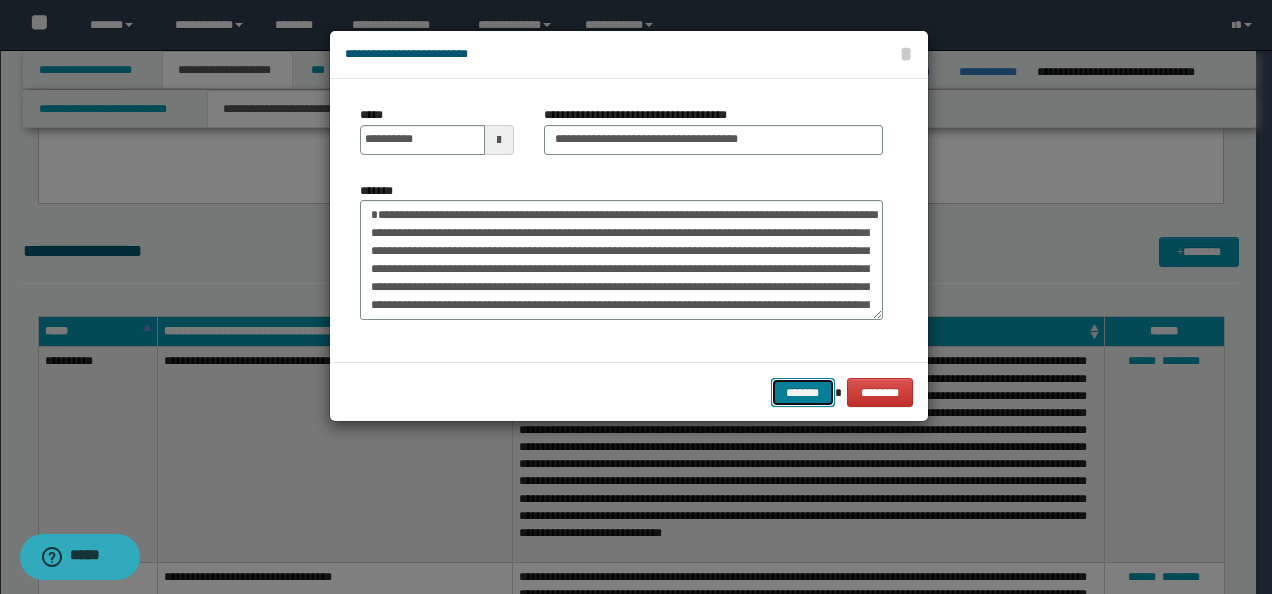 click on "*******" at bounding box center (803, 392) 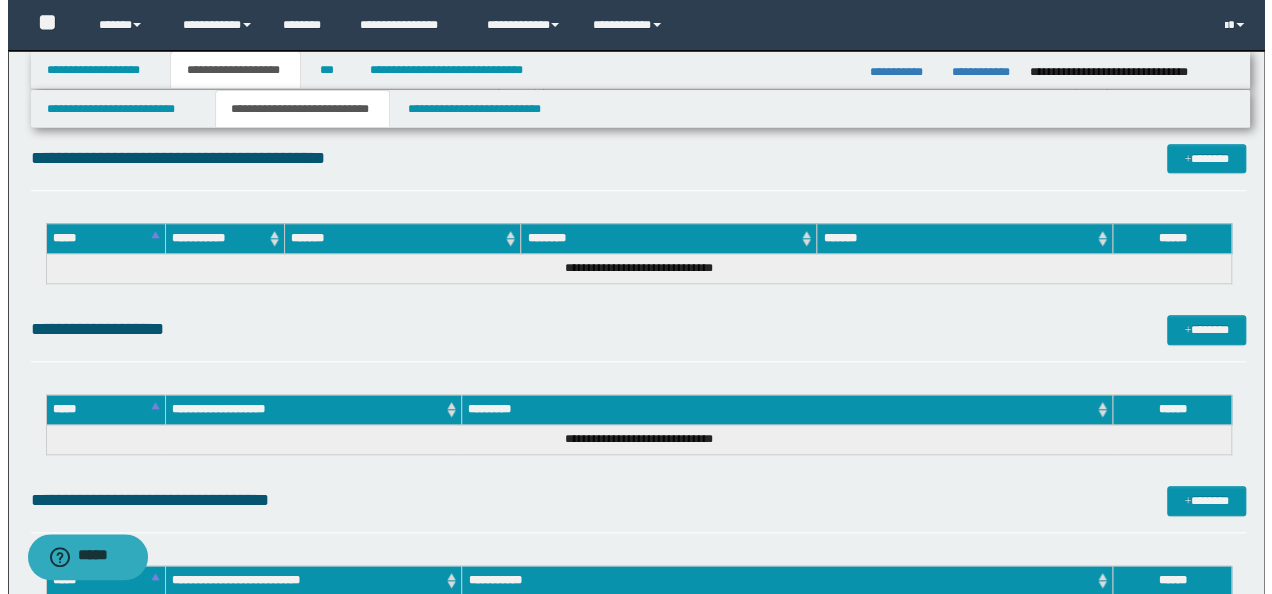 scroll, scrollTop: 4642, scrollLeft: 0, axis: vertical 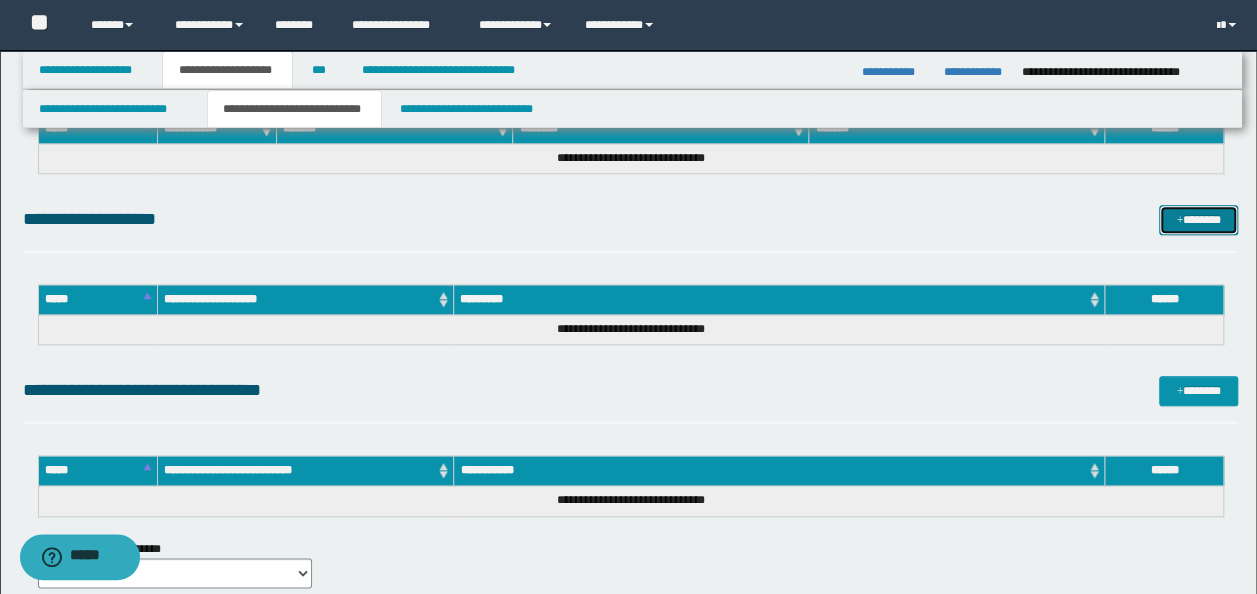 click on "*******" at bounding box center (1198, 219) 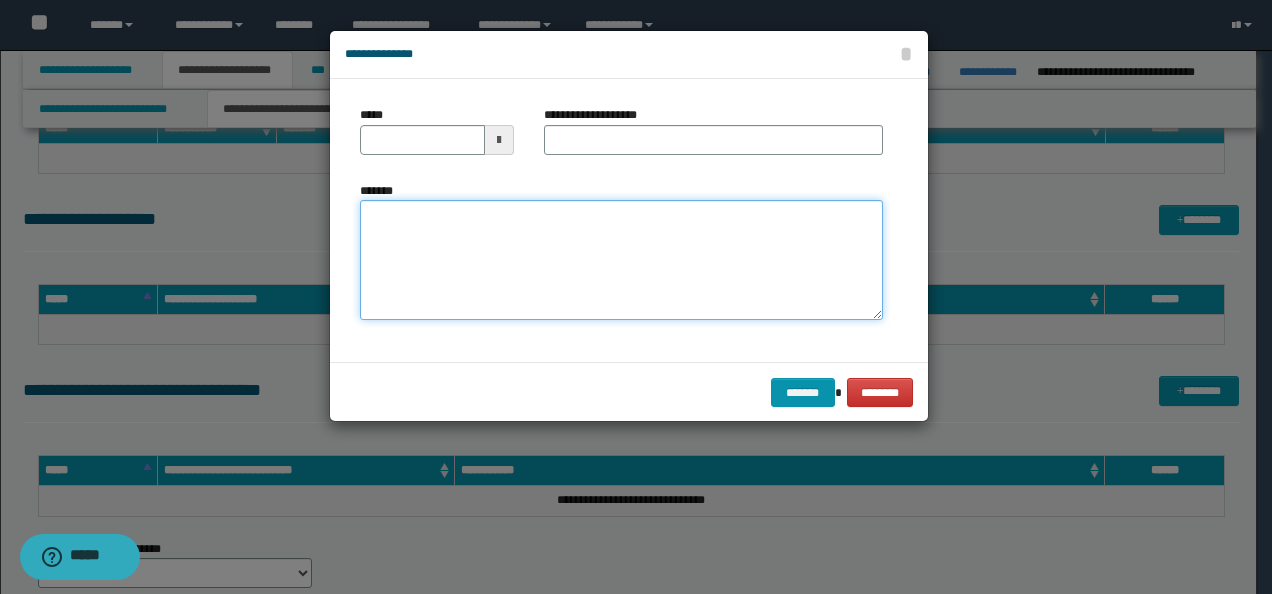 drag, startPoint x: 377, startPoint y: 206, endPoint x: 416, endPoint y: 226, distance: 43.829212 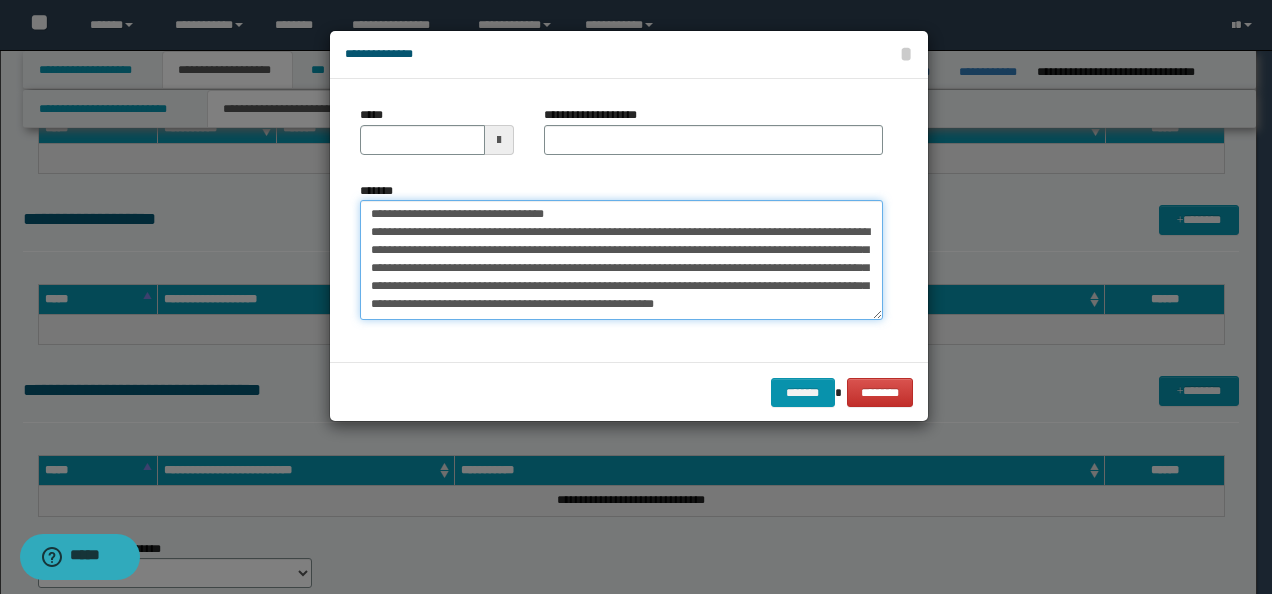 scroll, scrollTop: 0, scrollLeft: 0, axis: both 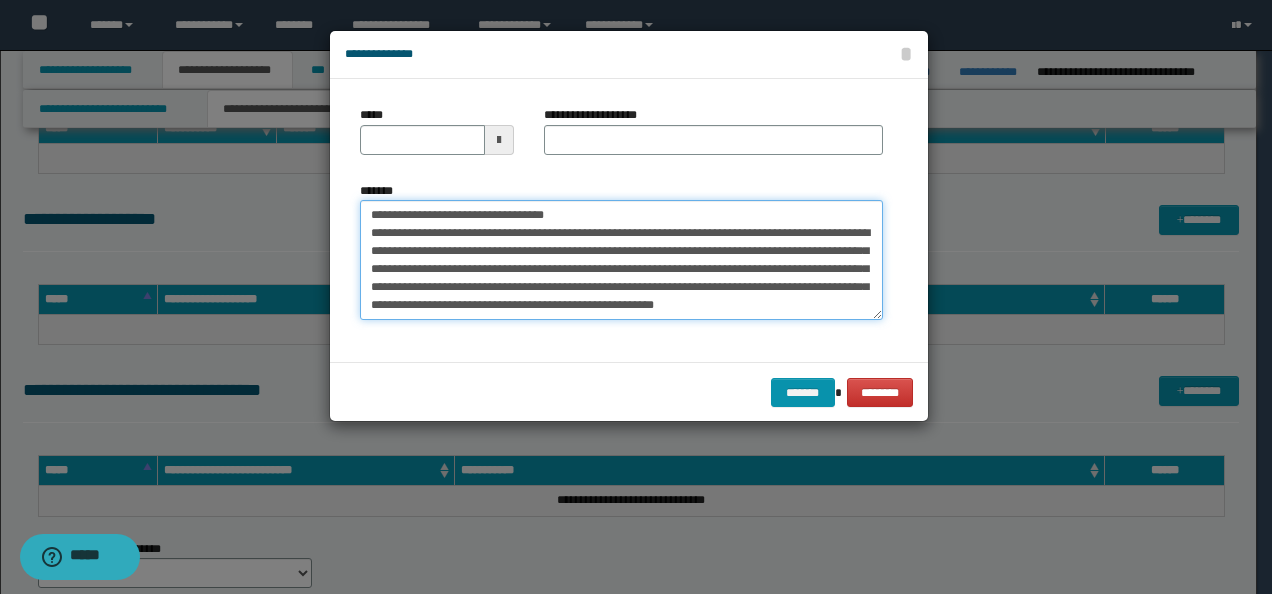 drag, startPoint x: 216, startPoint y: 210, endPoint x: 186, endPoint y: 203, distance: 30.805843 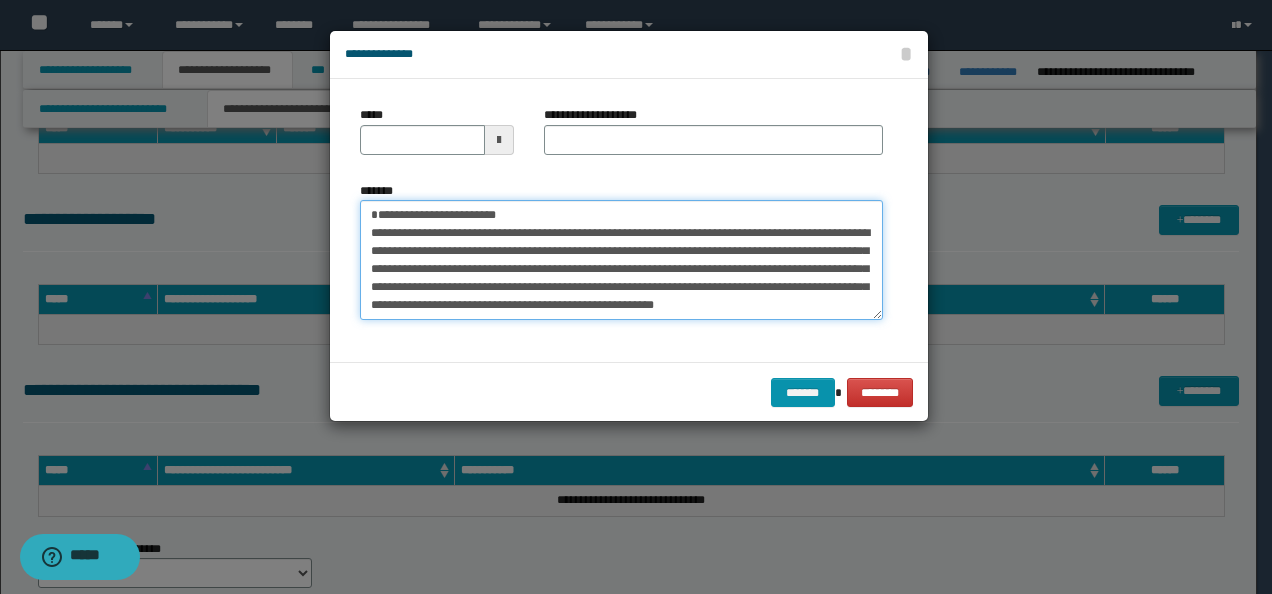 type 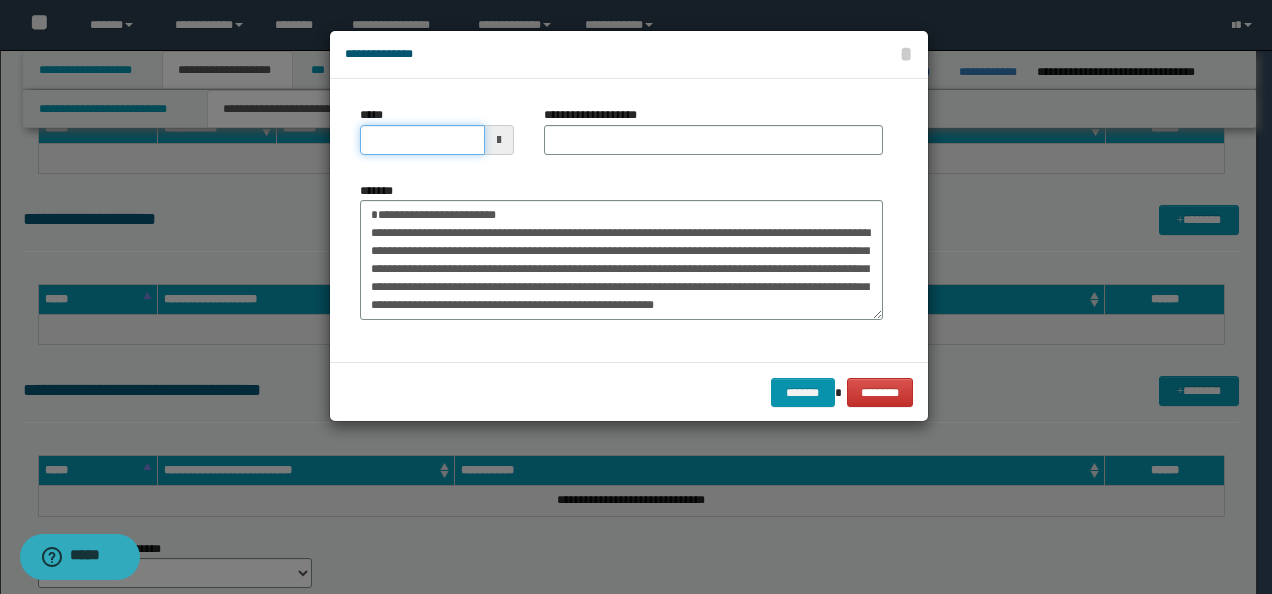 click on "*****" at bounding box center [422, 140] 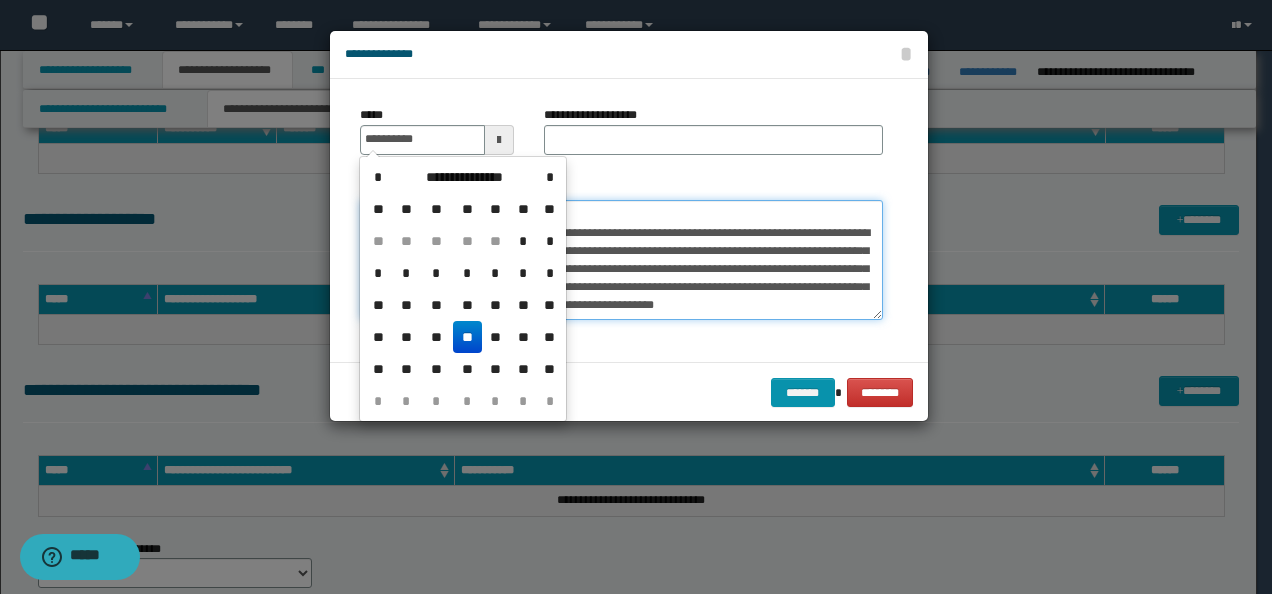 type on "**********" 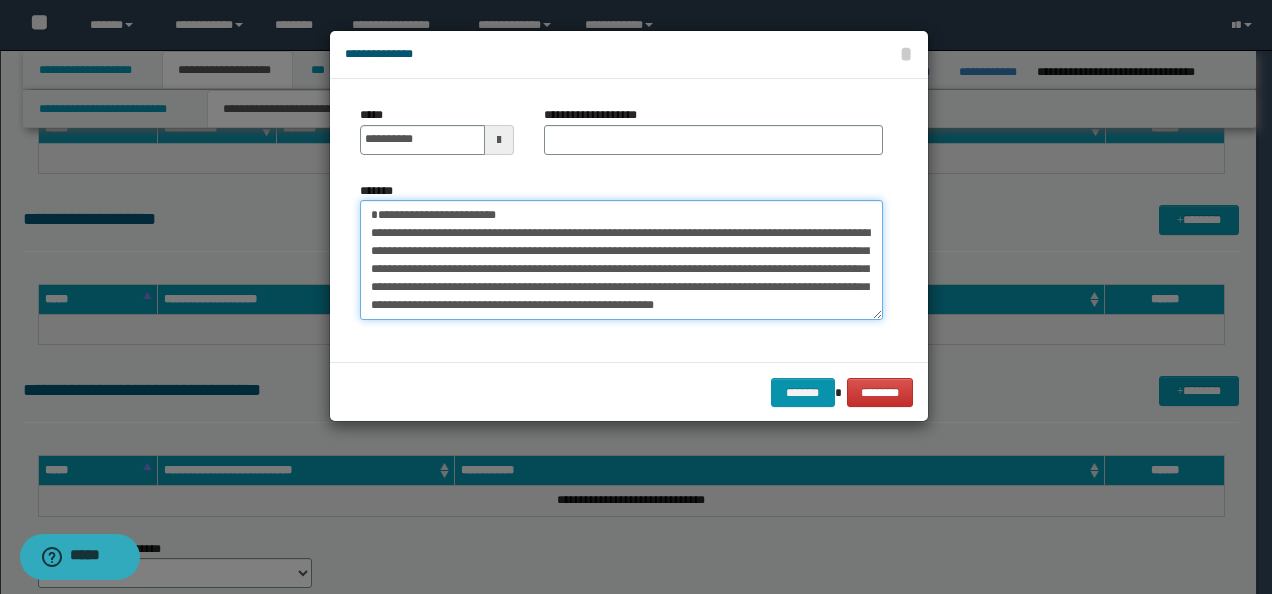 drag, startPoint x: 588, startPoint y: 213, endPoint x: 236, endPoint y: 192, distance: 352.62585 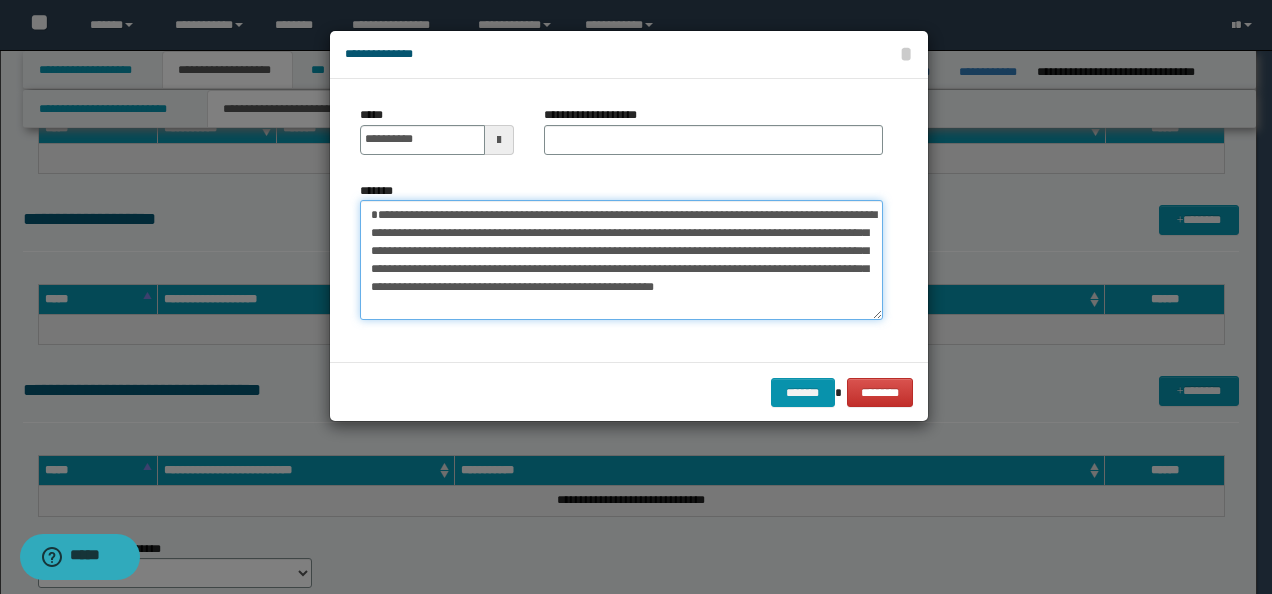 type on "**********" 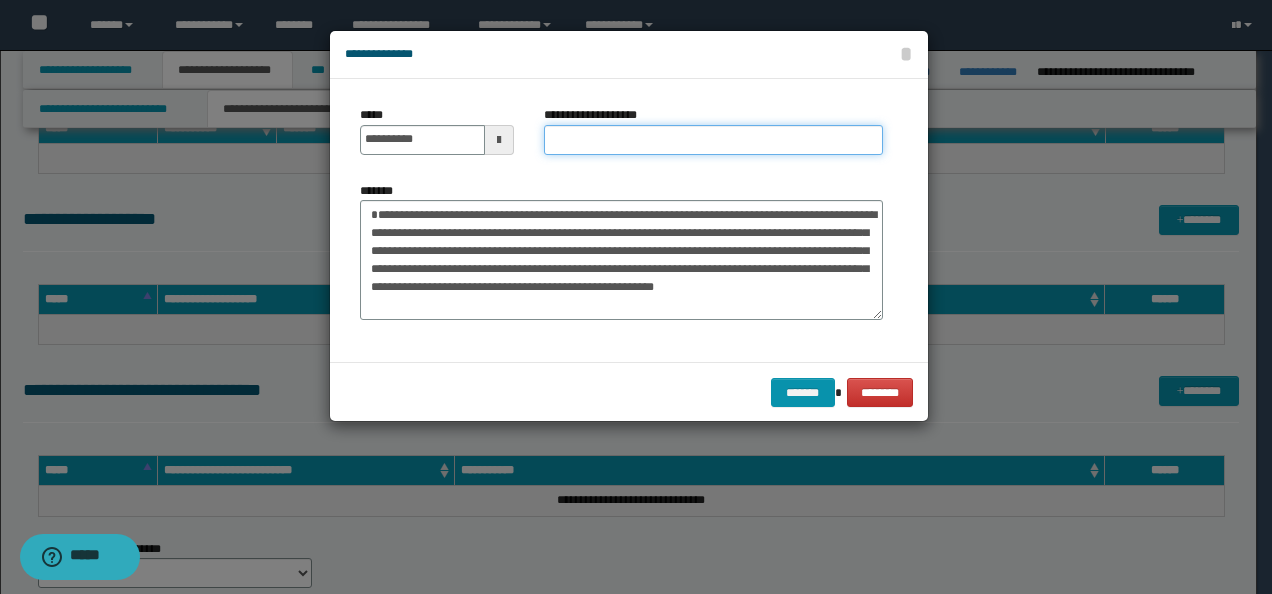 click on "**********" at bounding box center [713, 140] 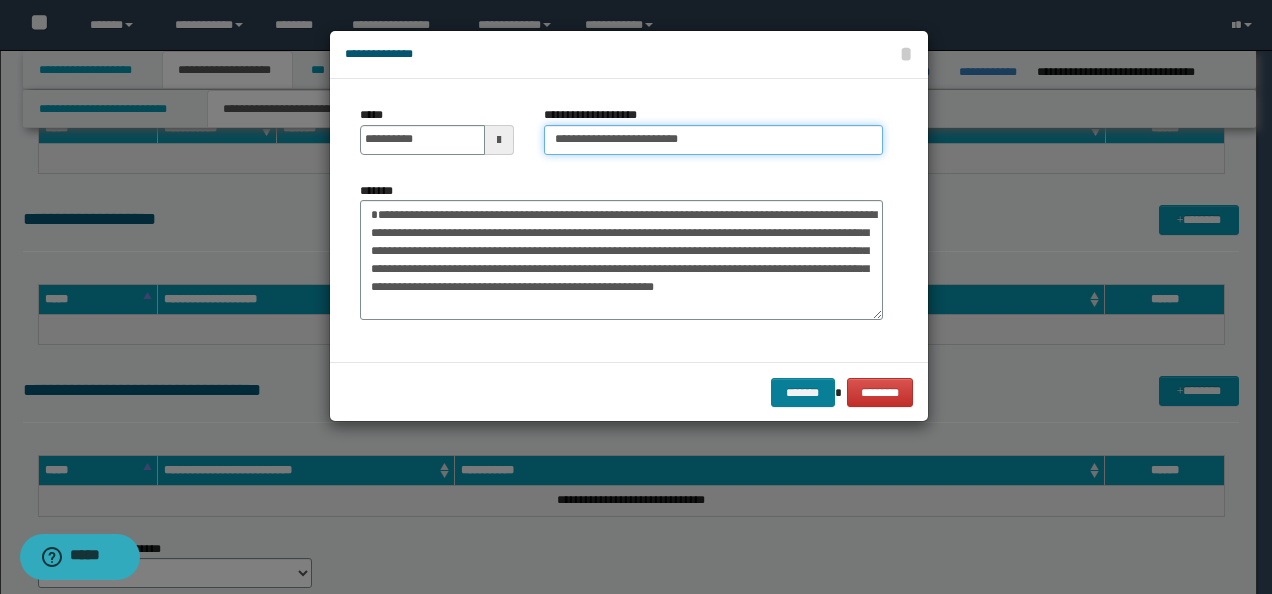 type on "**********" 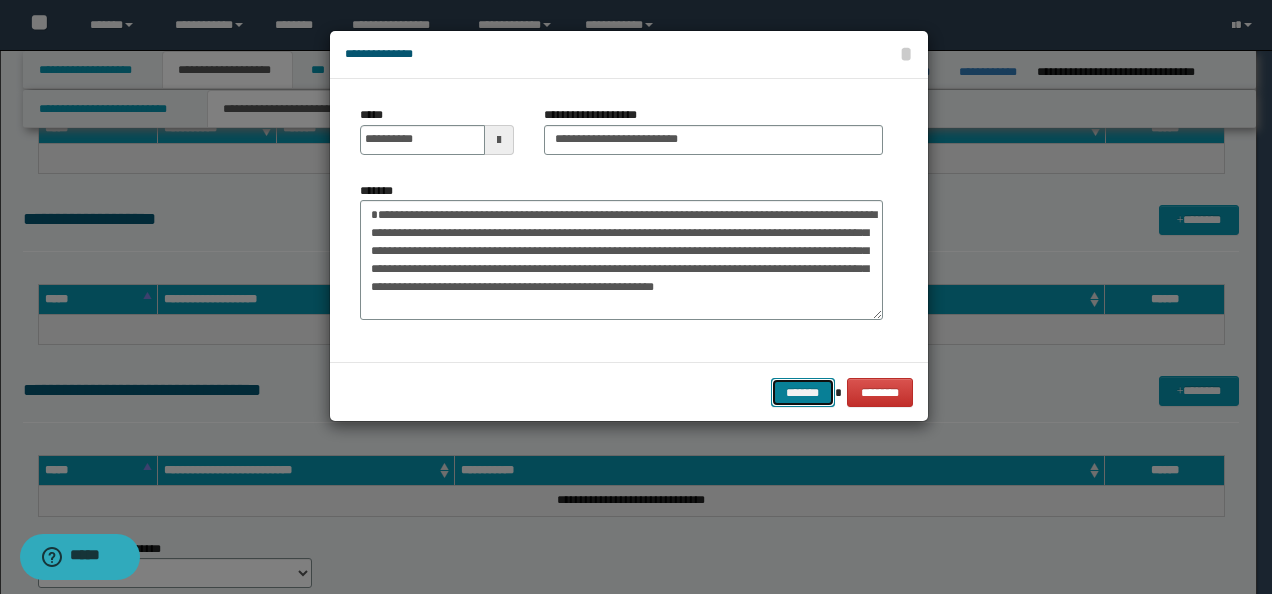 click on "*******" at bounding box center [803, 392] 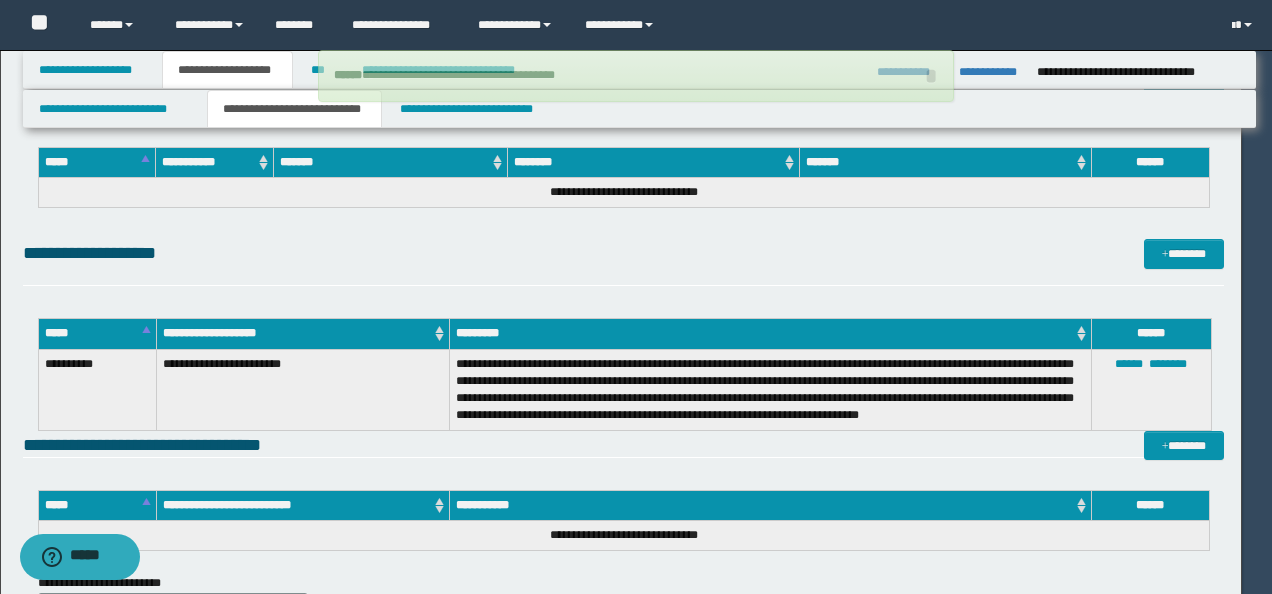 type 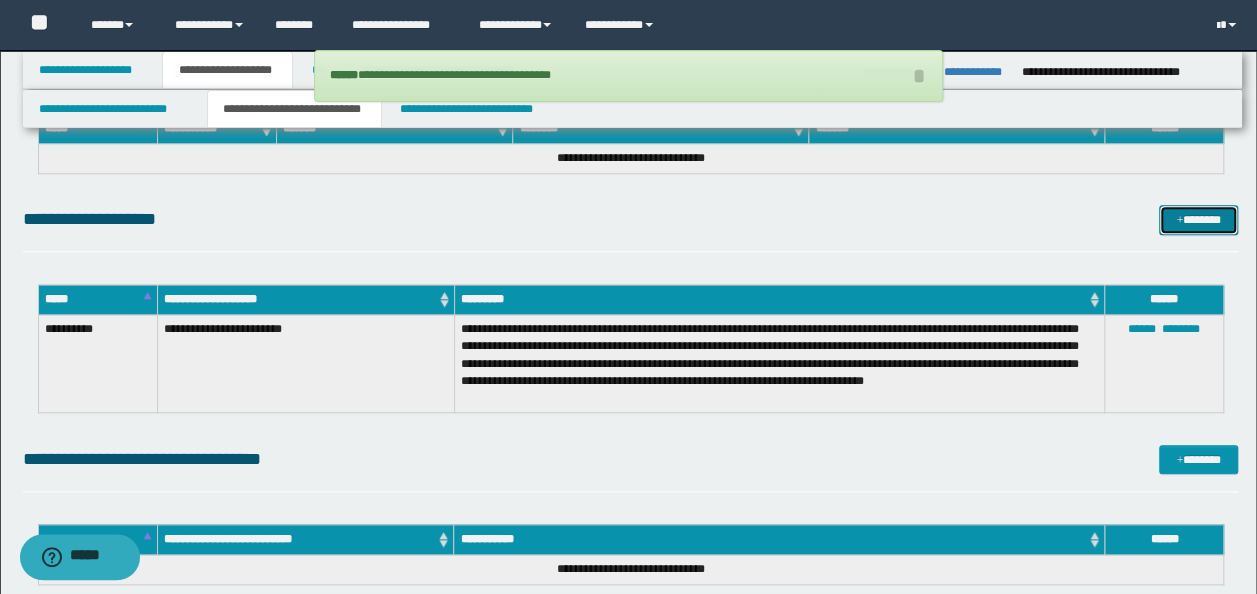click at bounding box center (1179, 221) 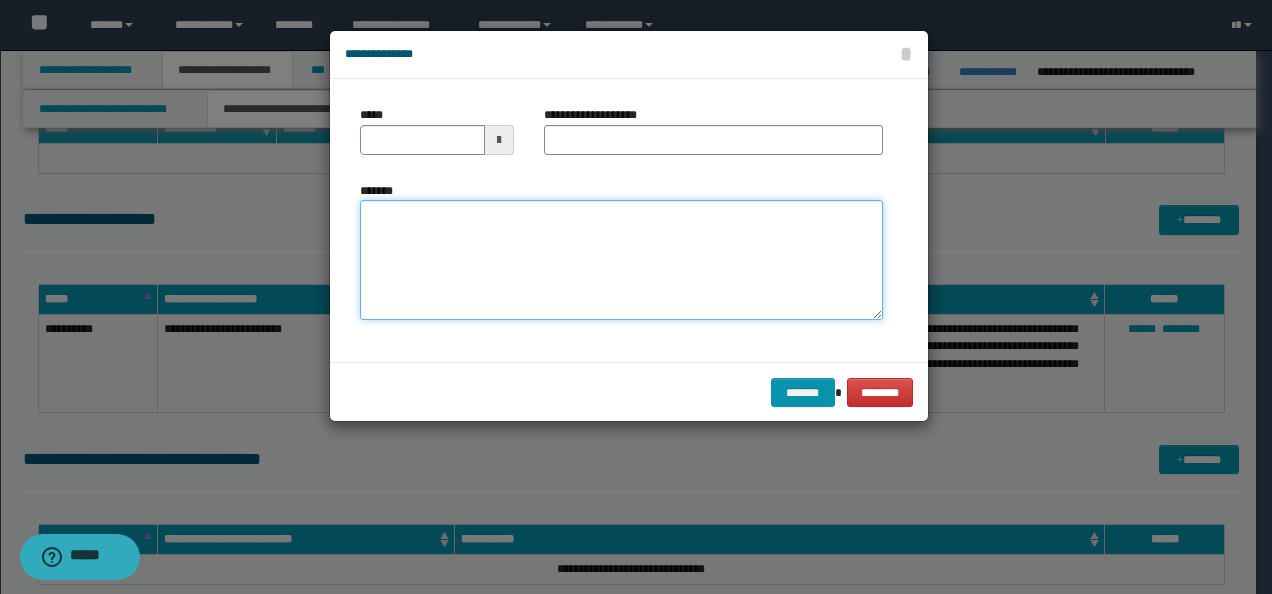 click on "*******" at bounding box center (621, 259) 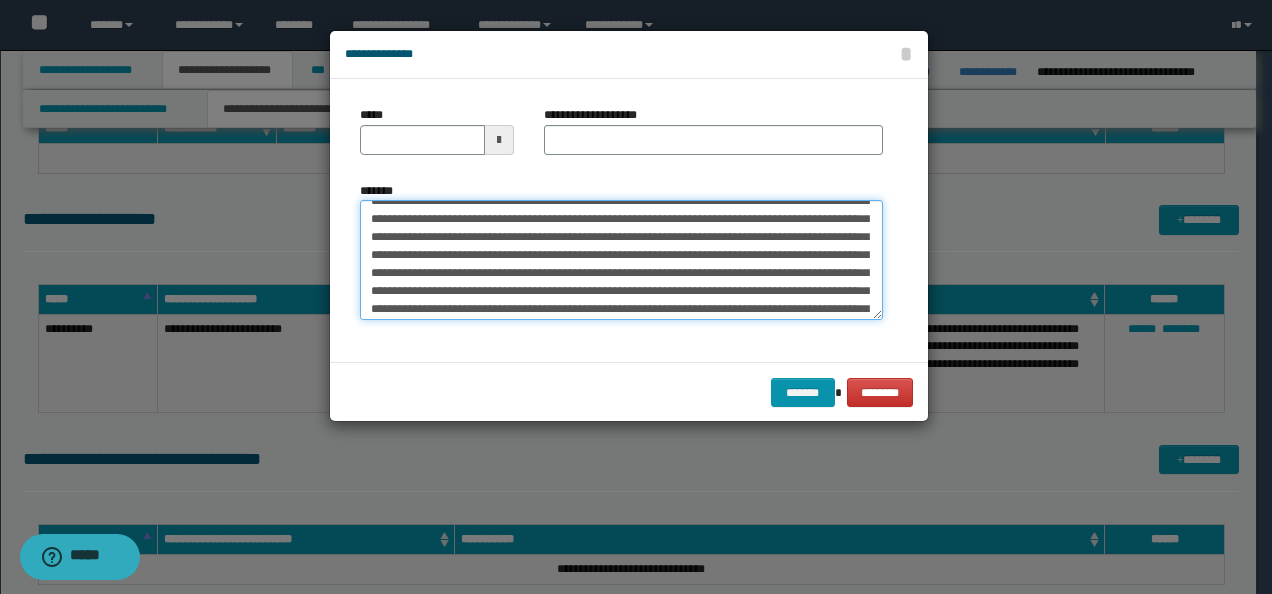 scroll, scrollTop: 0, scrollLeft: 0, axis: both 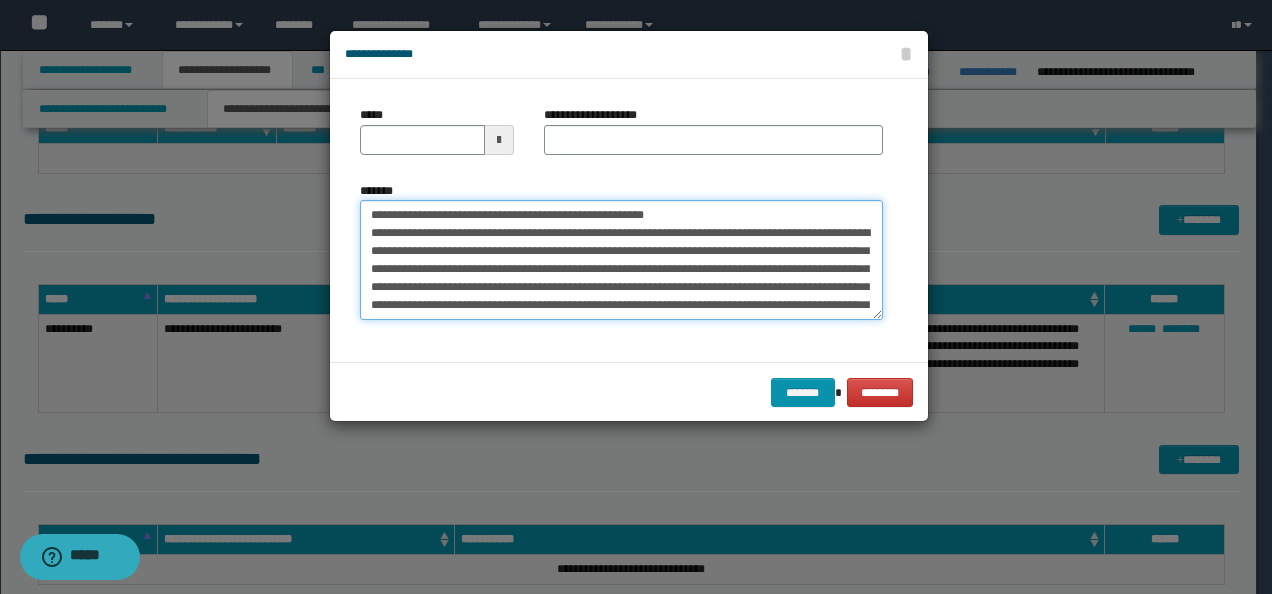drag, startPoint x: 429, startPoint y: 212, endPoint x: 229, endPoint y: 202, distance: 200.24985 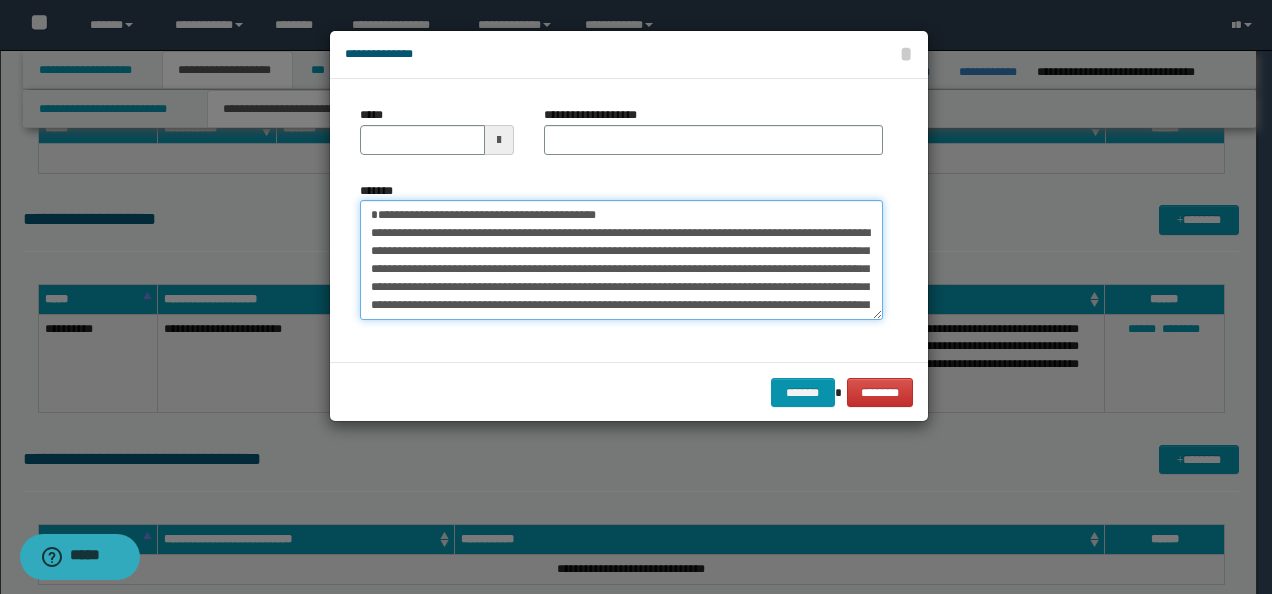 type 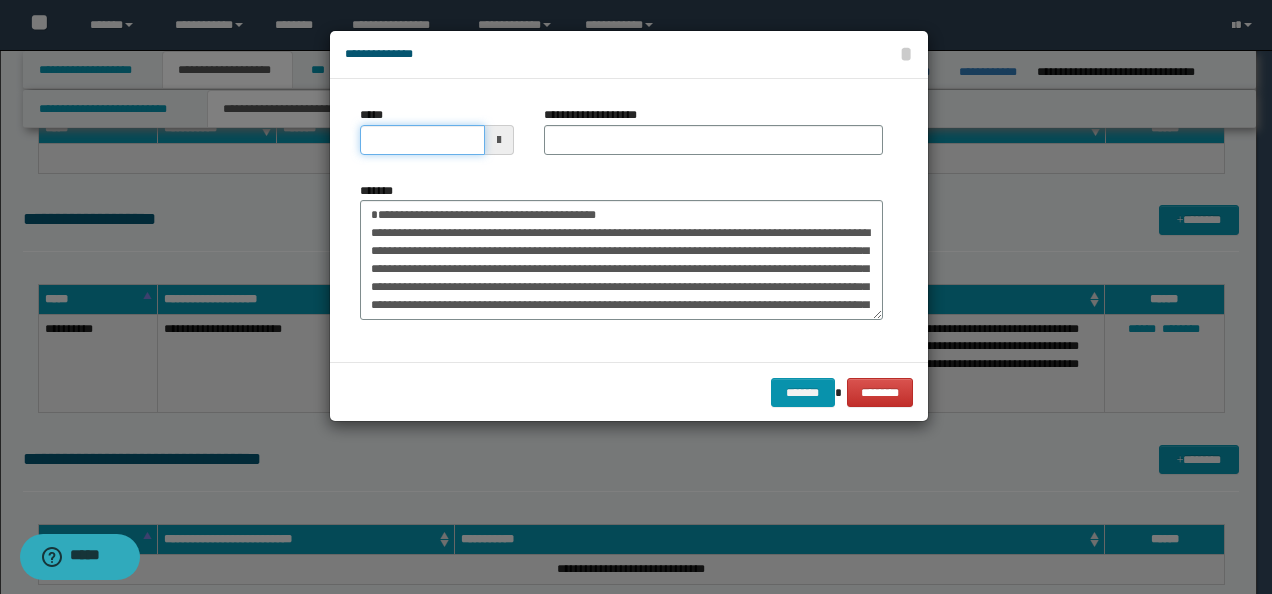 click on "*****" at bounding box center [422, 140] 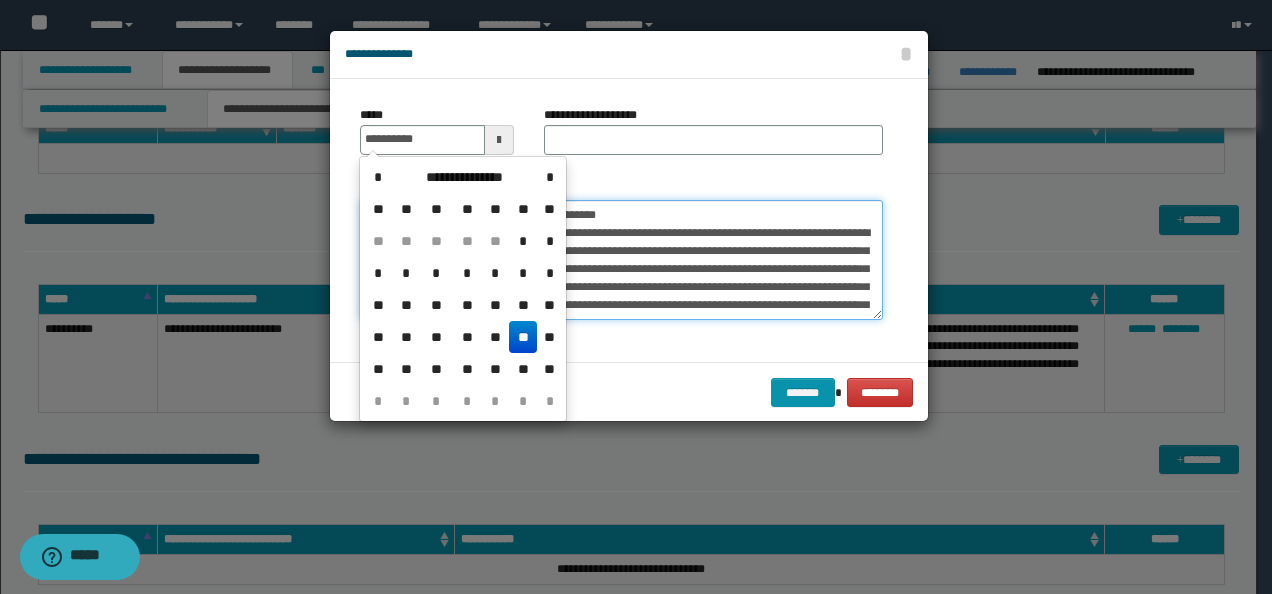 type on "**********" 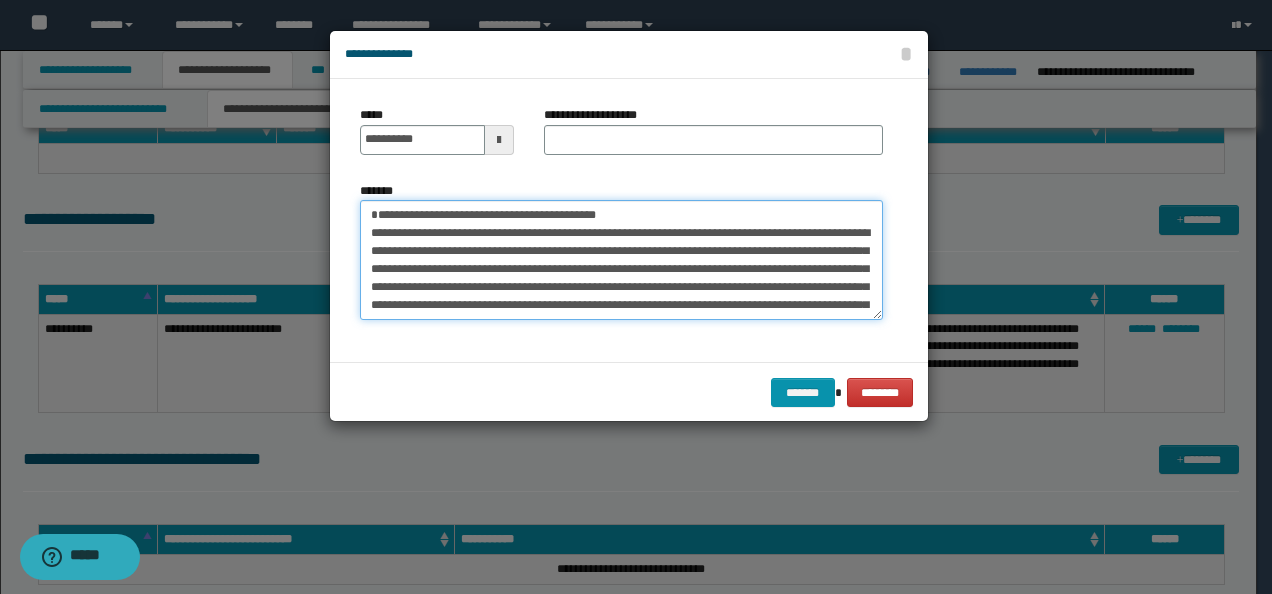 drag, startPoint x: 640, startPoint y: 205, endPoint x: 307, endPoint y: 197, distance: 333.09607 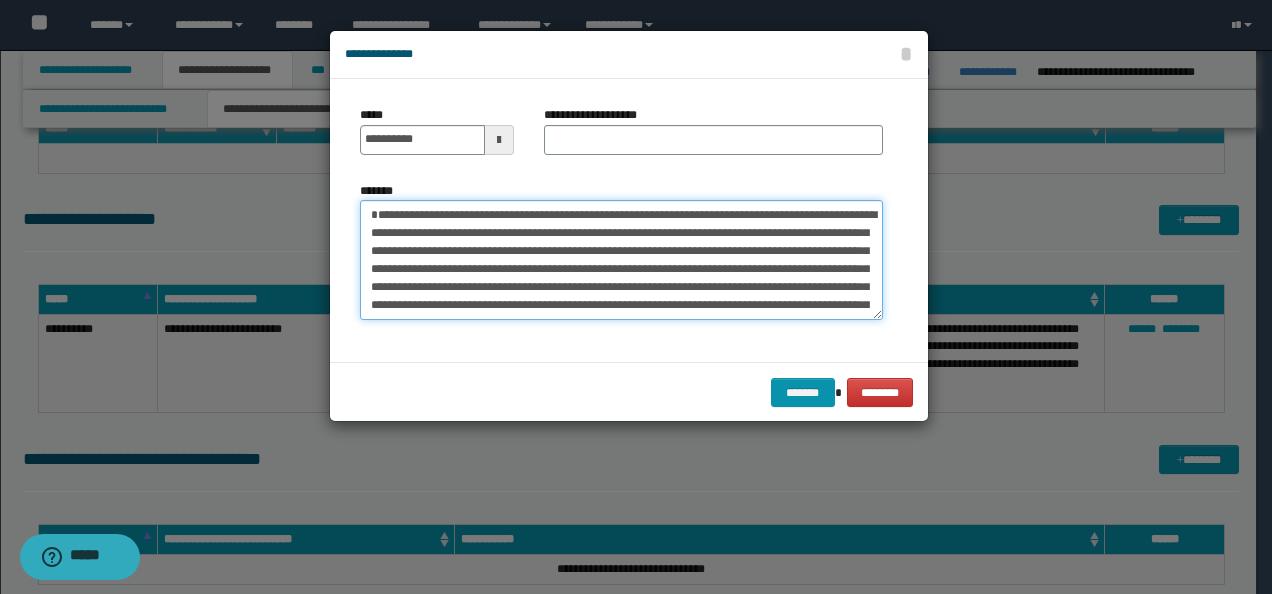 type on "**********" 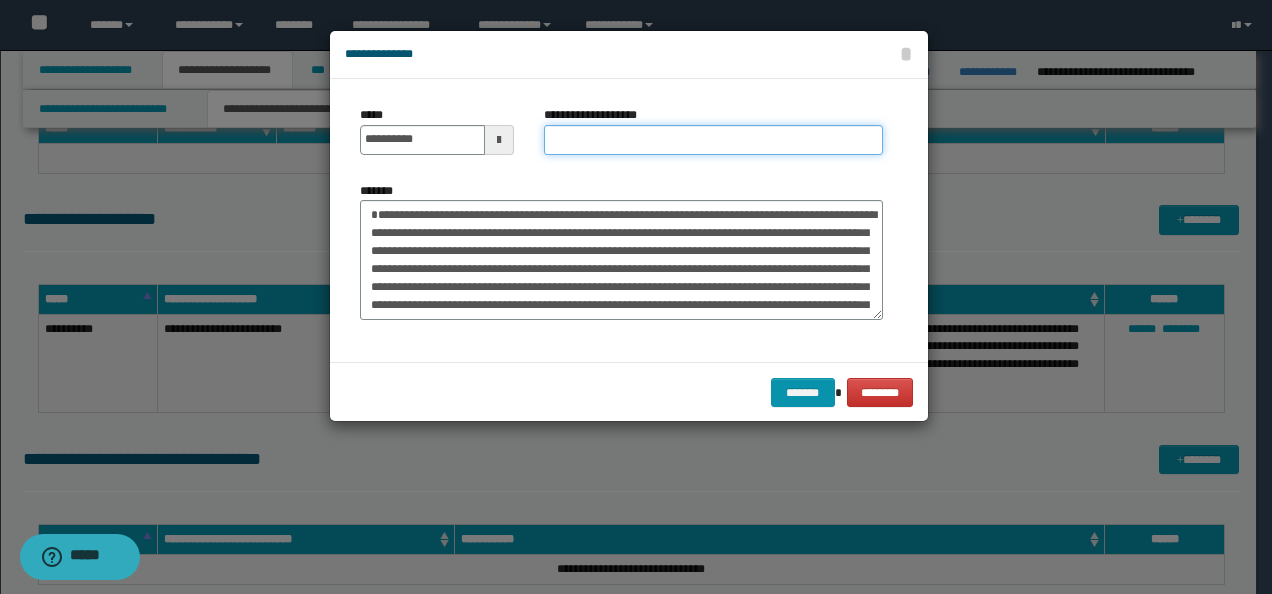 click on "**********" at bounding box center (713, 140) 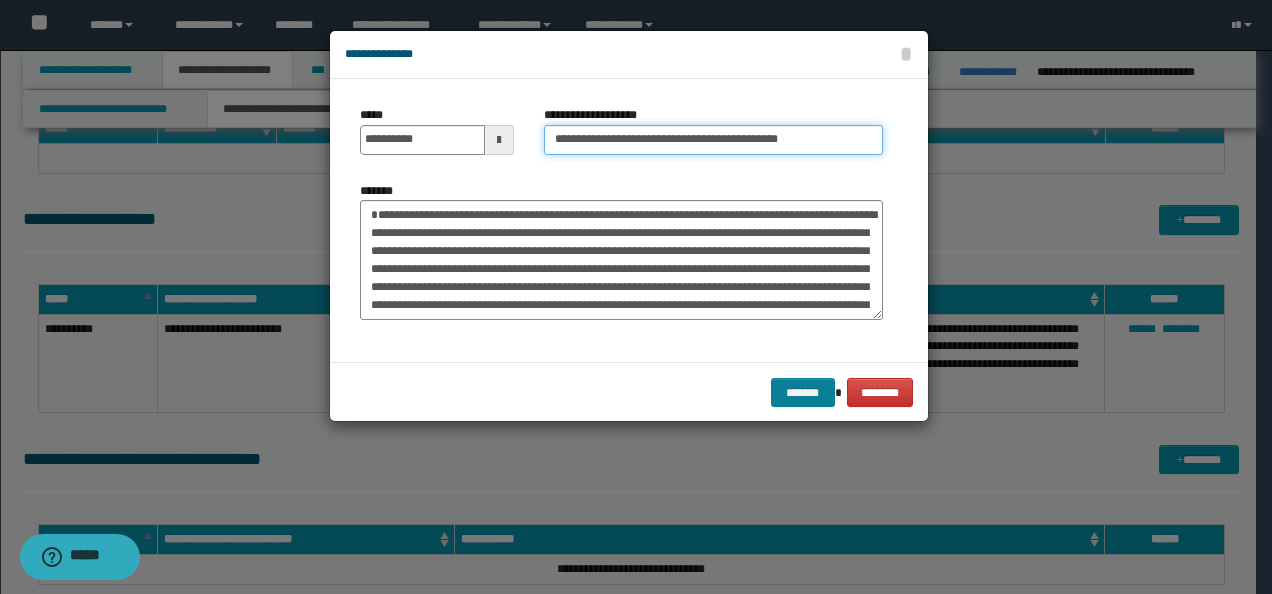 type on "**********" 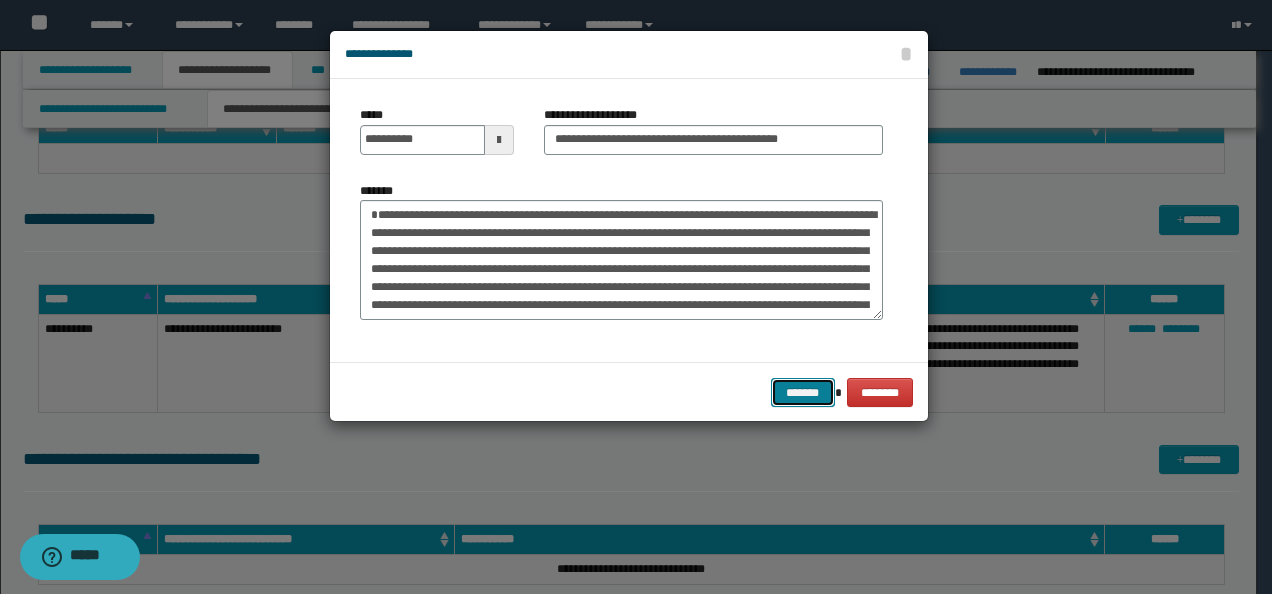 click on "*******" at bounding box center (803, 392) 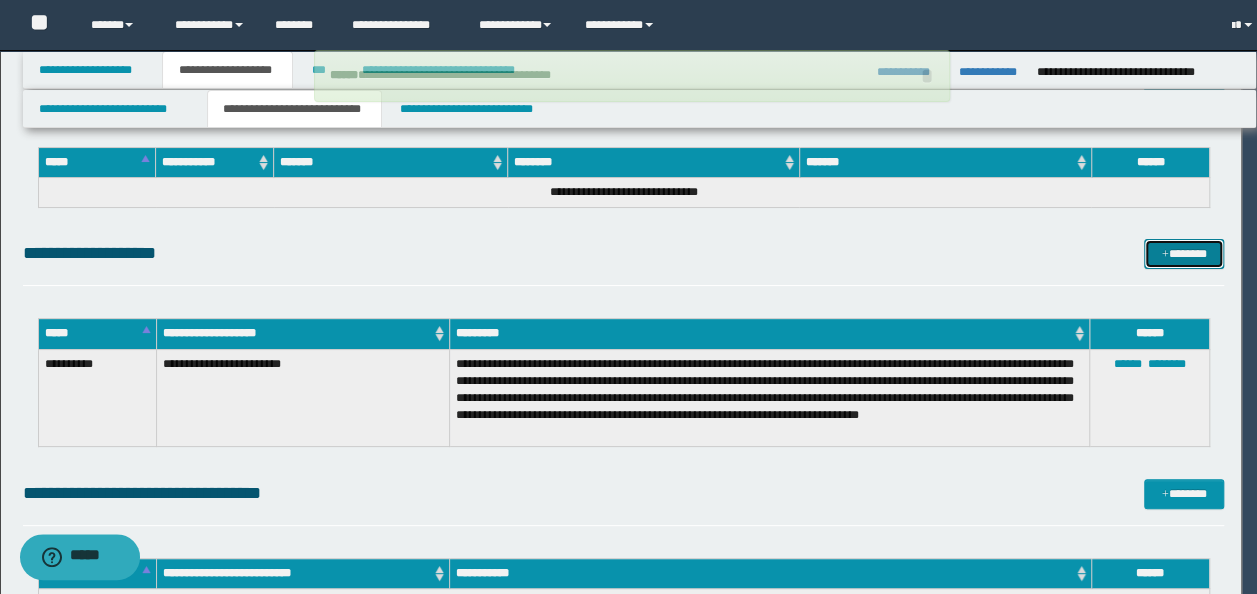 type 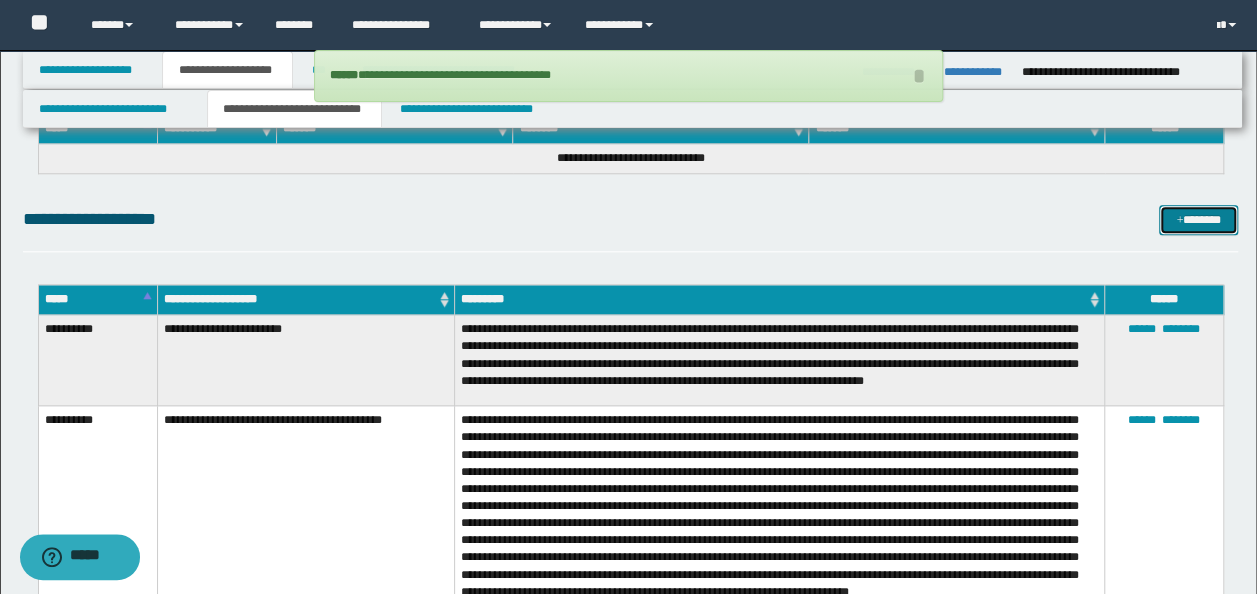 click on "*******" at bounding box center [1198, 219] 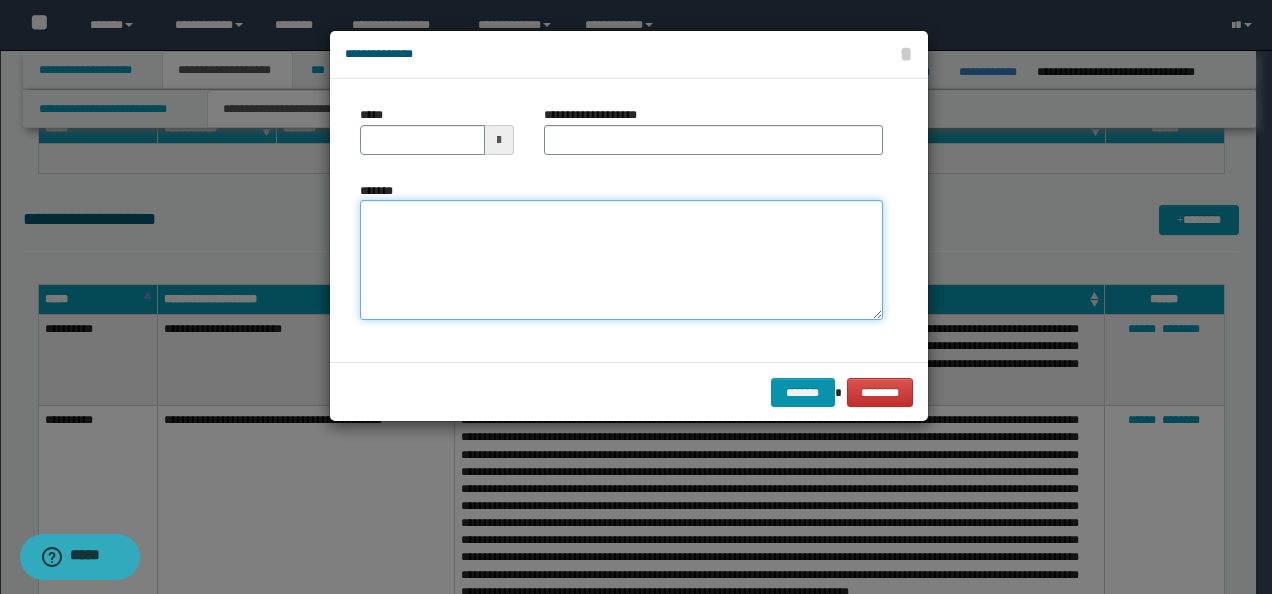 click on "*******" at bounding box center (621, 259) 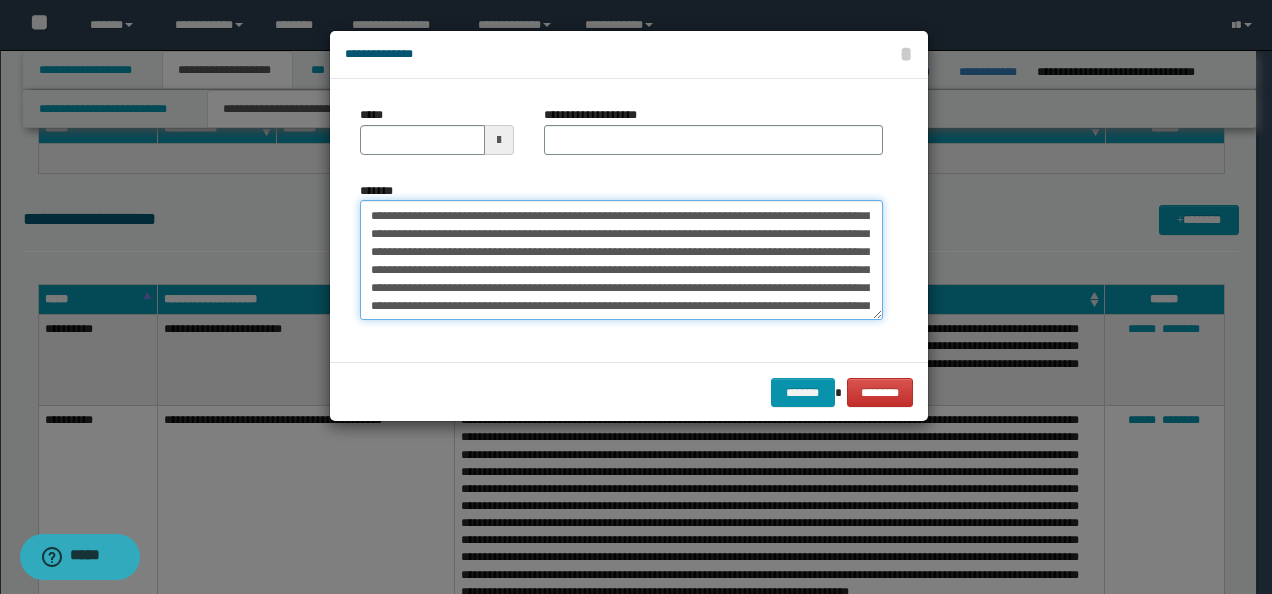 scroll, scrollTop: 0, scrollLeft: 0, axis: both 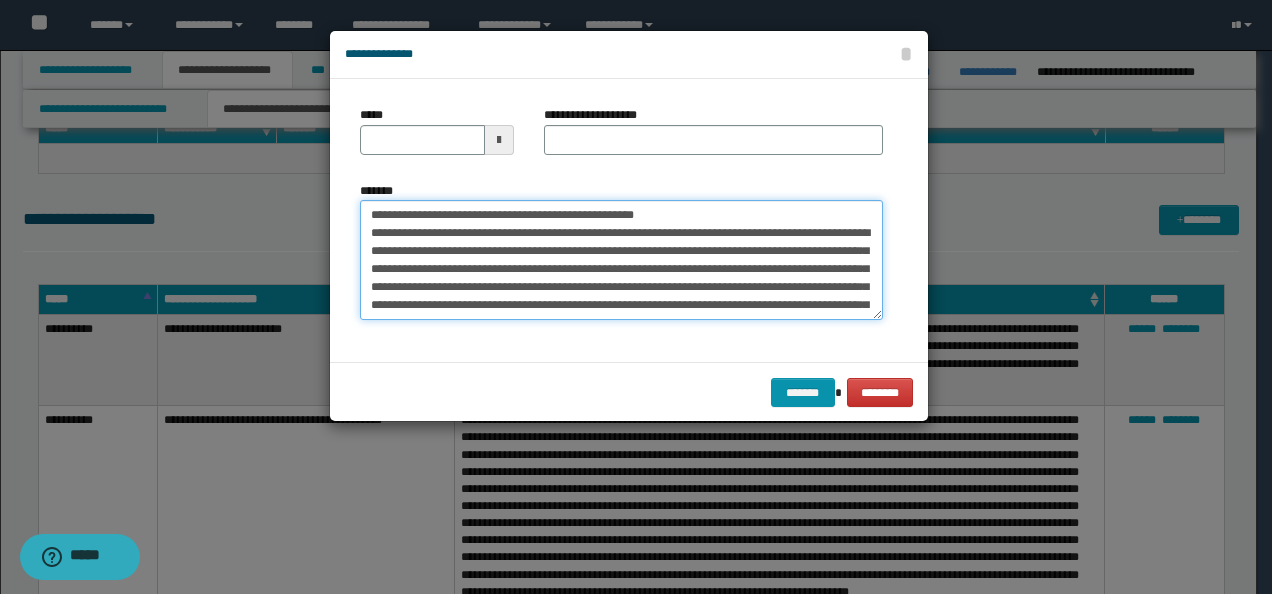 drag, startPoint x: 434, startPoint y: 209, endPoint x: 226, endPoint y: 204, distance: 208.06009 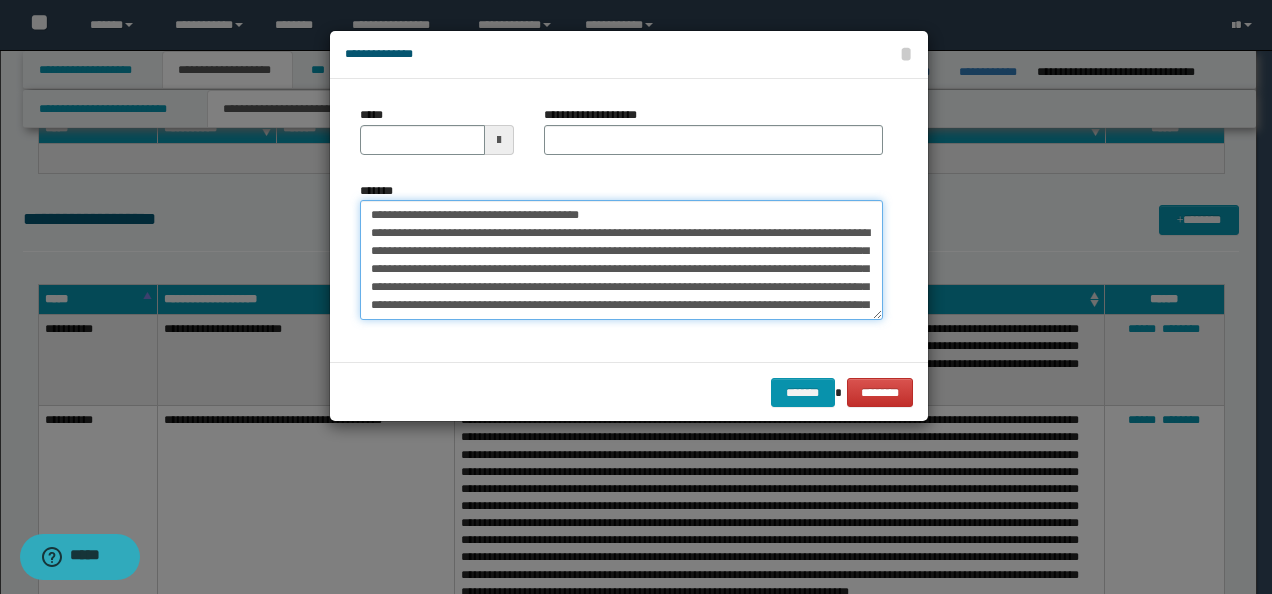 type 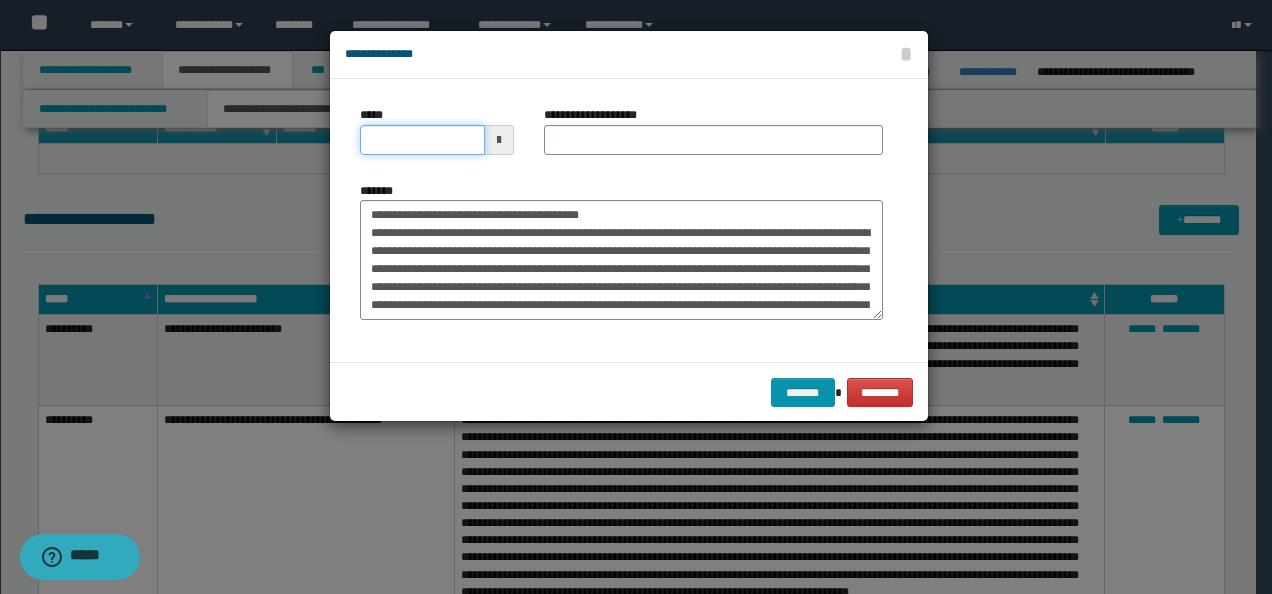 click on "*****" at bounding box center (422, 140) 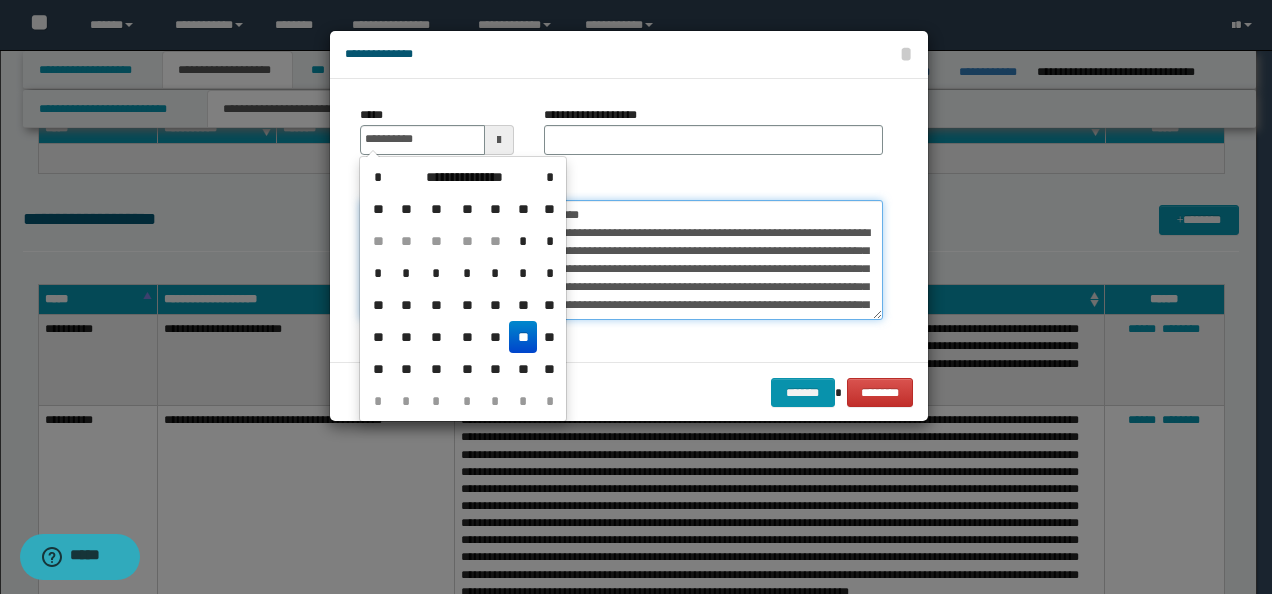 type on "**********" 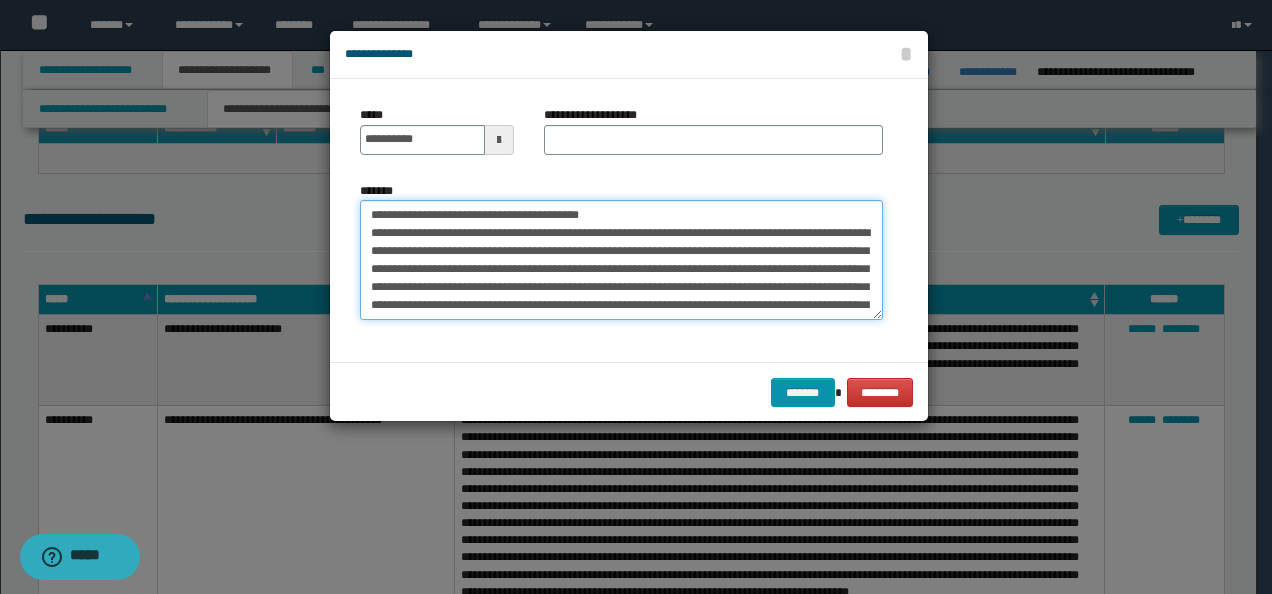 drag, startPoint x: 627, startPoint y: 211, endPoint x: 262, endPoint y: 198, distance: 365.23145 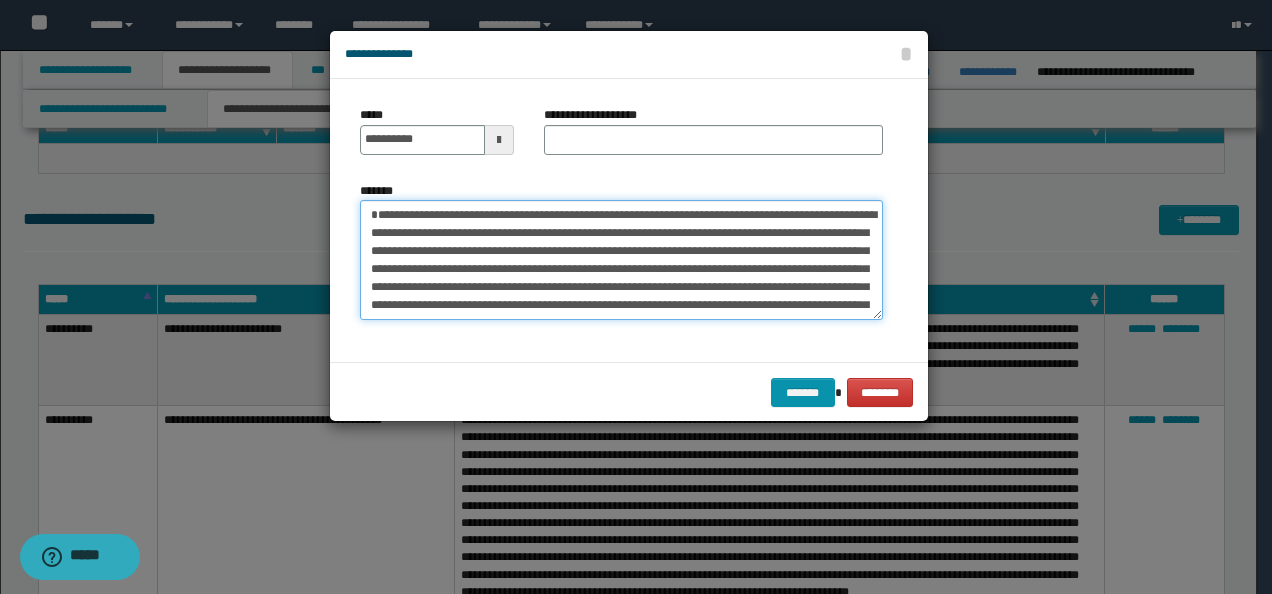 type on "**********" 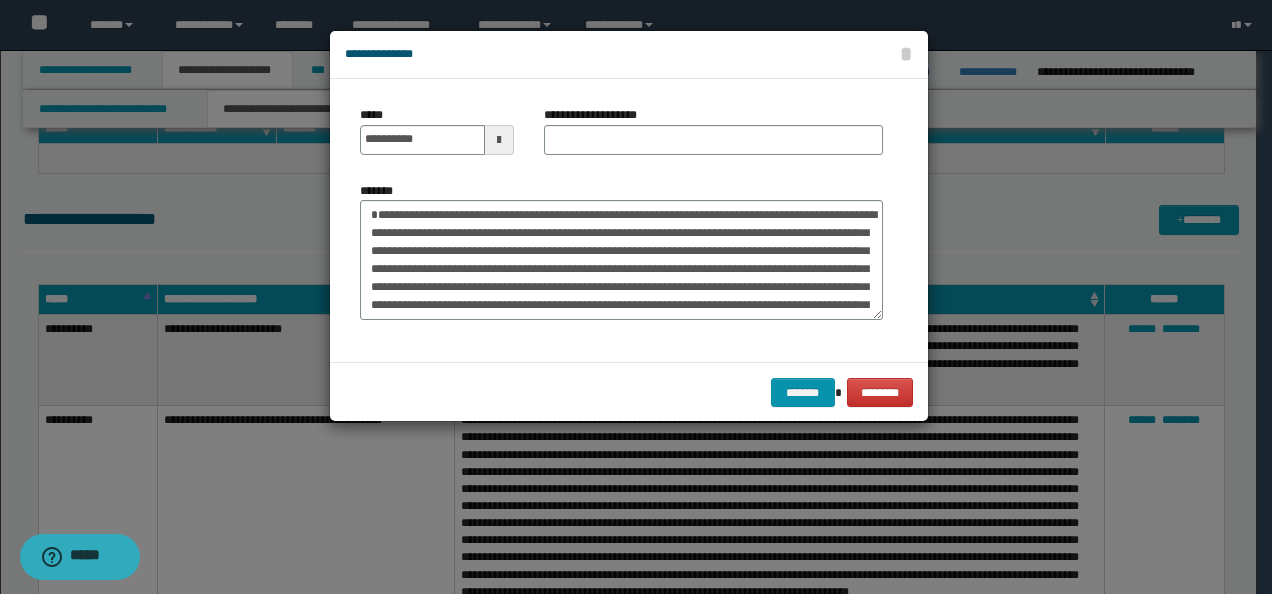 click on "**********" at bounding box center [601, 115] 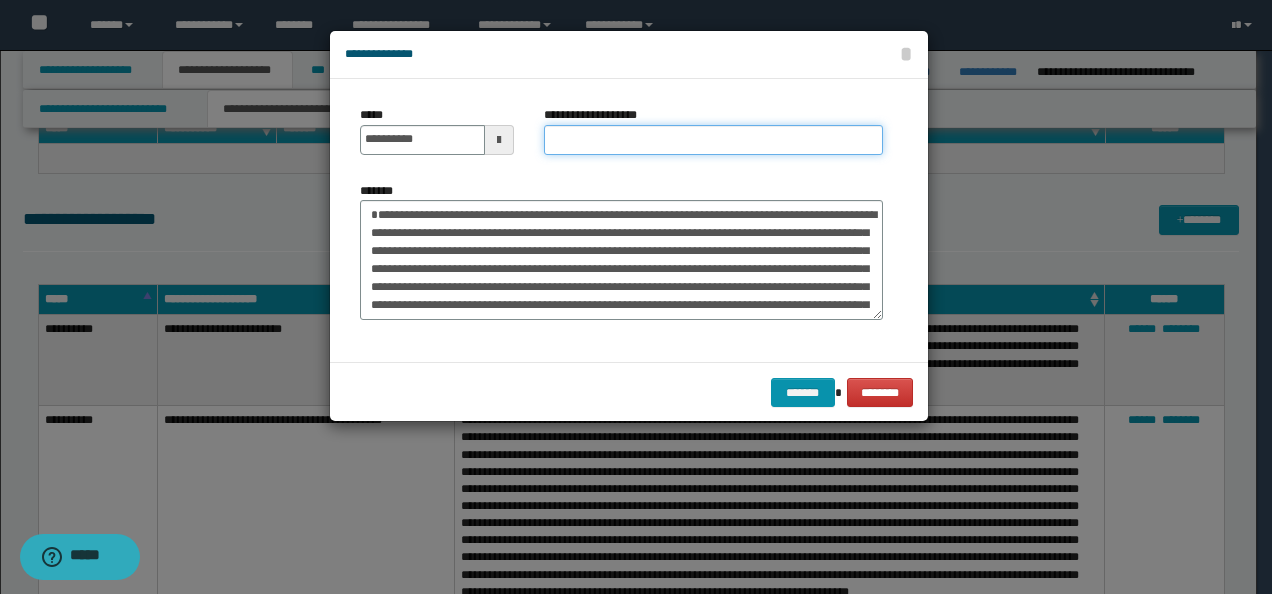 click on "**********" at bounding box center (713, 140) 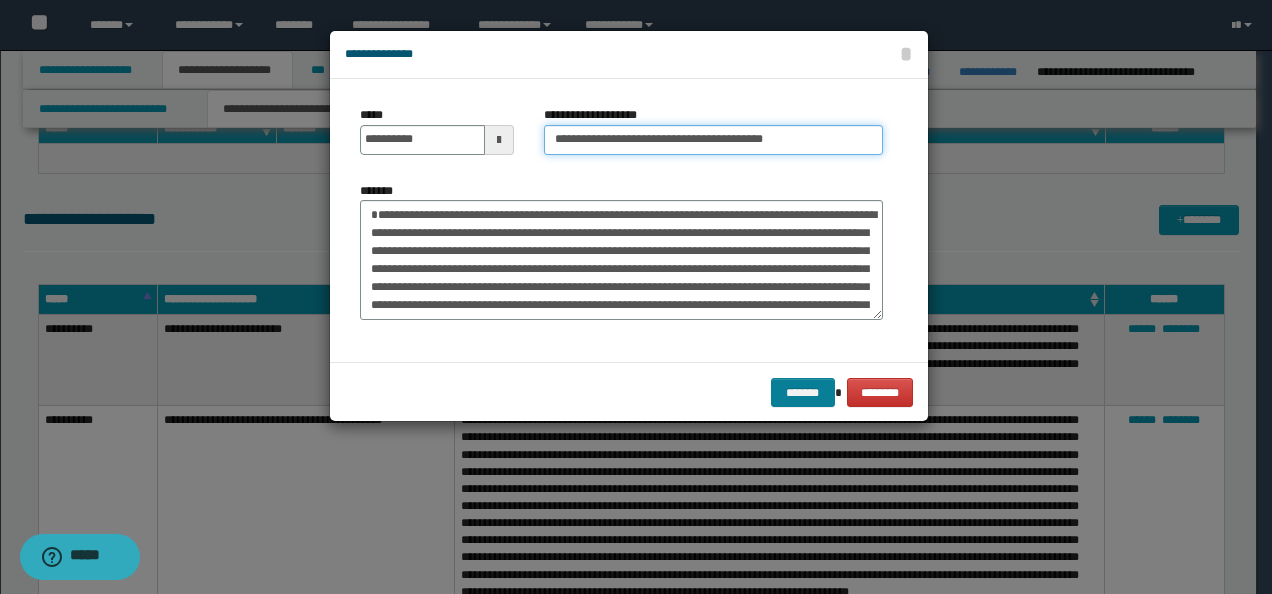 type on "**********" 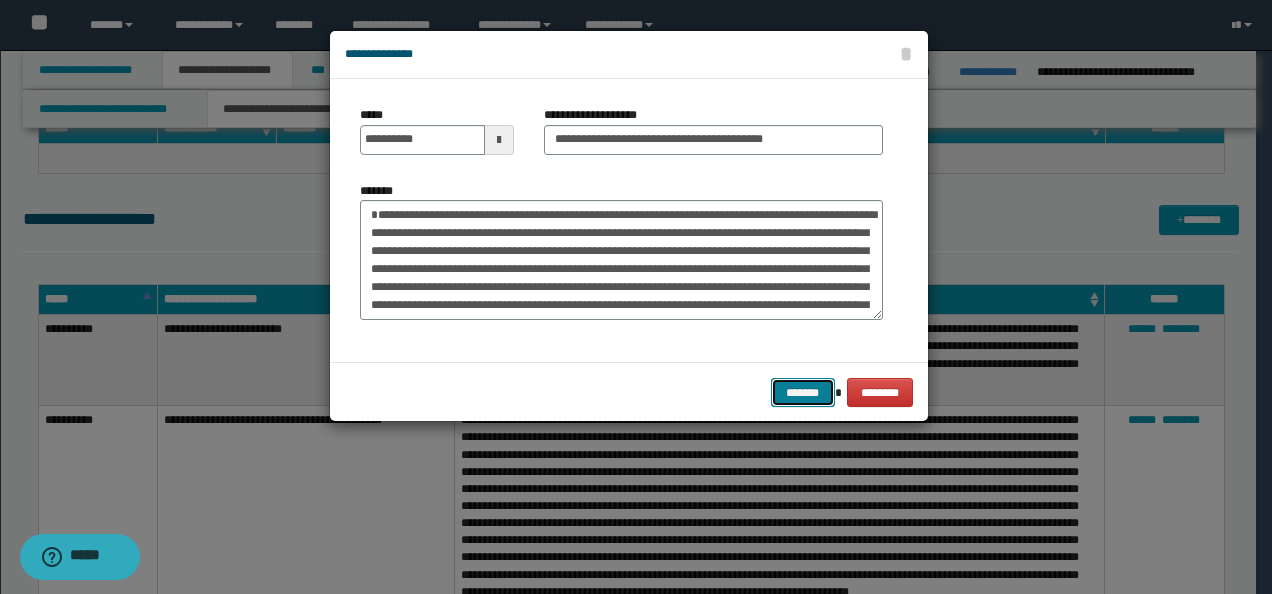 click on "*******" at bounding box center (803, 392) 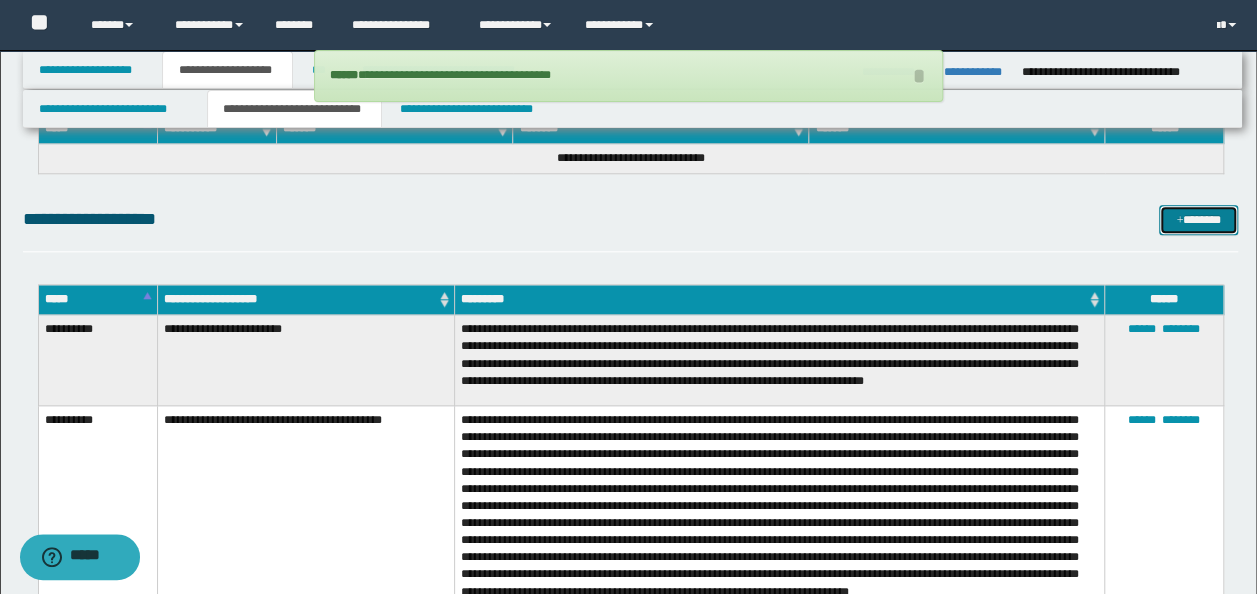 click on "*******" at bounding box center (1198, 219) 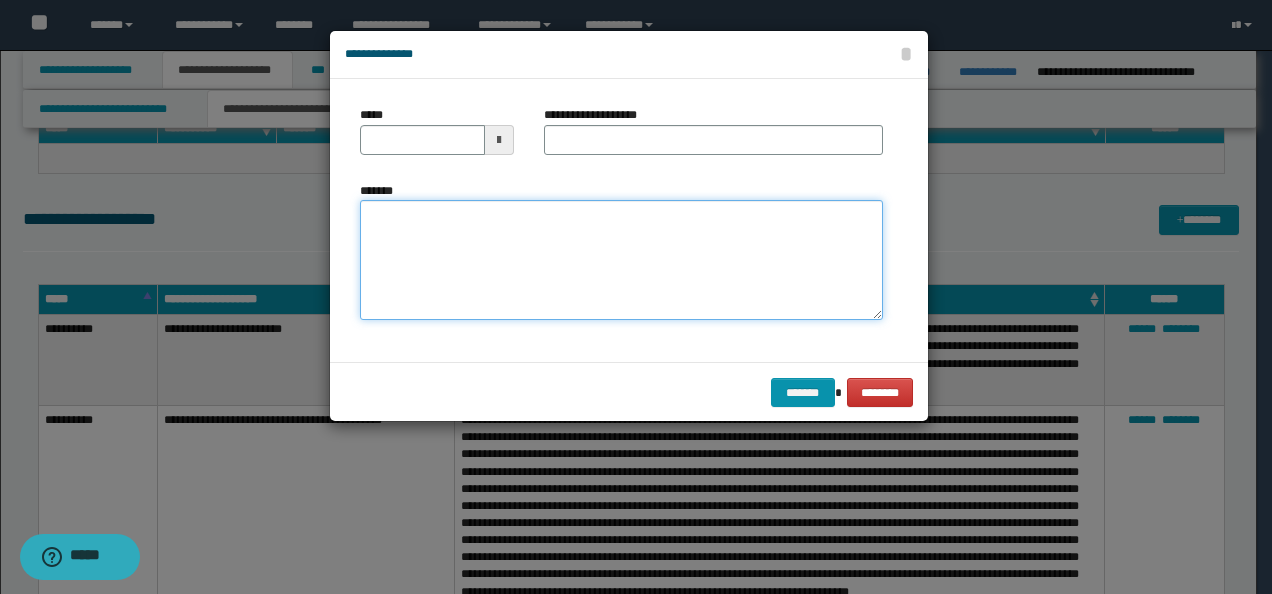 click on "*******" at bounding box center [621, 259] 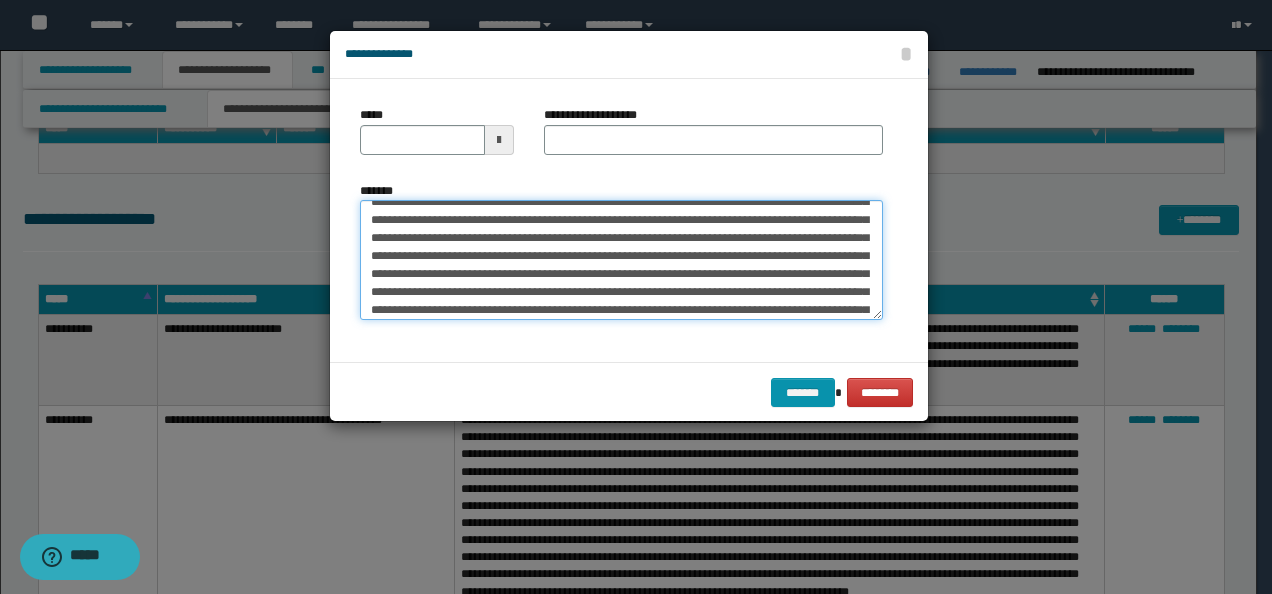scroll, scrollTop: 0, scrollLeft: 0, axis: both 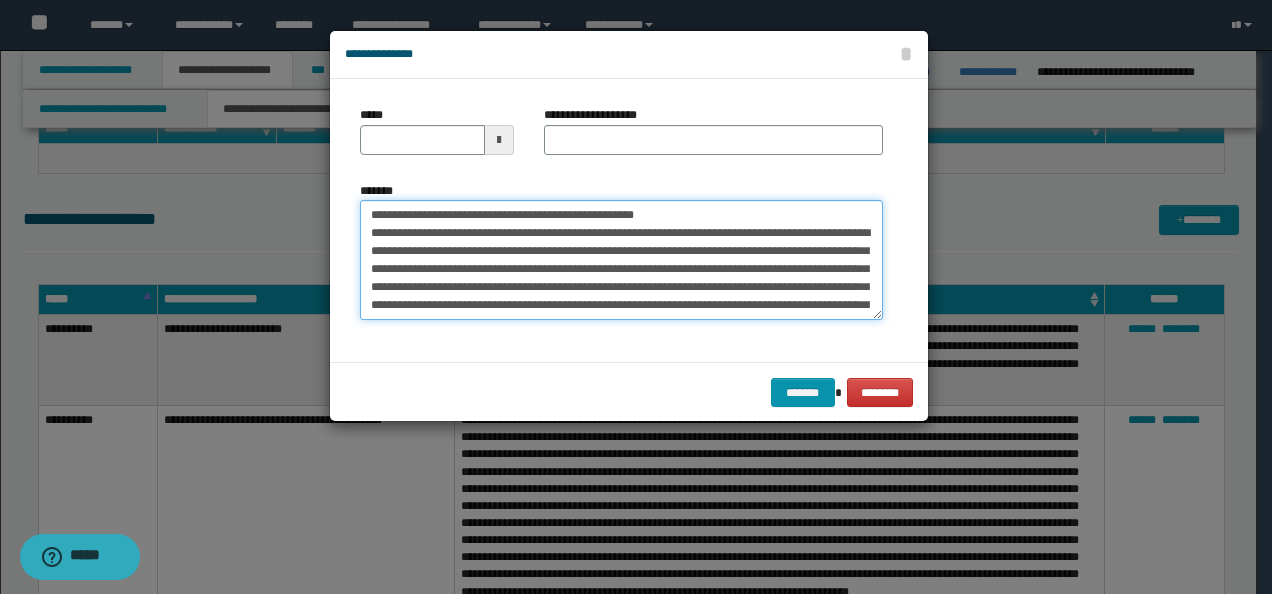 drag, startPoint x: 428, startPoint y: 214, endPoint x: 260, endPoint y: 212, distance: 168.0119 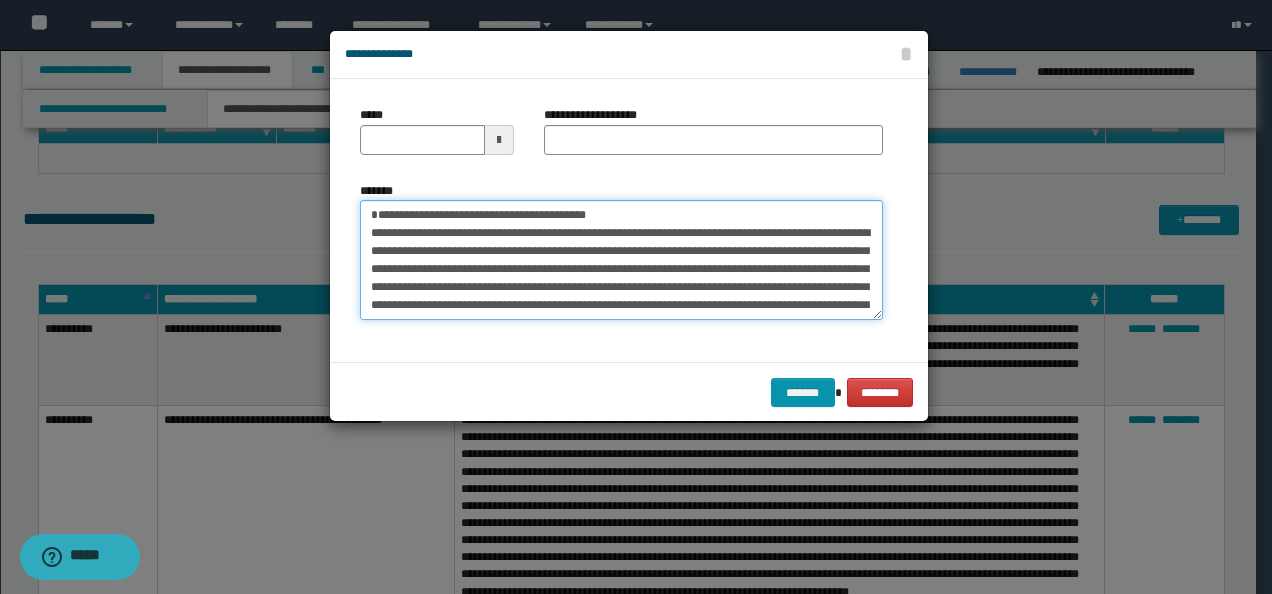type 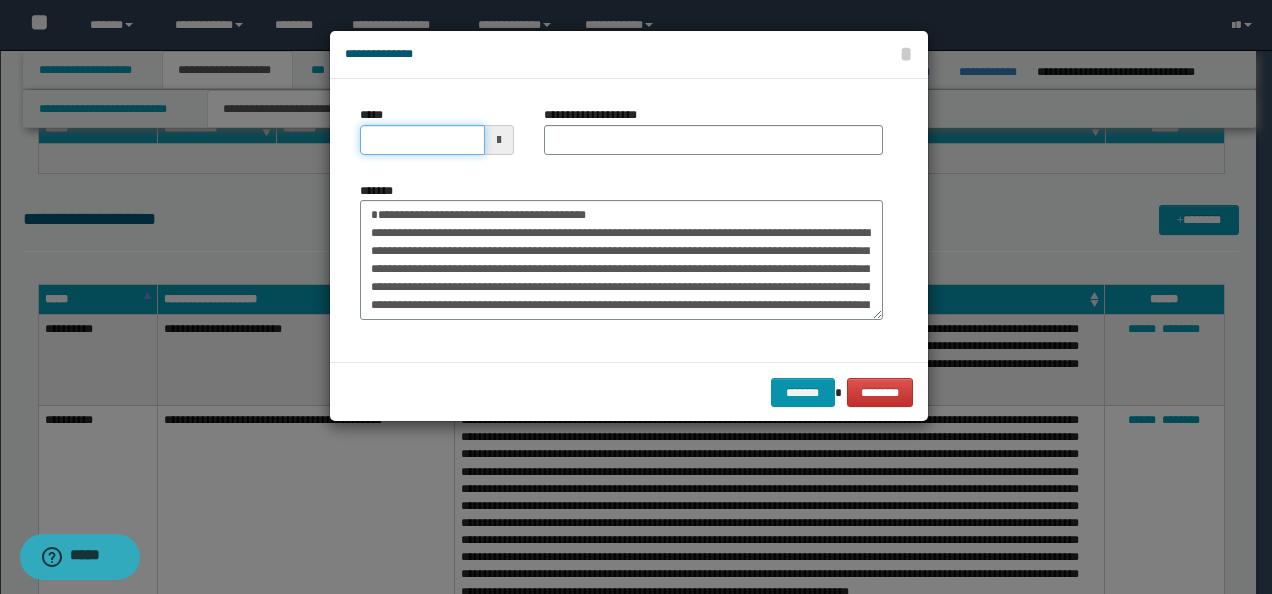 click on "*****" at bounding box center [422, 140] 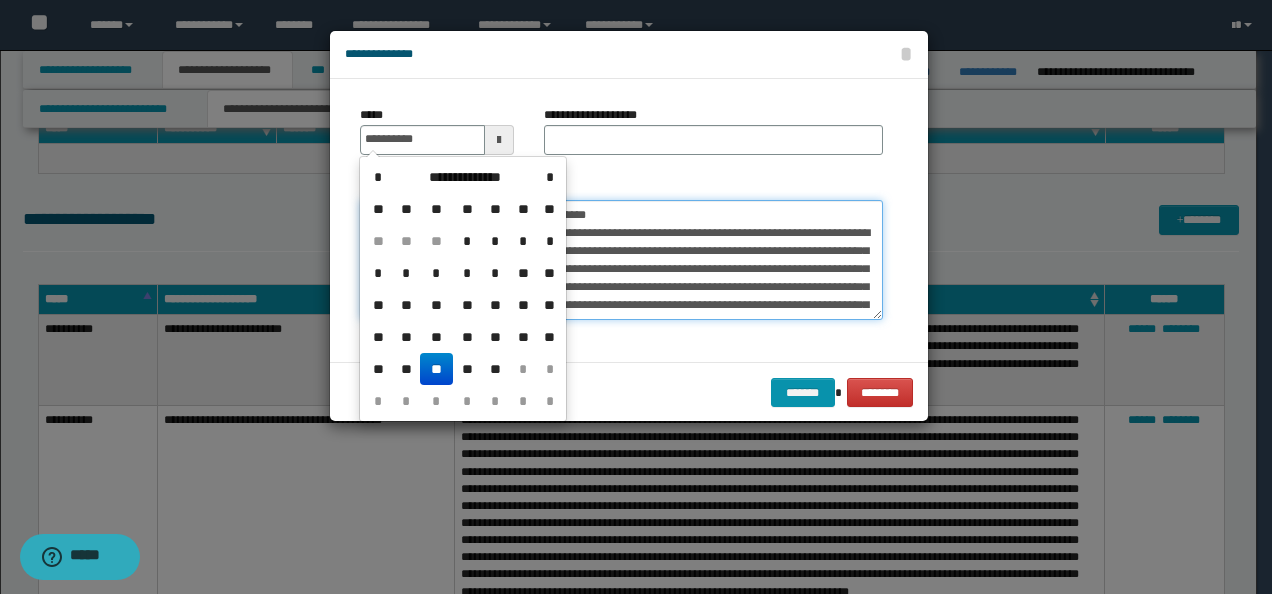 type on "**********" 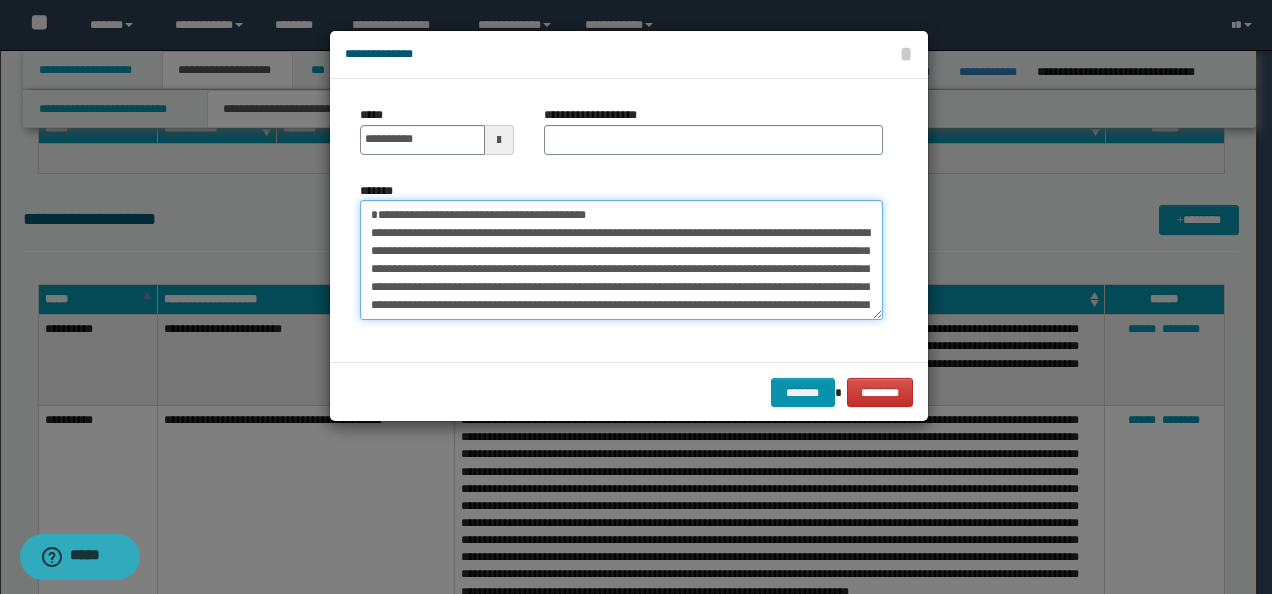 drag, startPoint x: 511, startPoint y: 208, endPoint x: 428, endPoint y: 189, distance: 85.146935 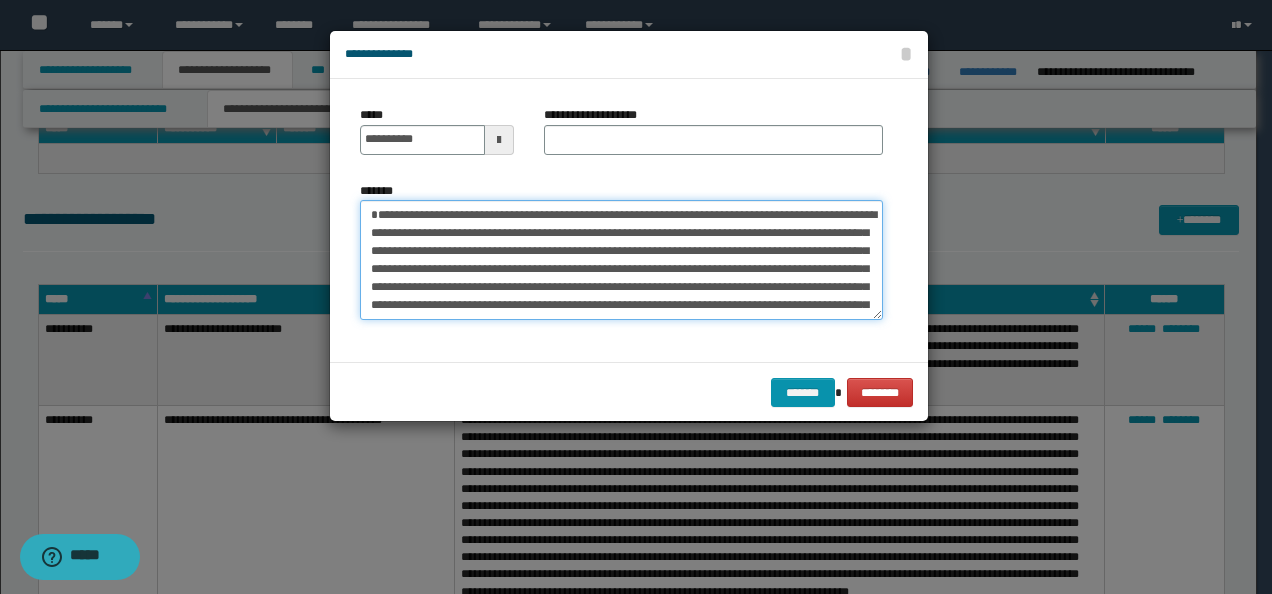 type on "**********" 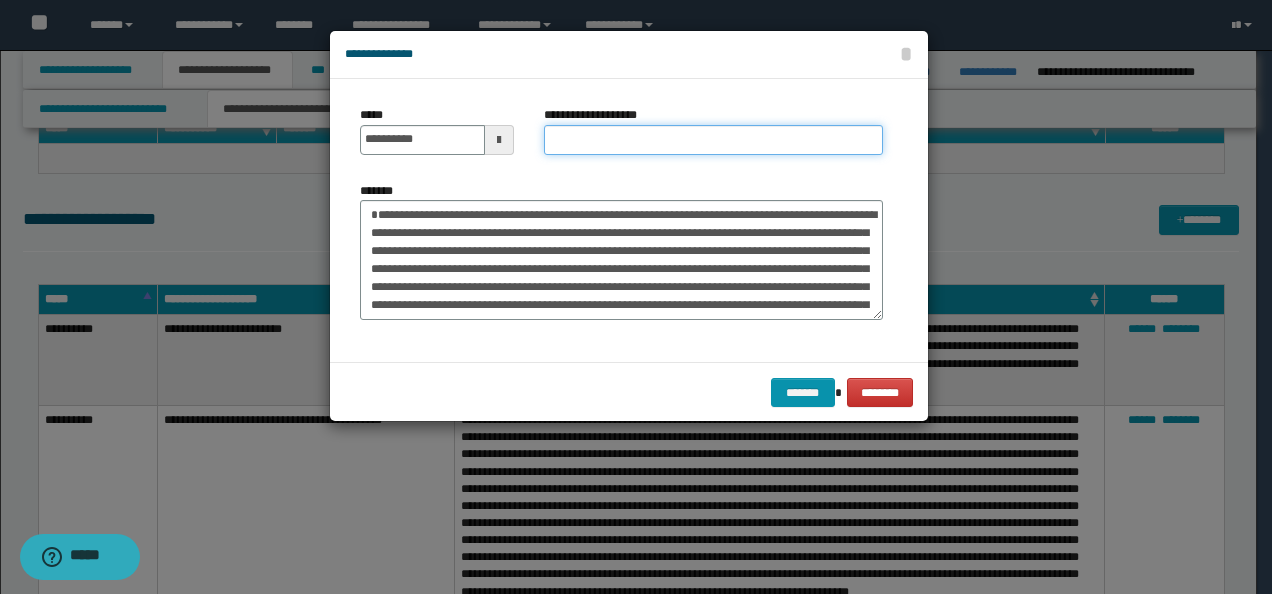 click on "**********" at bounding box center [713, 140] 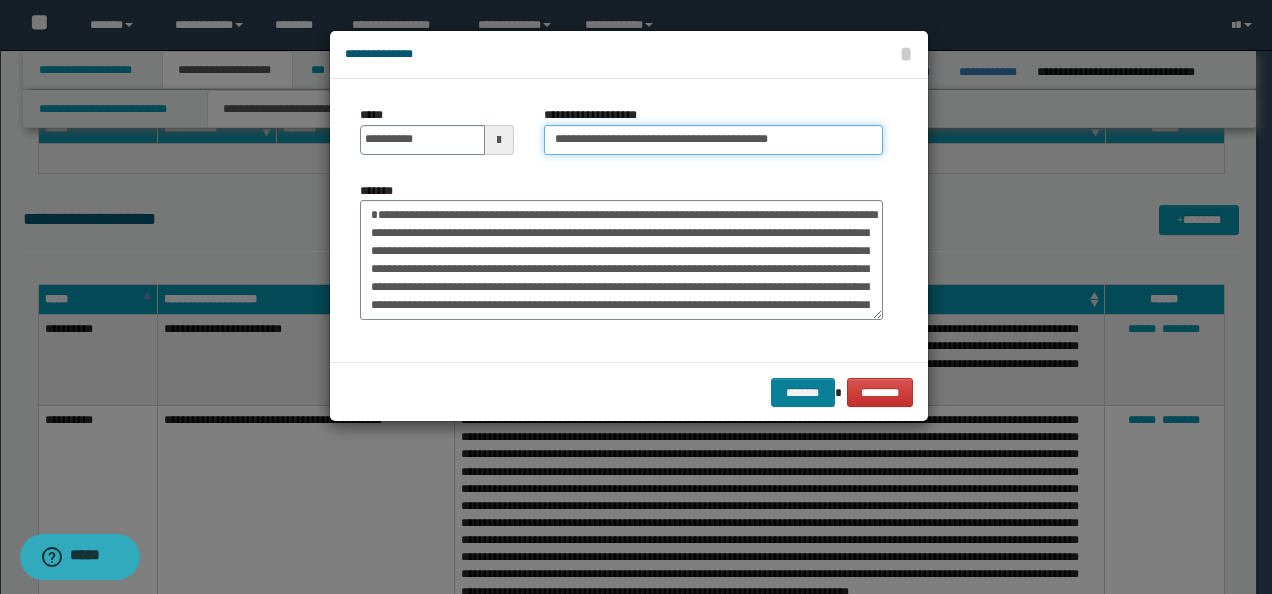 type on "**********" 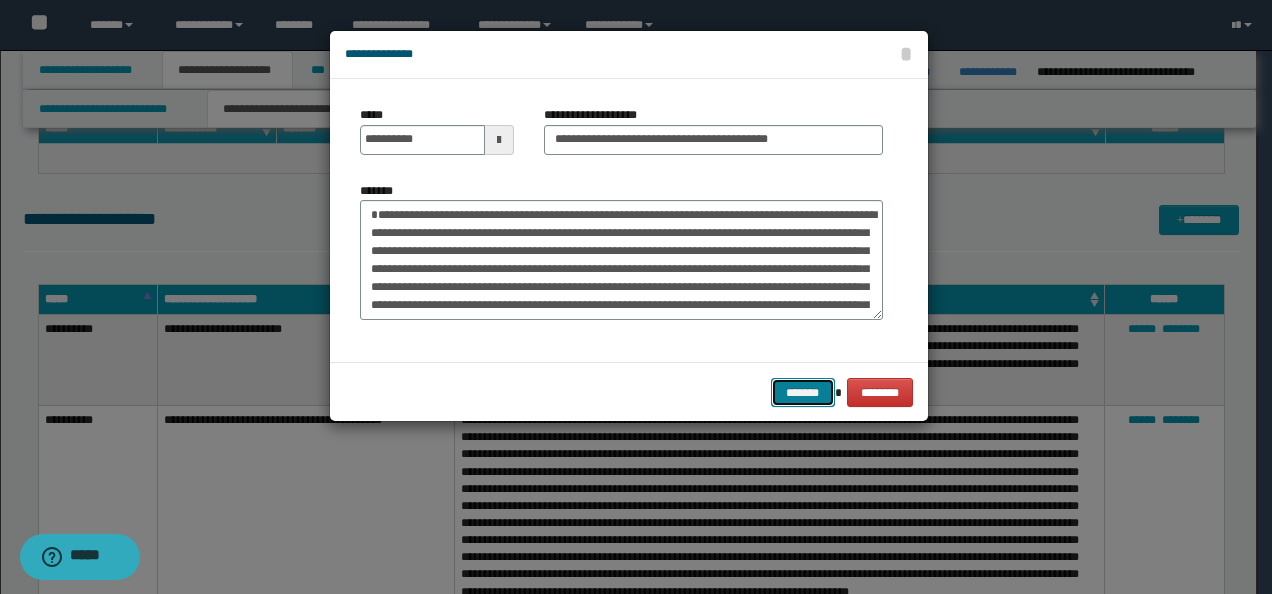 click on "*******" at bounding box center (803, 392) 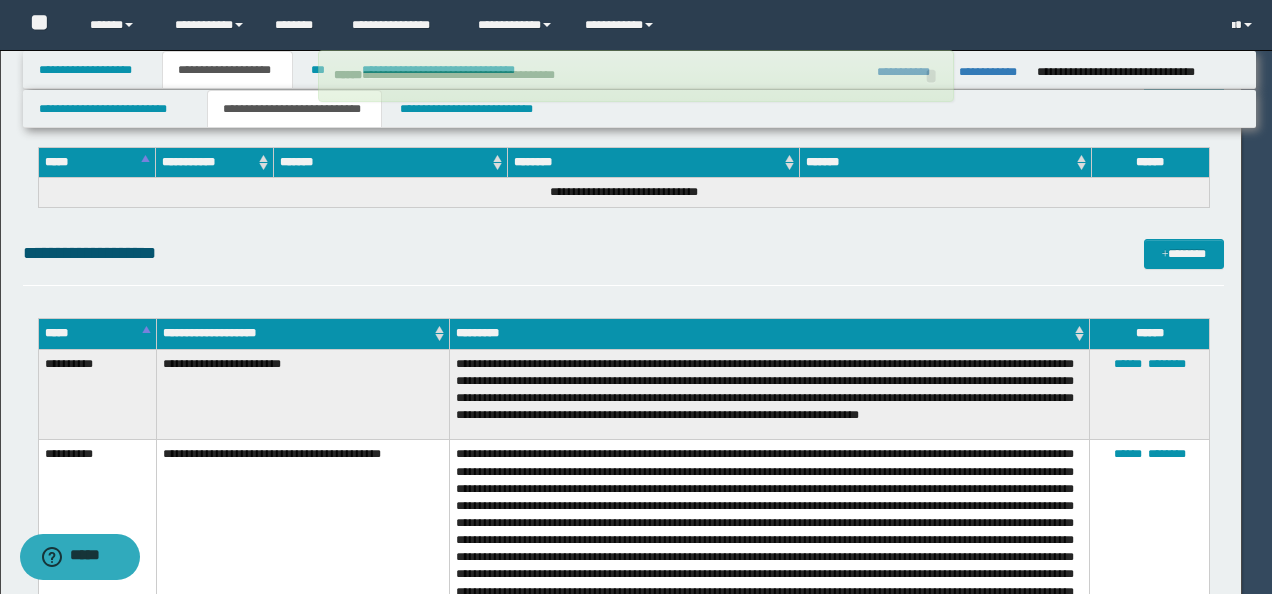 type 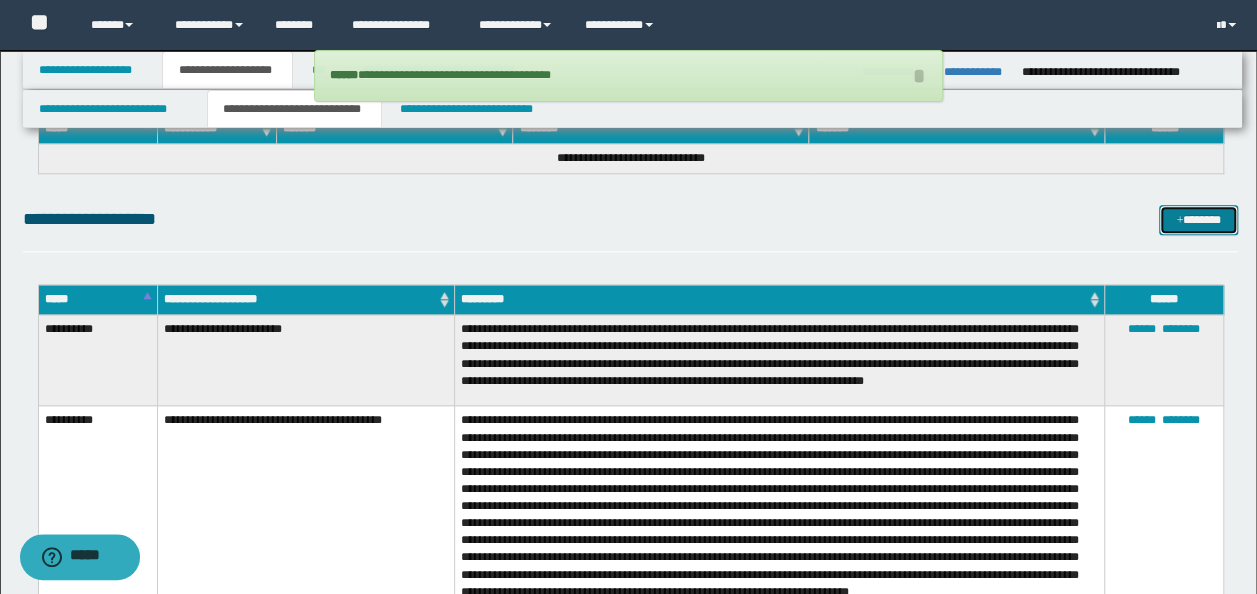 click on "*******" at bounding box center (1198, 219) 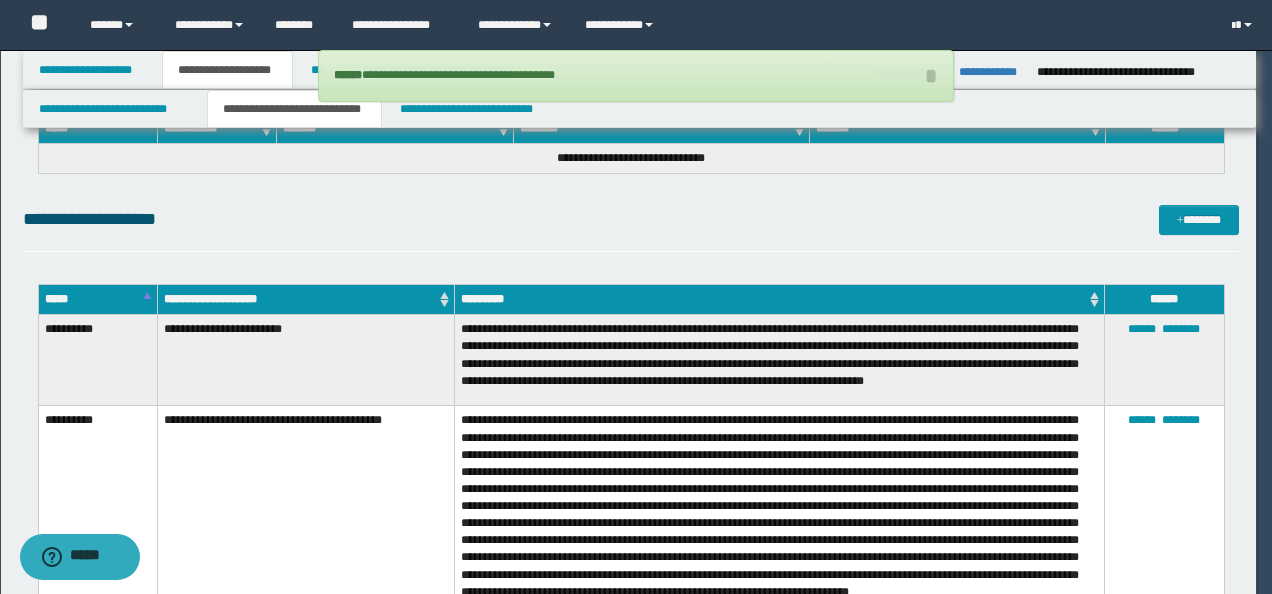 click at bounding box center [7, 297] 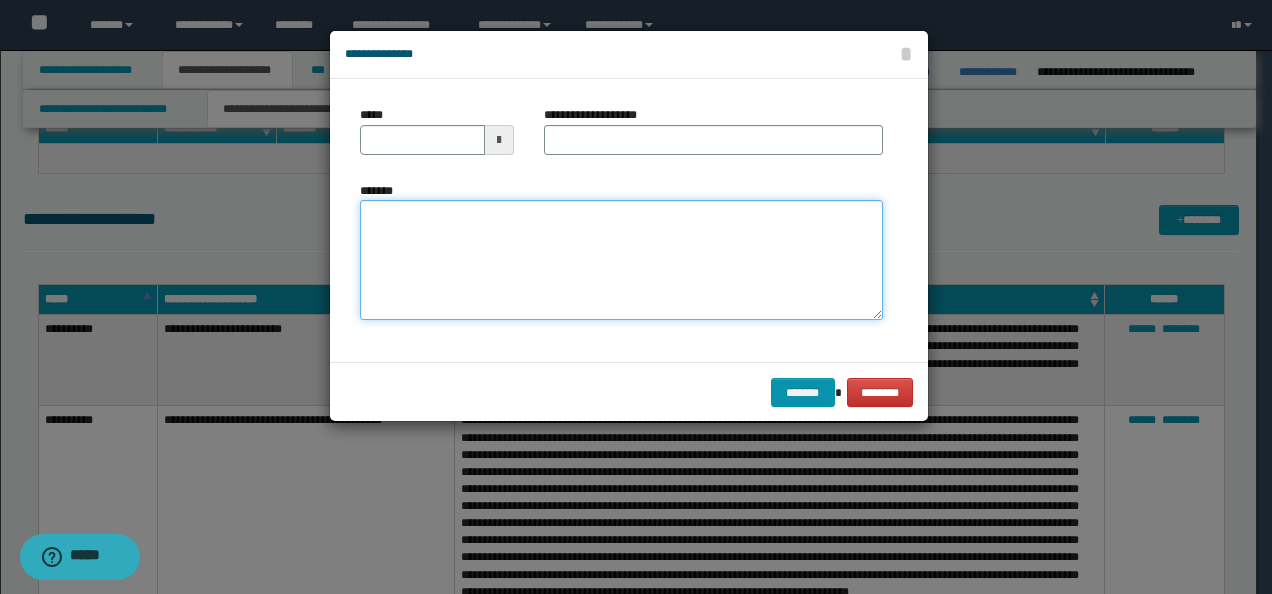 click on "*******" at bounding box center [621, 259] 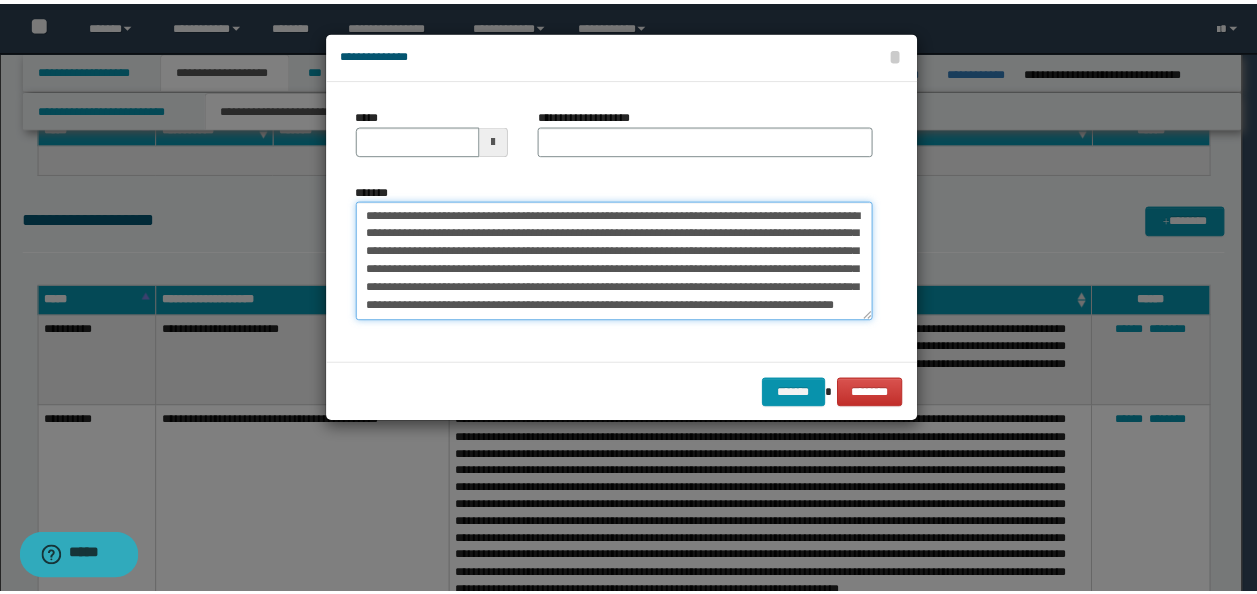 scroll, scrollTop: 0, scrollLeft: 0, axis: both 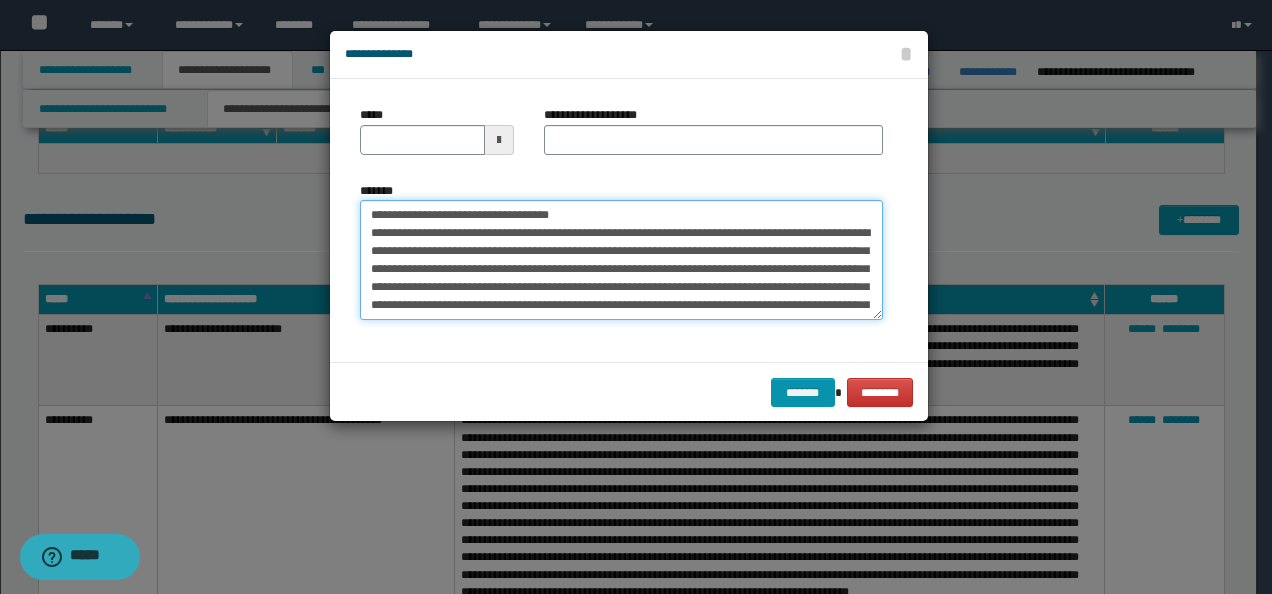 drag, startPoint x: 421, startPoint y: 216, endPoint x: 265, endPoint y: 210, distance: 156.11534 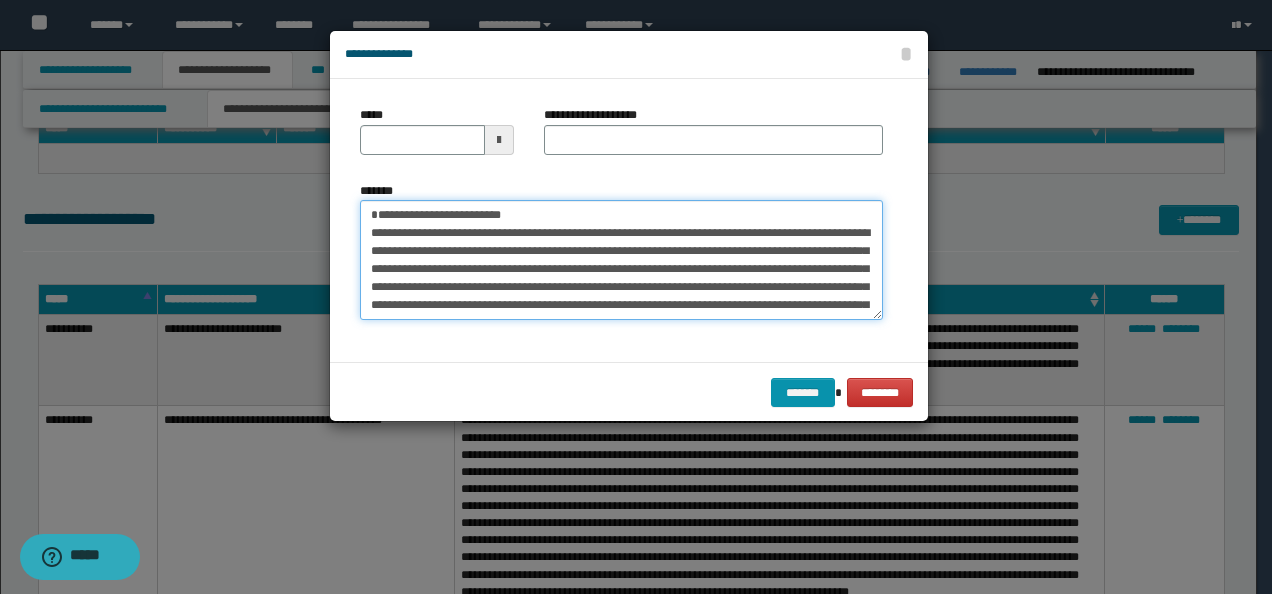 type 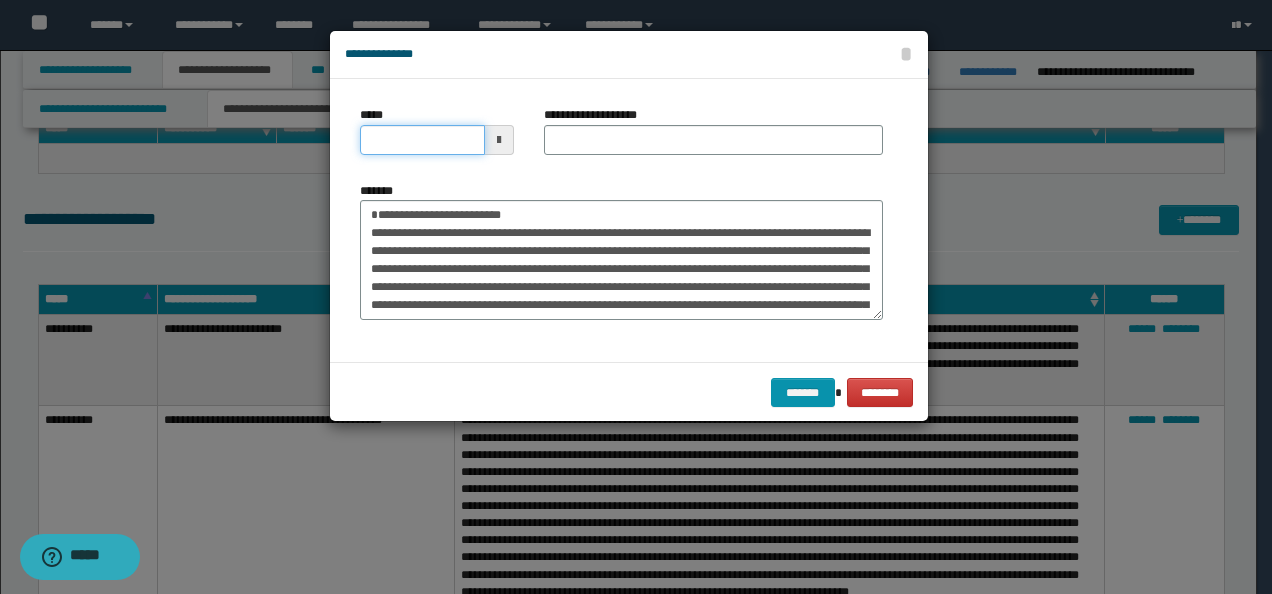 click on "*****" at bounding box center (422, 140) 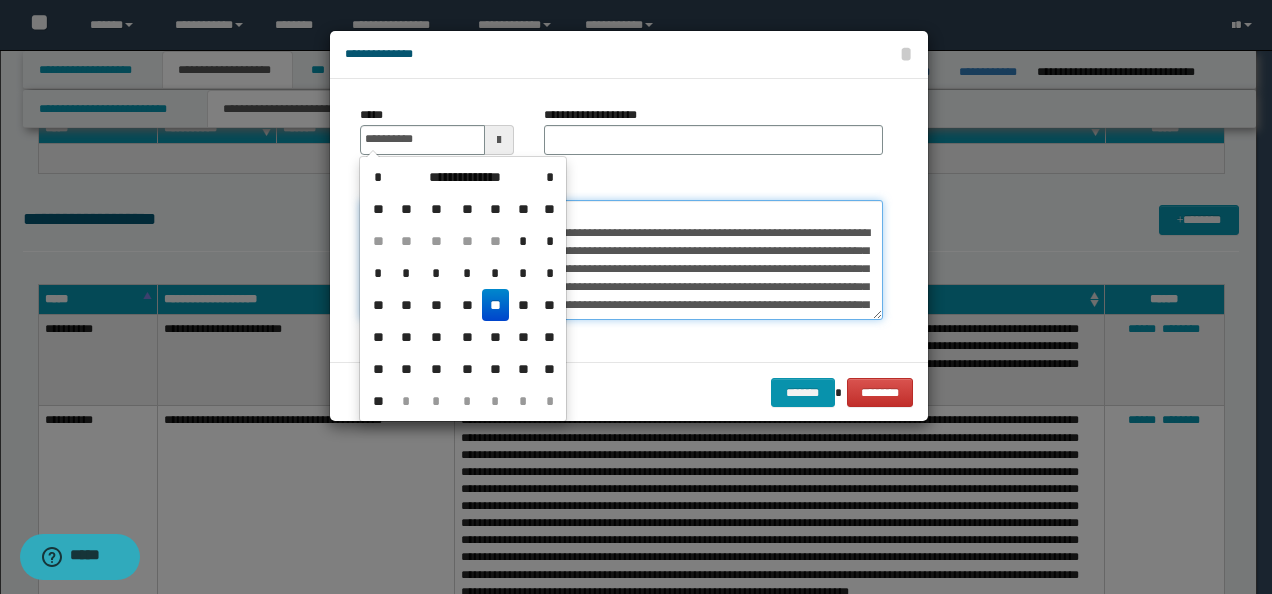 type on "**********" 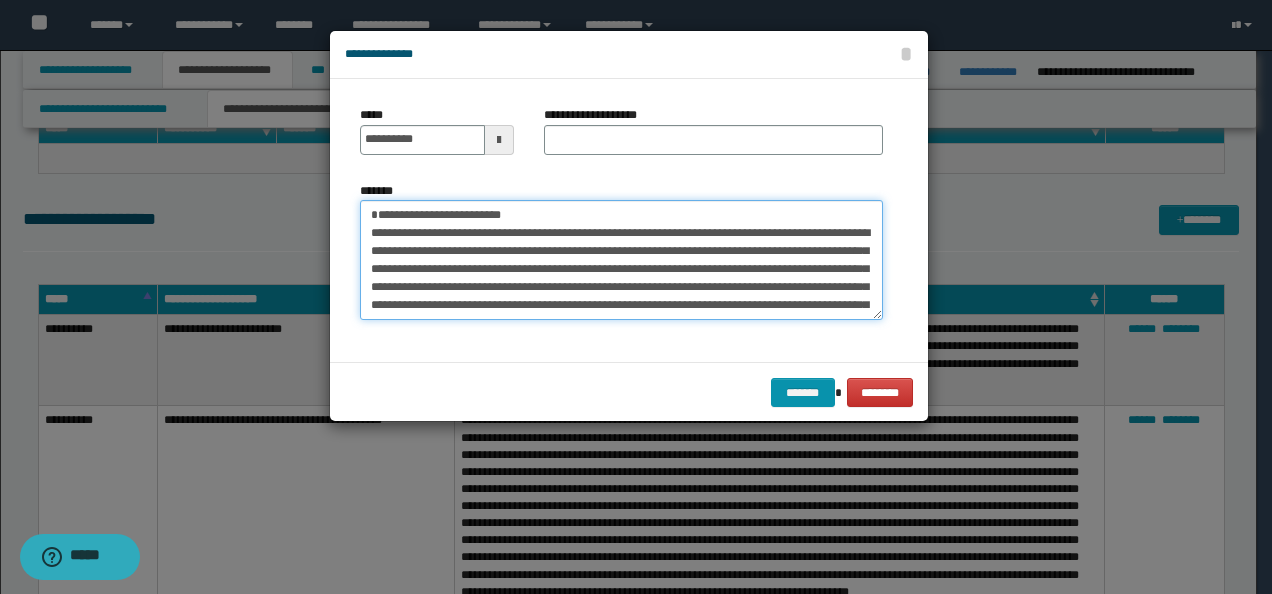 drag, startPoint x: 612, startPoint y: 214, endPoint x: 371, endPoint y: 196, distance: 241.67126 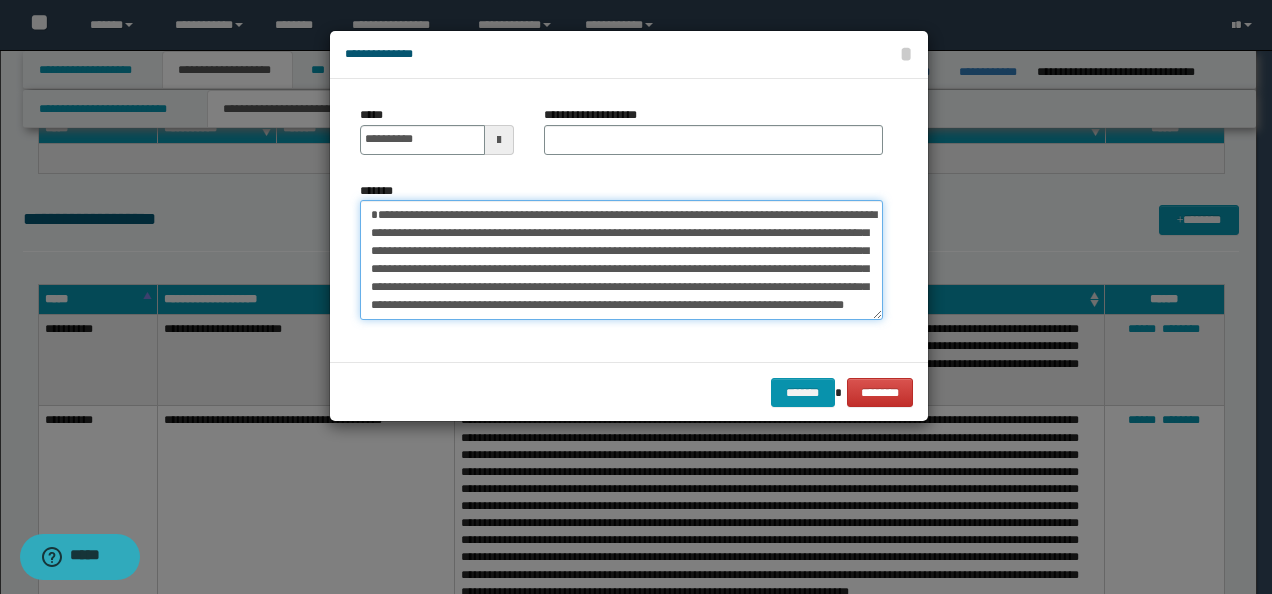 type on "**********" 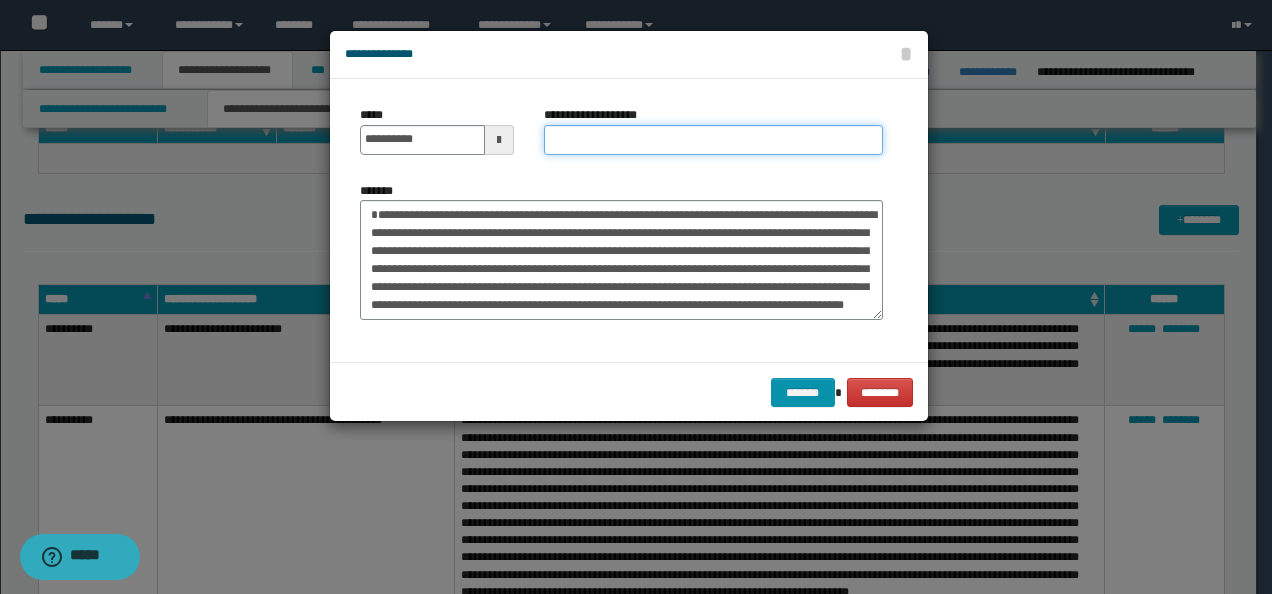 click on "**********" at bounding box center (713, 140) 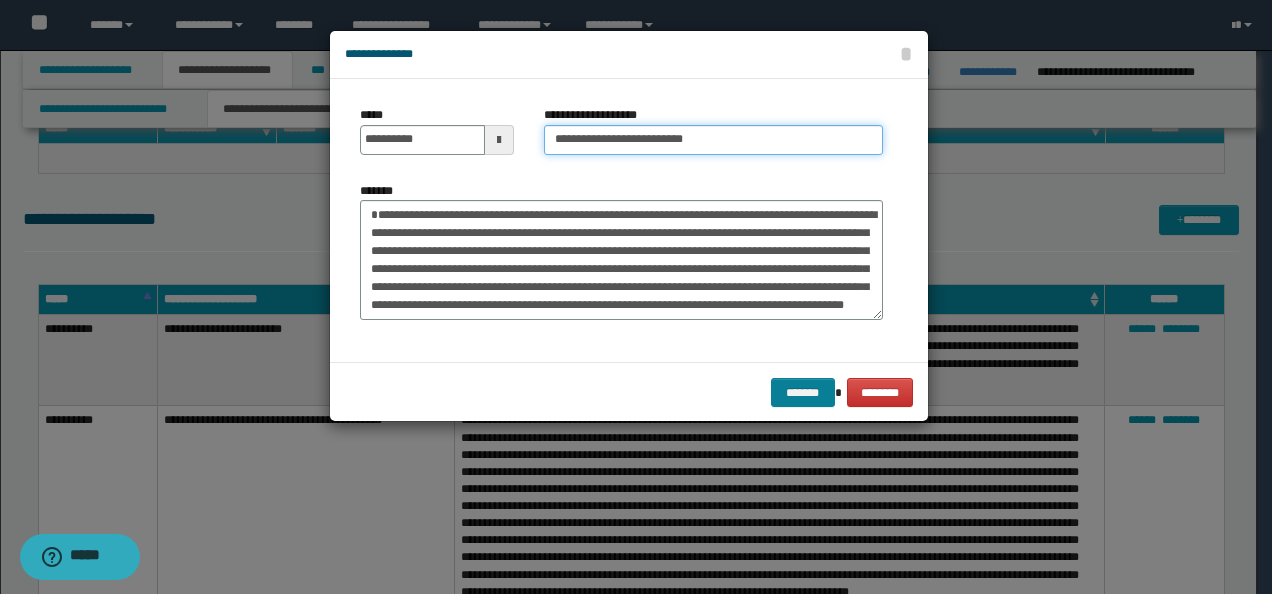 type on "**********" 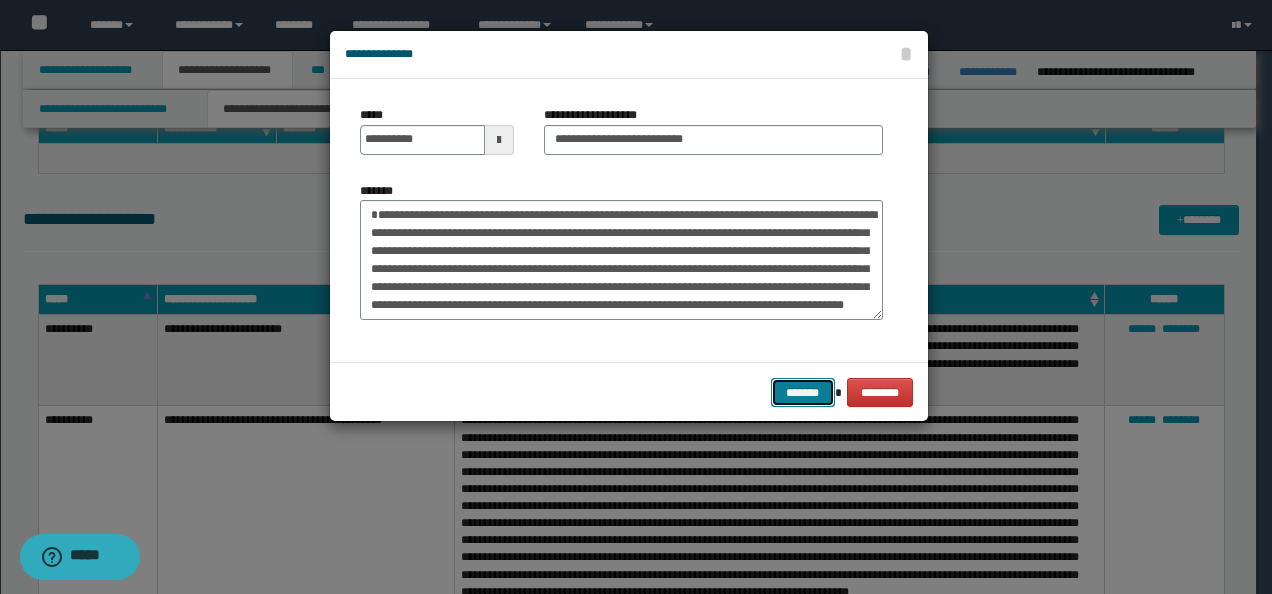 click on "*******" at bounding box center (803, 392) 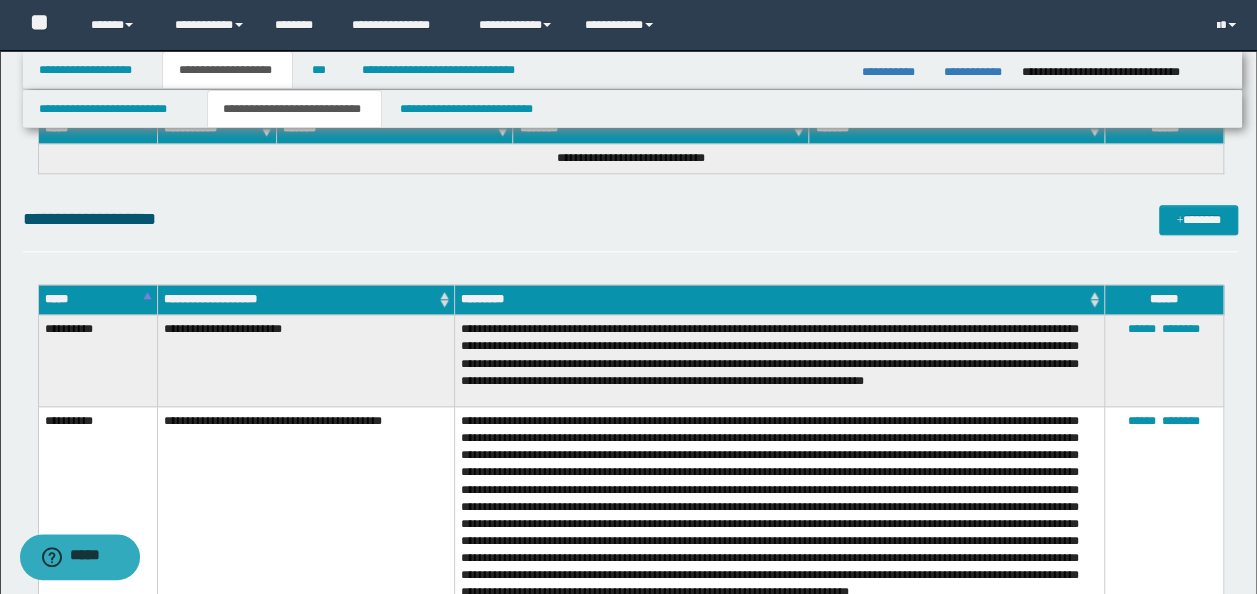click on "**********" at bounding box center [632, 70] 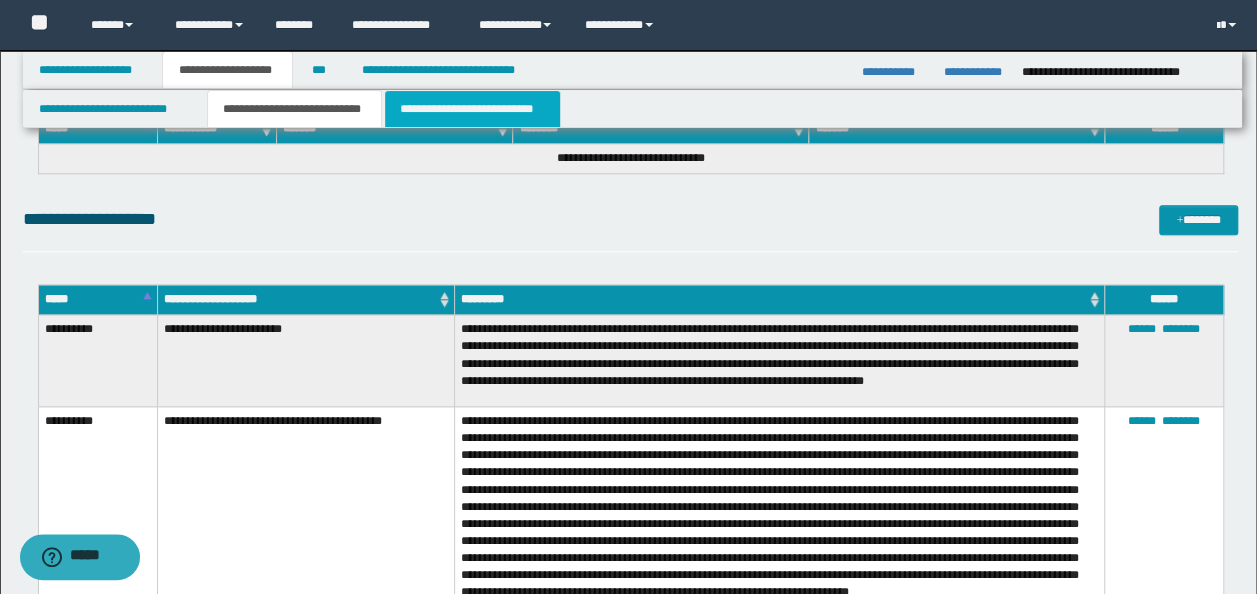 click on "**********" at bounding box center [472, 109] 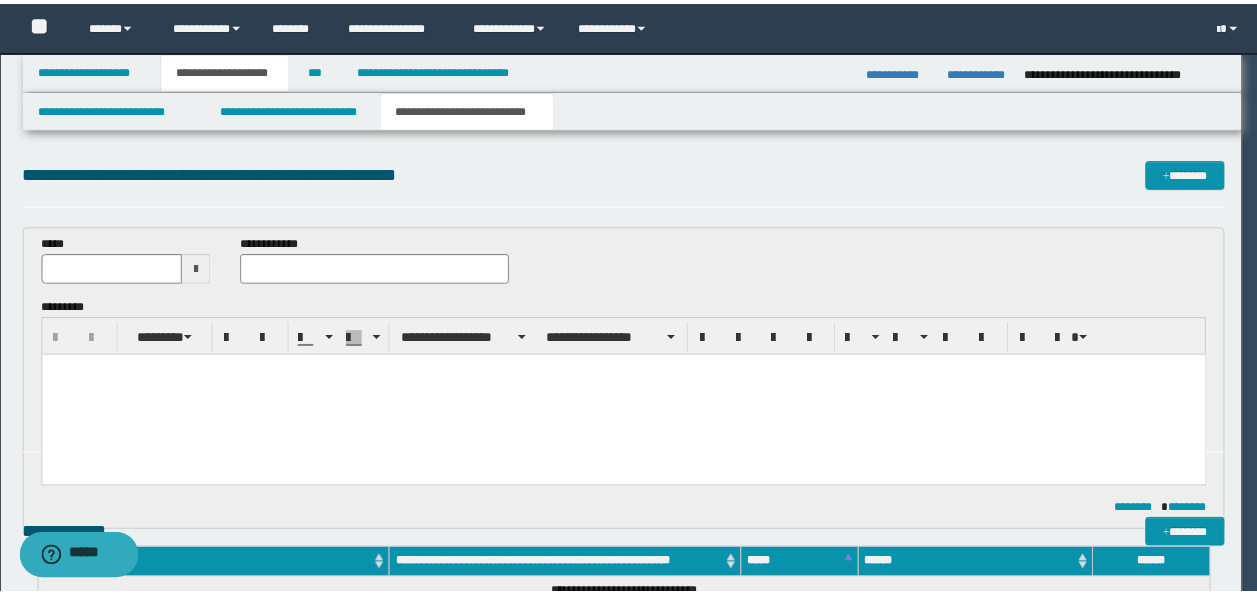 scroll, scrollTop: 0, scrollLeft: 0, axis: both 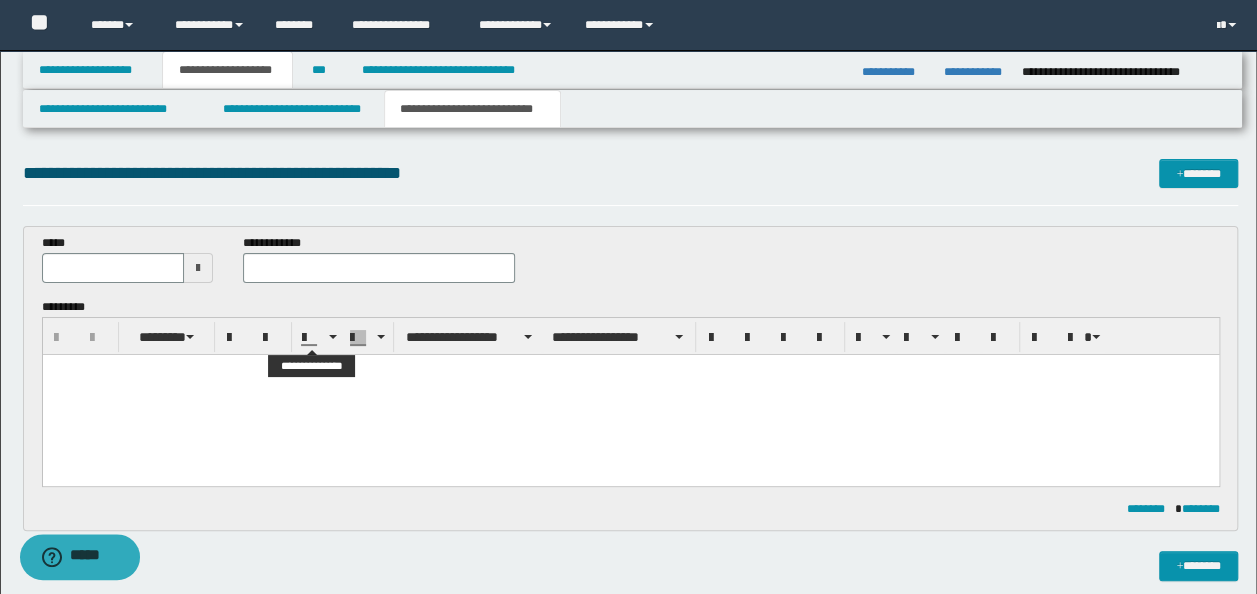click at bounding box center (630, 394) 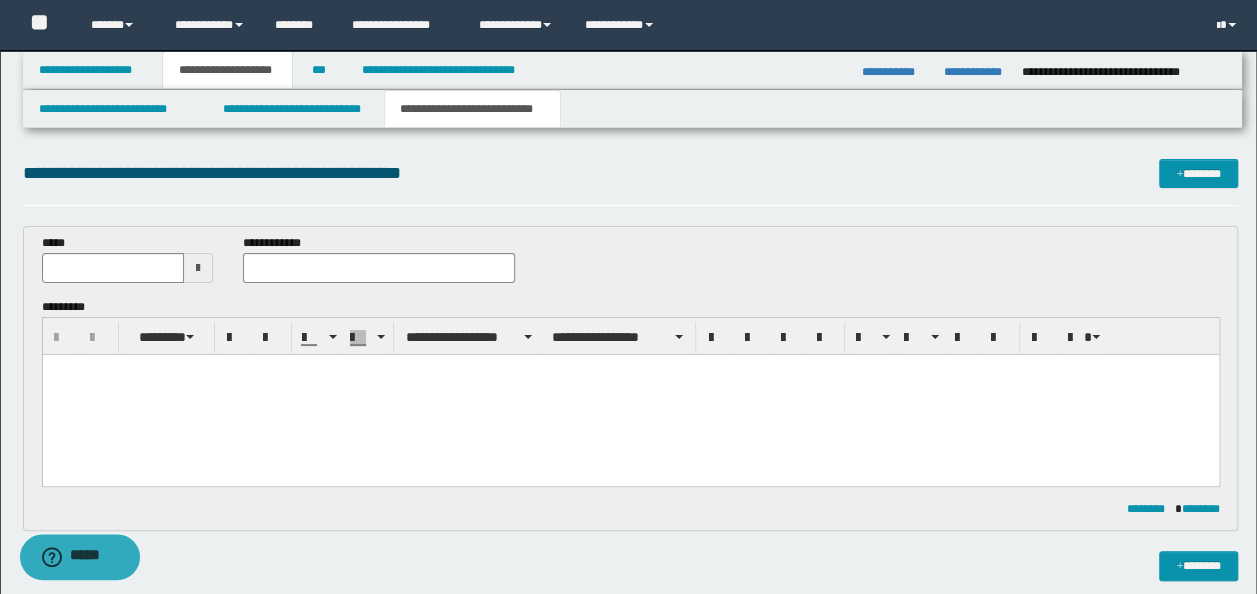 type 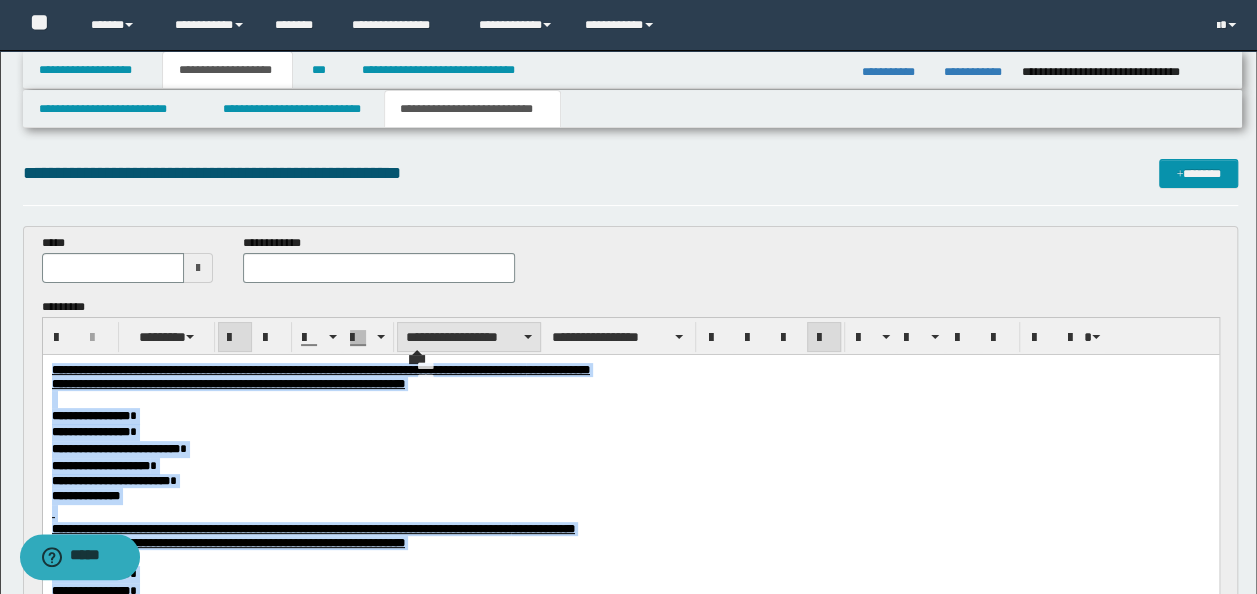 click on "**********" at bounding box center (469, 337) 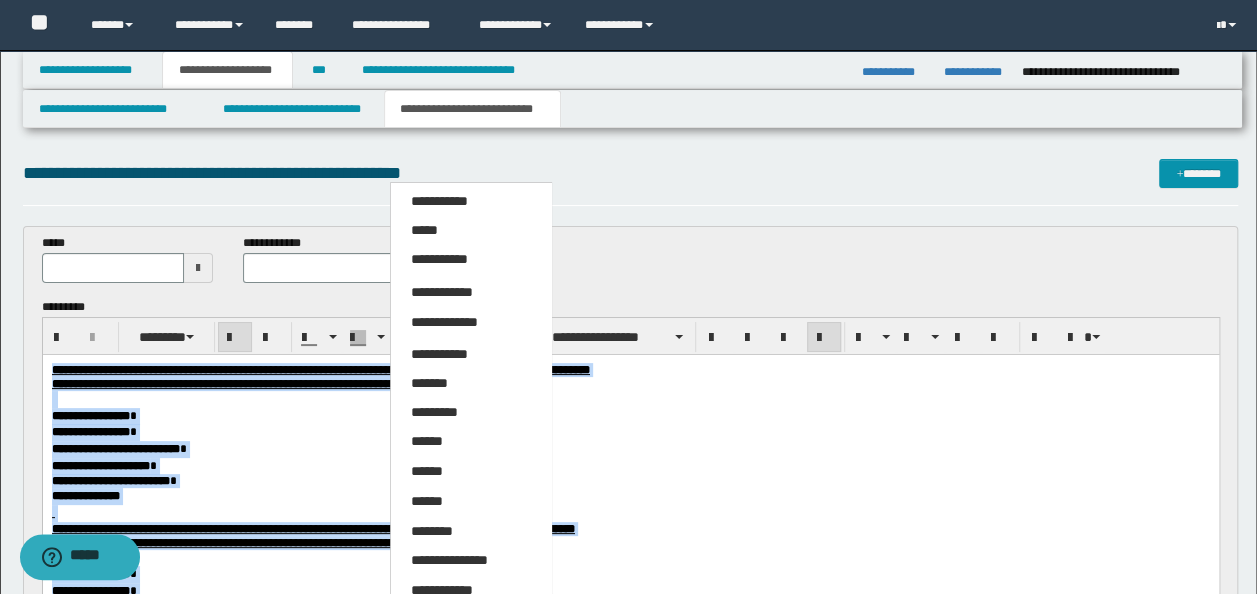 click on "*****" at bounding box center (424, 230) 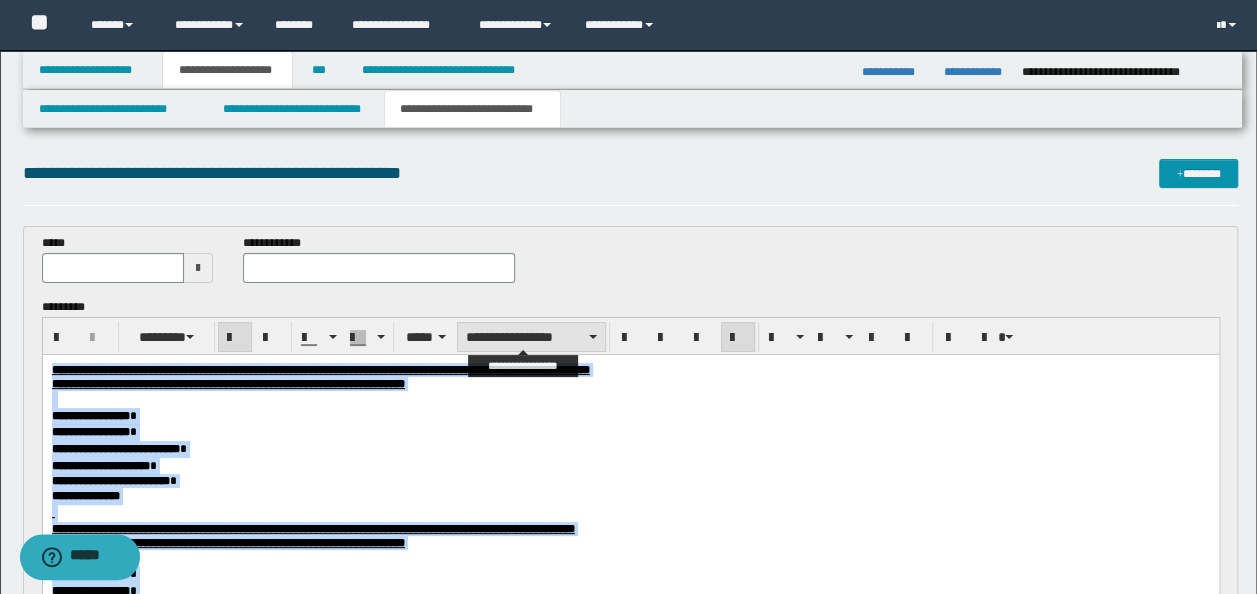 click on "**********" at bounding box center [531, 337] 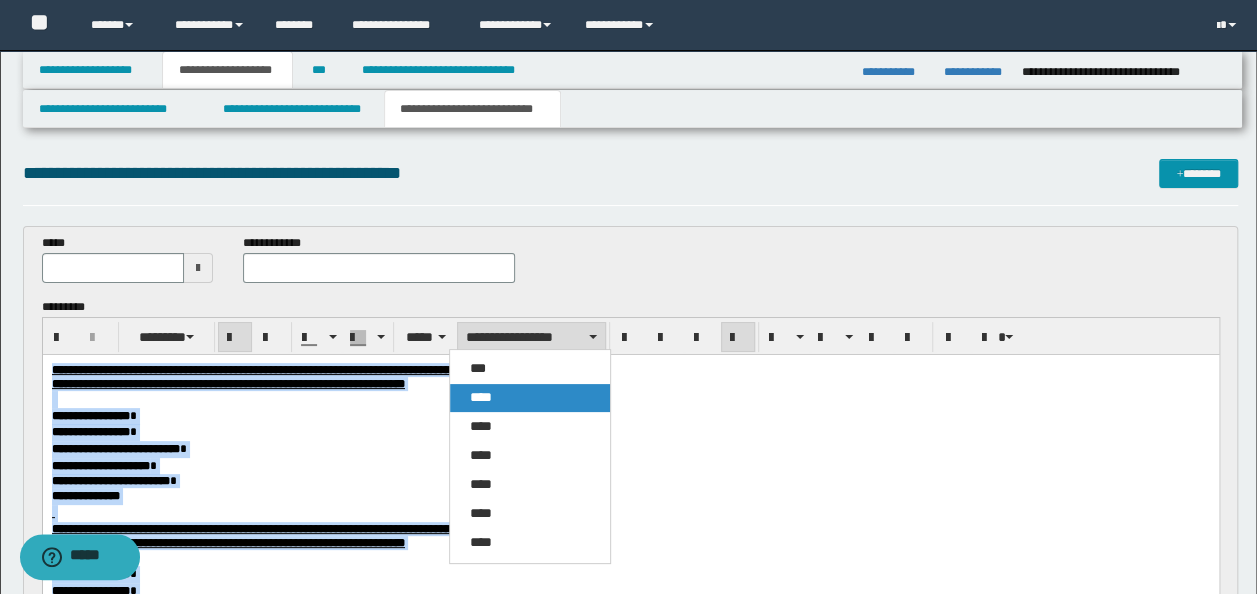 click on "****" at bounding box center (529, 398) 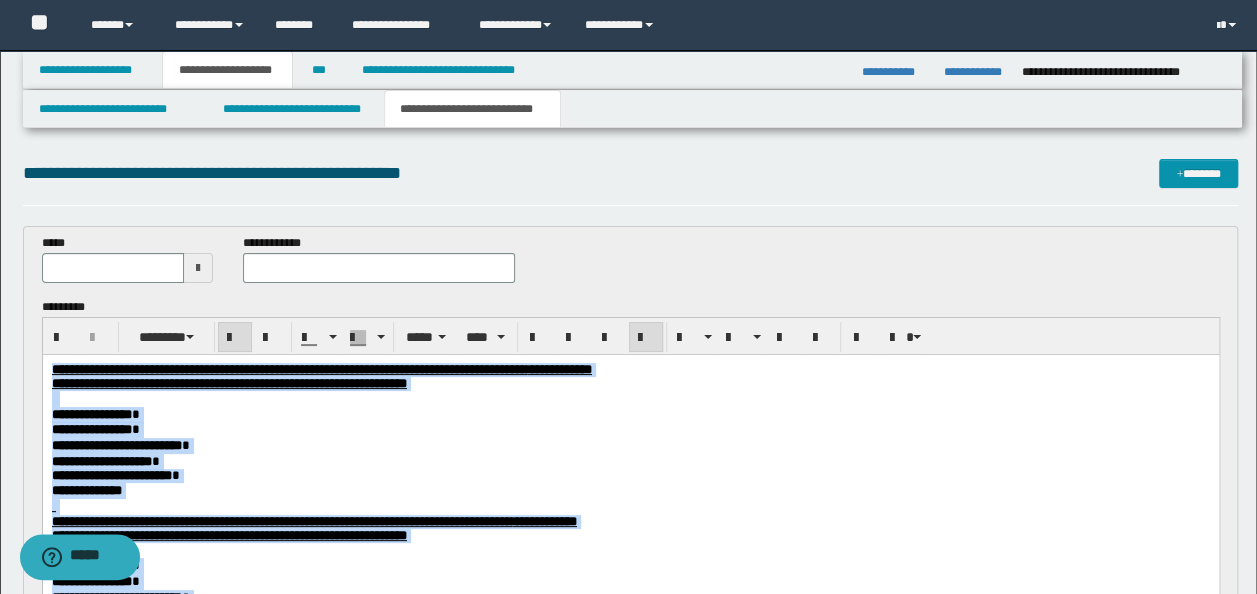 click on "**********" at bounding box center [630, 383] 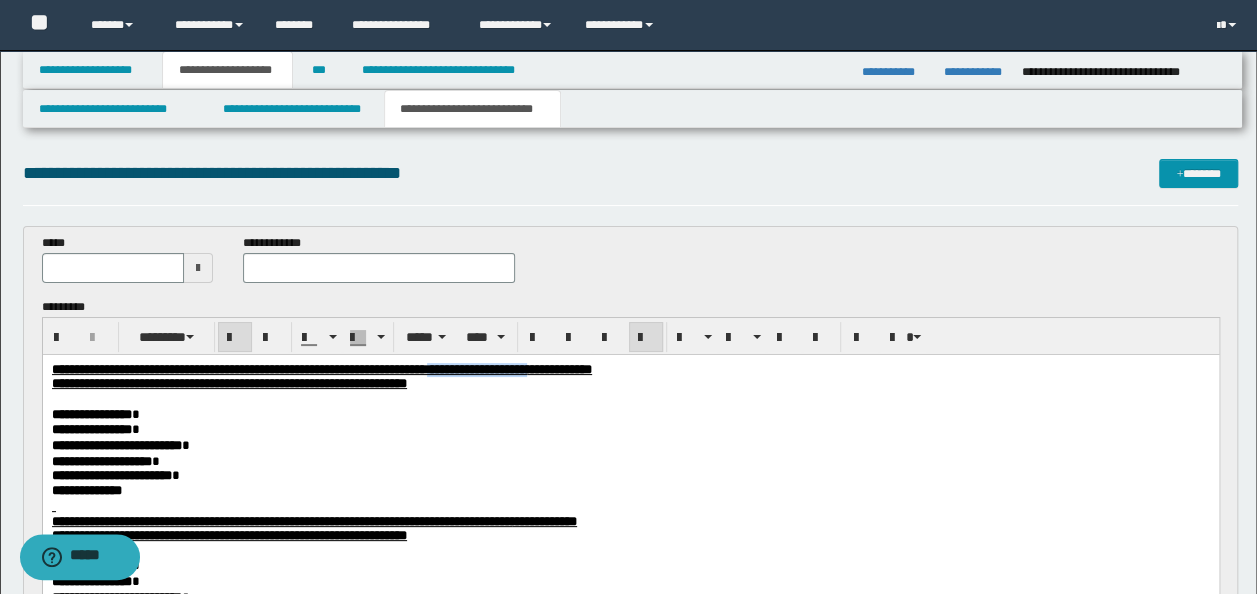 drag, startPoint x: 757, startPoint y: 368, endPoint x: 615, endPoint y: 360, distance: 142.22517 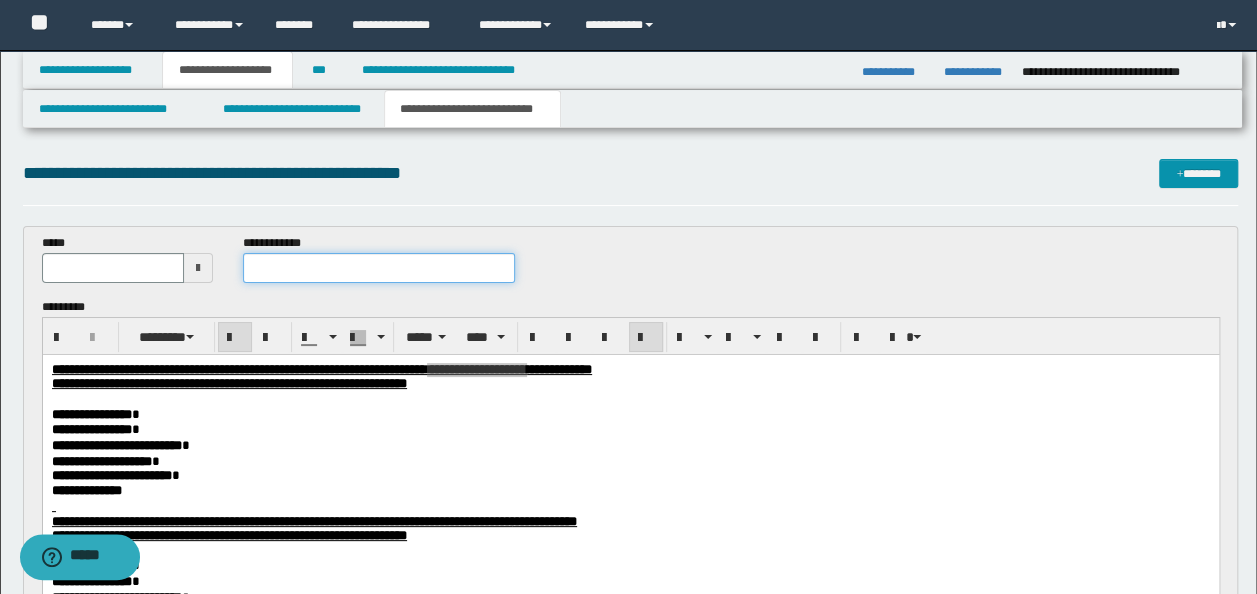 drag, startPoint x: 266, startPoint y: 260, endPoint x: 303, endPoint y: 270, distance: 38.327538 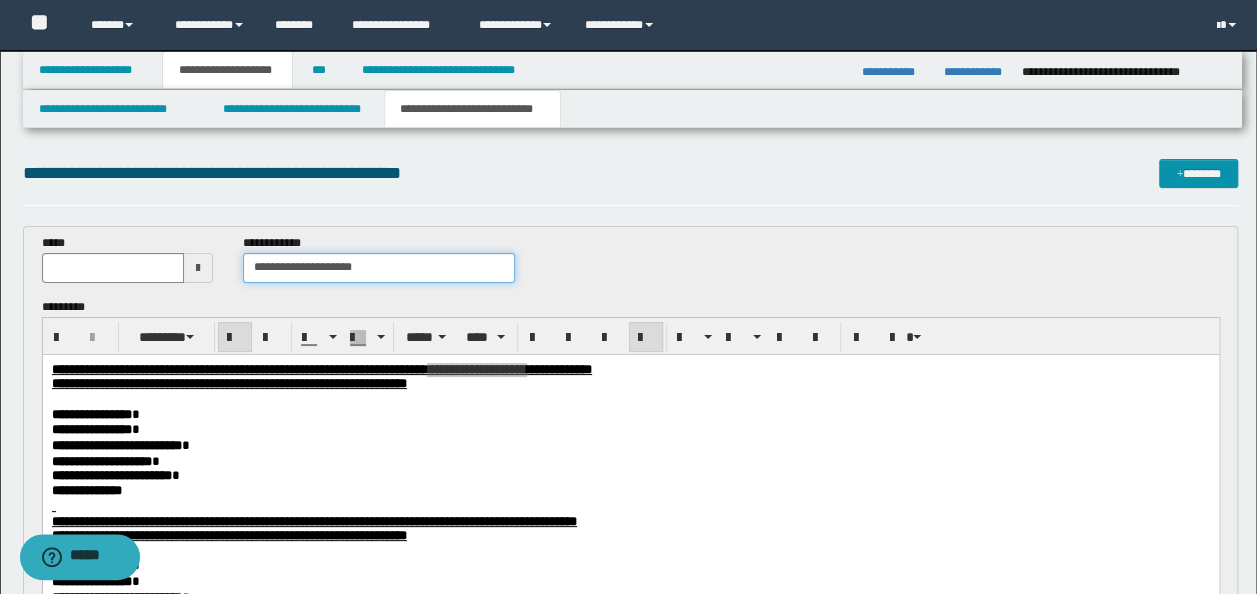 type on "**********" 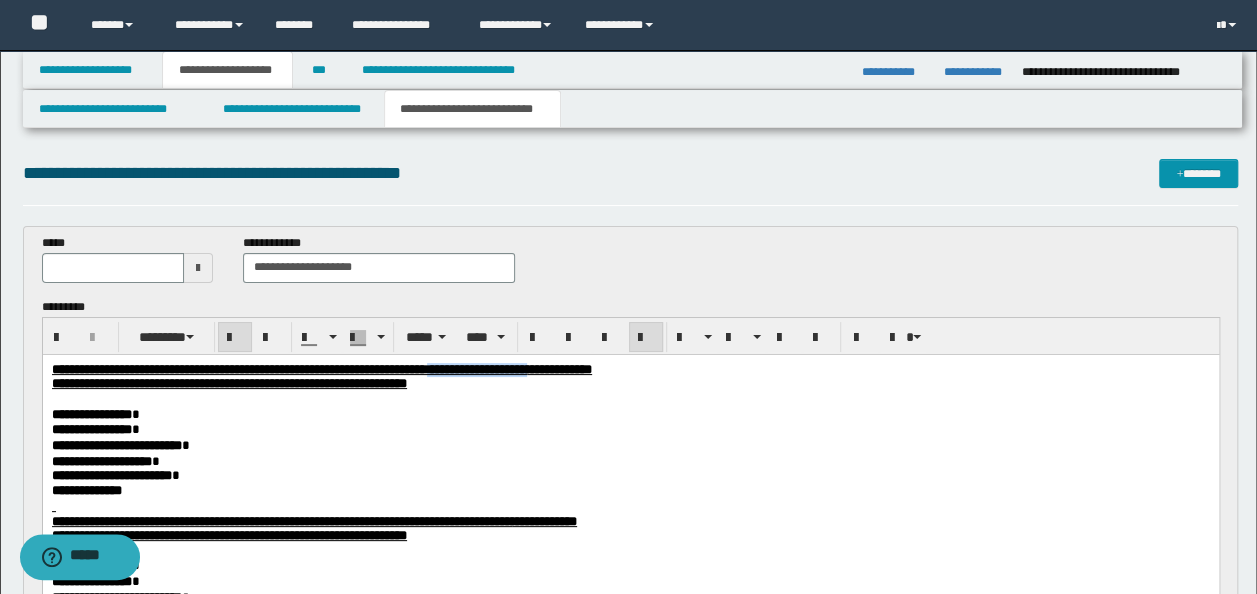 click on "**********" at bounding box center [288, 368] 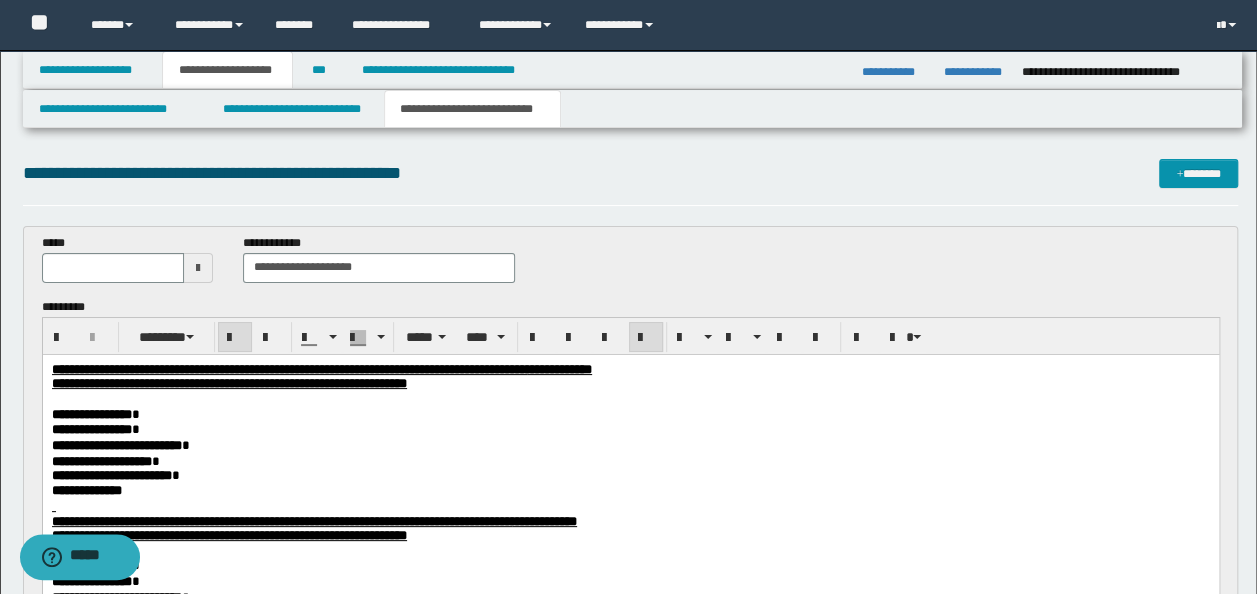 drag, startPoint x: 758, startPoint y: 382, endPoint x: 835, endPoint y: 385, distance: 77.05842 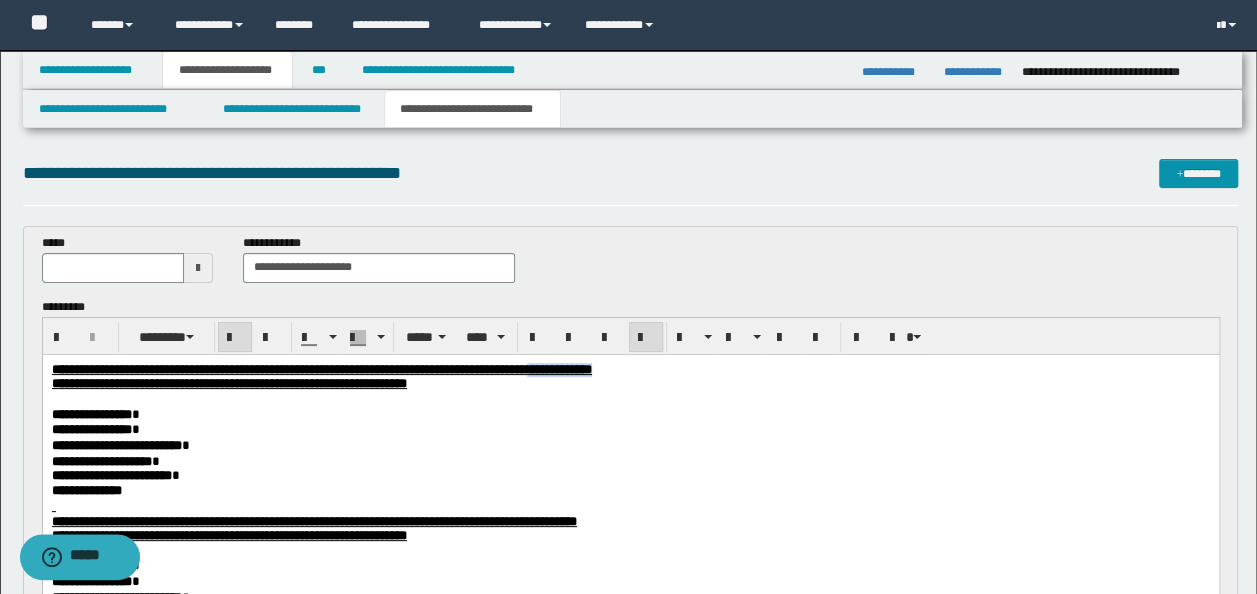 drag, startPoint x: 854, startPoint y: 370, endPoint x: 761, endPoint y: 375, distance: 93.13431 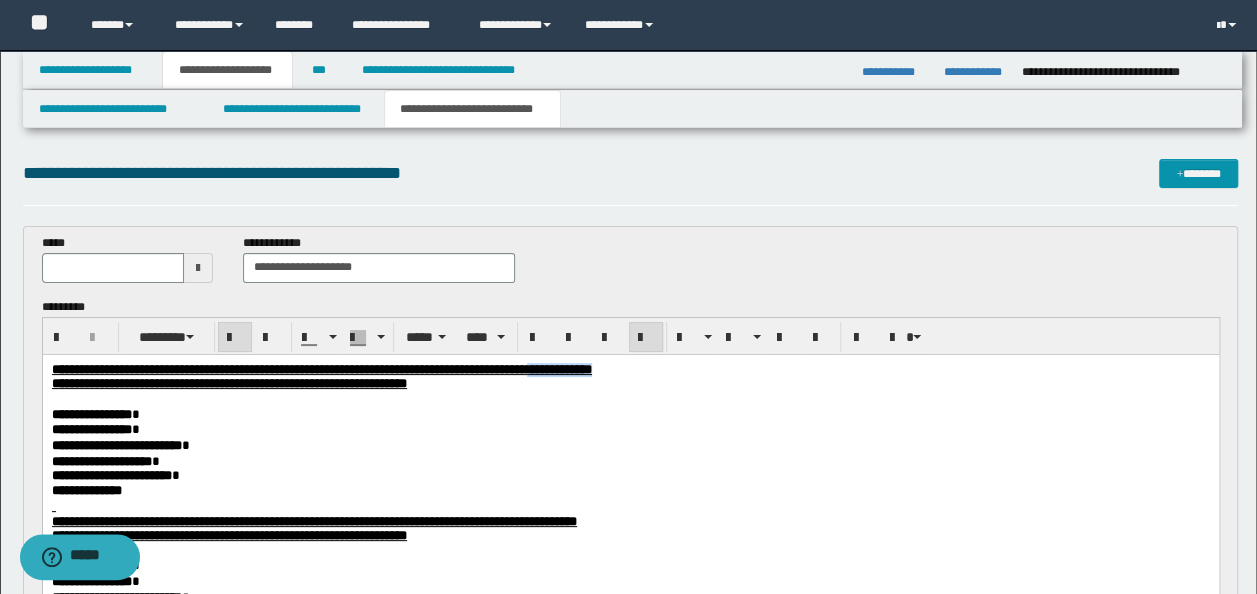 click on "**********" at bounding box center [630, 369] 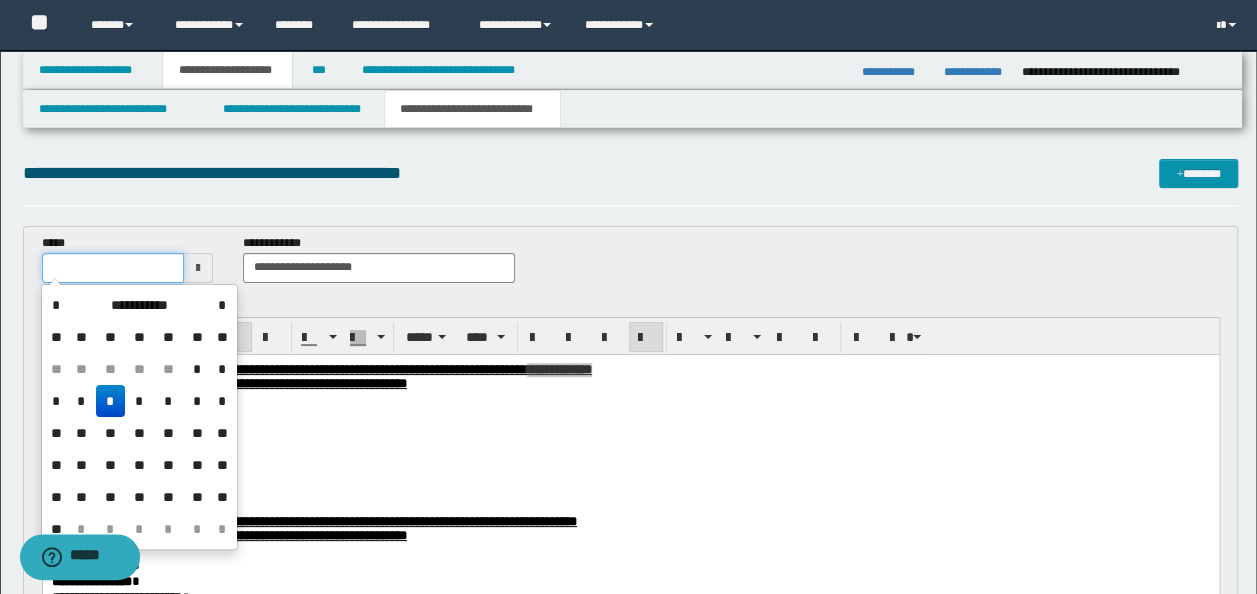 click at bounding box center (113, 268) 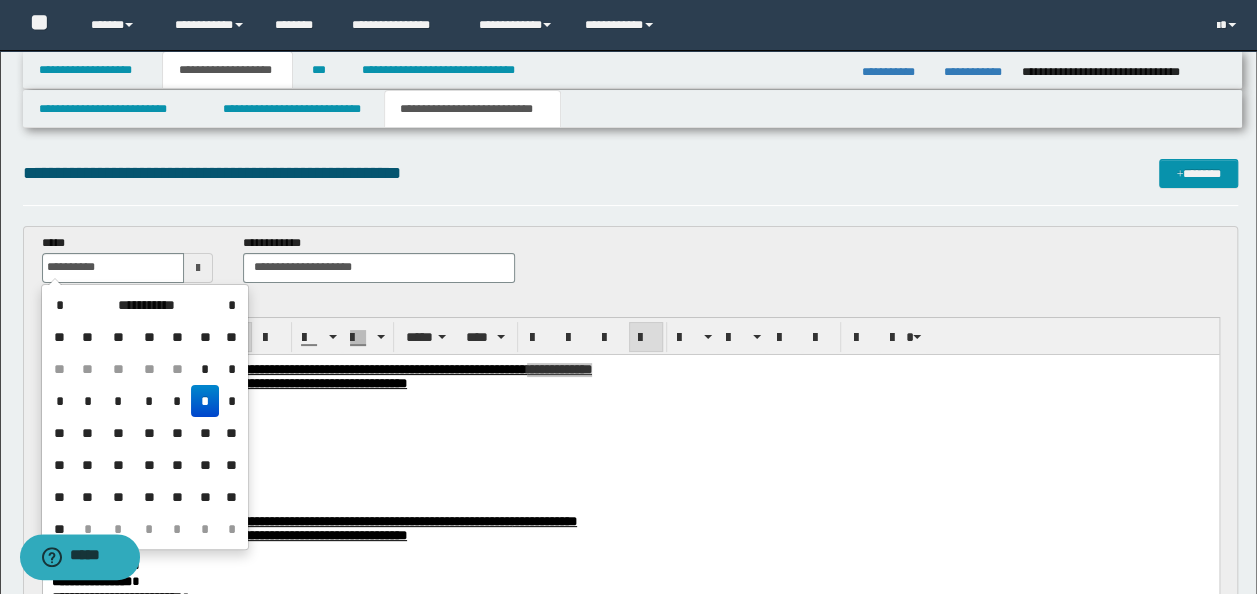 type on "**********" 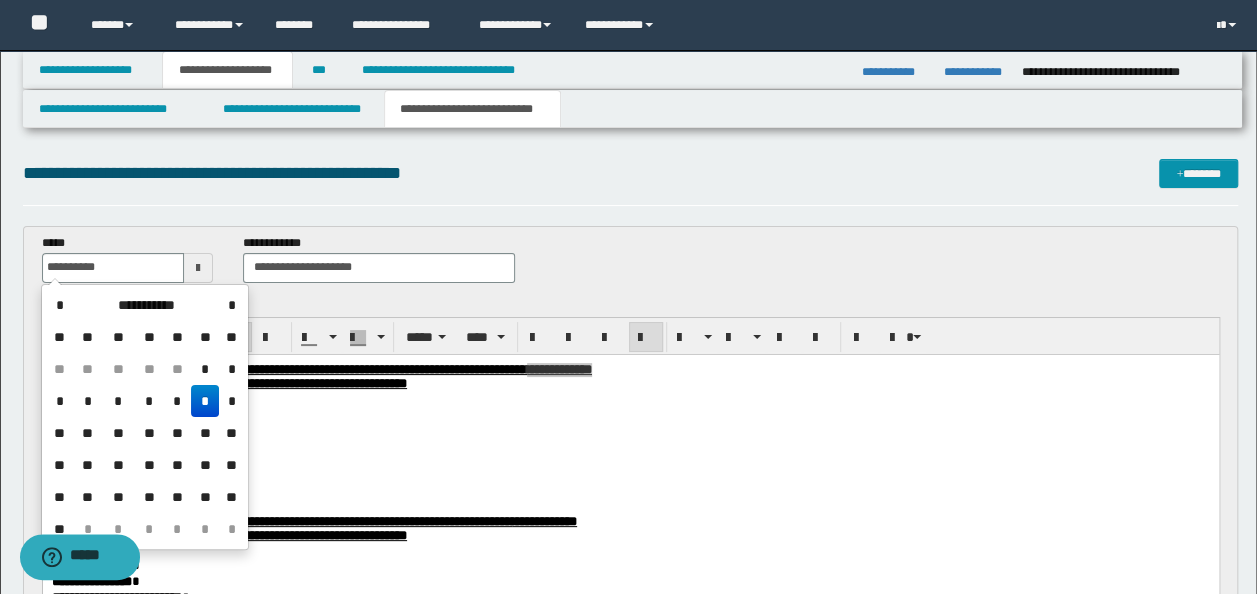 click on "**********" at bounding box center (628, 886) 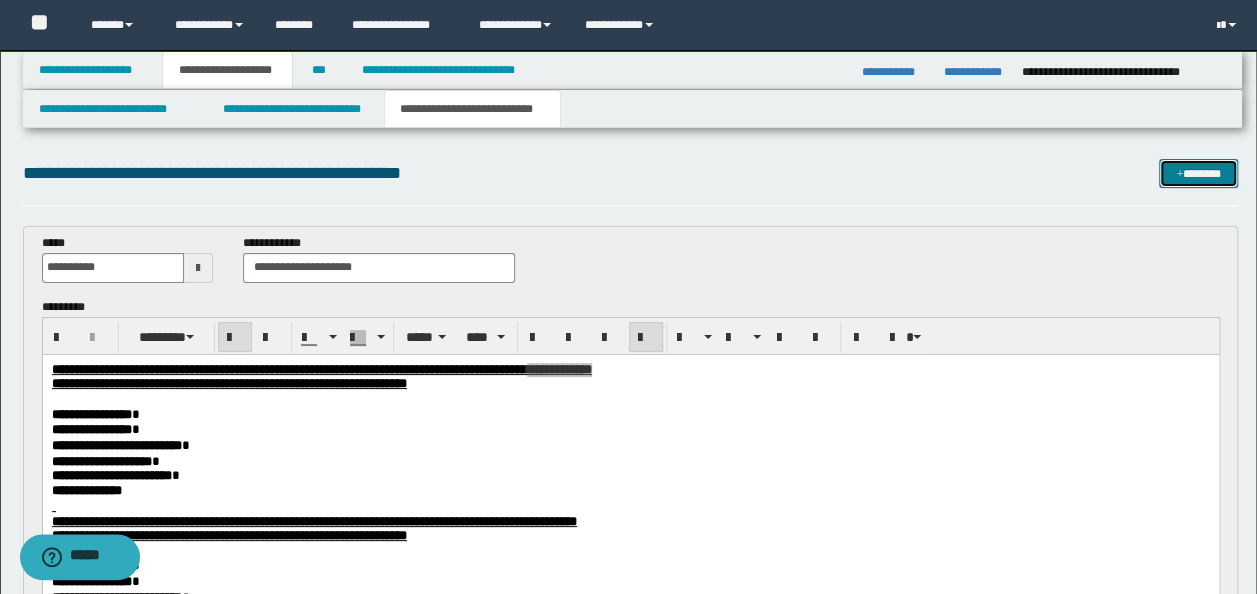 click on "*******" at bounding box center [1198, 173] 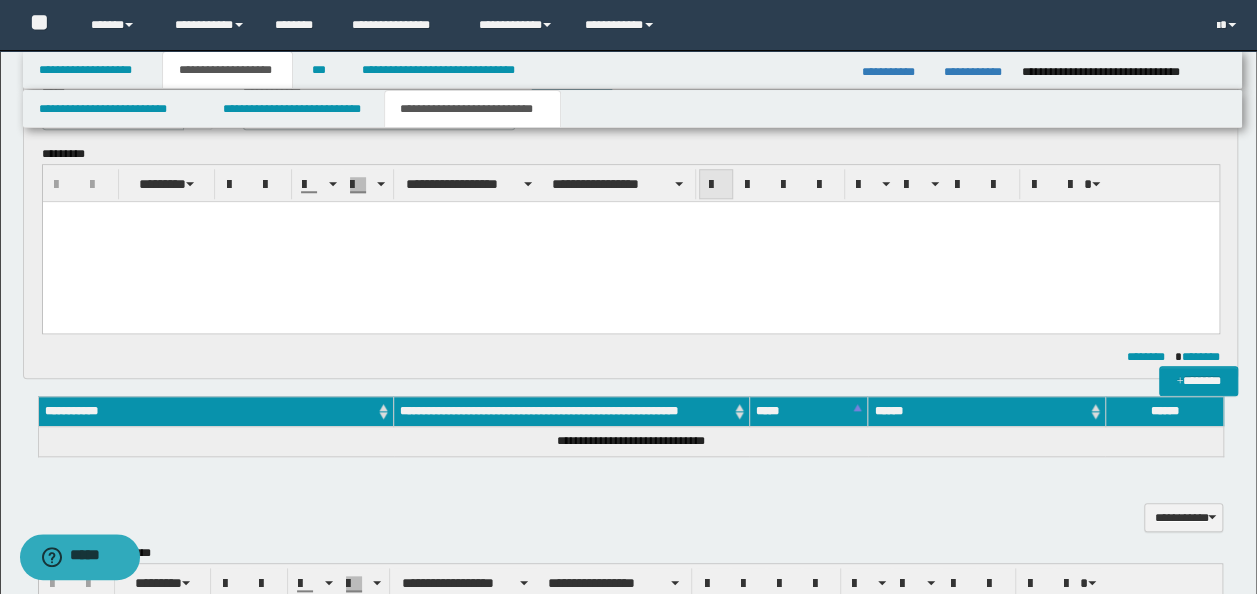 scroll, scrollTop: 0, scrollLeft: 0, axis: both 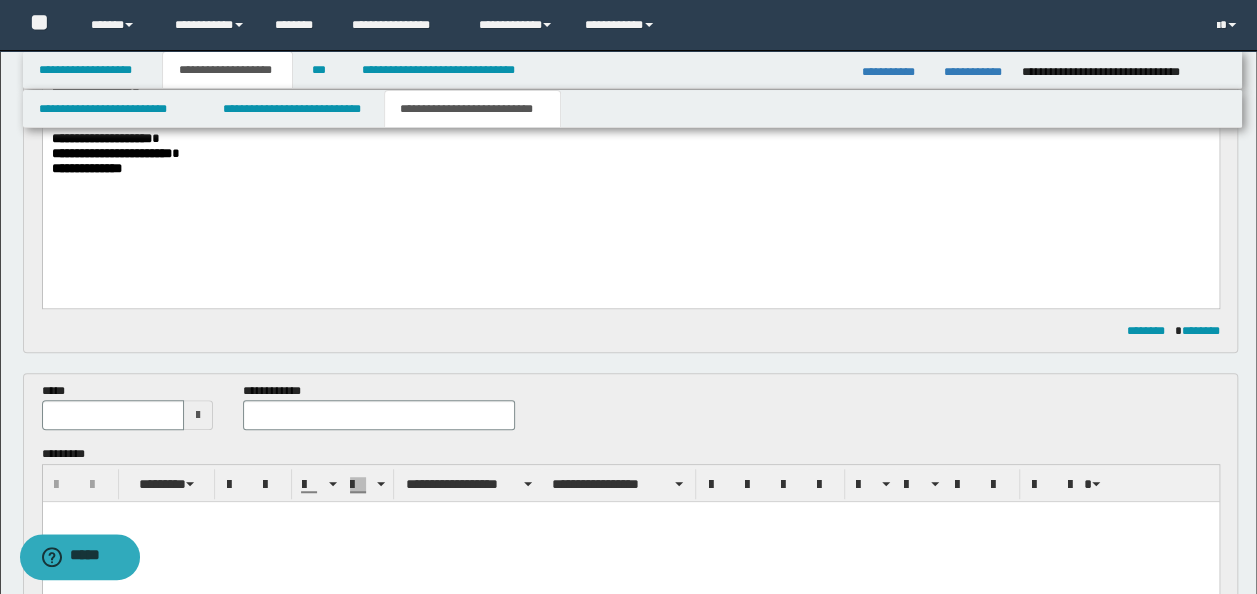 click on "**********" at bounding box center (630, 65) 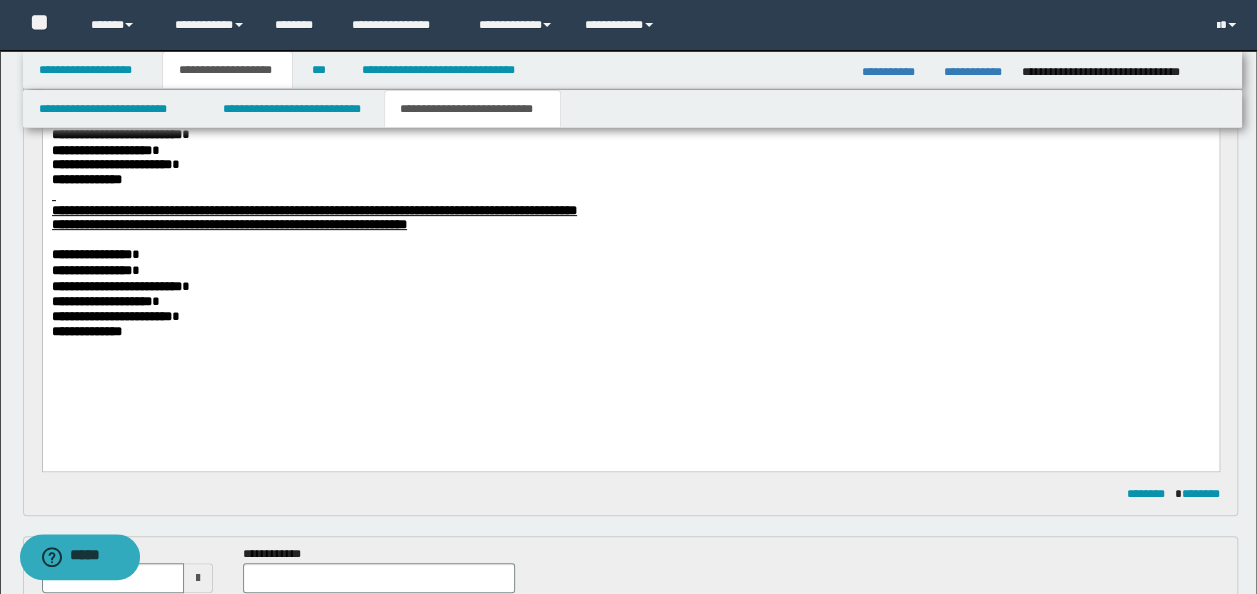 drag, startPoint x: 179, startPoint y: 397, endPoint x: 173, endPoint y: 206, distance: 191.09422 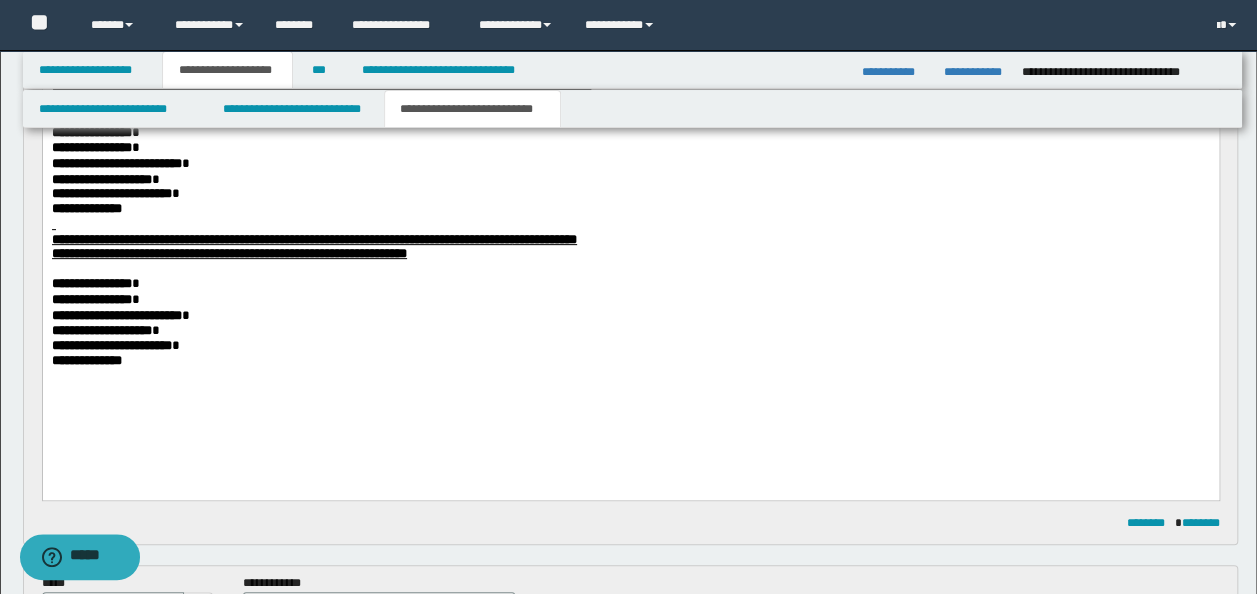 scroll, scrollTop: 286, scrollLeft: 0, axis: vertical 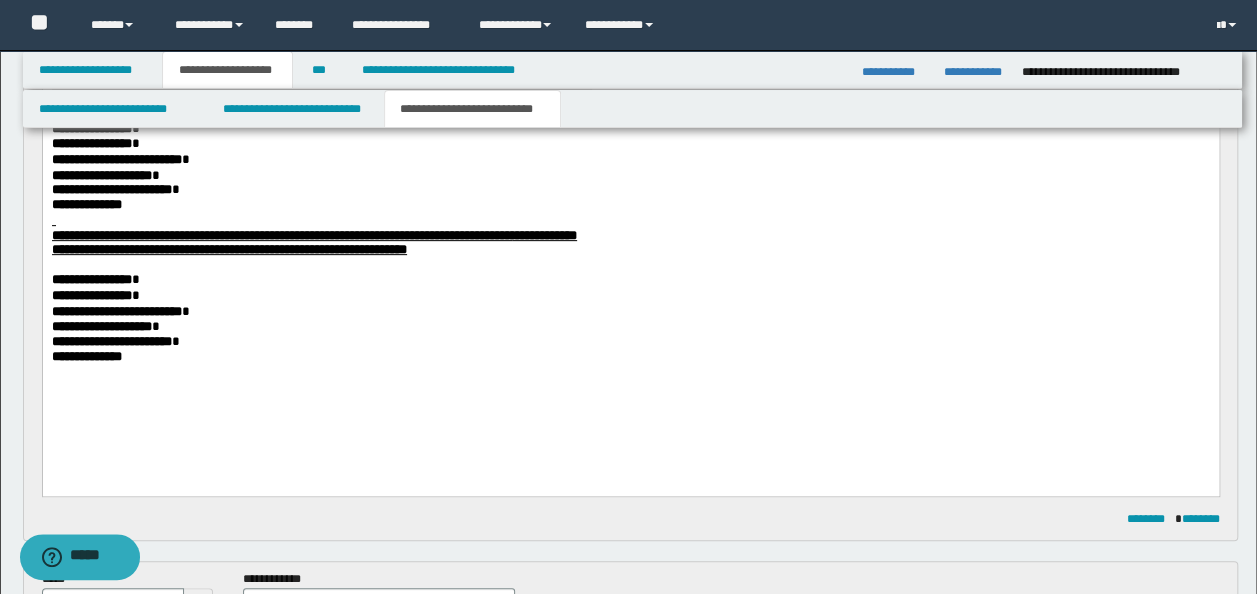 drag, startPoint x: 45, startPoint y: 235, endPoint x: 89, endPoint y: 253, distance: 47.539455 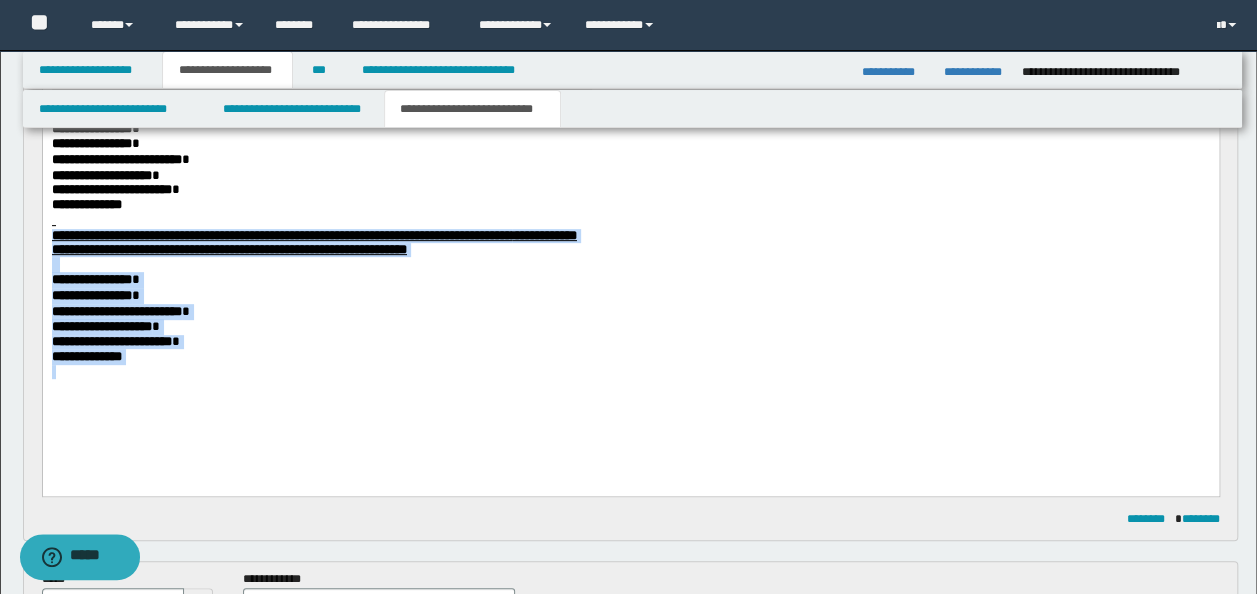 drag, startPoint x: 53, startPoint y: 239, endPoint x: 221, endPoint y: 387, distance: 223.89284 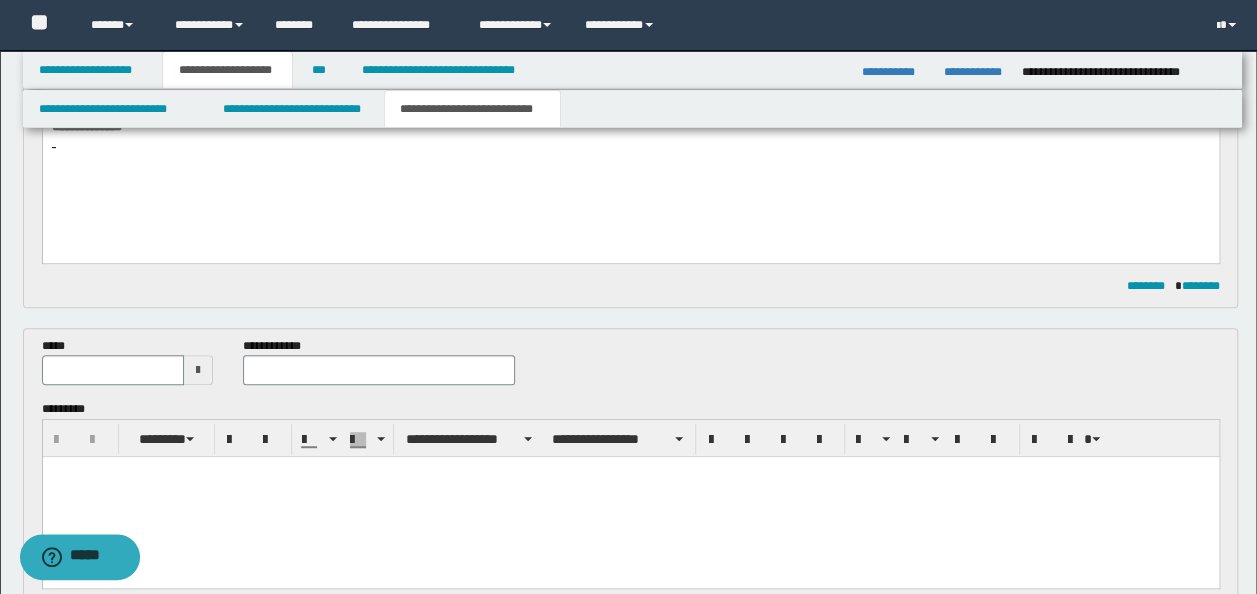 scroll, scrollTop: 486, scrollLeft: 0, axis: vertical 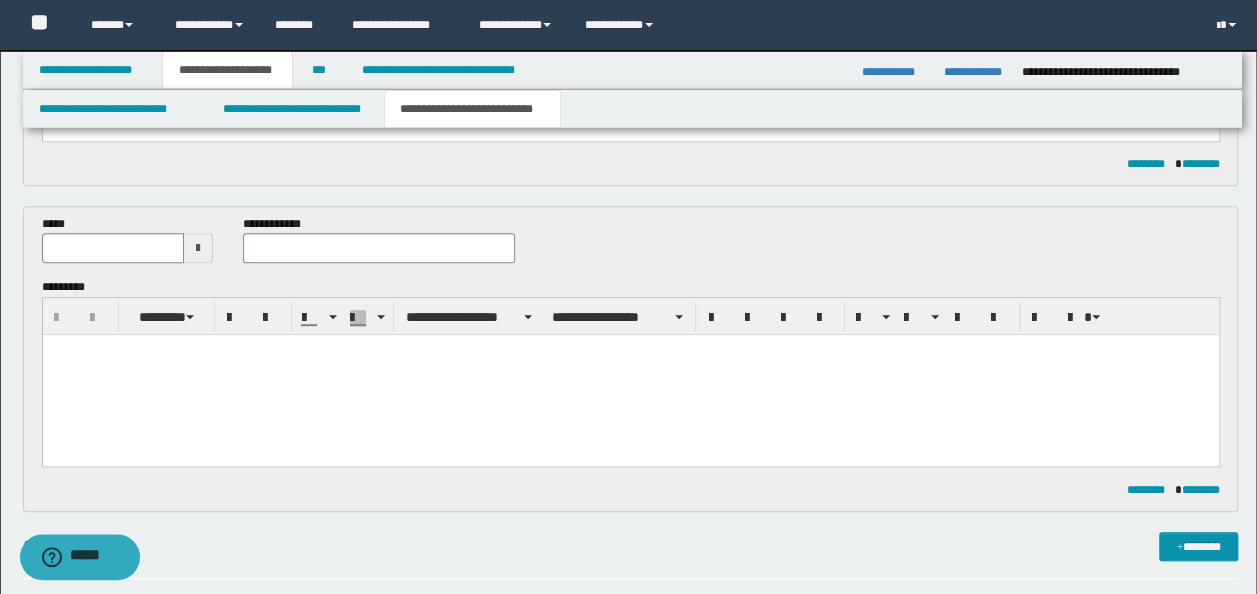 click at bounding box center [630, 375] 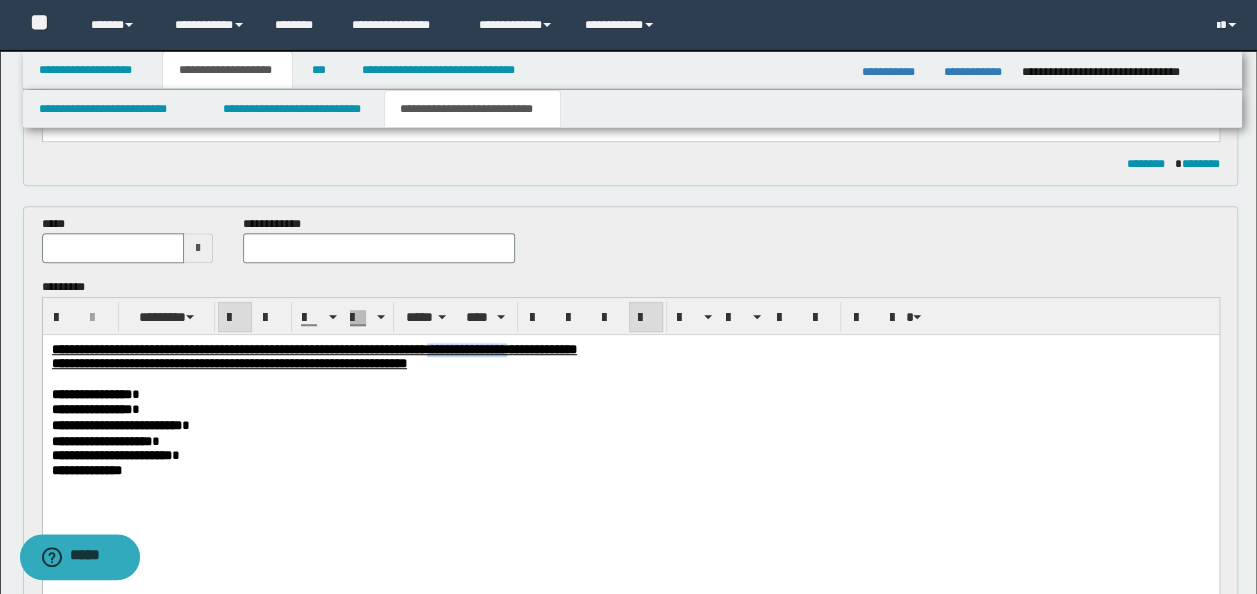drag, startPoint x: 735, startPoint y: 353, endPoint x: 629, endPoint y: 353, distance: 106 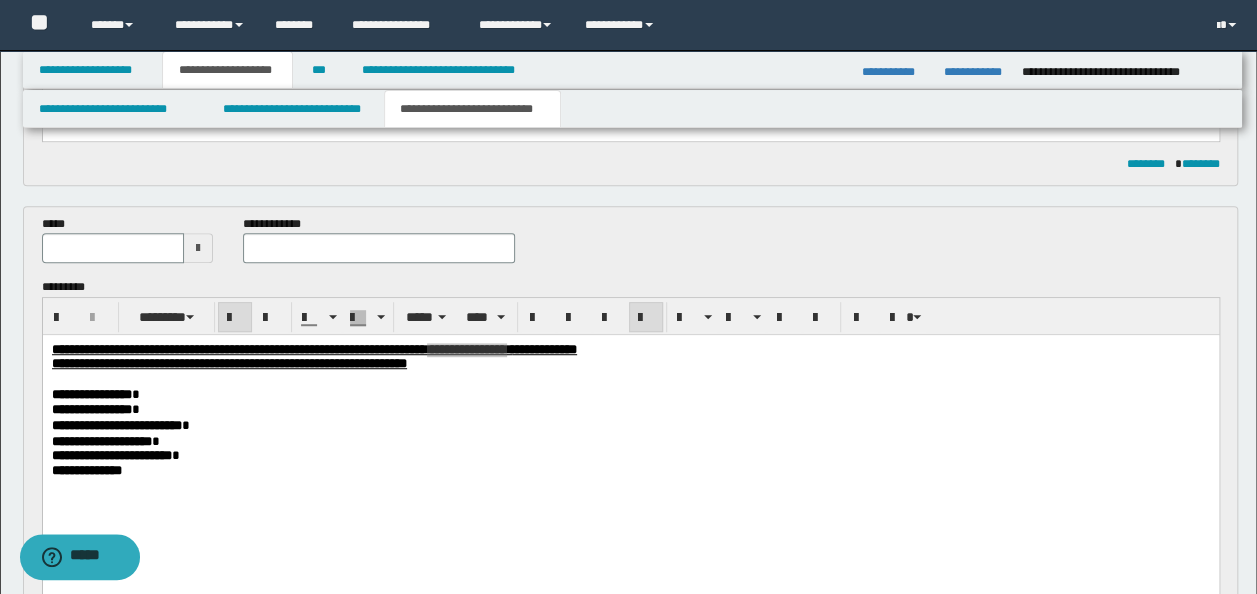click at bounding box center (379, 248) 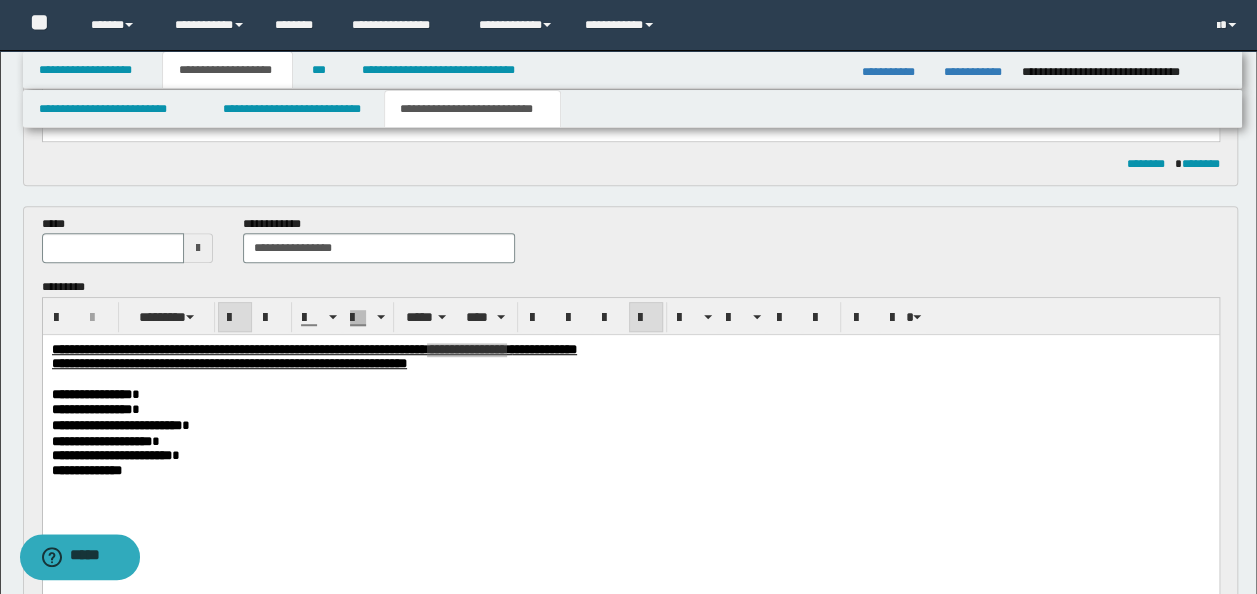 type on "**********" 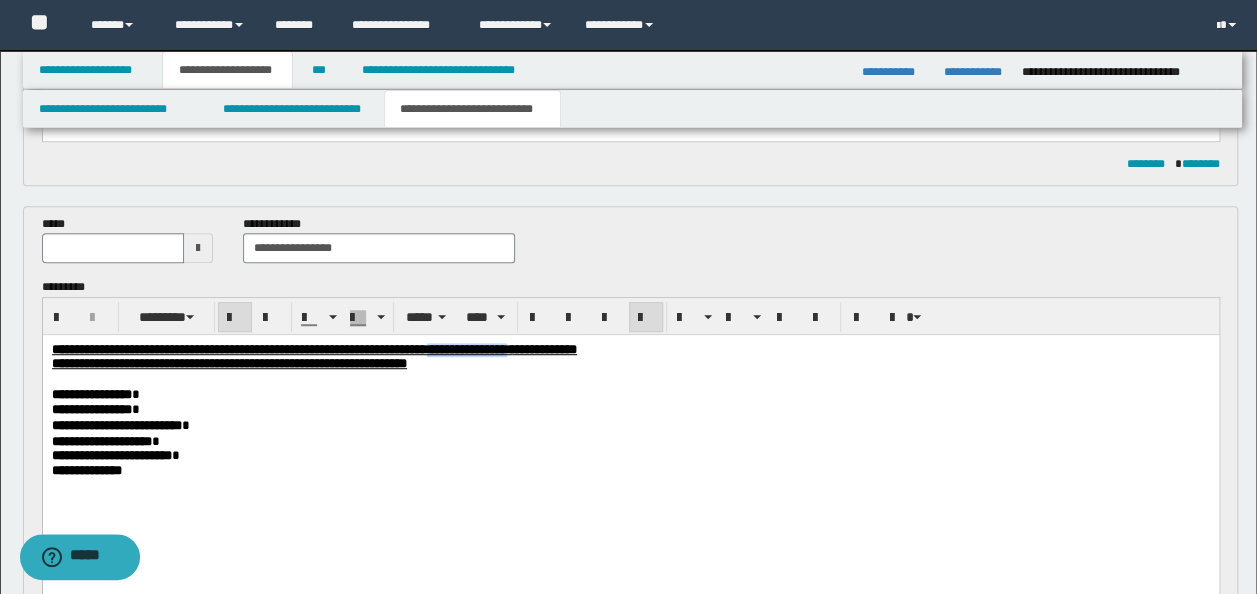 click on "**********" at bounding box center [630, 364] 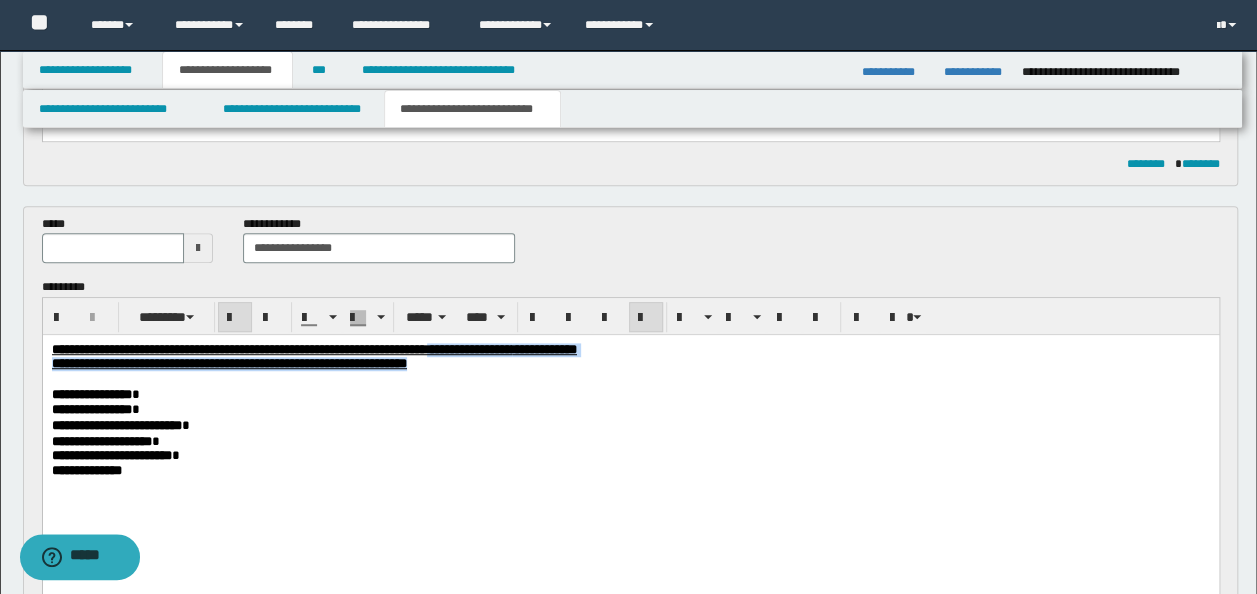 drag, startPoint x: 775, startPoint y: 363, endPoint x: 831, endPoint y: 361, distance: 56.0357 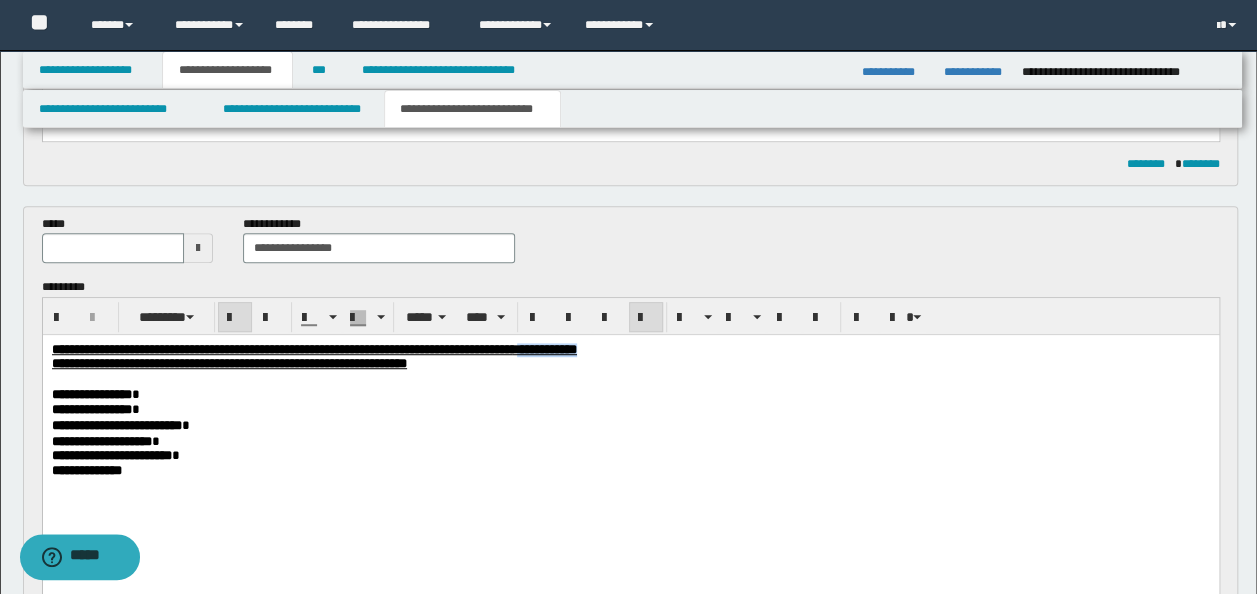 drag, startPoint x: 833, startPoint y: 351, endPoint x: 746, endPoint y: 355, distance: 87.0919 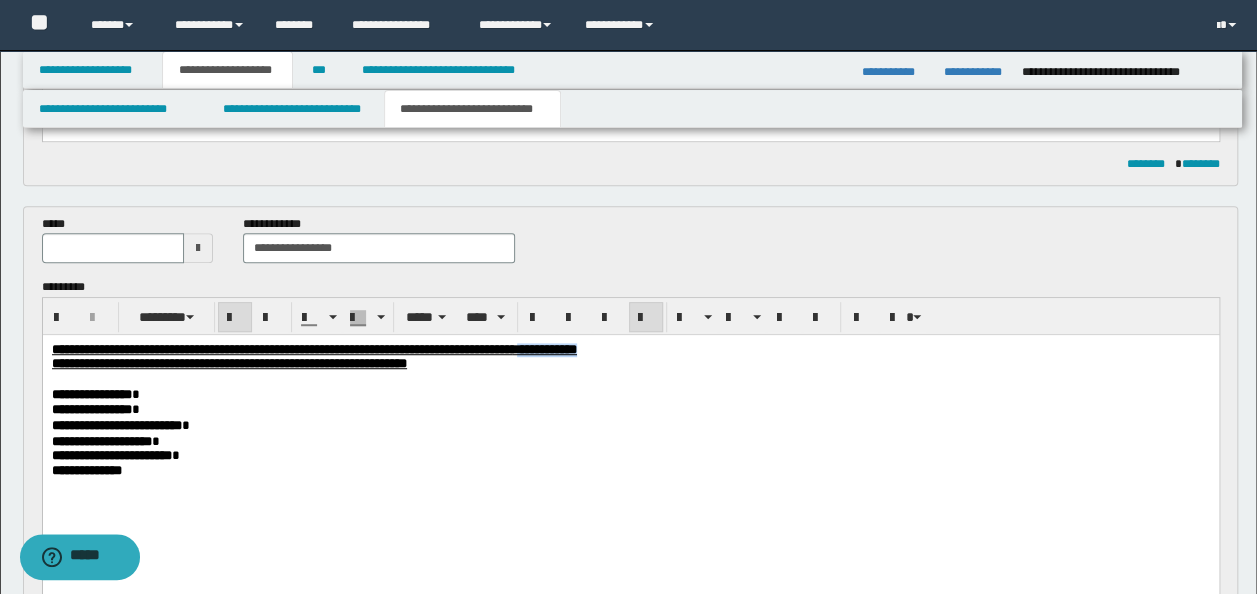 click on "**********" at bounding box center [630, 350] 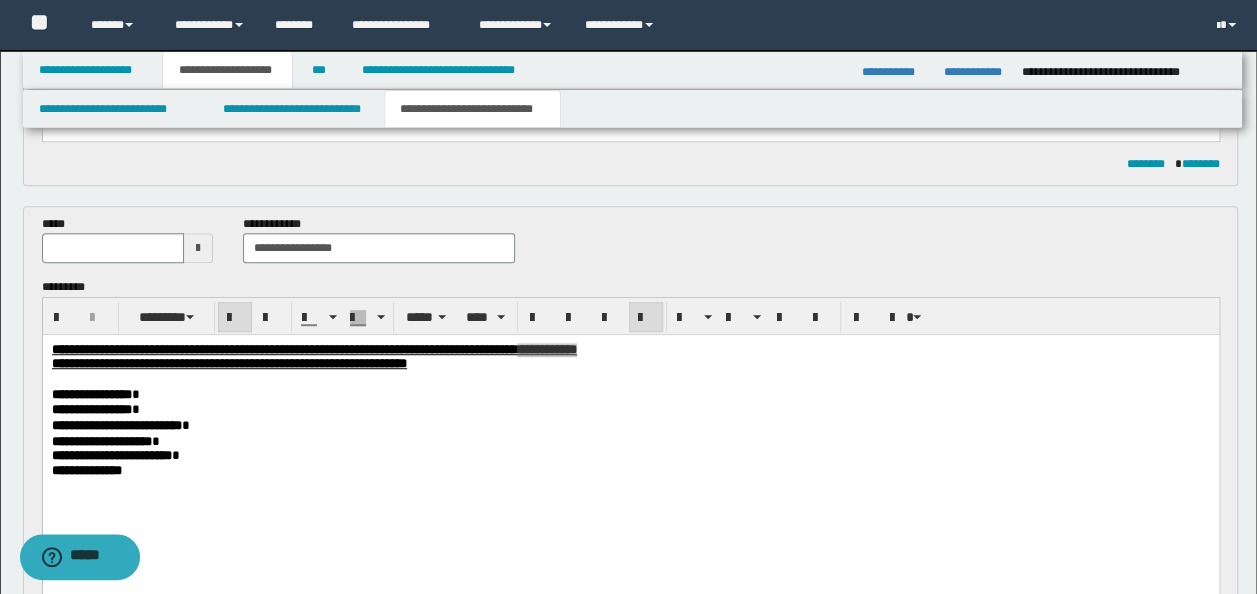 click at bounding box center (113, 248) 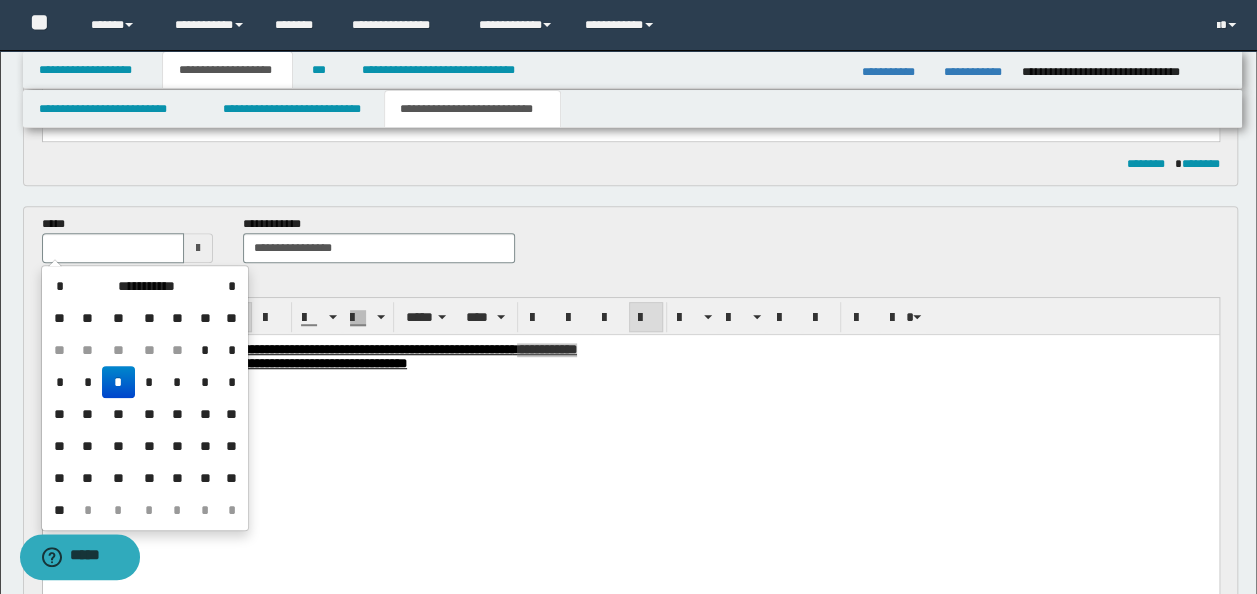 type on "**********" 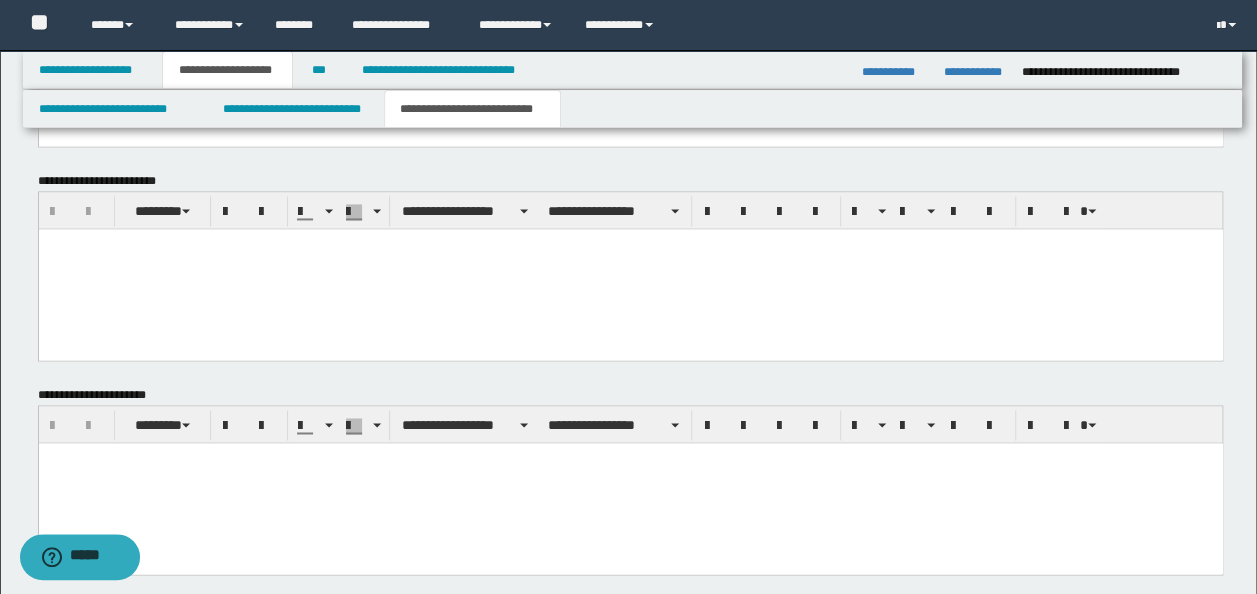 scroll, scrollTop: 1516, scrollLeft: 0, axis: vertical 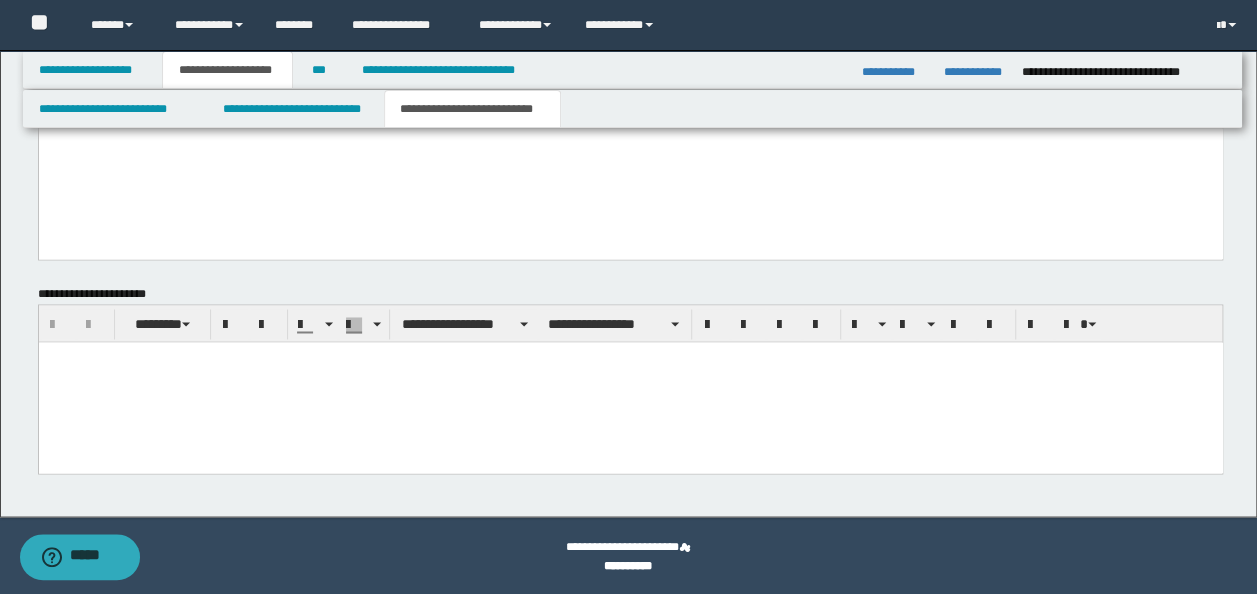 click at bounding box center [630, 357] 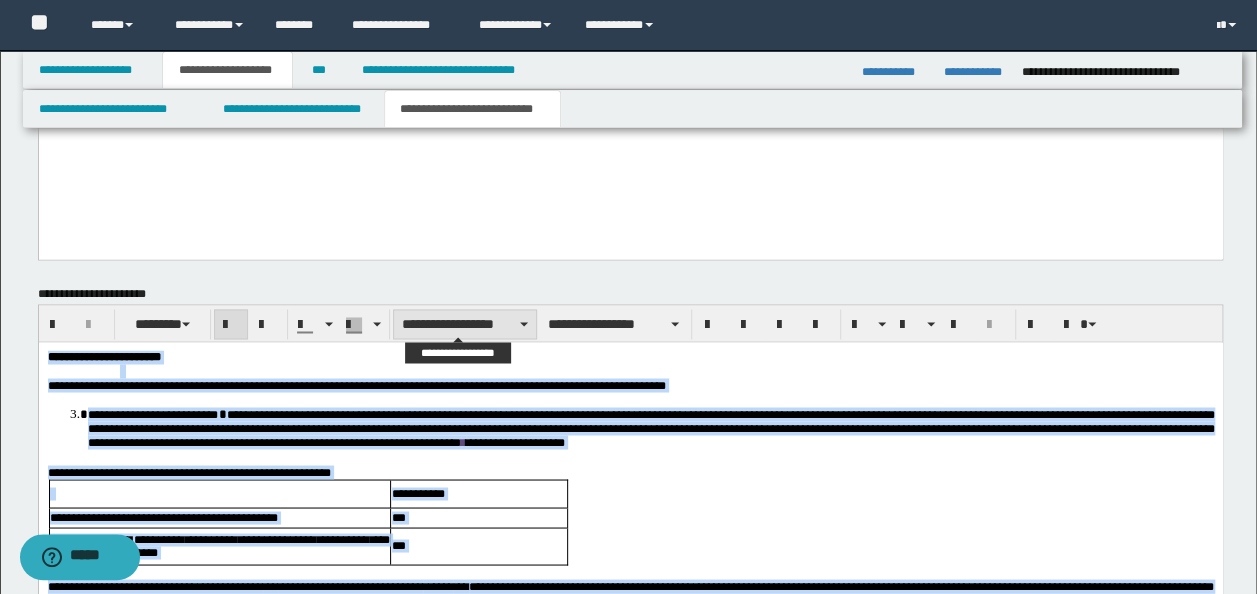 type on "**********" 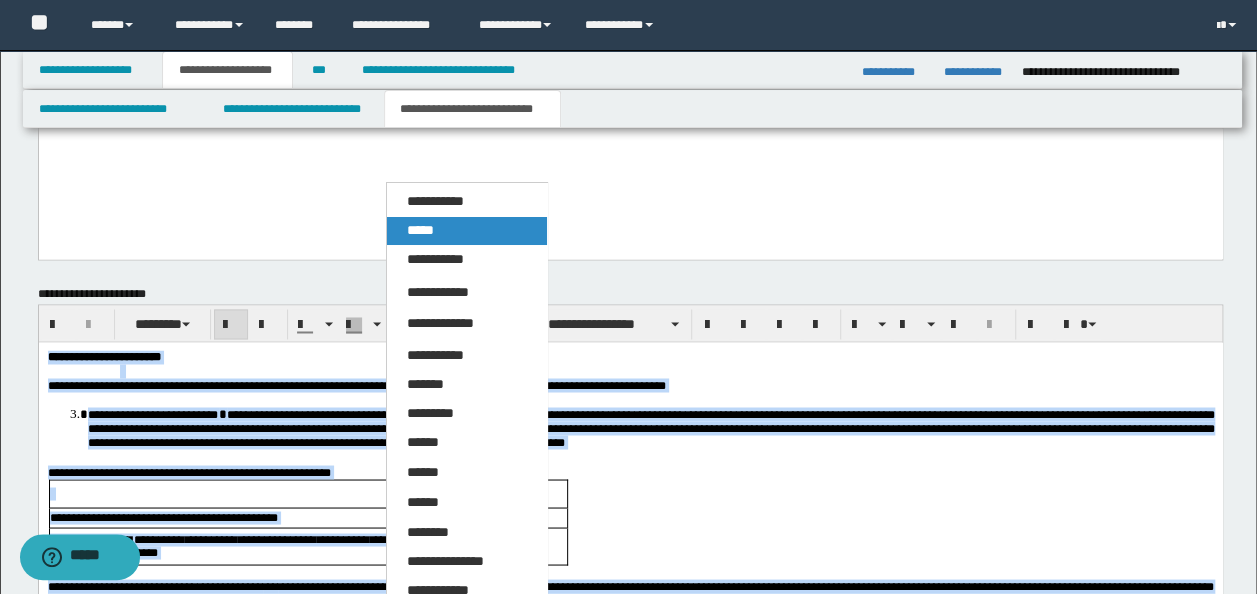 click on "*****" at bounding box center [466, 231] 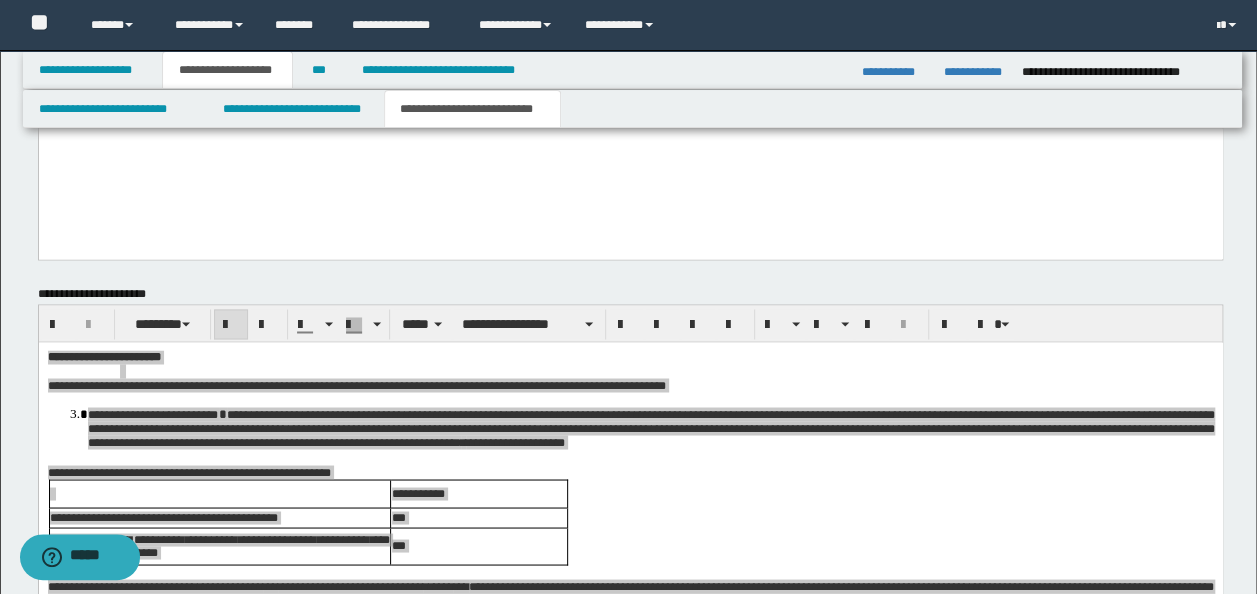 click on "**********" at bounding box center (631, 683) 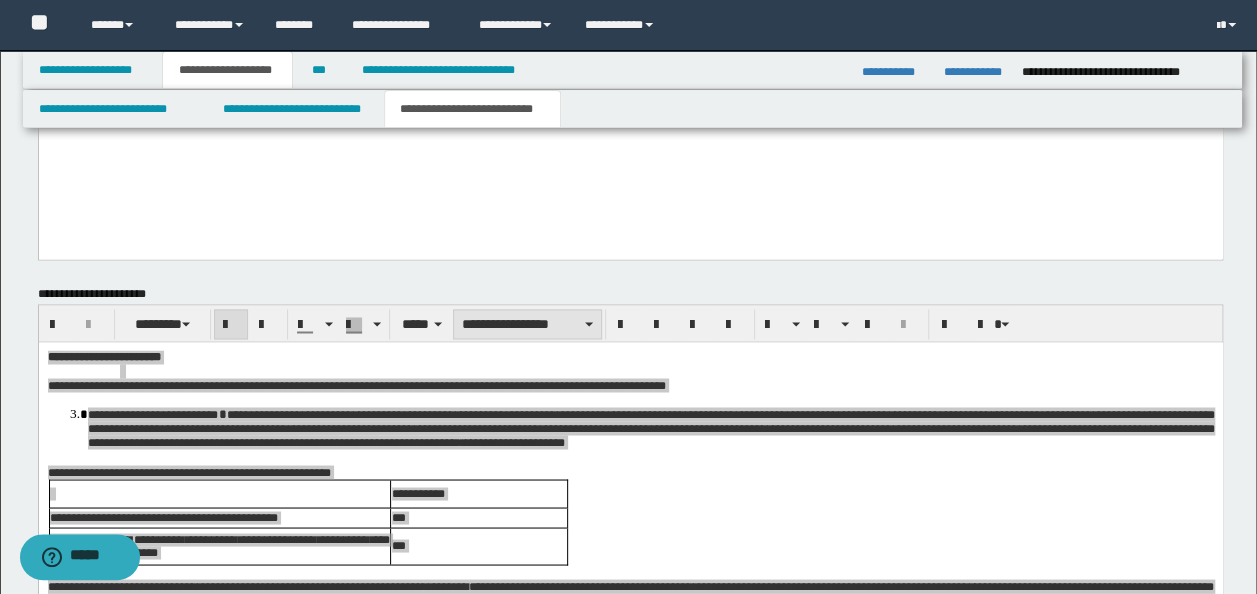 click on "**********" at bounding box center (527, 324) 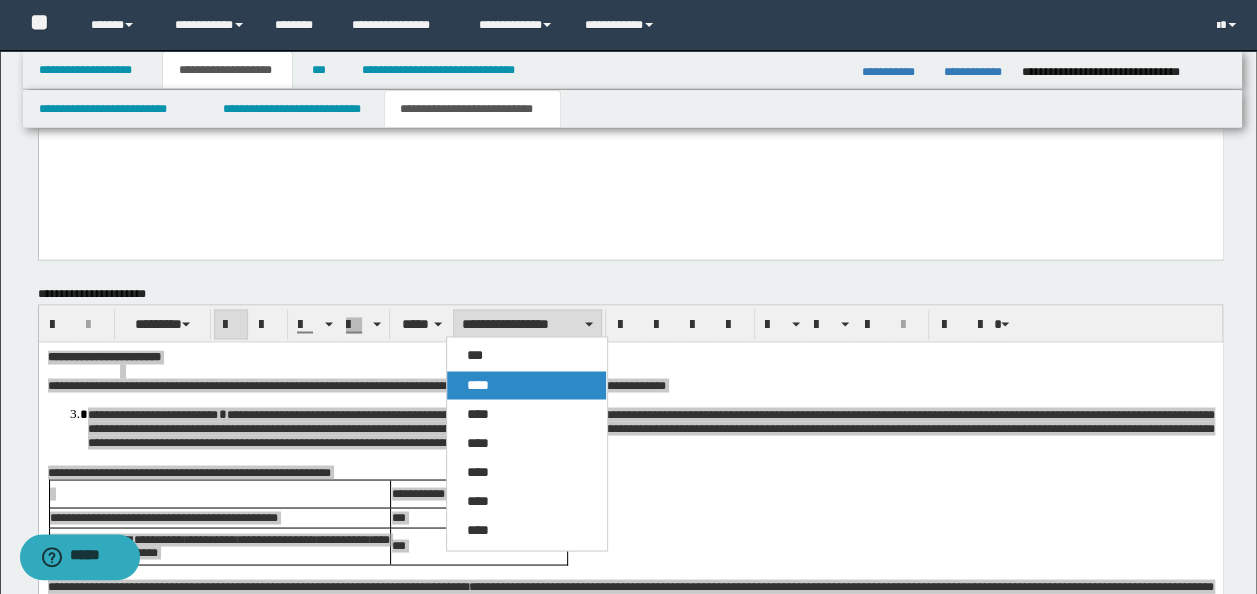 drag, startPoint x: 496, startPoint y: 376, endPoint x: 553, endPoint y: 7, distance: 373.3765 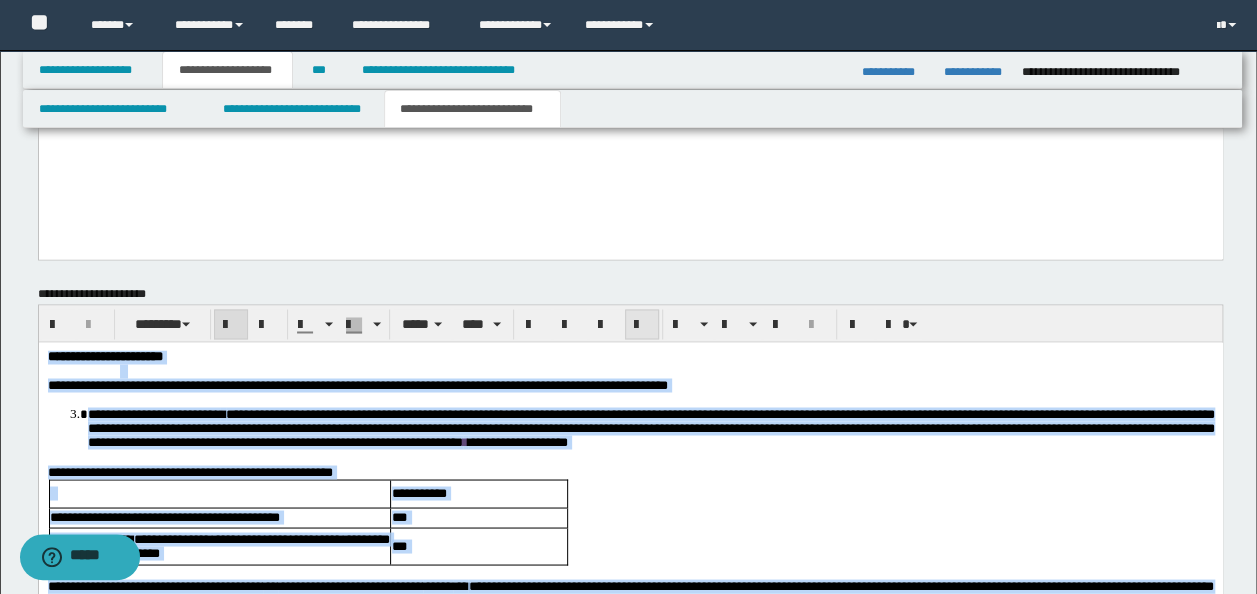 click at bounding box center (642, 324) 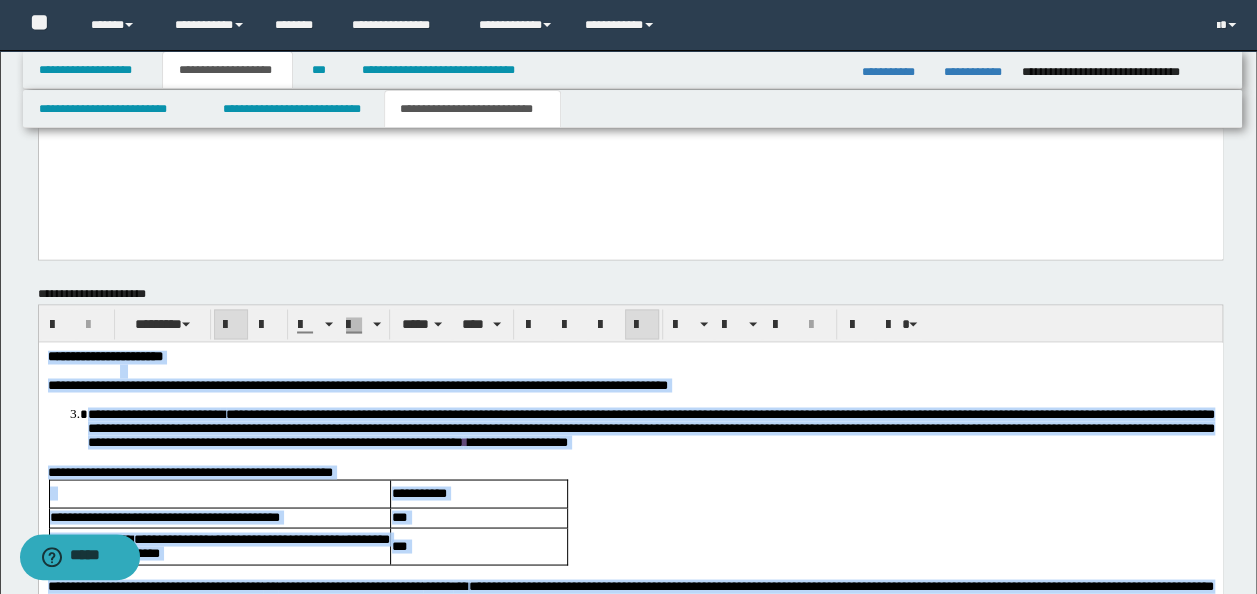 click on "**********" at bounding box center [357, 384] 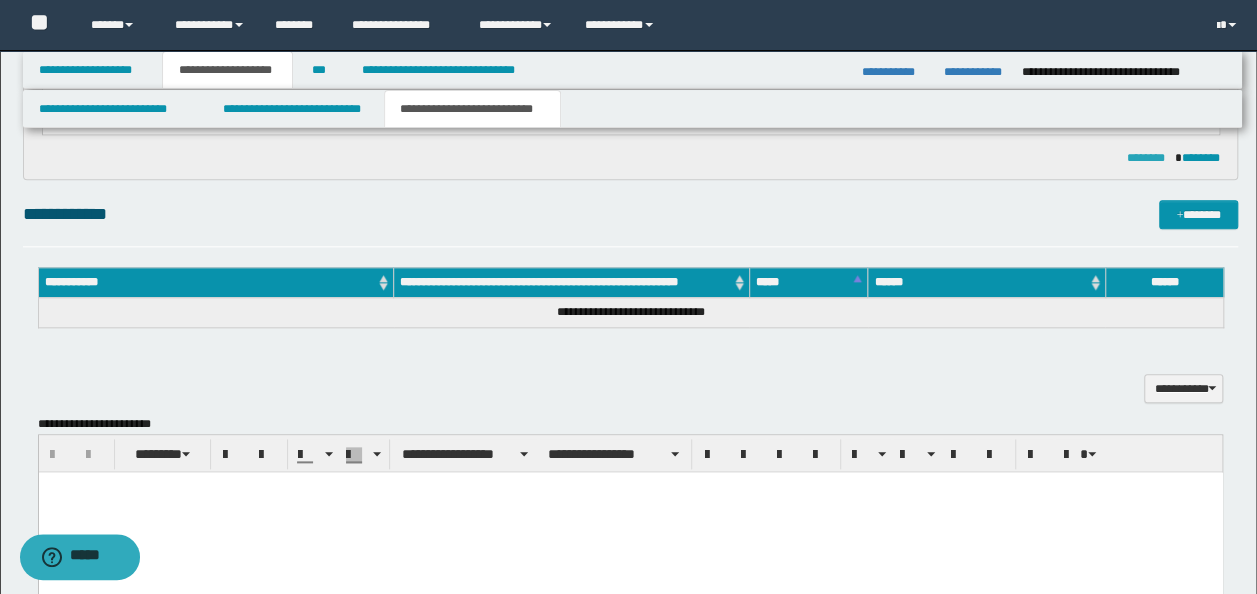 scroll, scrollTop: 916, scrollLeft: 0, axis: vertical 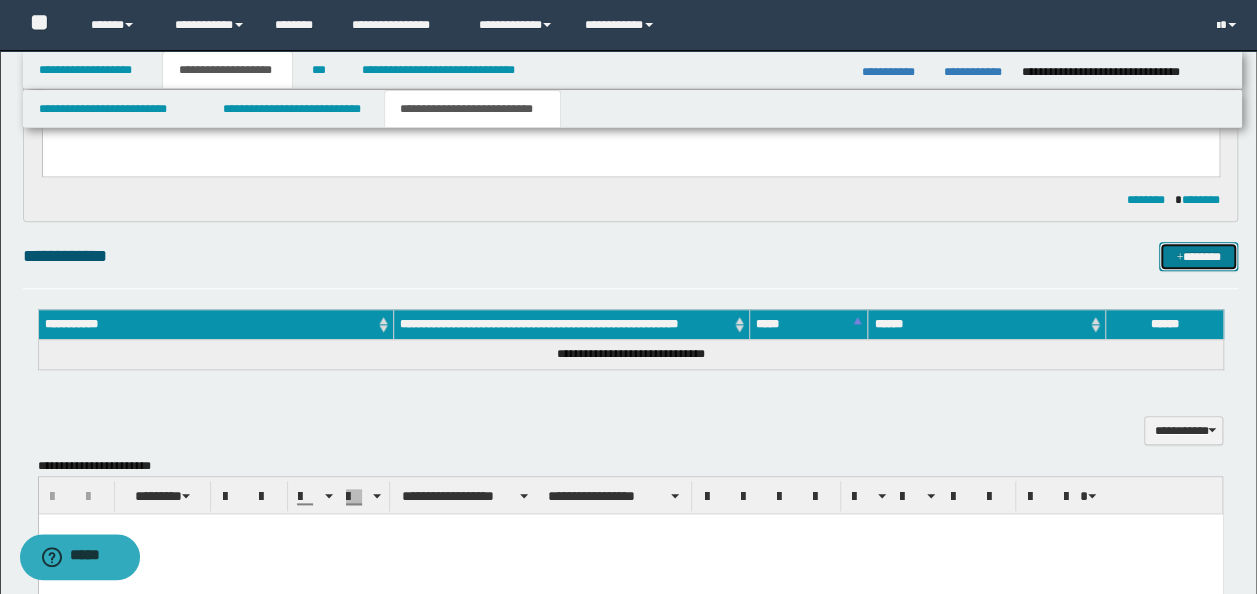 click on "*******" at bounding box center [1198, 256] 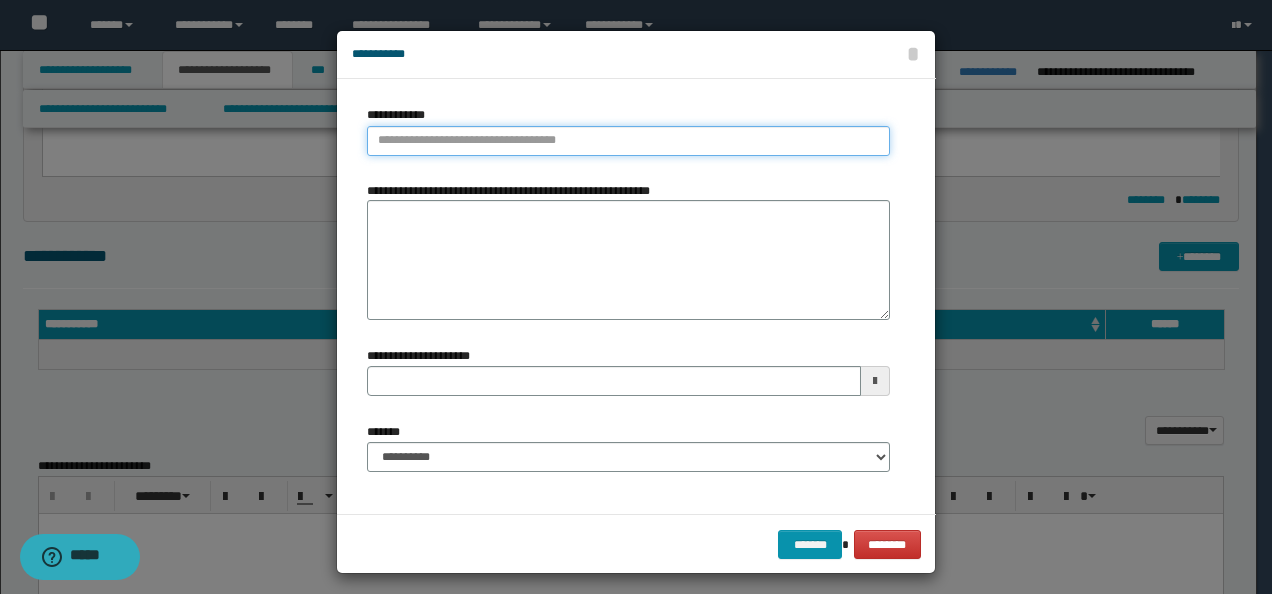 click on "**********" at bounding box center (628, 141) 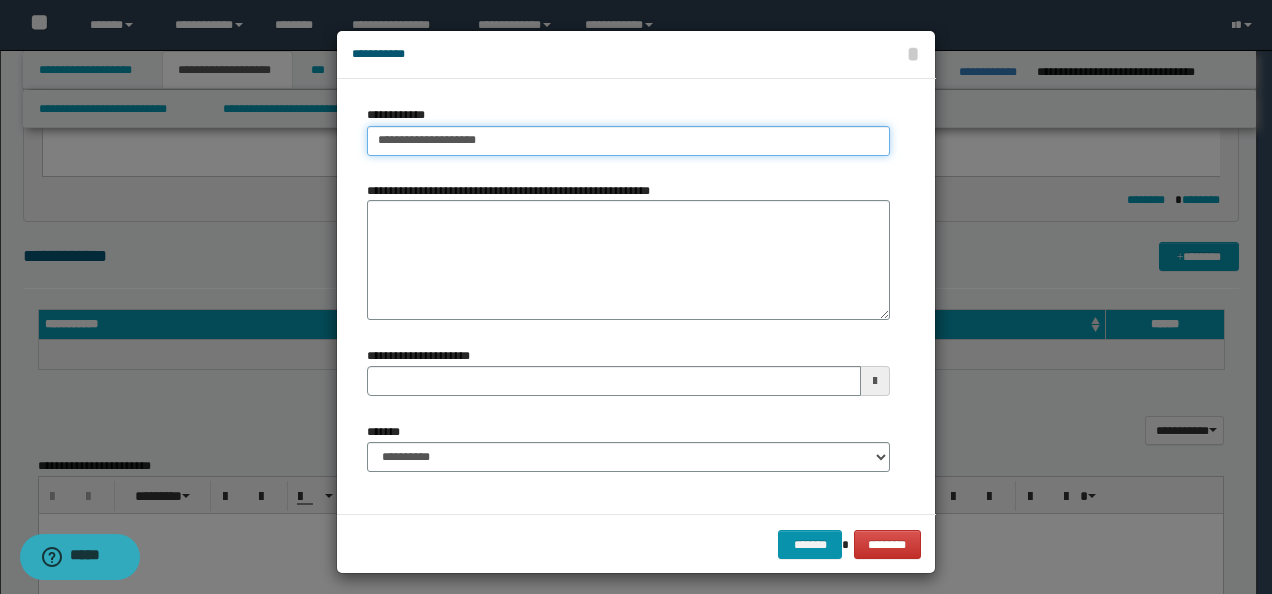 type on "**********" 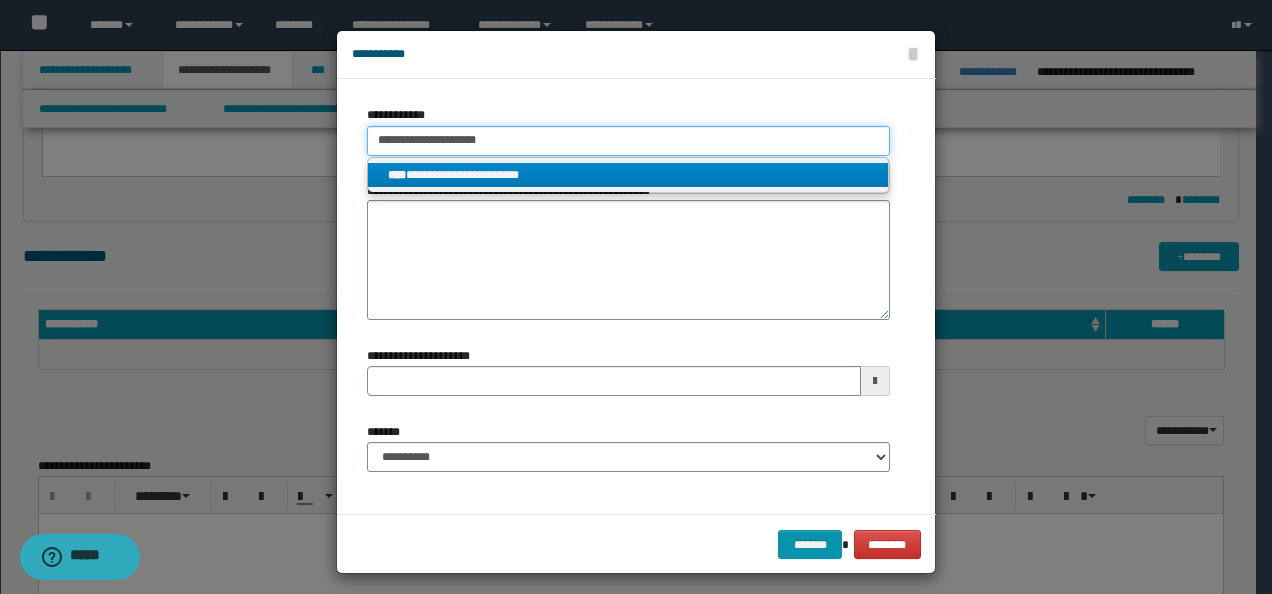 type on "**********" 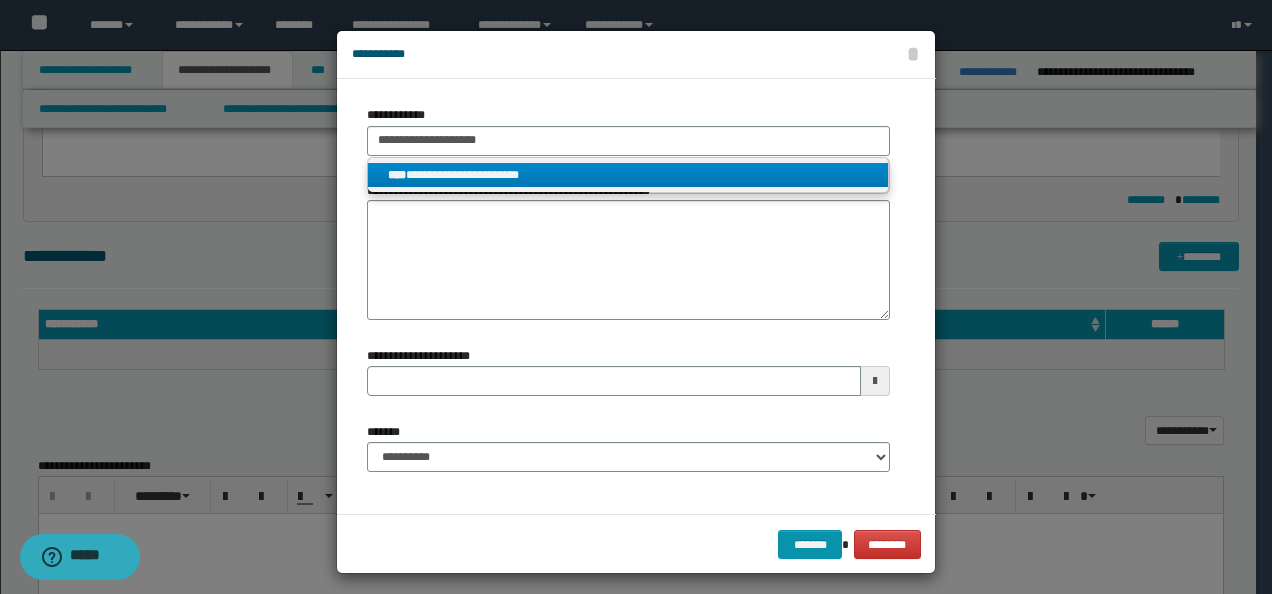 click on "**********" at bounding box center (628, 175) 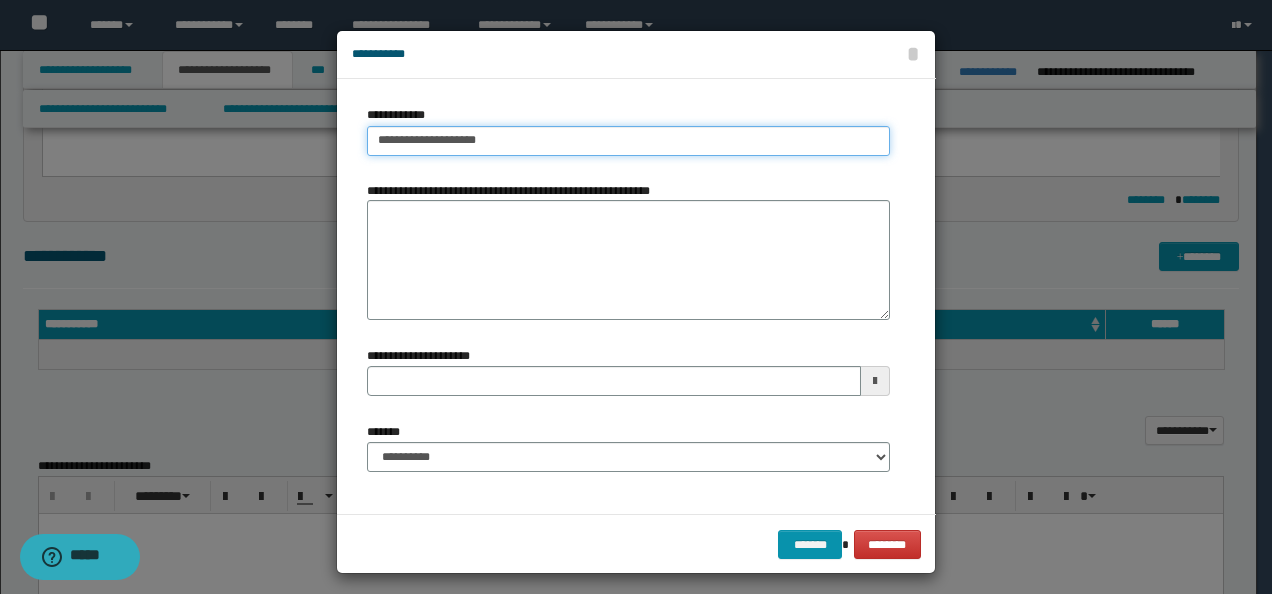 type on "**********" 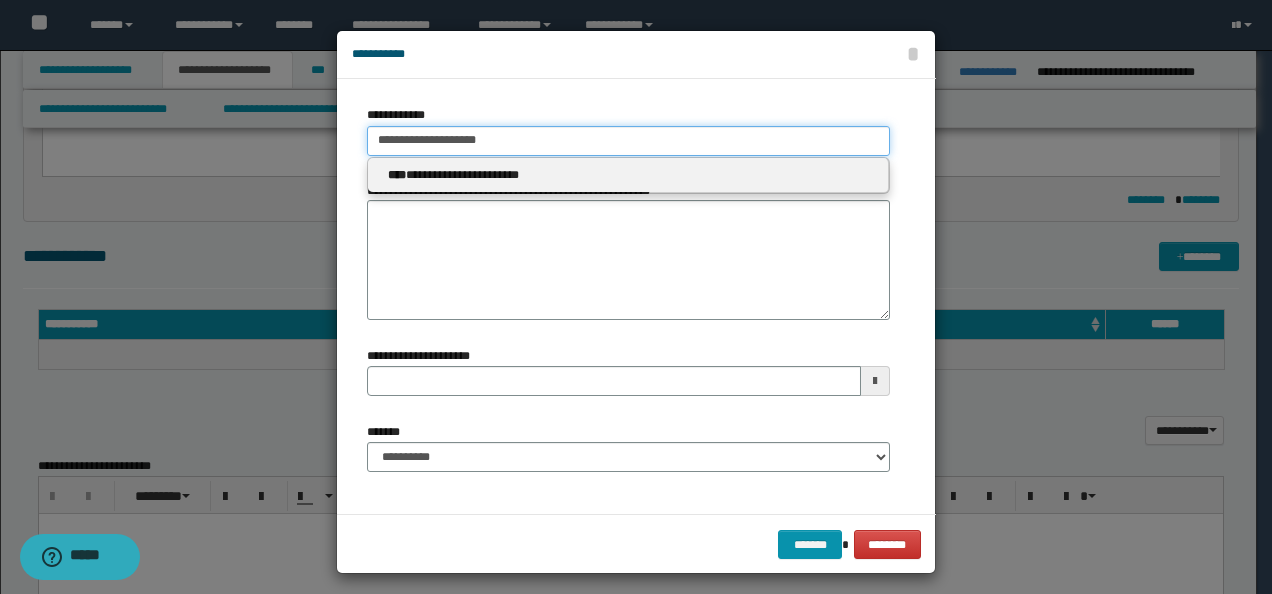 type 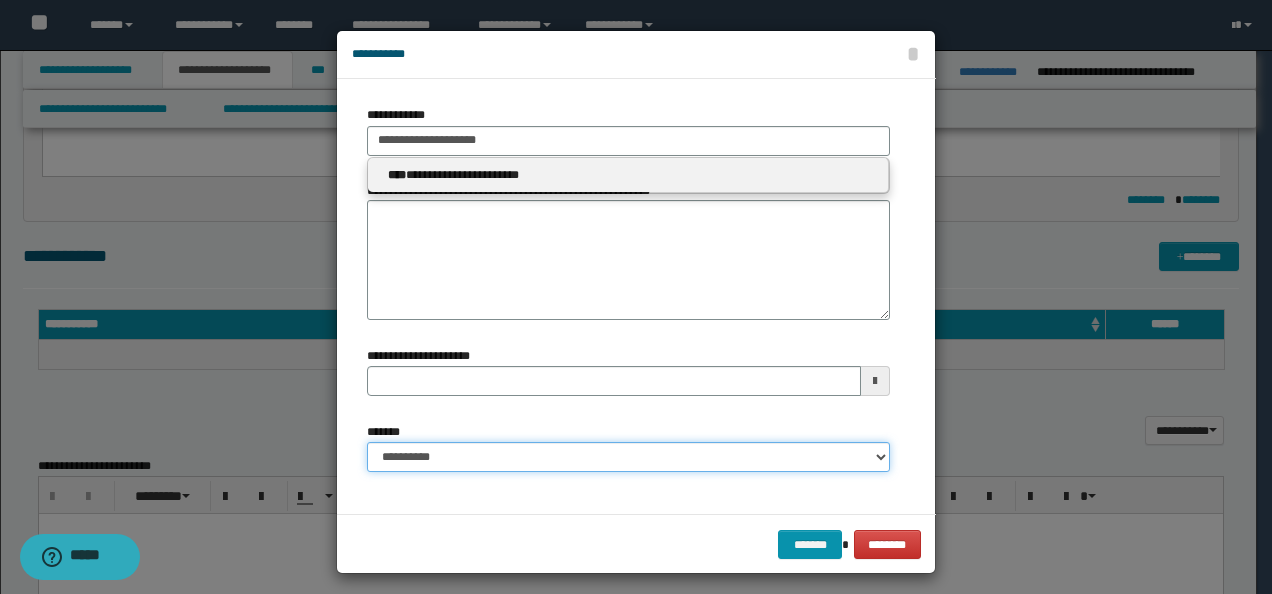 type 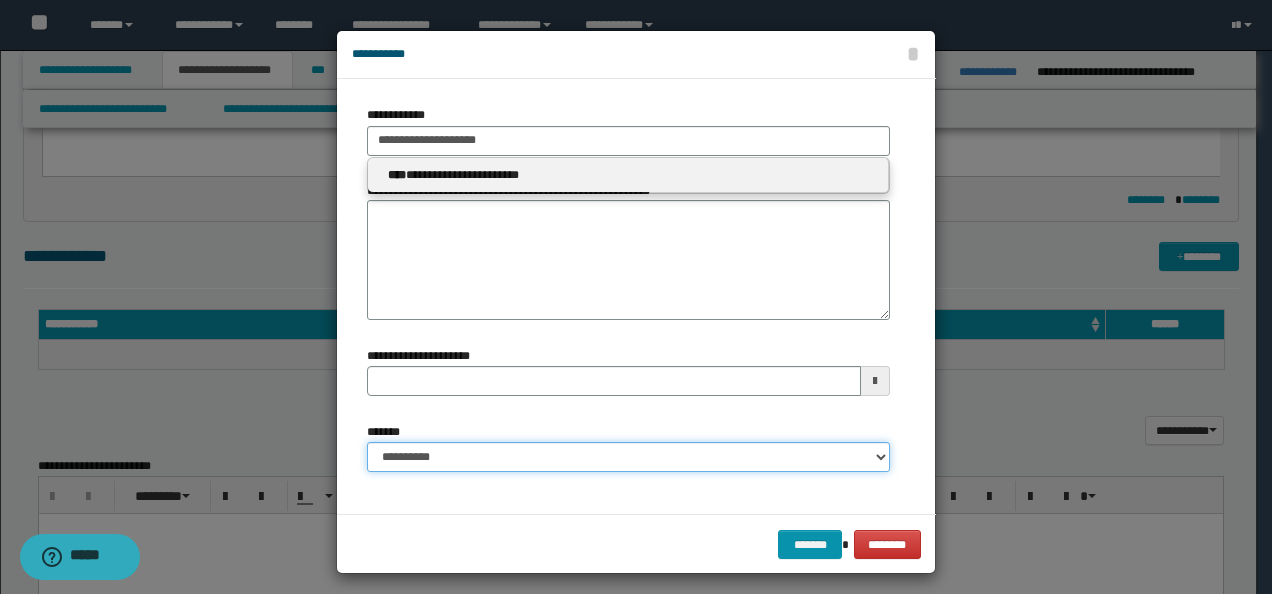 click on "**********" at bounding box center (628, 457) 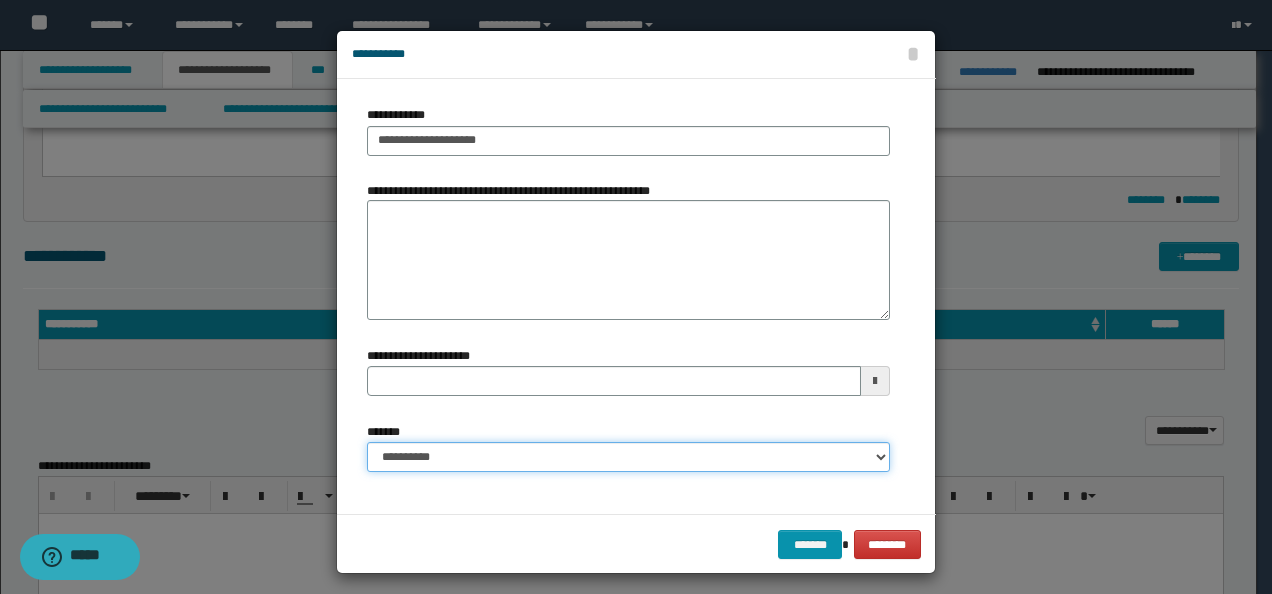 select on "*" 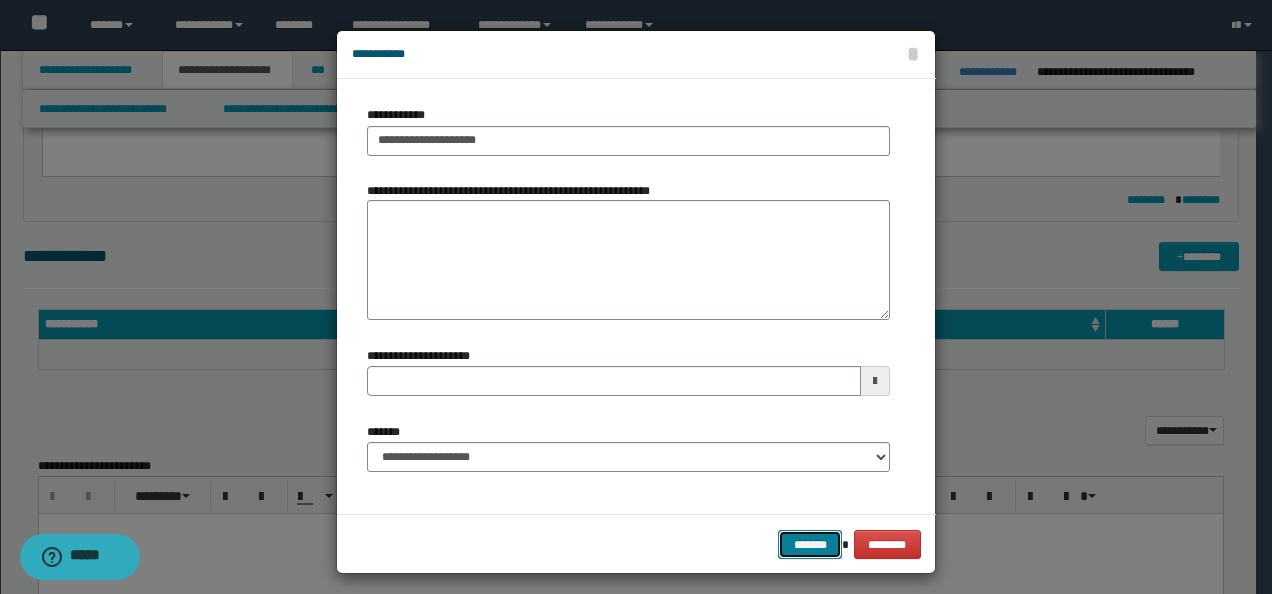 click on "*******" at bounding box center (810, 544) 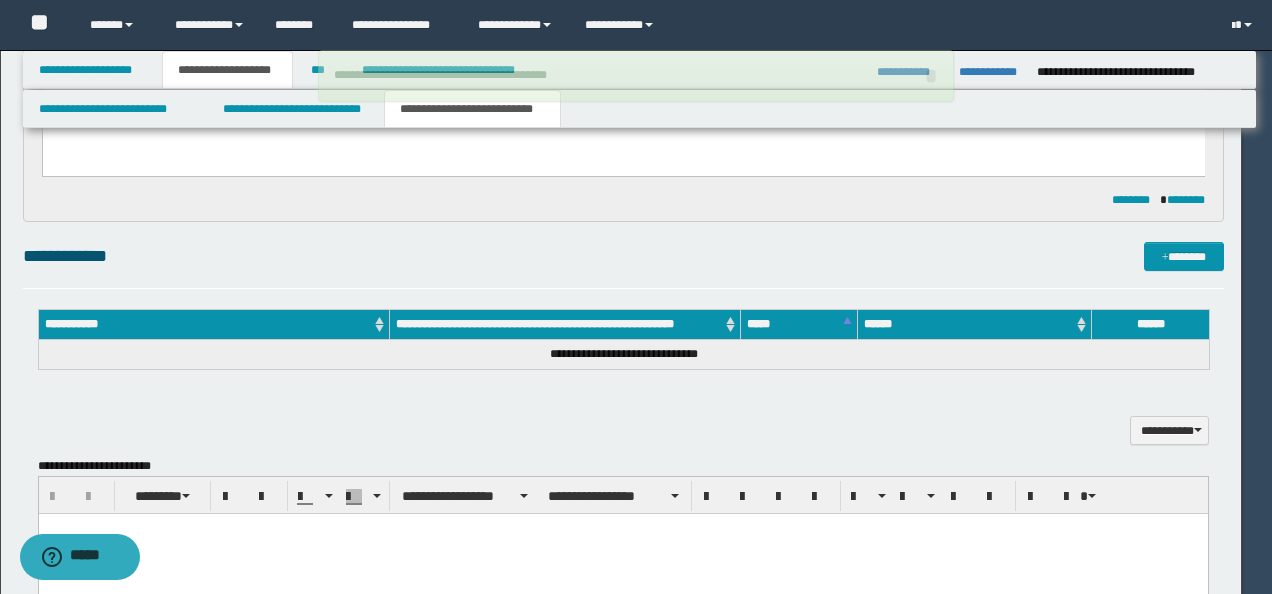 type 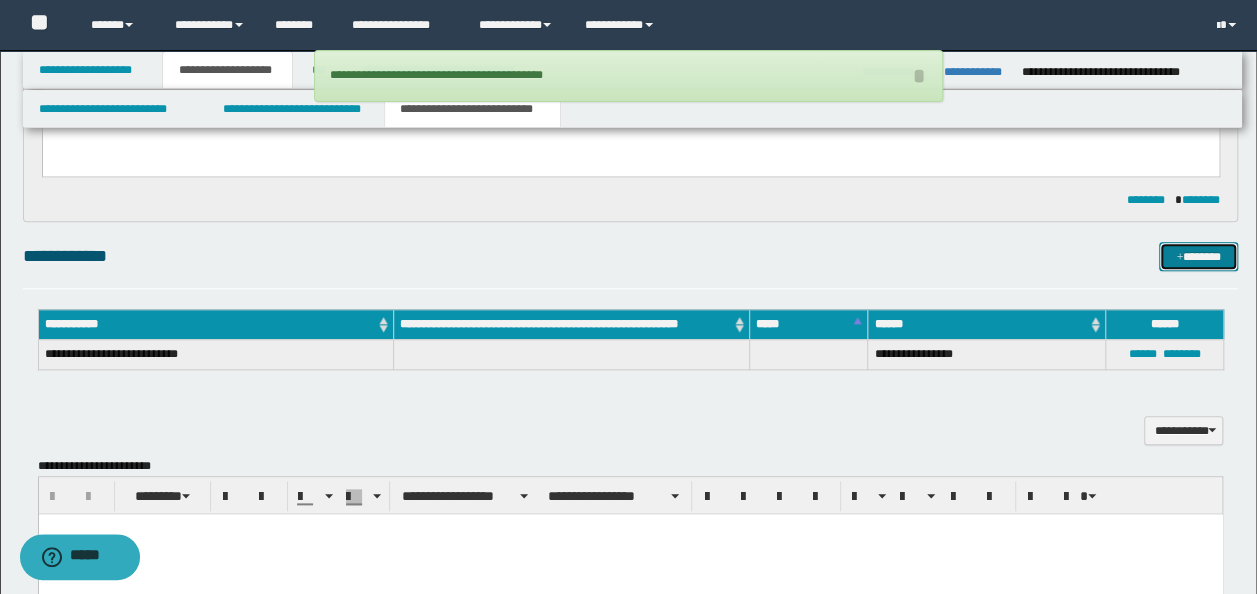 click on "*******" at bounding box center (1198, 256) 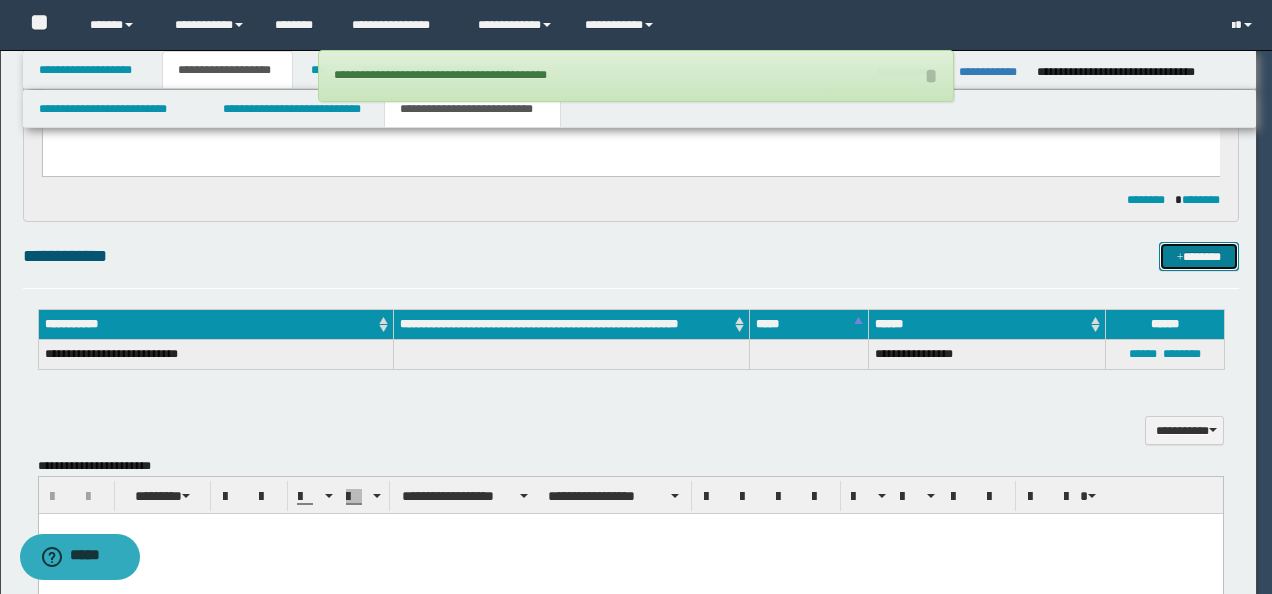 type 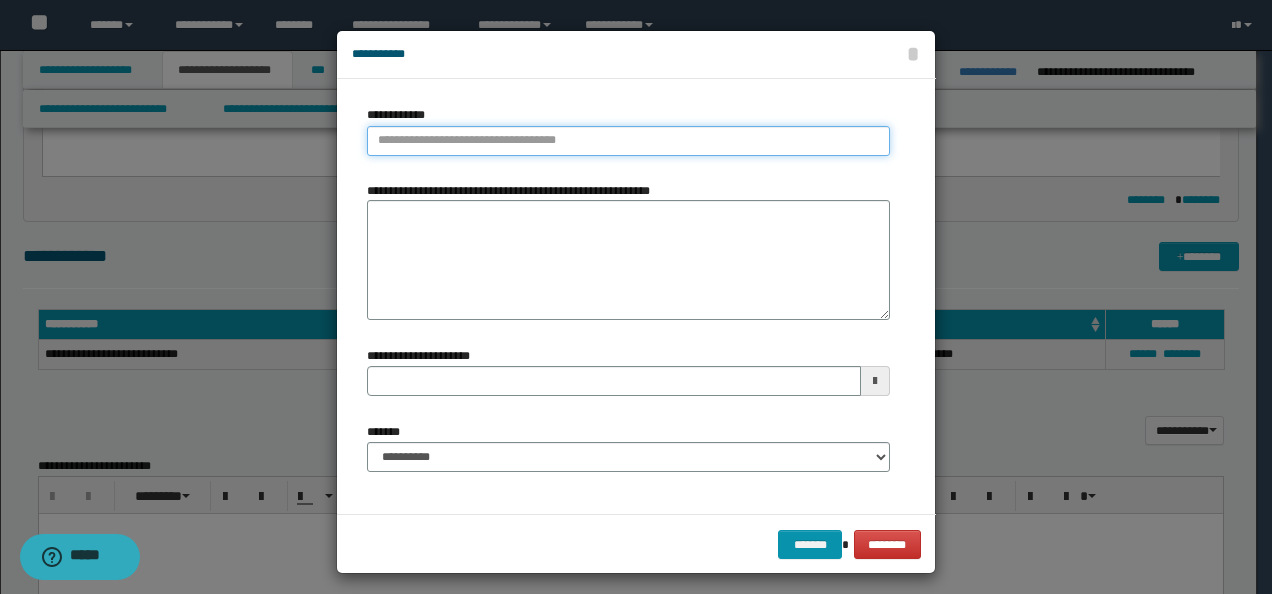 type on "**********" 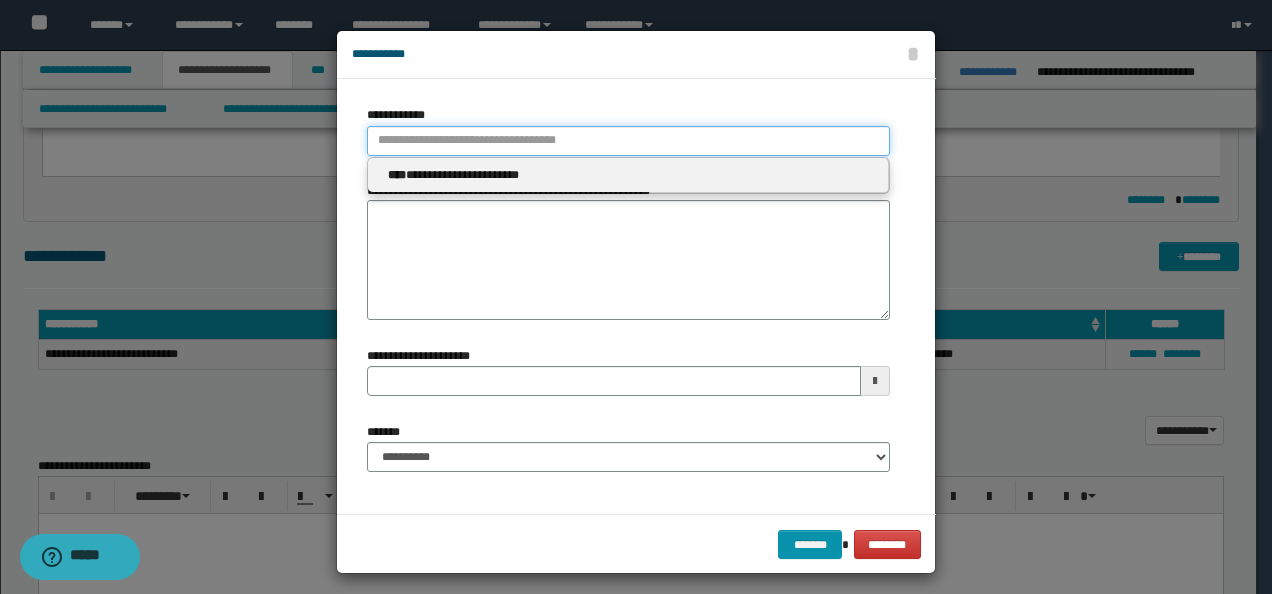 drag, startPoint x: 414, startPoint y: 132, endPoint x: 522, endPoint y: 144, distance: 108.66462 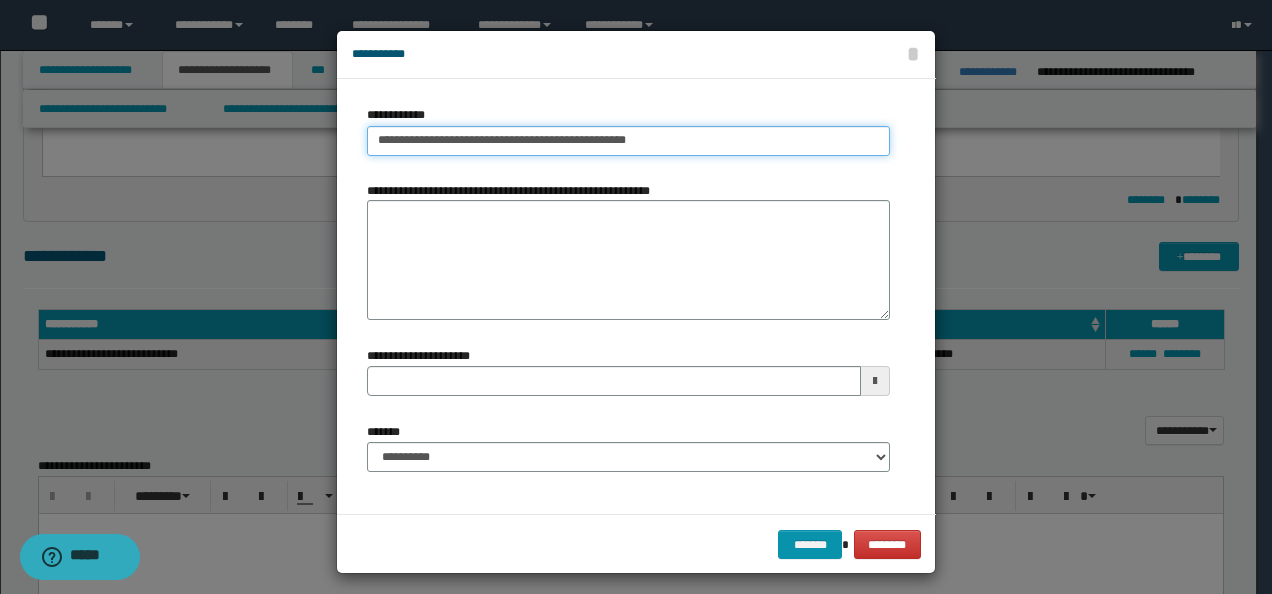 drag, startPoint x: 663, startPoint y: 138, endPoint x: 560, endPoint y: 170, distance: 107.856384 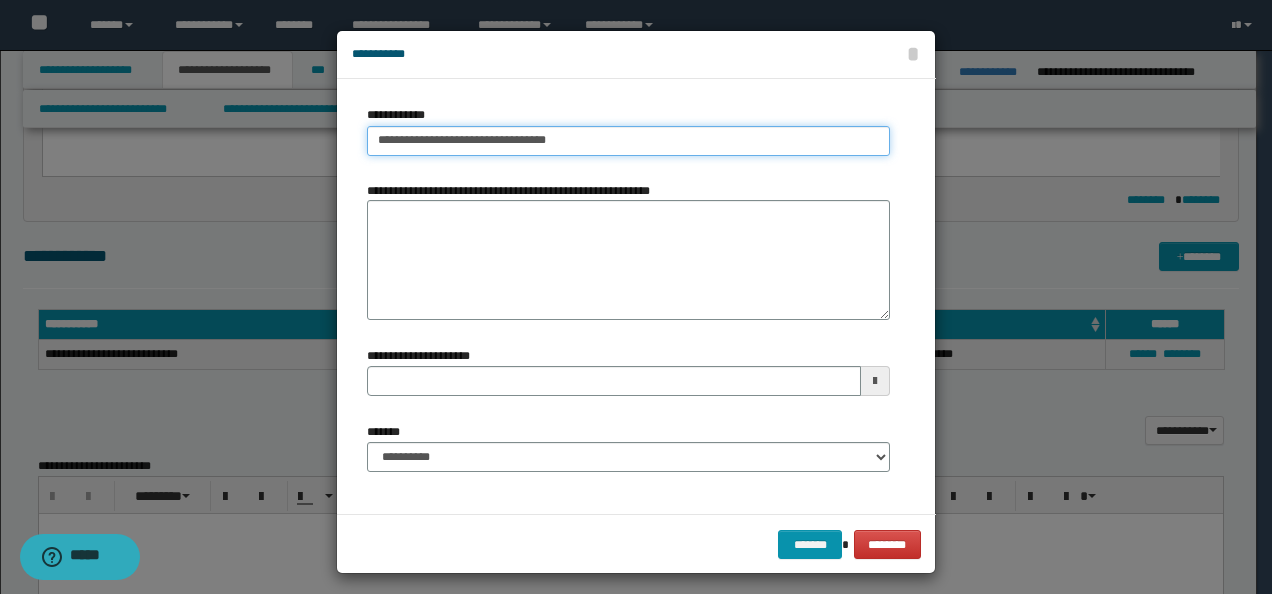 type on "**********" 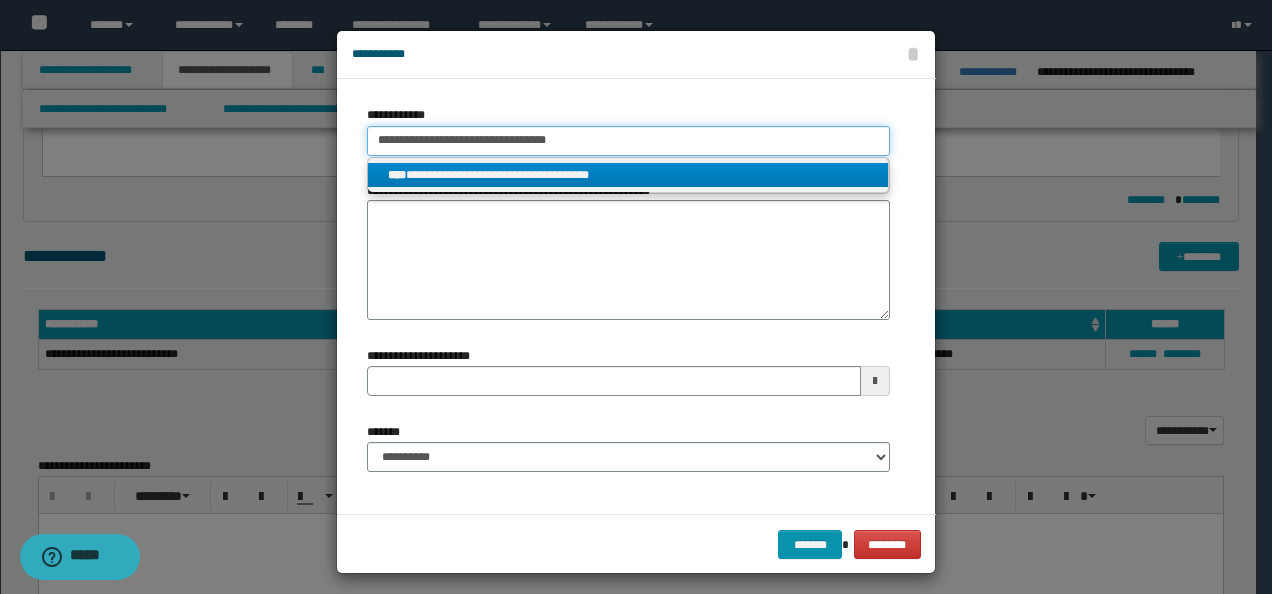 type on "**********" 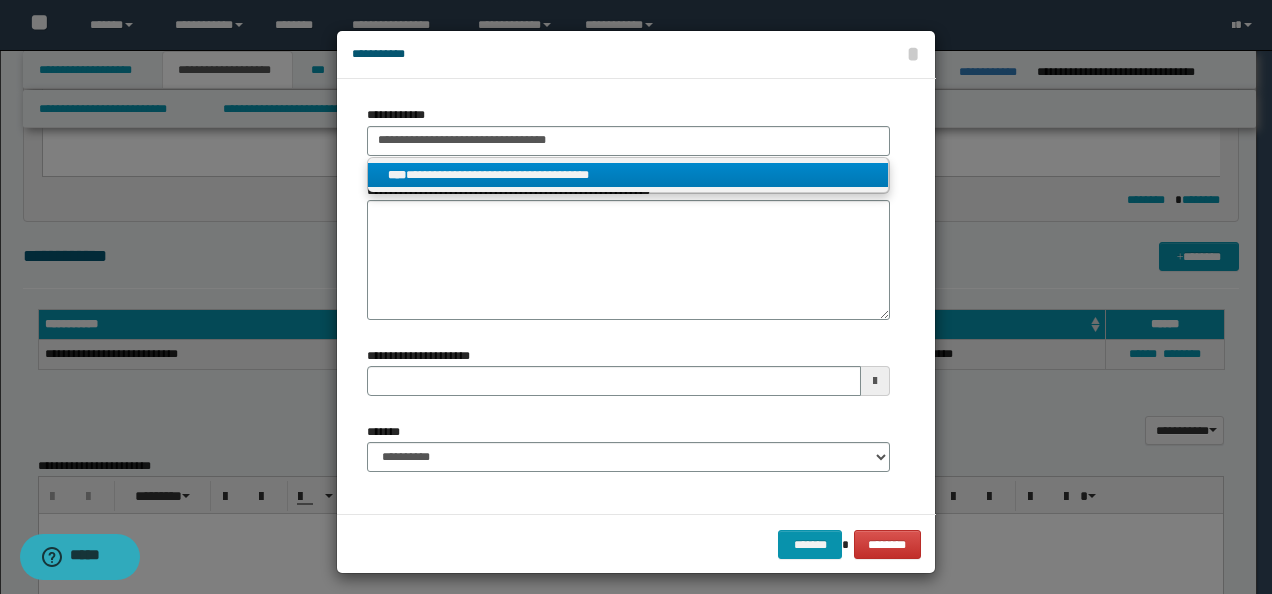 click on "**********" at bounding box center (628, 175) 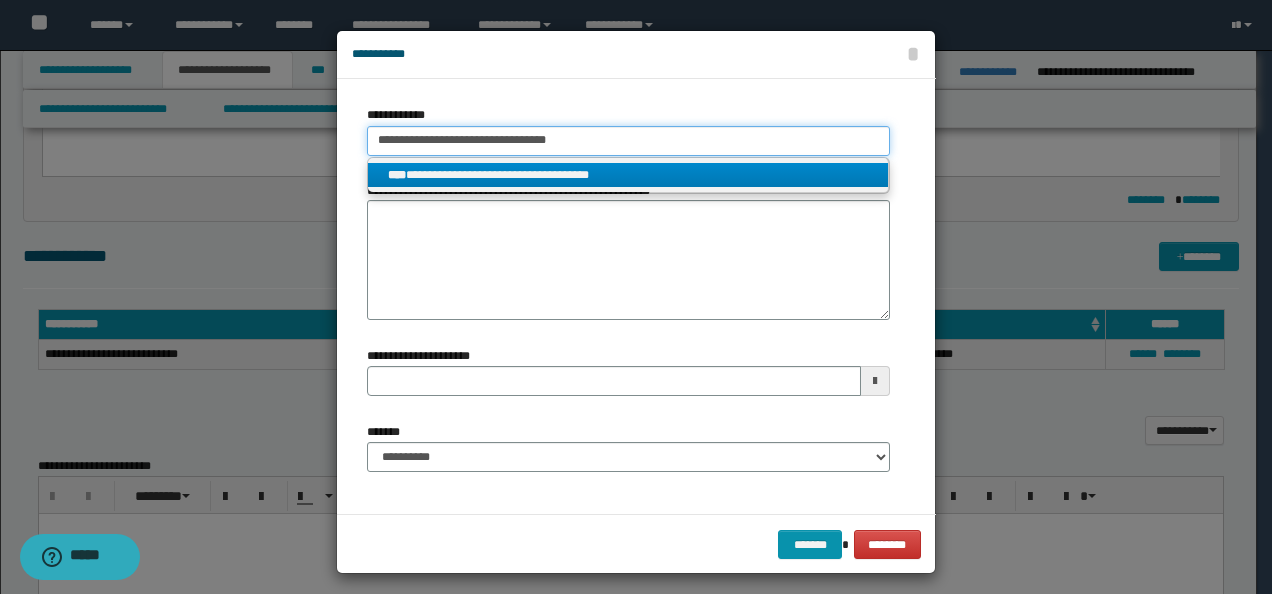 type 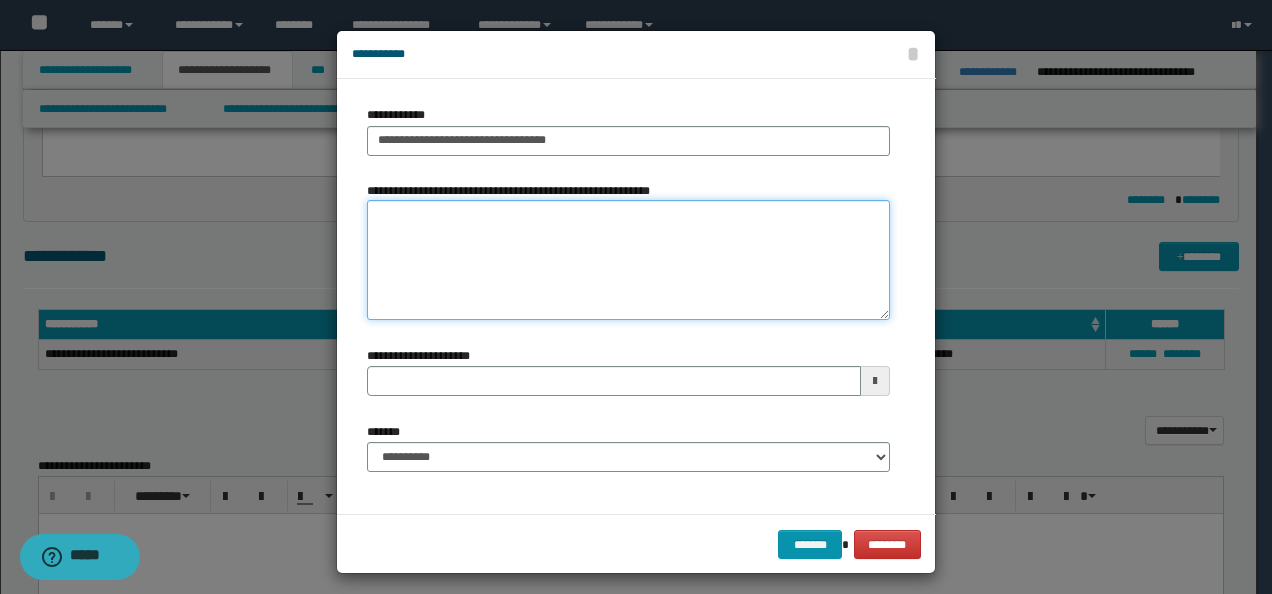 click on "**********" at bounding box center (628, 260) 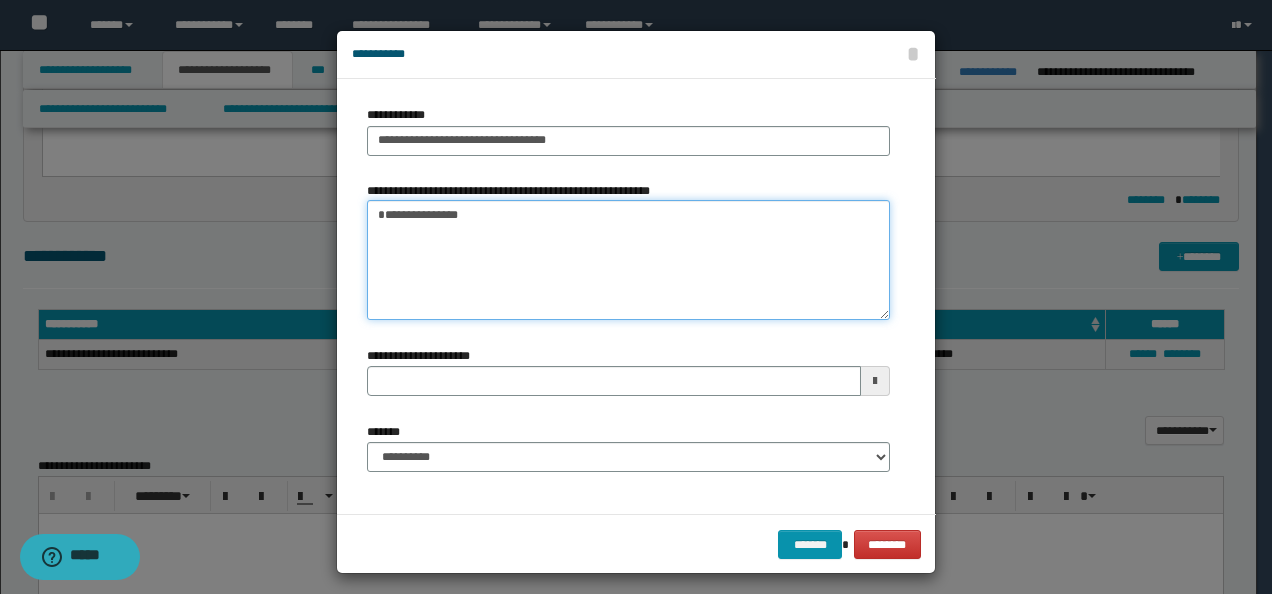 type 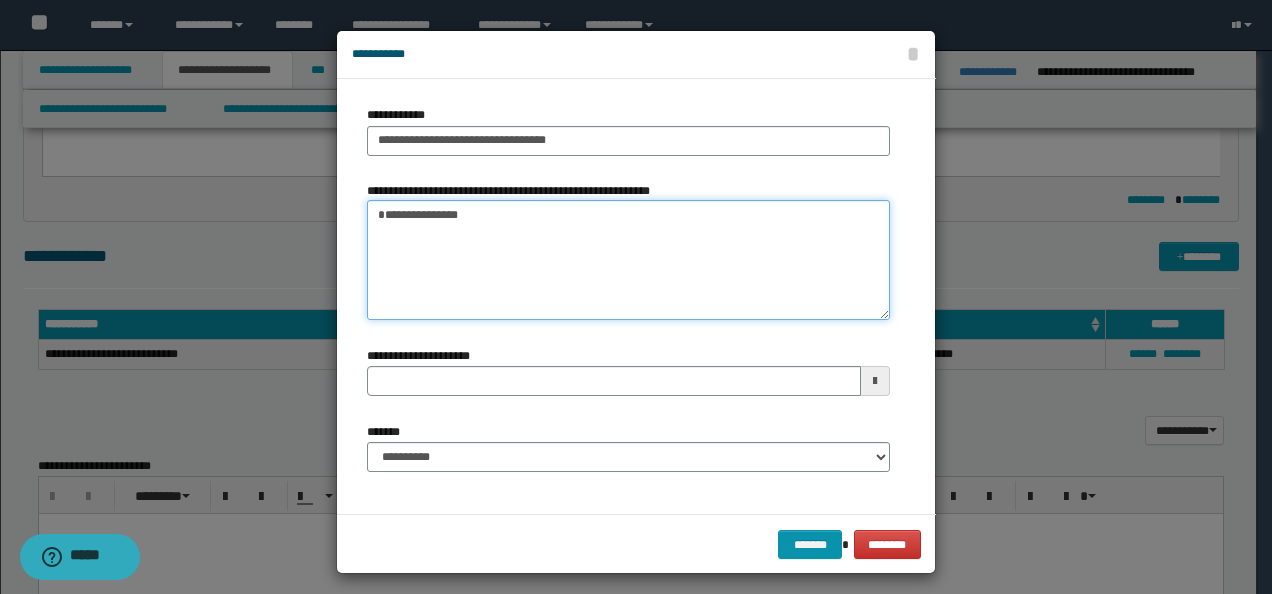 type on "**********" 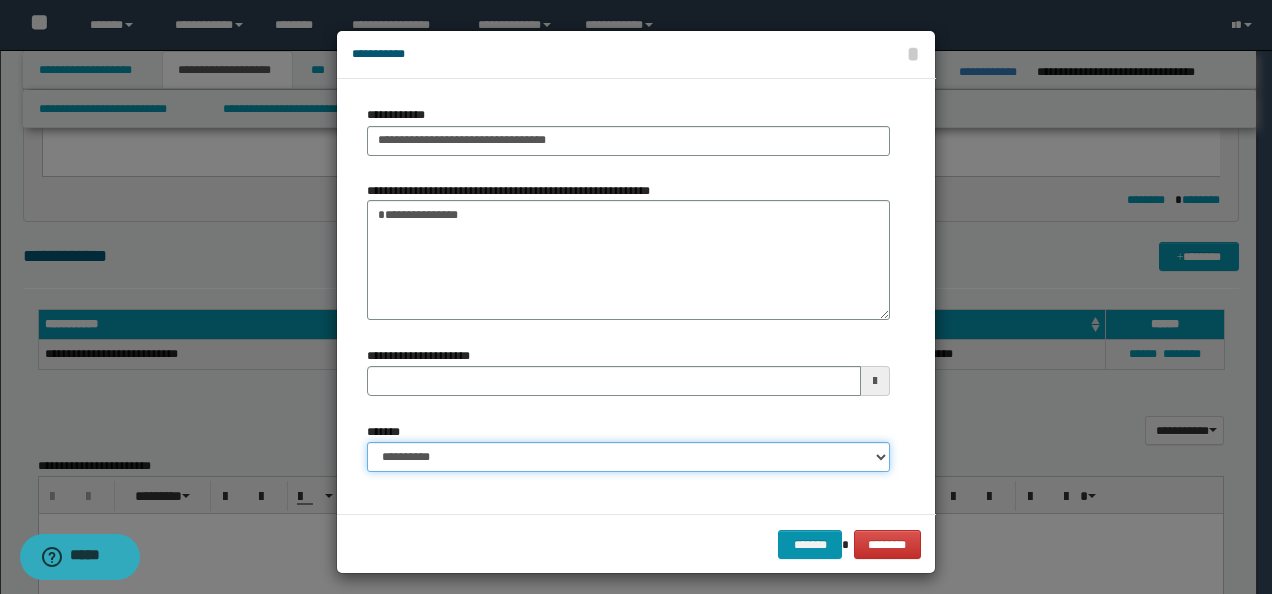 drag, startPoint x: 636, startPoint y: 452, endPoint x: 635, endPoint y: 440, distance: 12.0415945 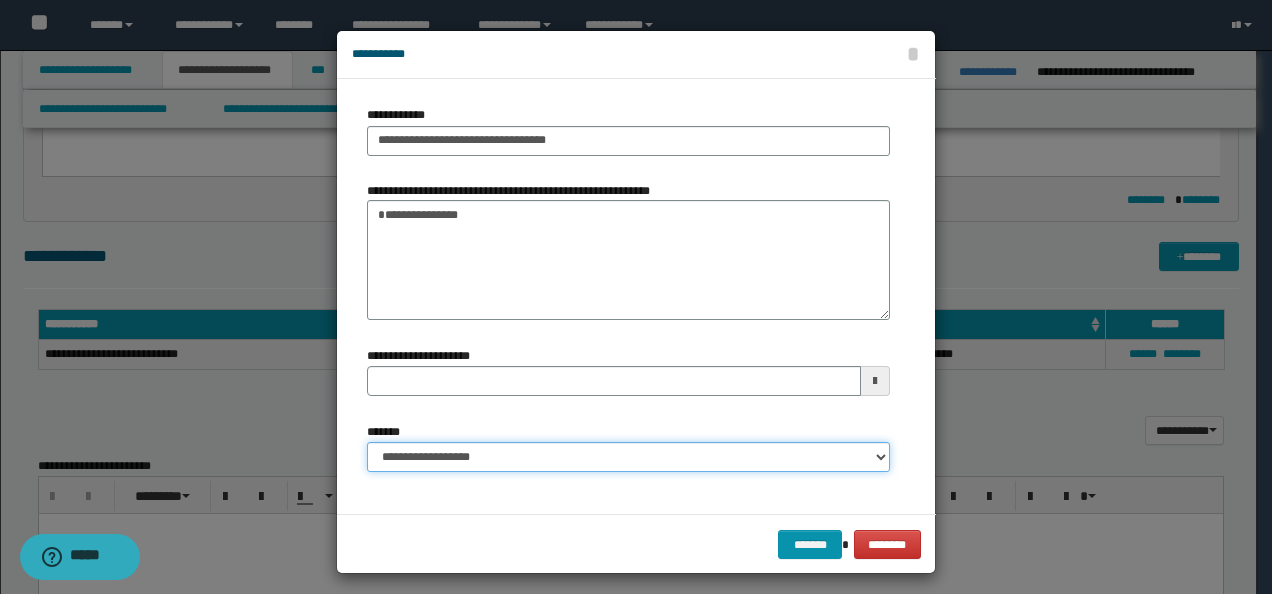 click on "**********" at bounding box center [628, 457] 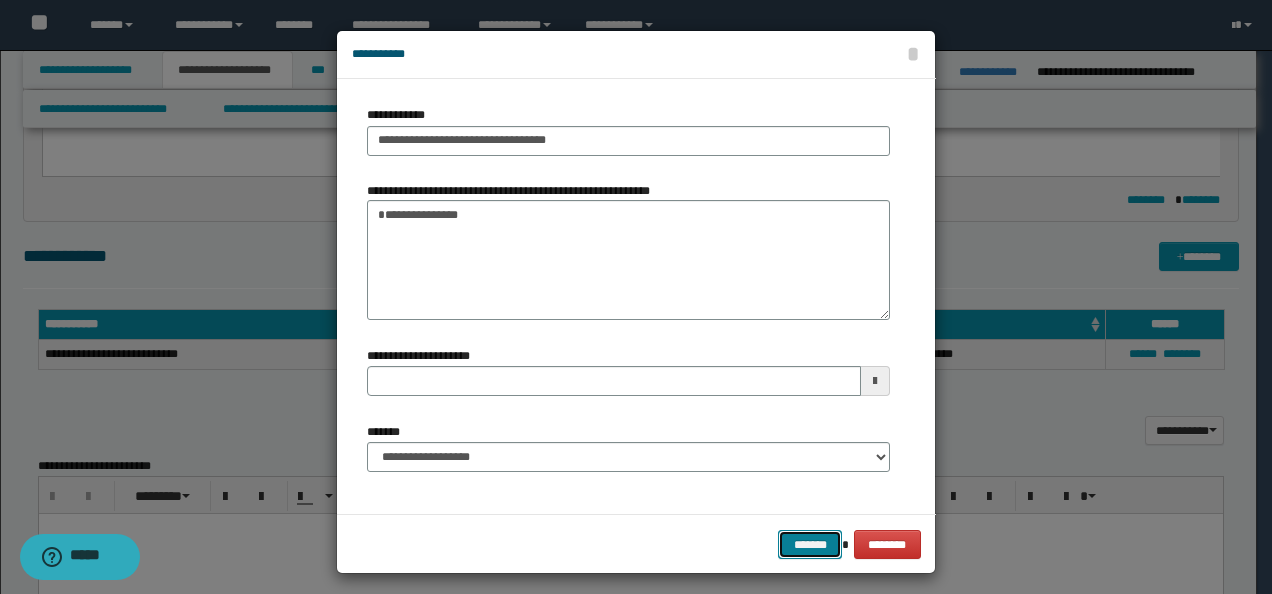 click on "*******" at bounding box center (810, 544) 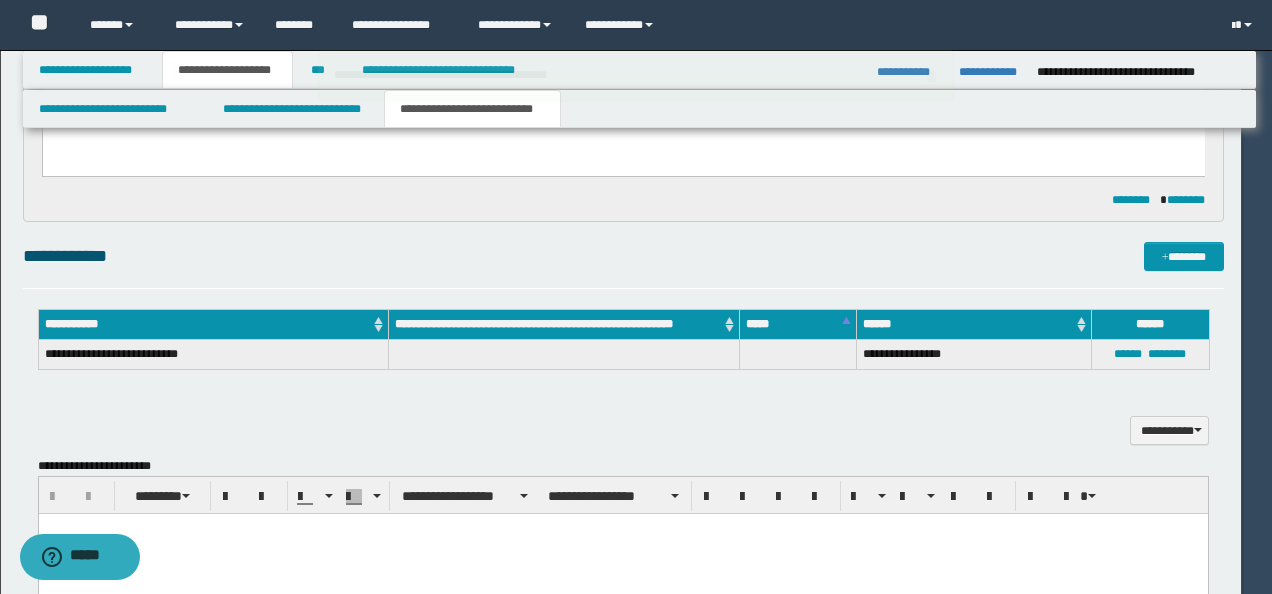 type 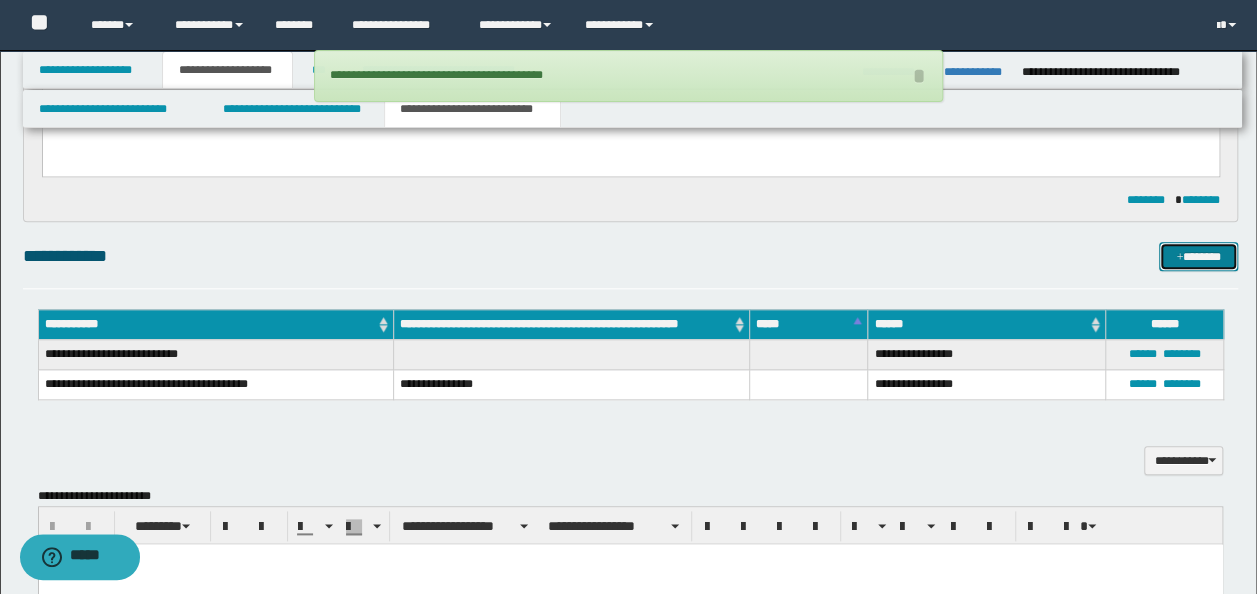 click on "*******" at bounding box center [1198, 256] 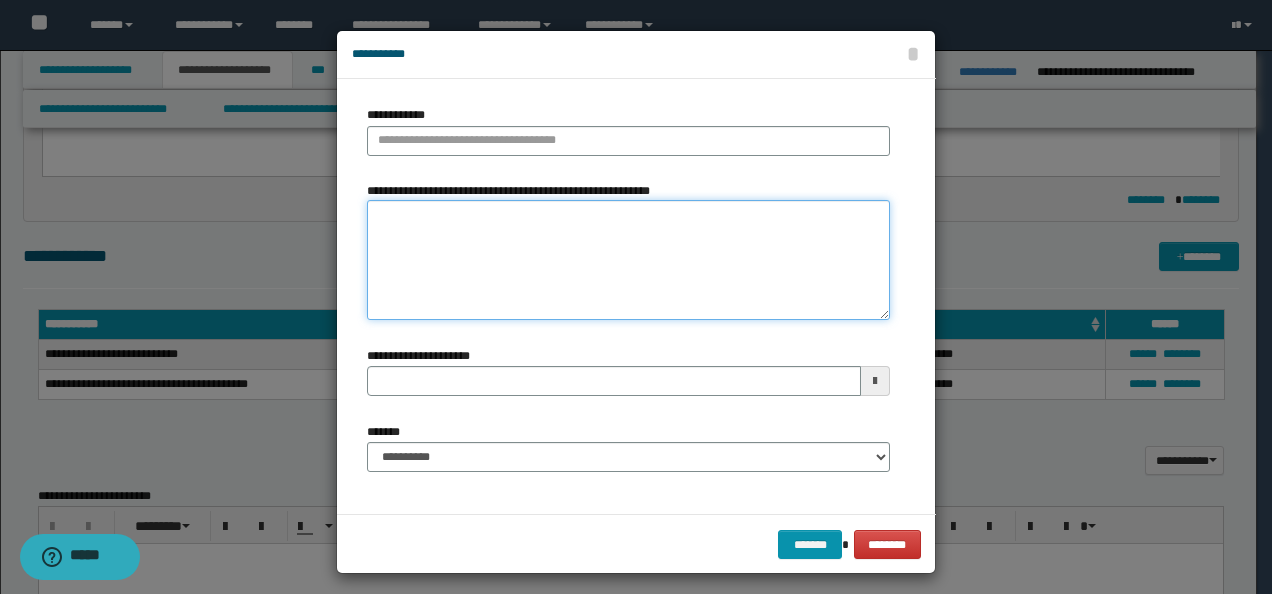 click on "**********" at bounding box center (628, 260) 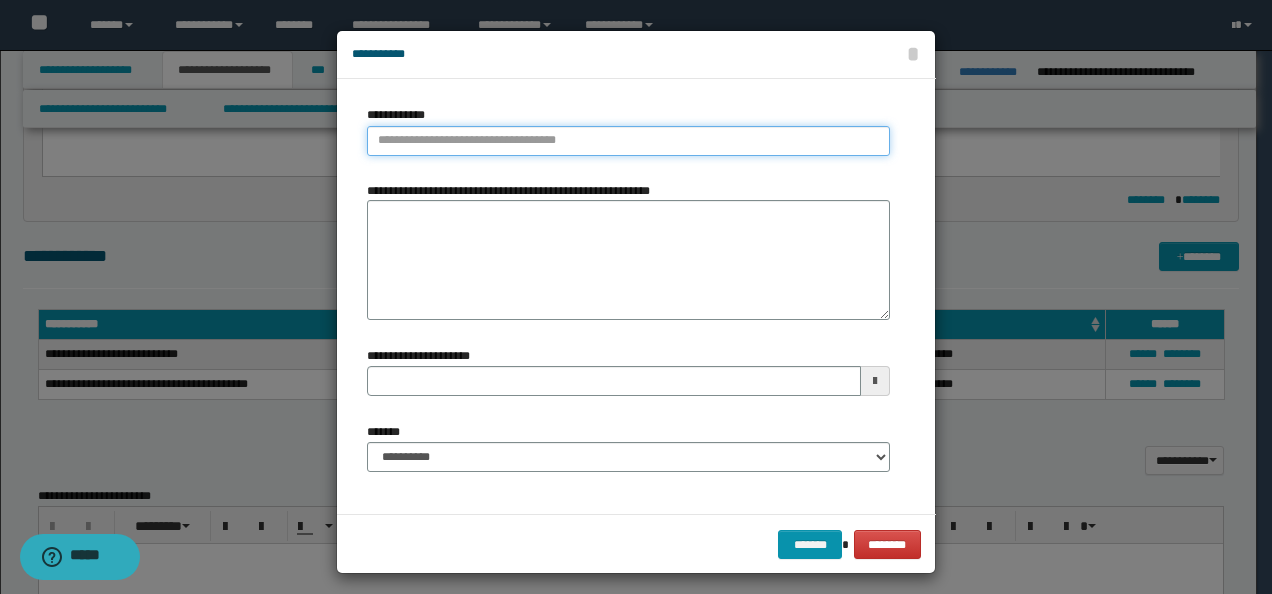 type on "**********" 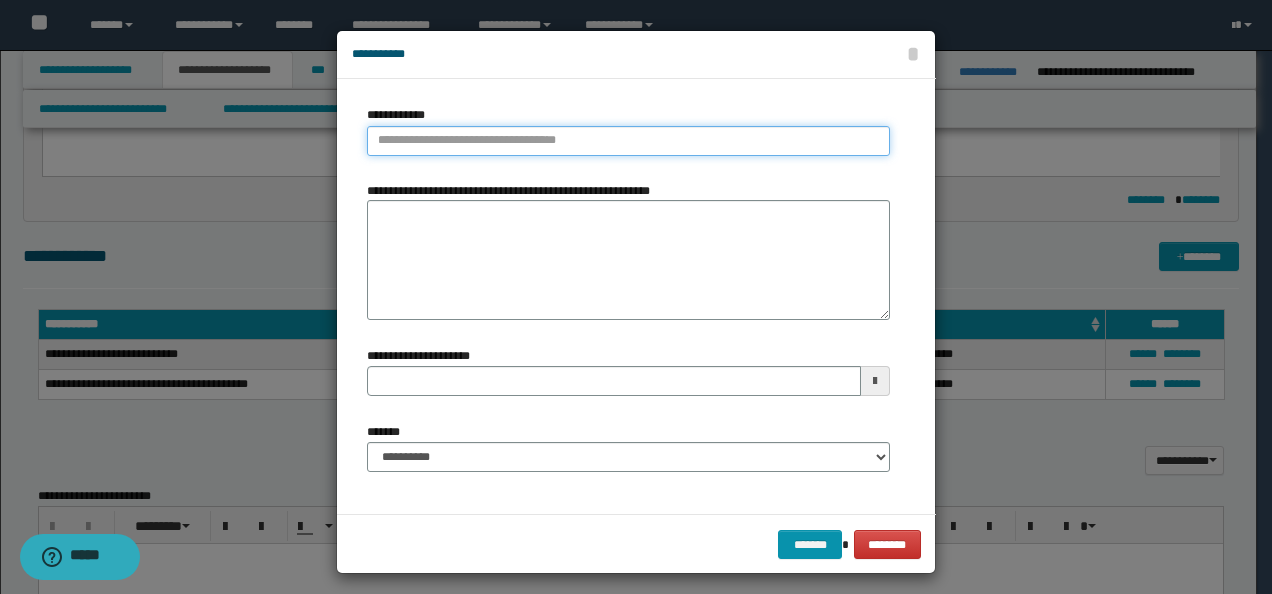 click on "**********" at bounding box center (628, 141) 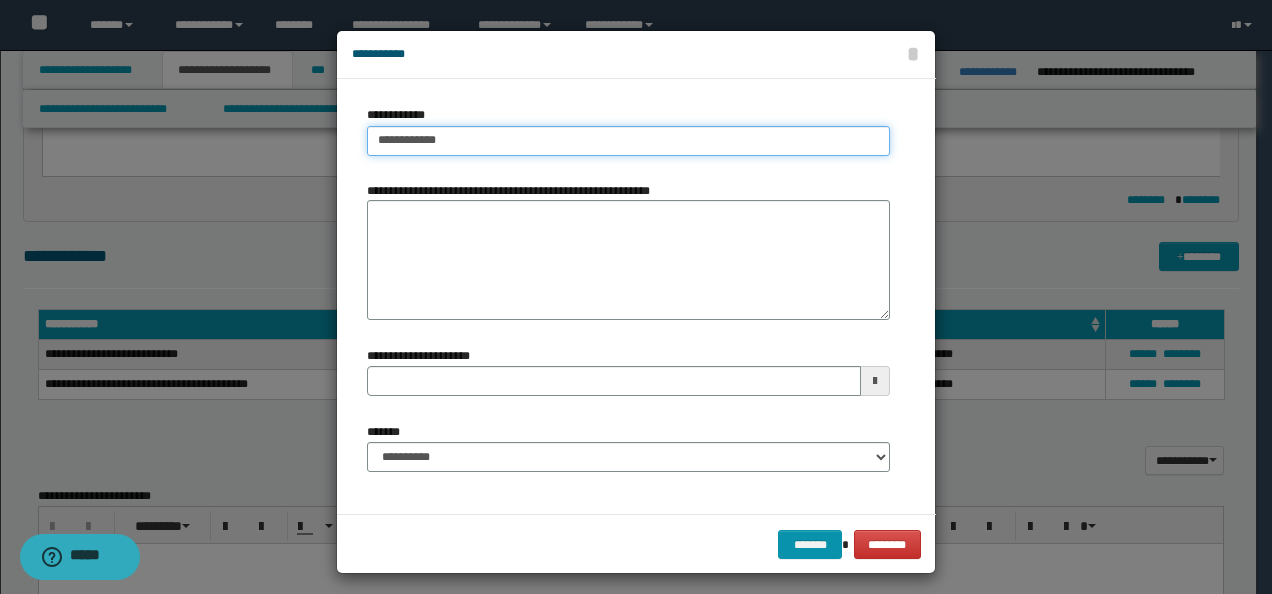 type on "**********" 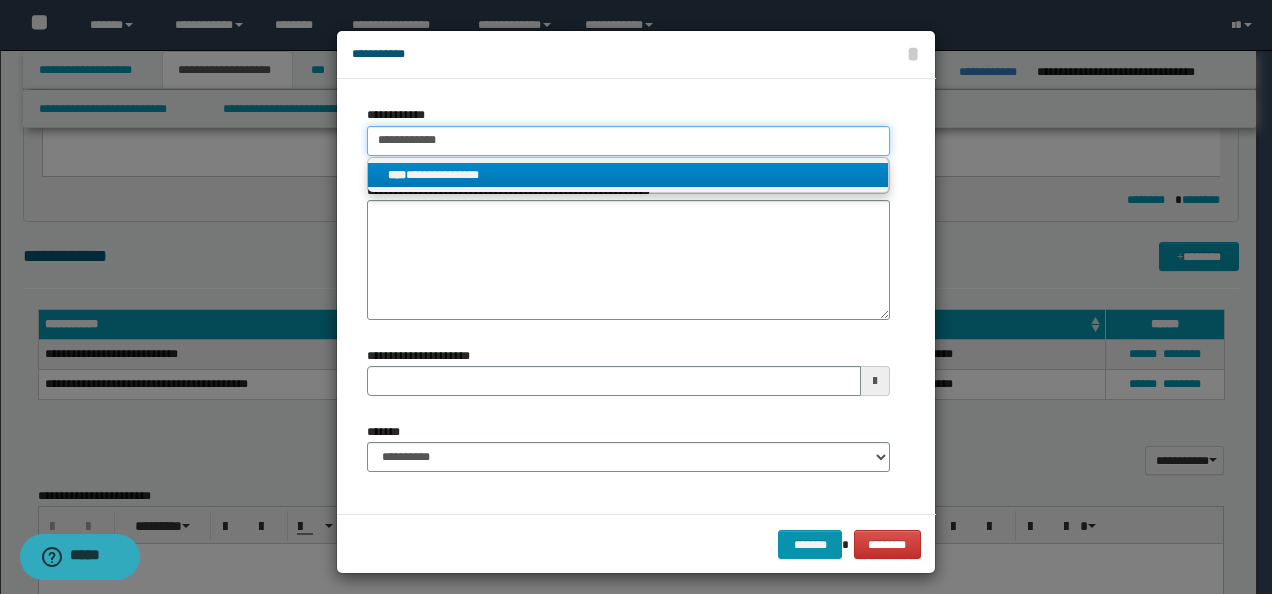 type on "**********" 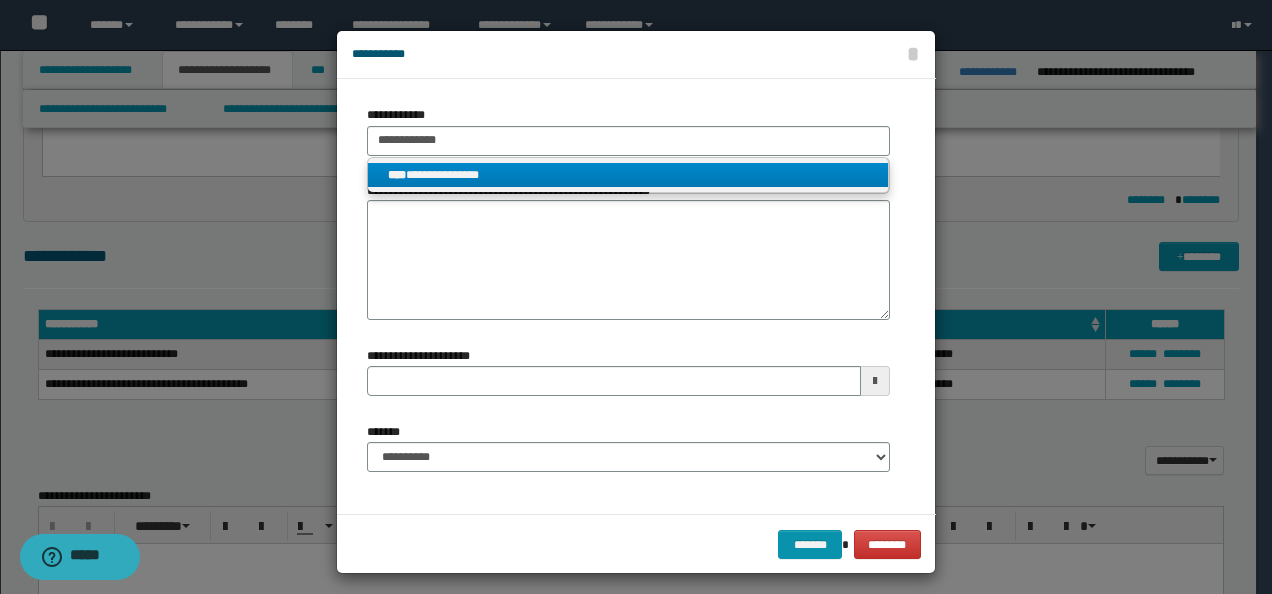 click on "**********" at bounding box center (628, 175) 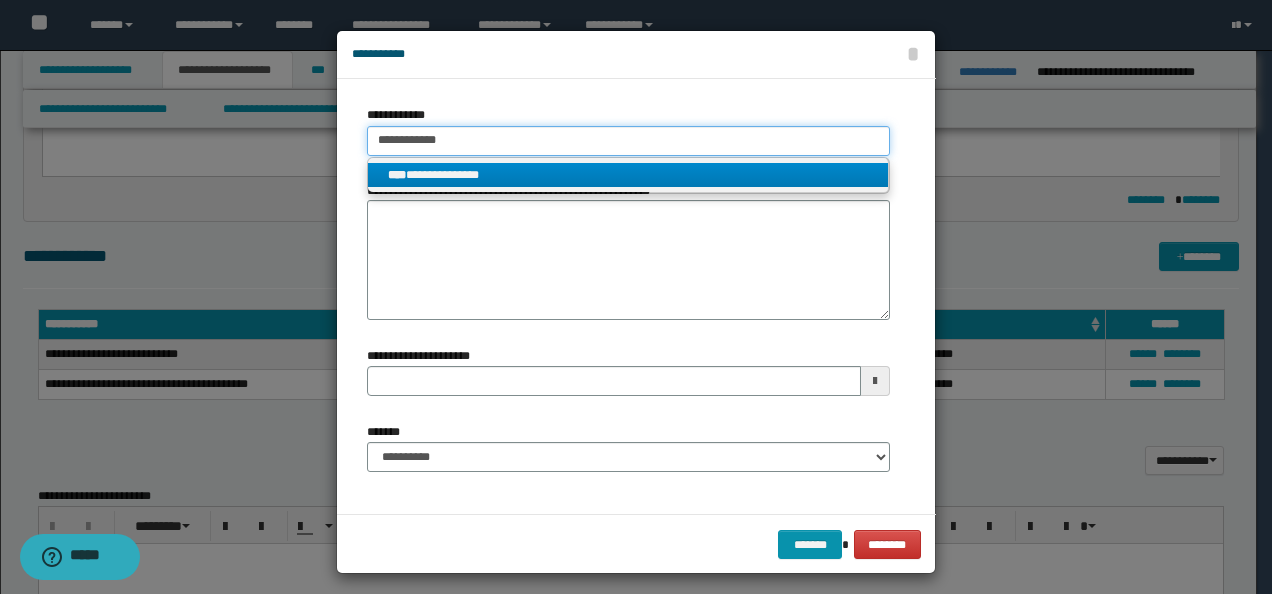 type 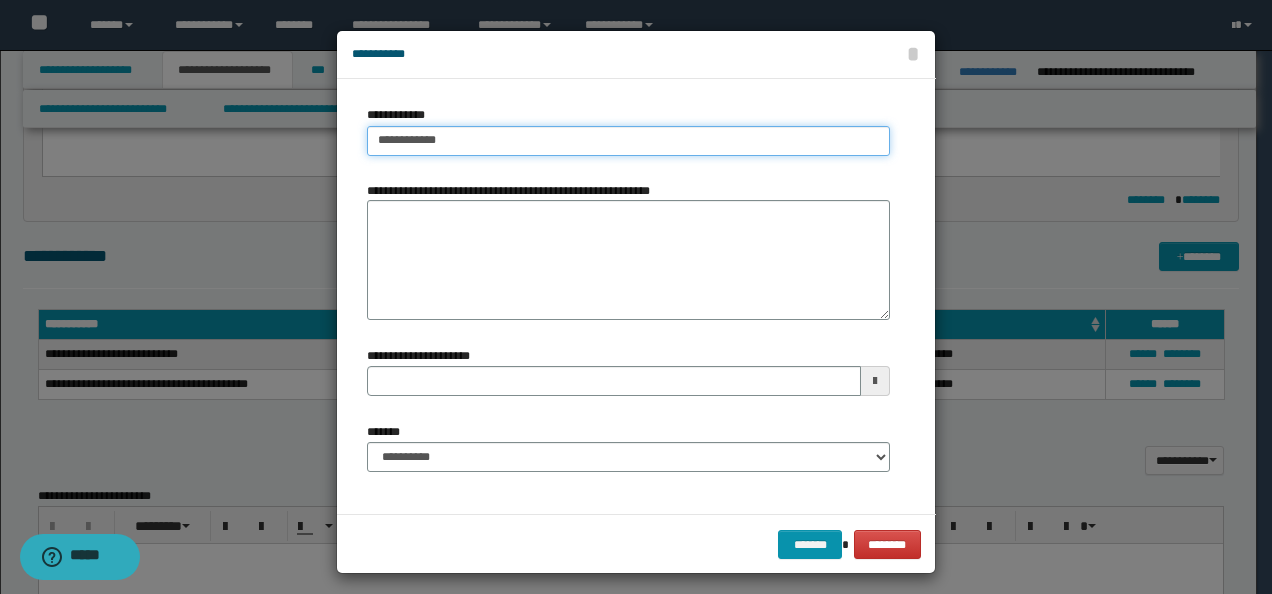 type 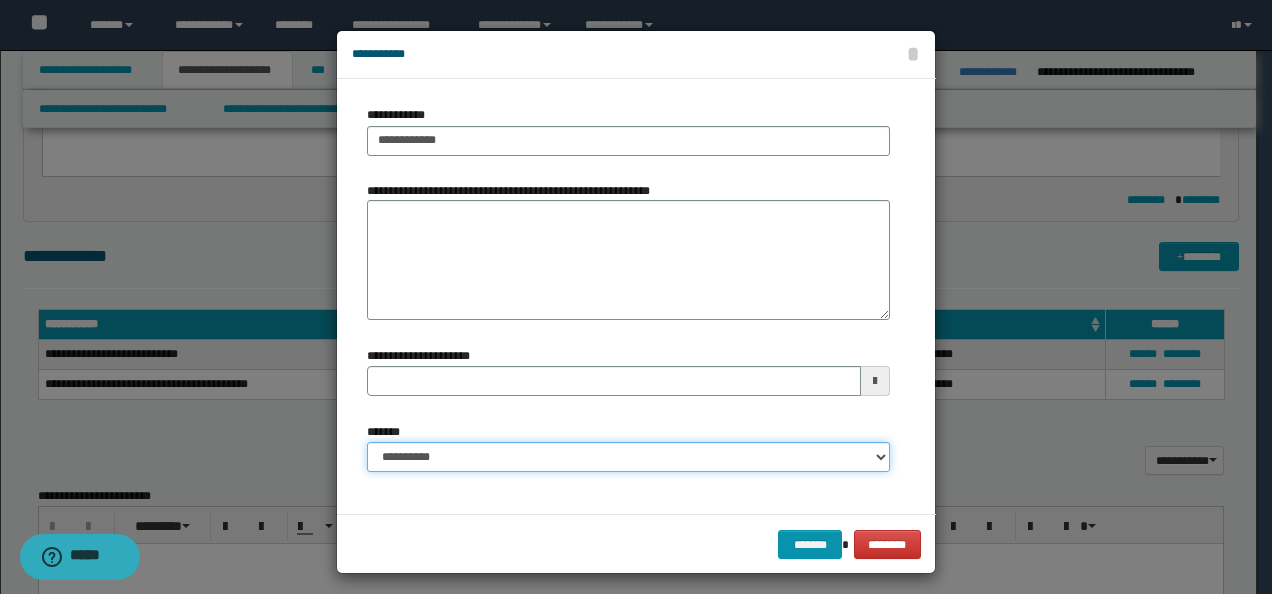 click on "**********" at bounding box center (628, 457) 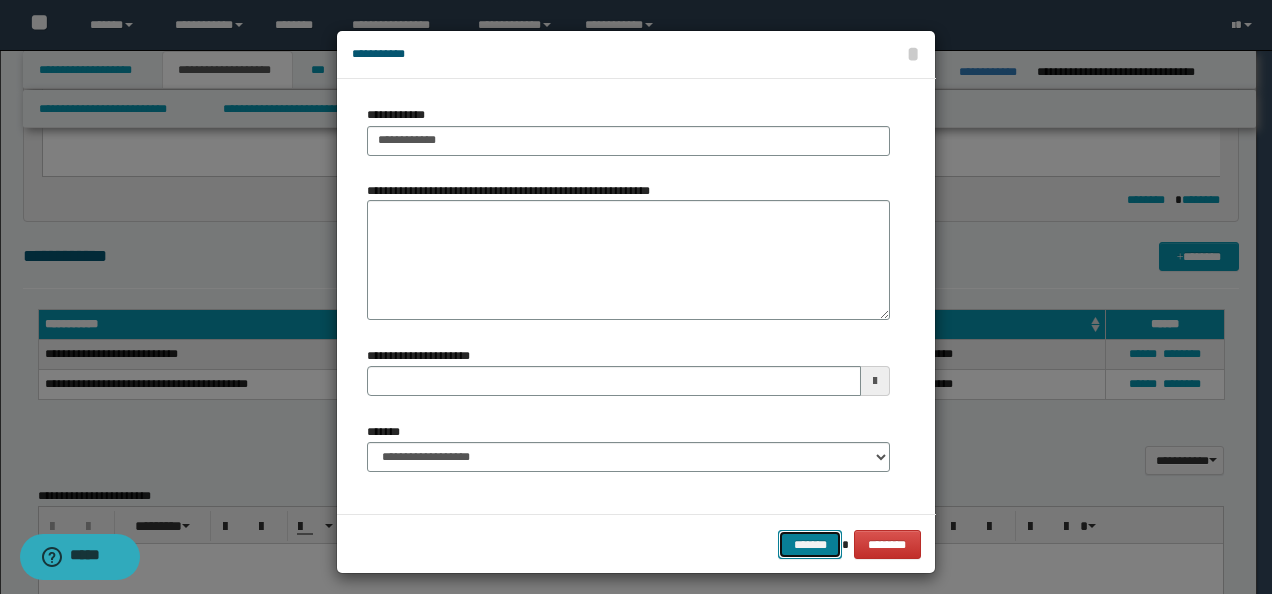 click on "*******" at bounding box center [810, 544] 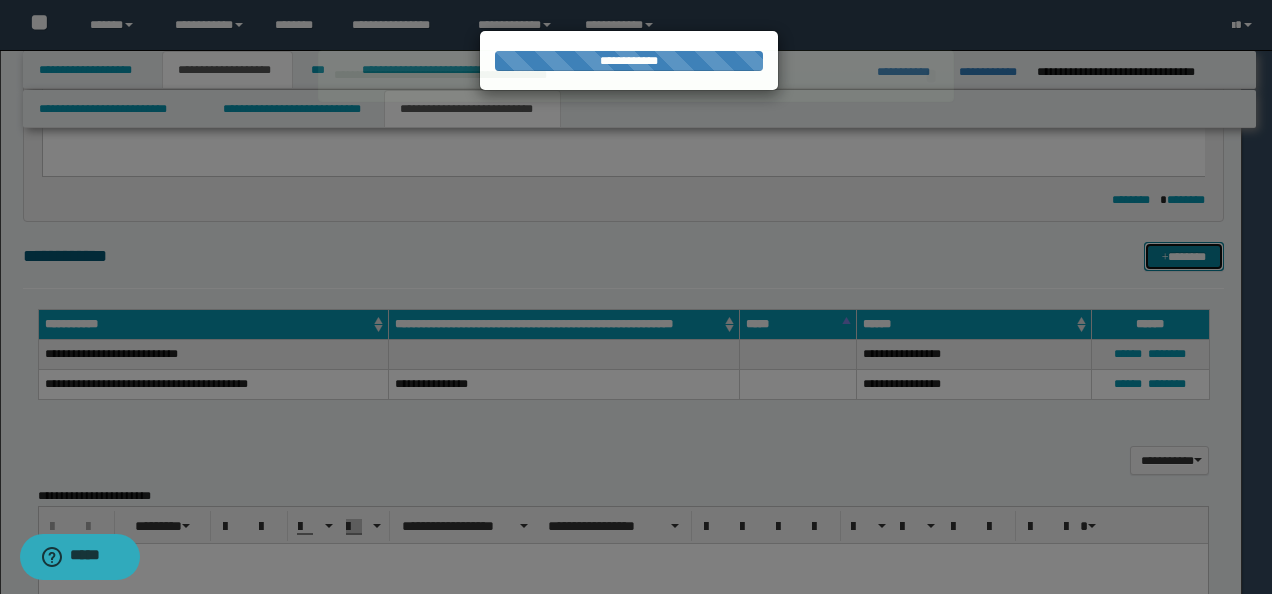 type 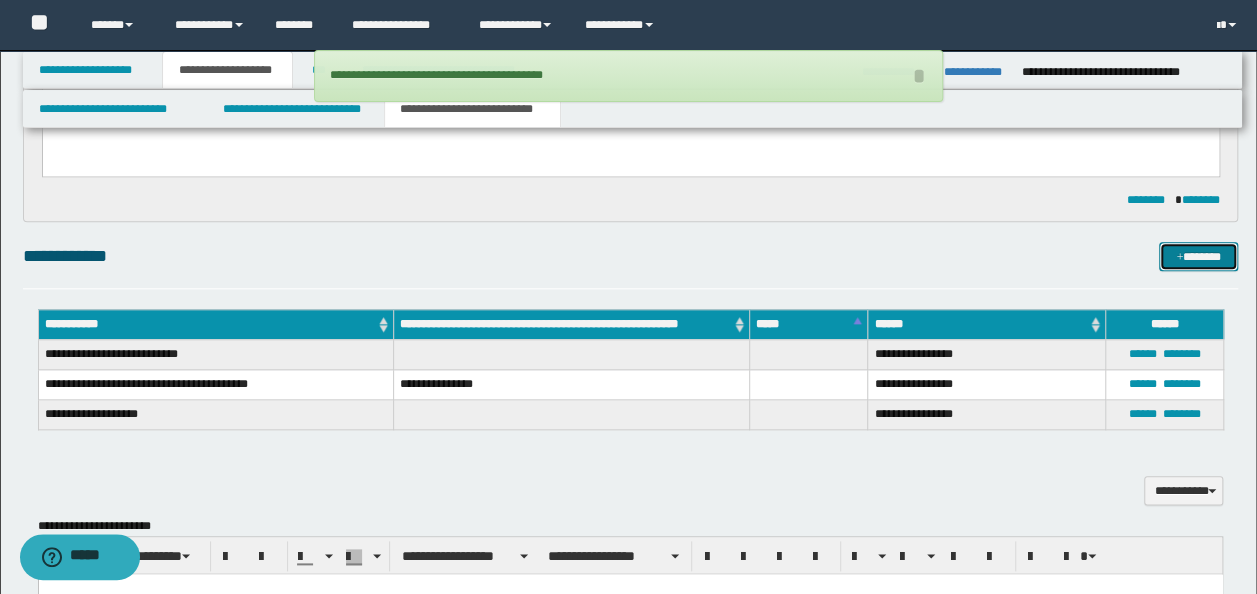 click at bounding box center (1179, 258) 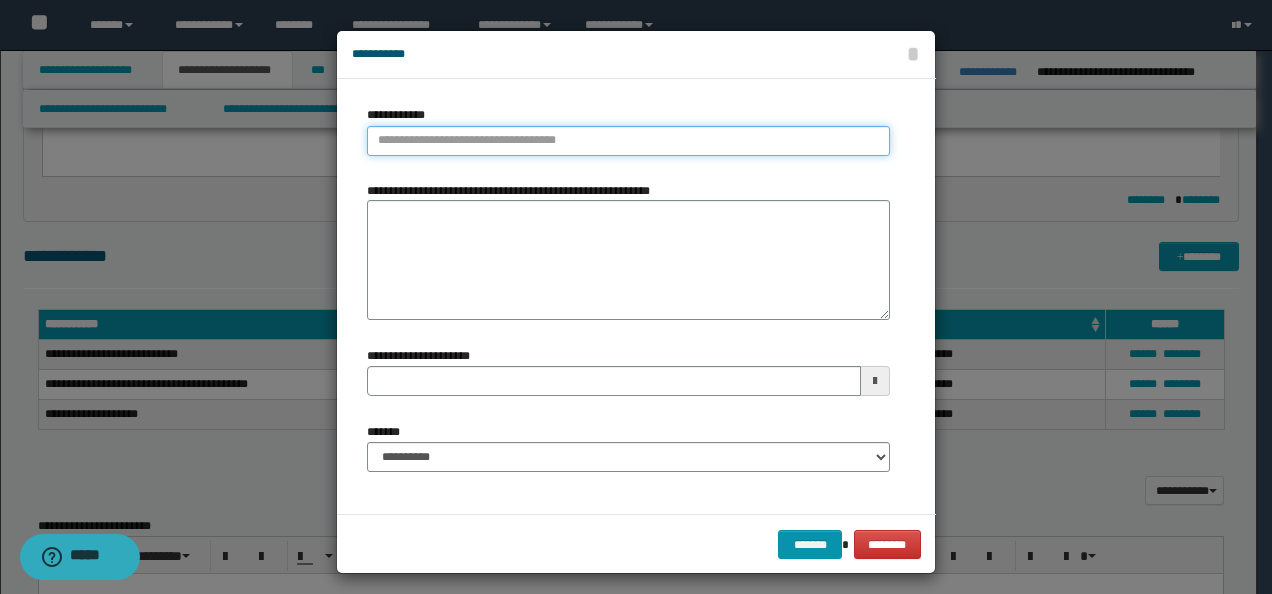 type on "**********" 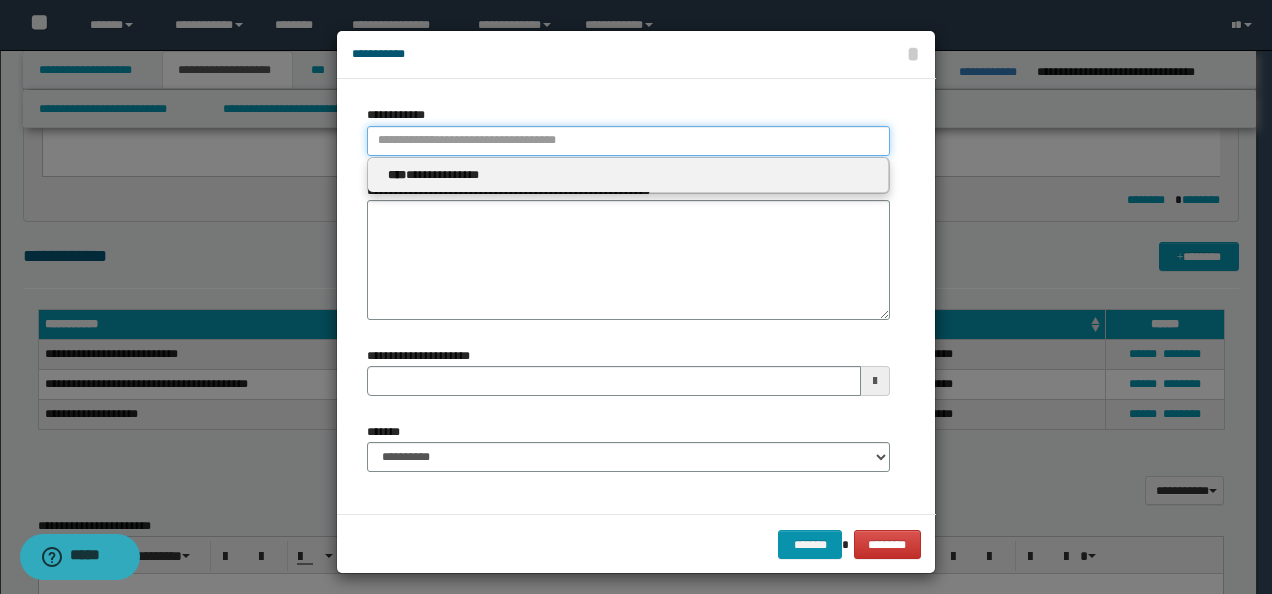 click on "**********" at bounding box center [628, 141] 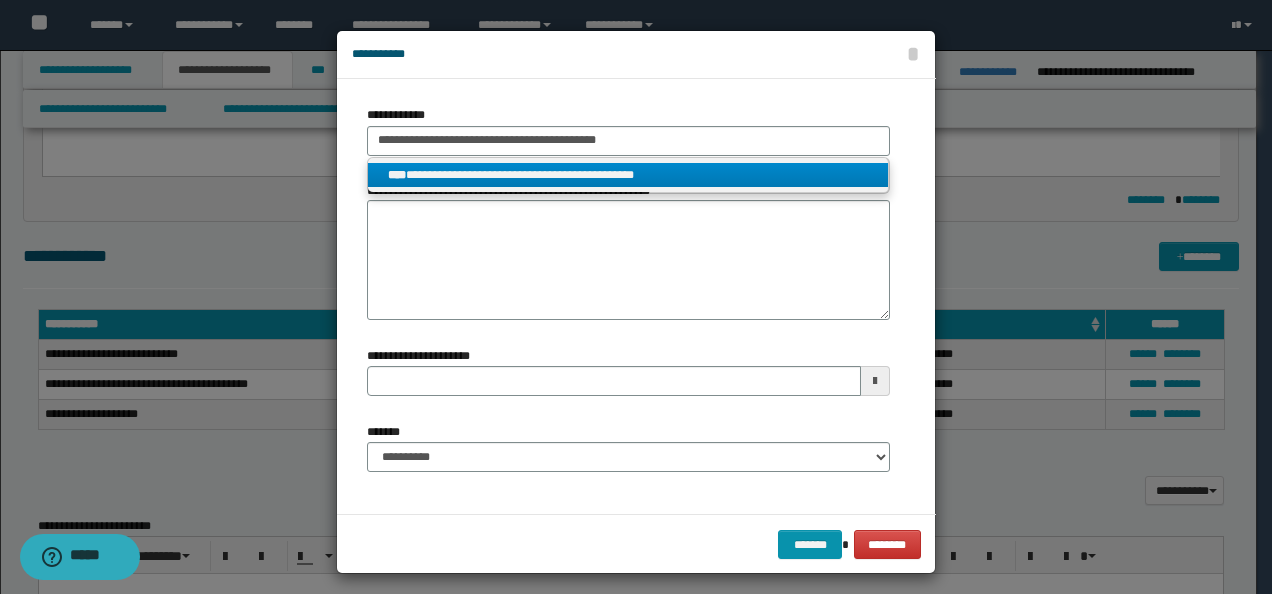 click on "**********" at bounding box center [628, 175] 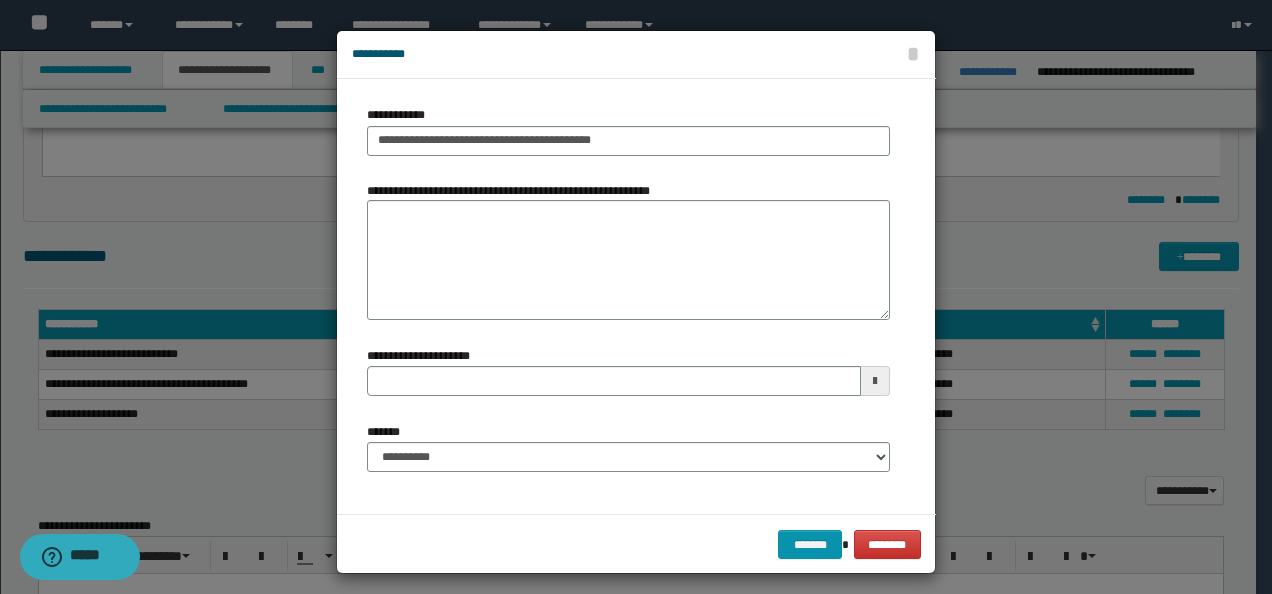 click on "**********" at bounding box center (628, 447) 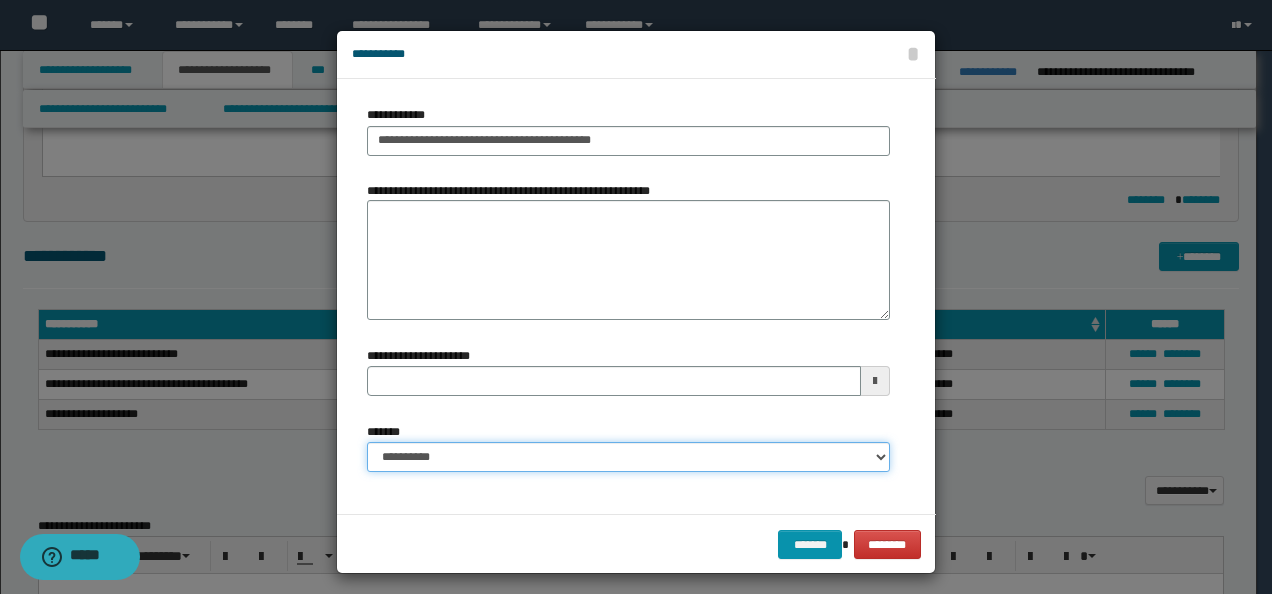 click on "**********" at bounding box center (628, 457) 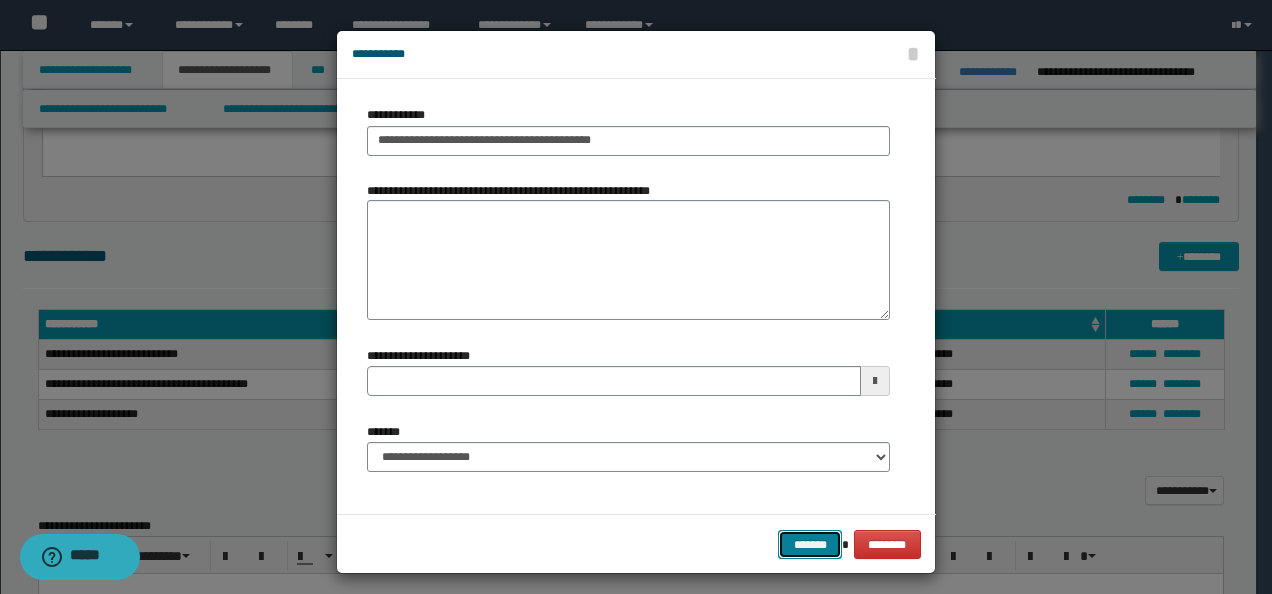 click on "*******" at bounding box center (810, 544) 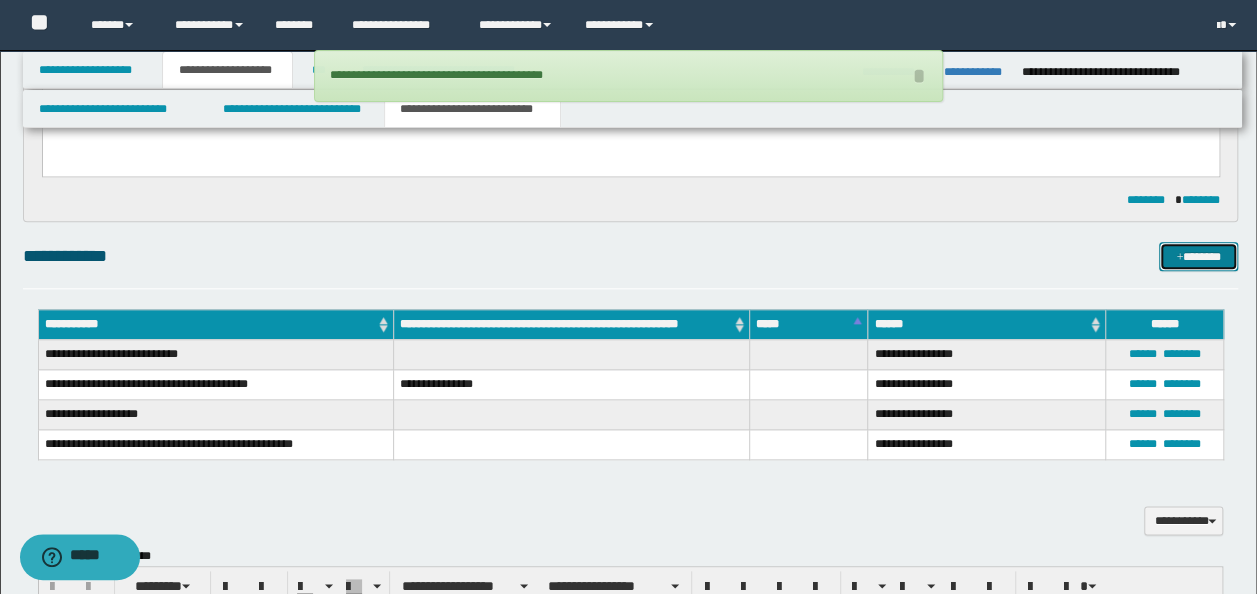 click on "*******" at bounding box center (1198, 256) 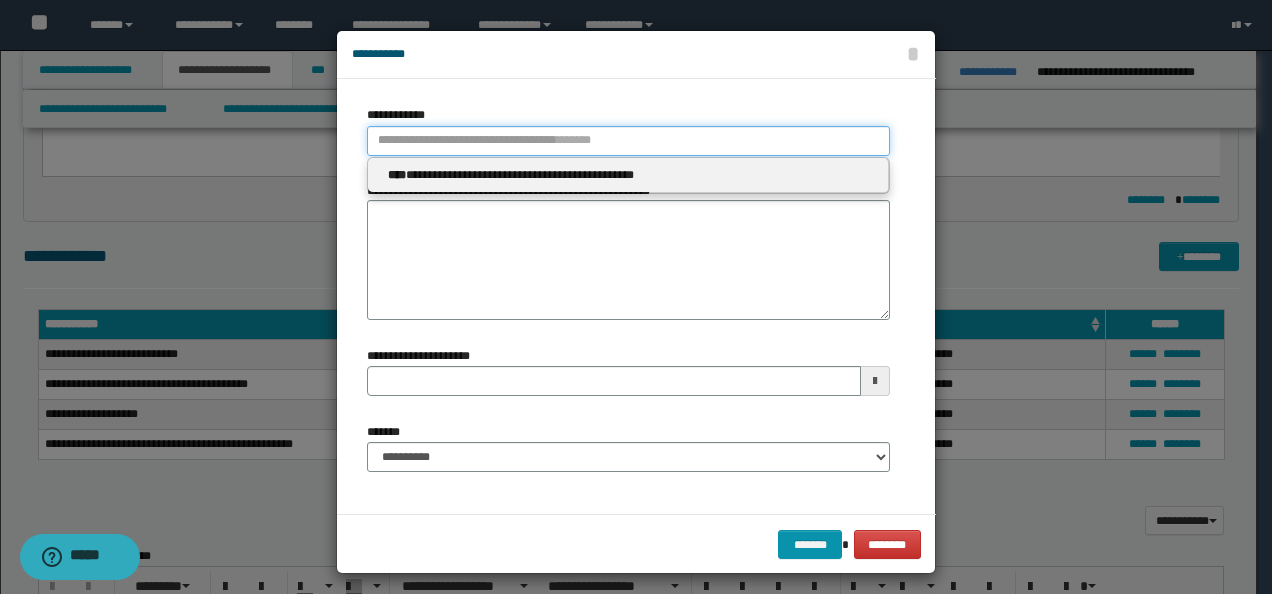 click on "**********" at bounding box center (628, 141) 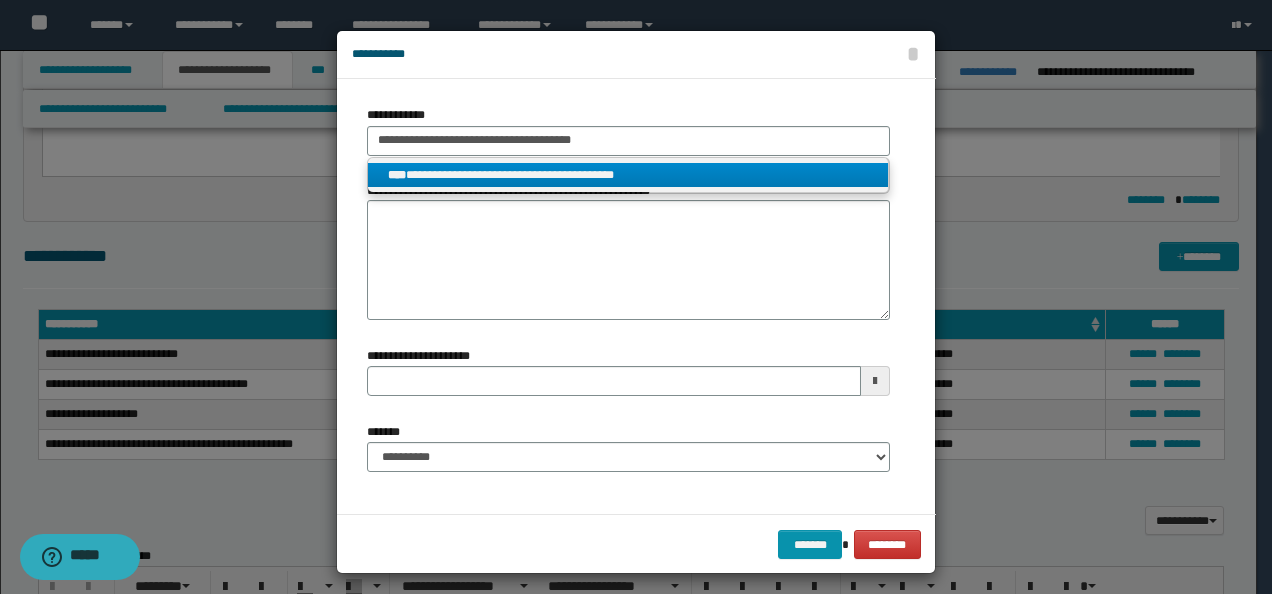click on "**********" at bounding box center (628, 175) 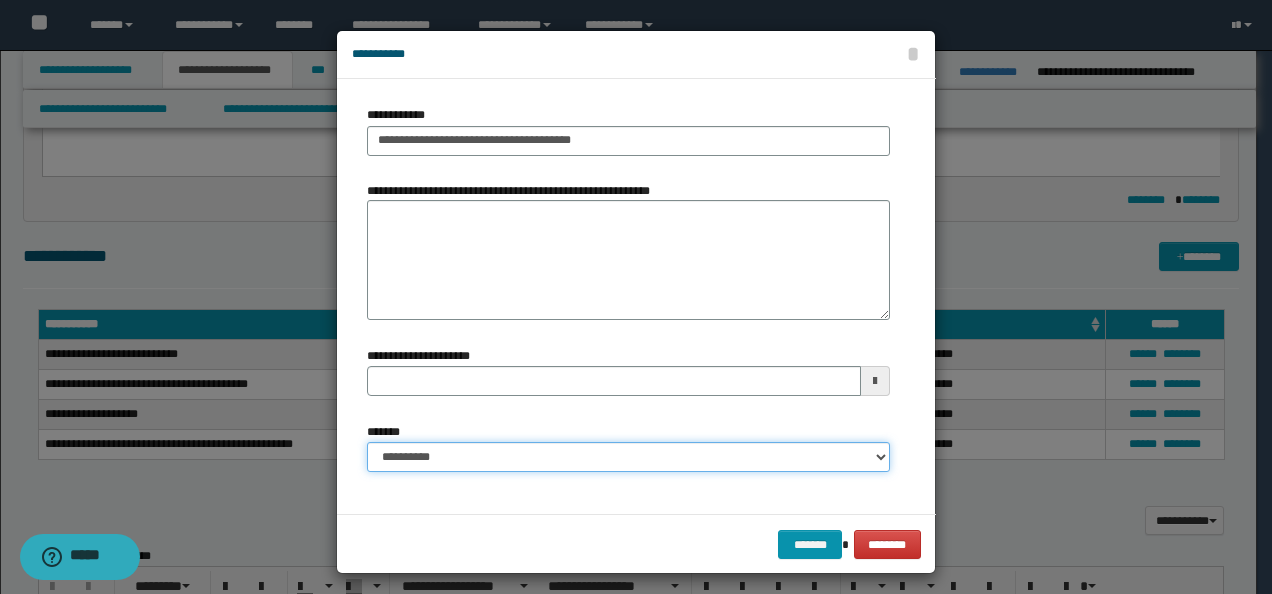 click on "**********" at bounding box center (628, 457) 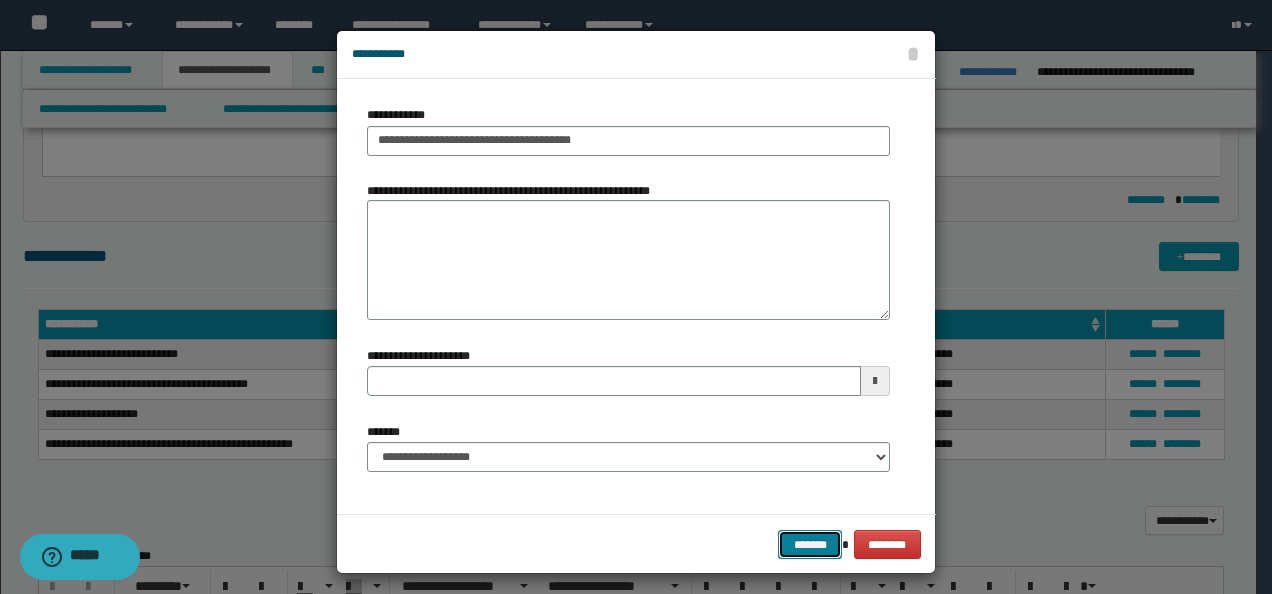 click on "*******" at bounding box center [810, 544] 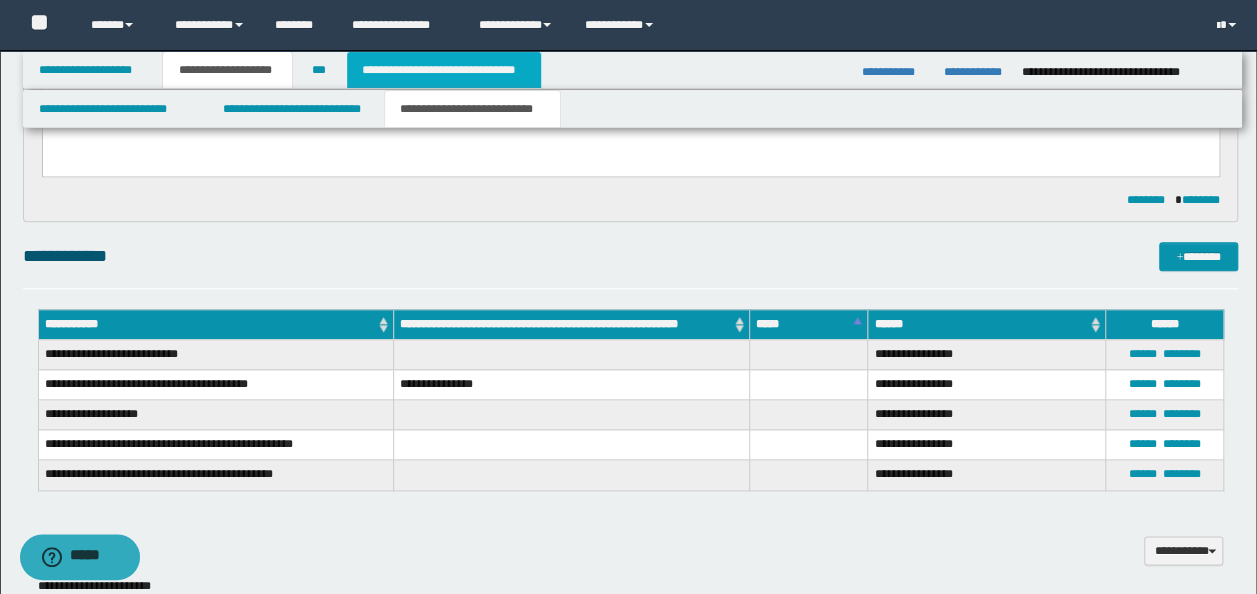 click on "**********" at bounding box center (444, 70) 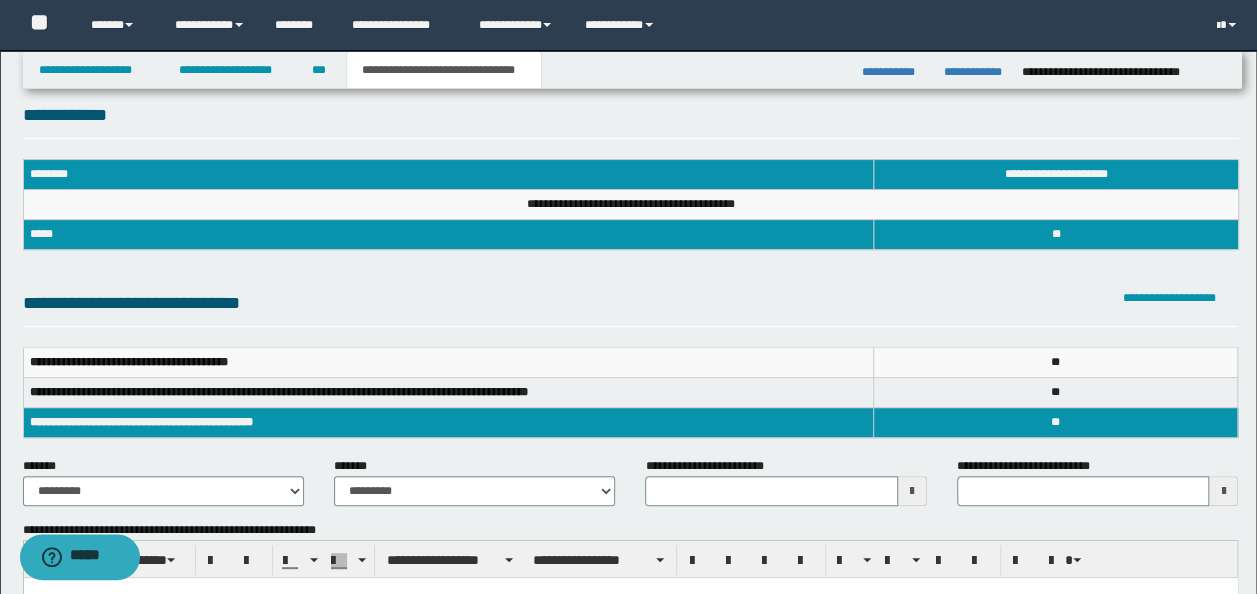 scroll, scrollTop: 100, scrollLeft: 0, axis: vertical 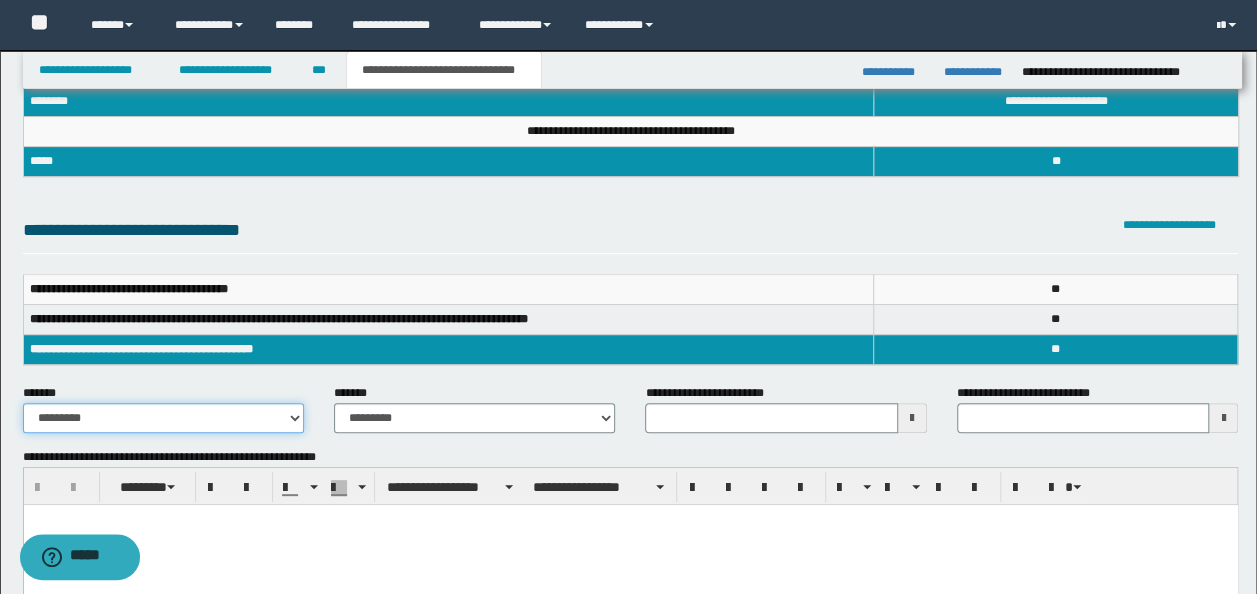 drag, startPoint x: 220, startPoint y: 421, endPoint x: 166, endPoint y: 348, distance: 90.80198 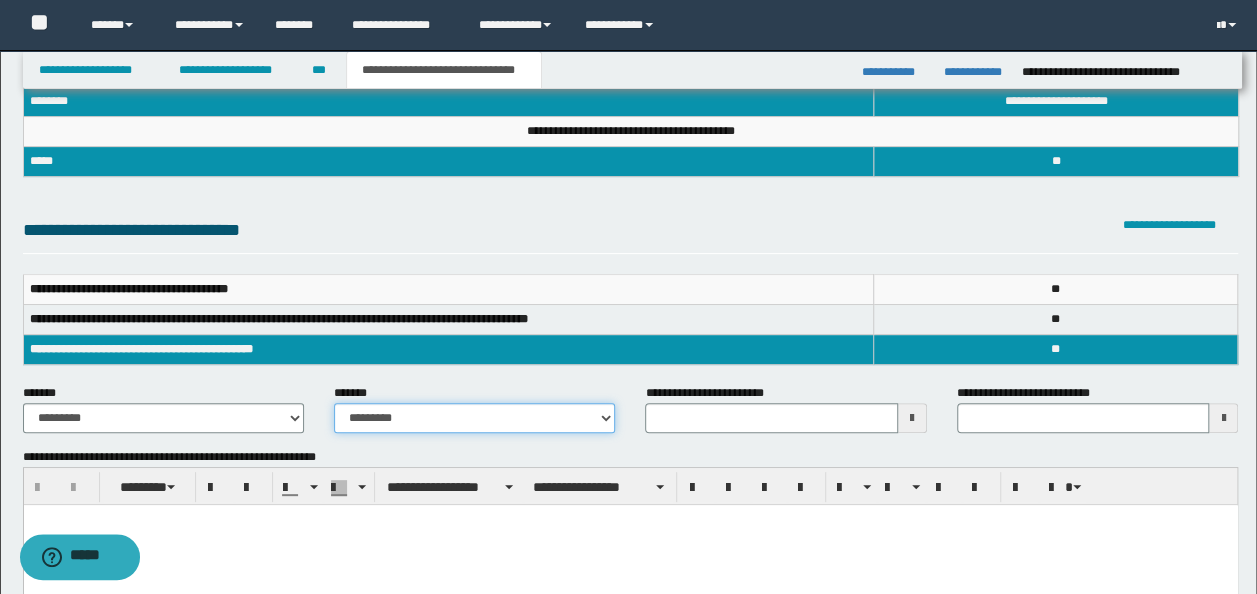 click on "**********" at bounding box center (474, 418) 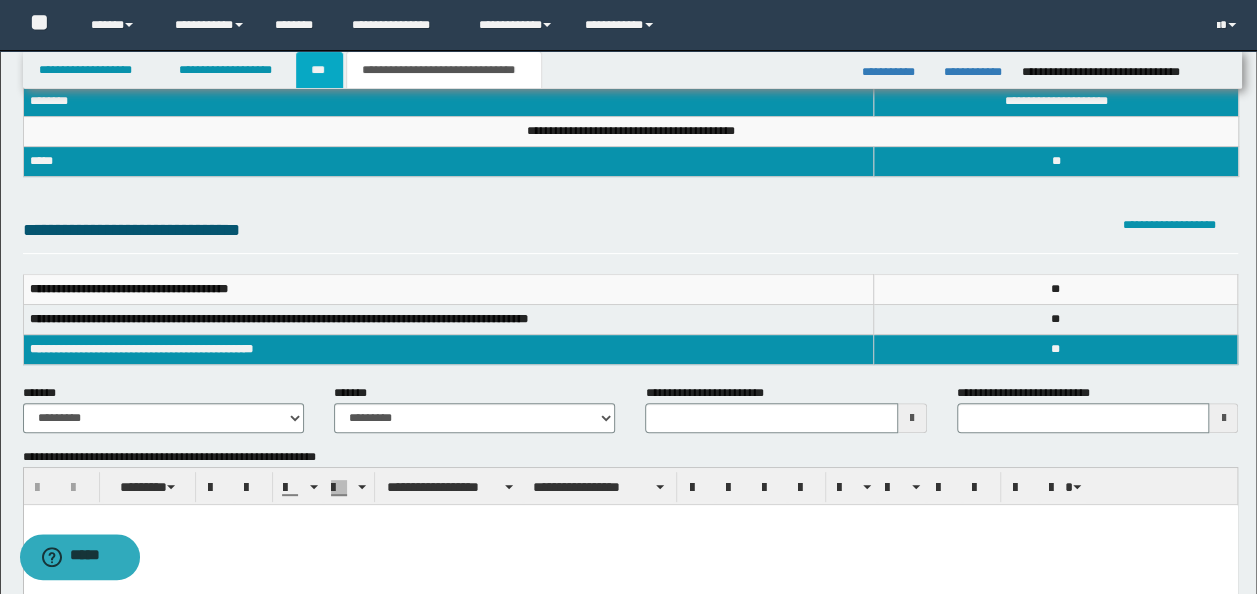 click on "***" at bounding box center [319, 70] 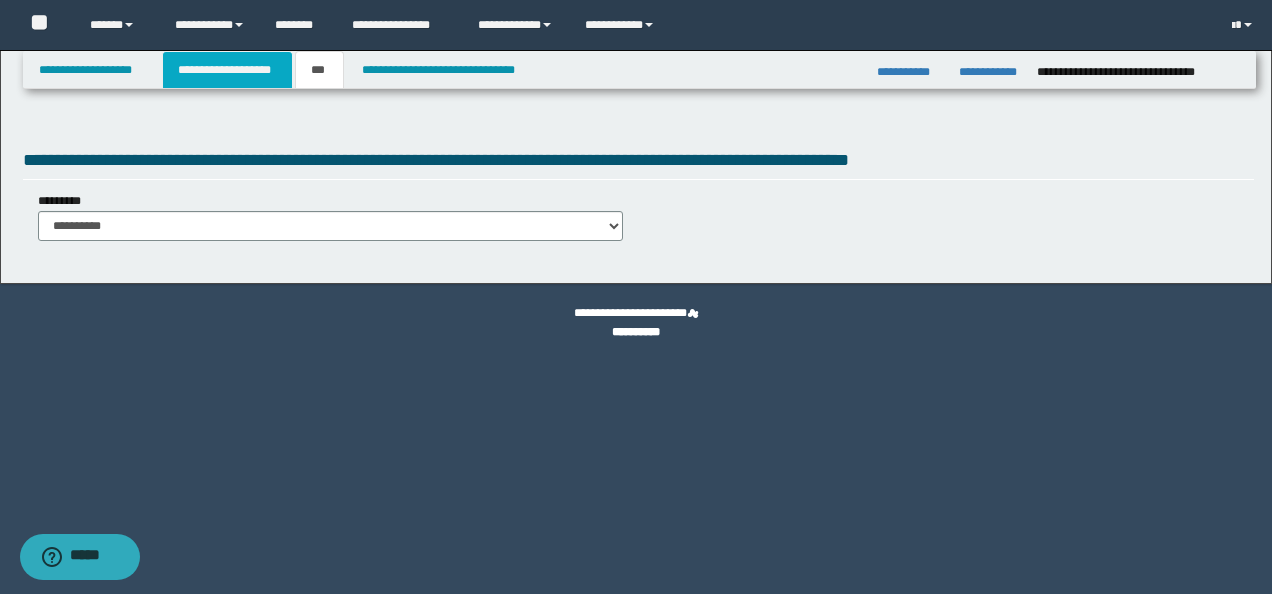 click on "**********" at bounding box center (227, 70) 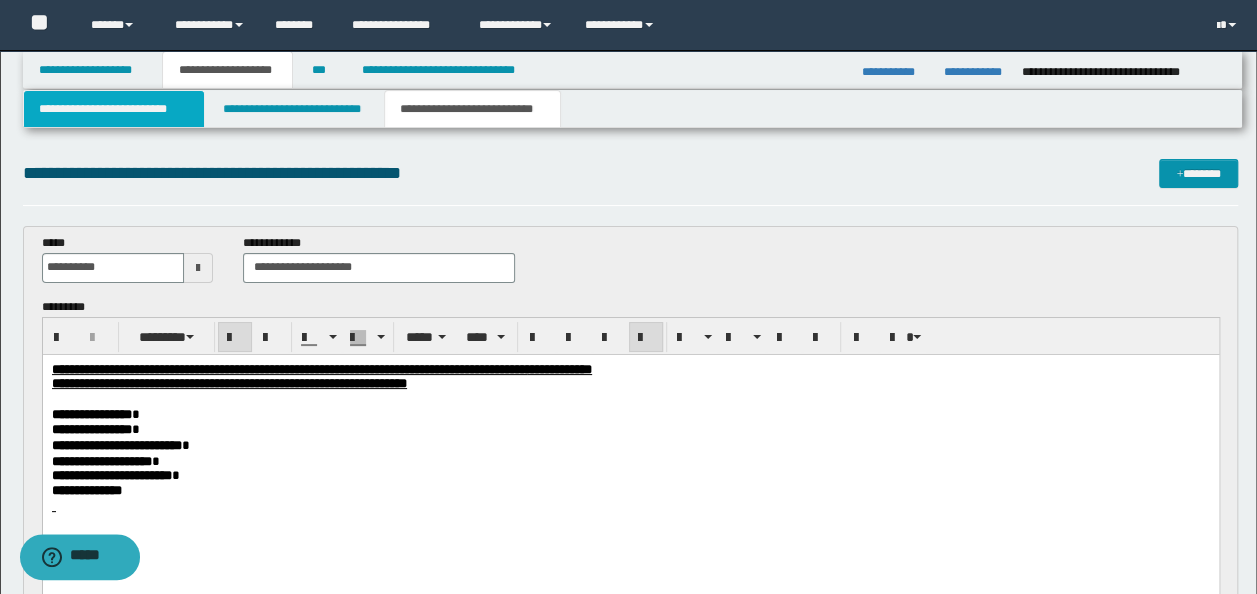 click on "**********" at bounding box center (114, 109) 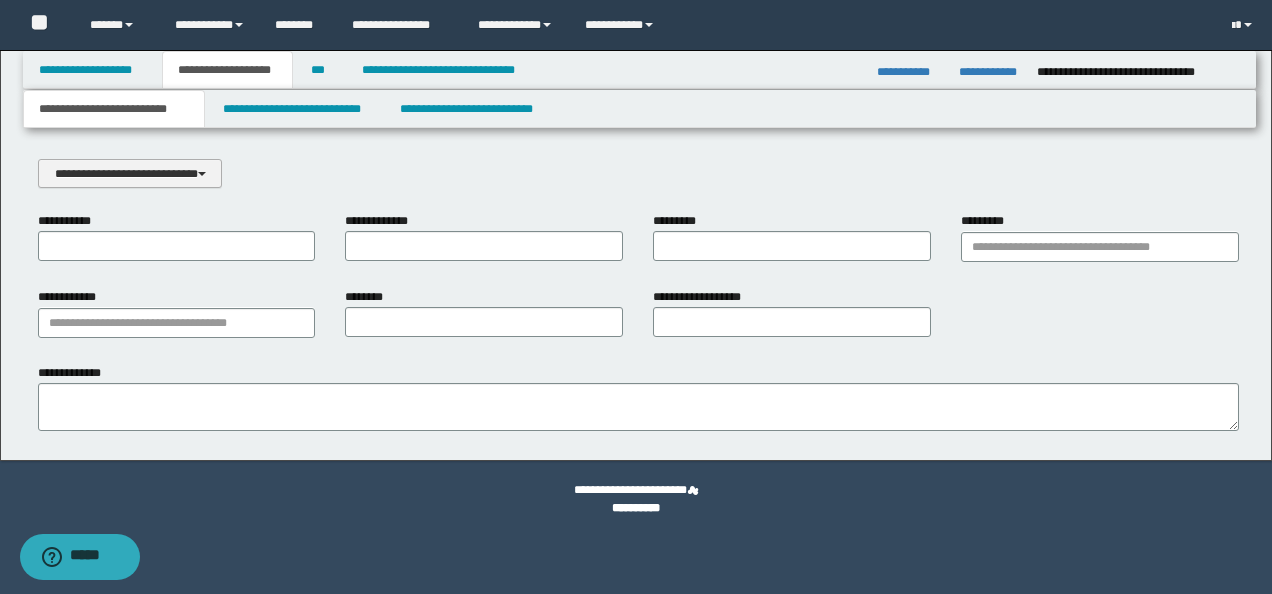 click on "**********" at bounding box center [130, 173] 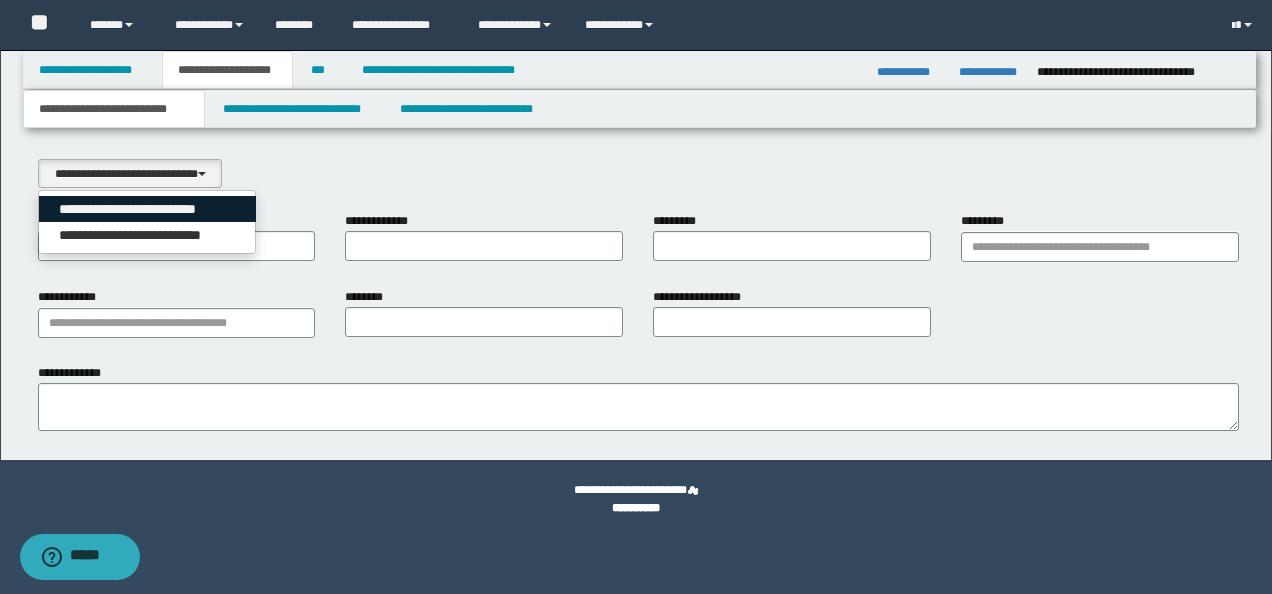 click on "**********" at bounding box center (148, 209) 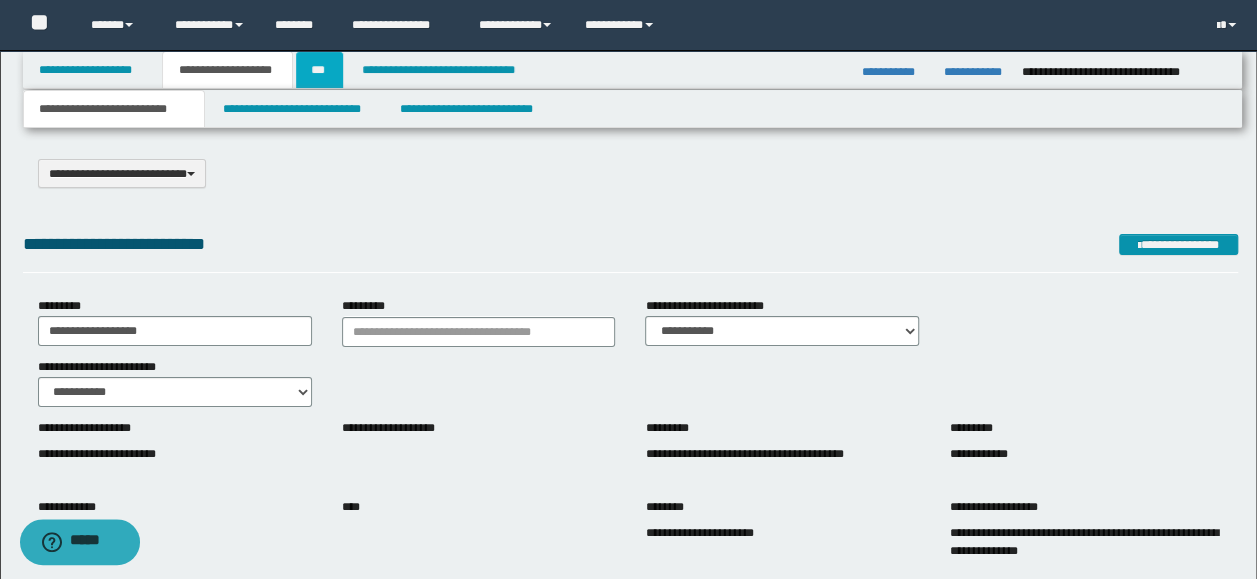 click on "***" at bounding box center [319, 70] 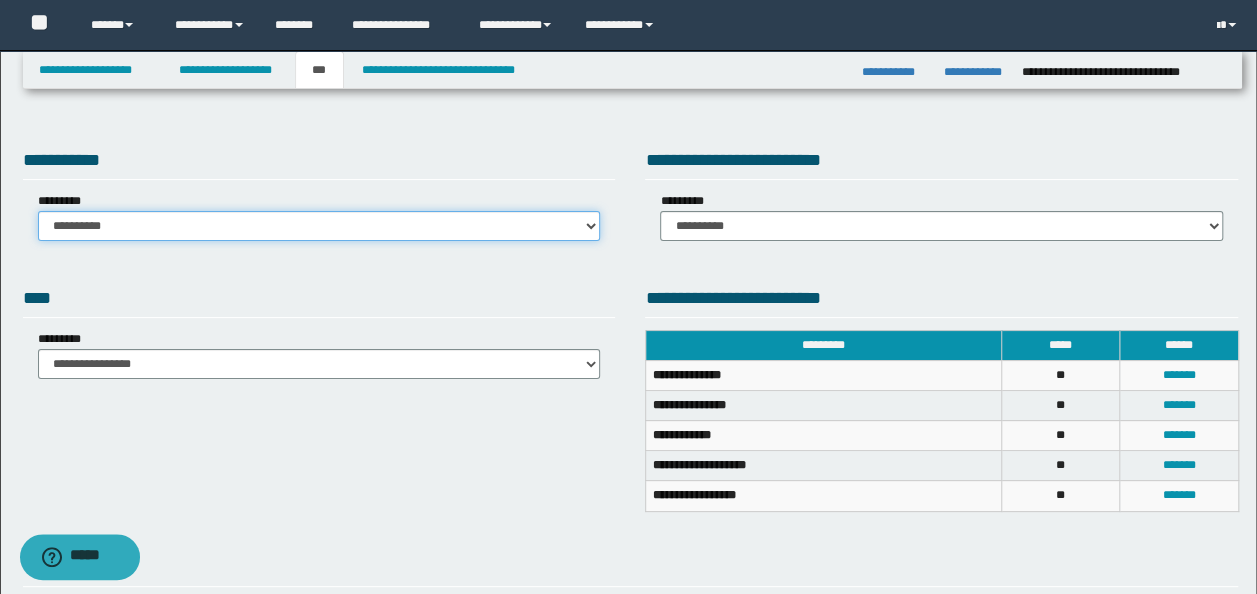 click on "**********" at bounding box center (319, 226) 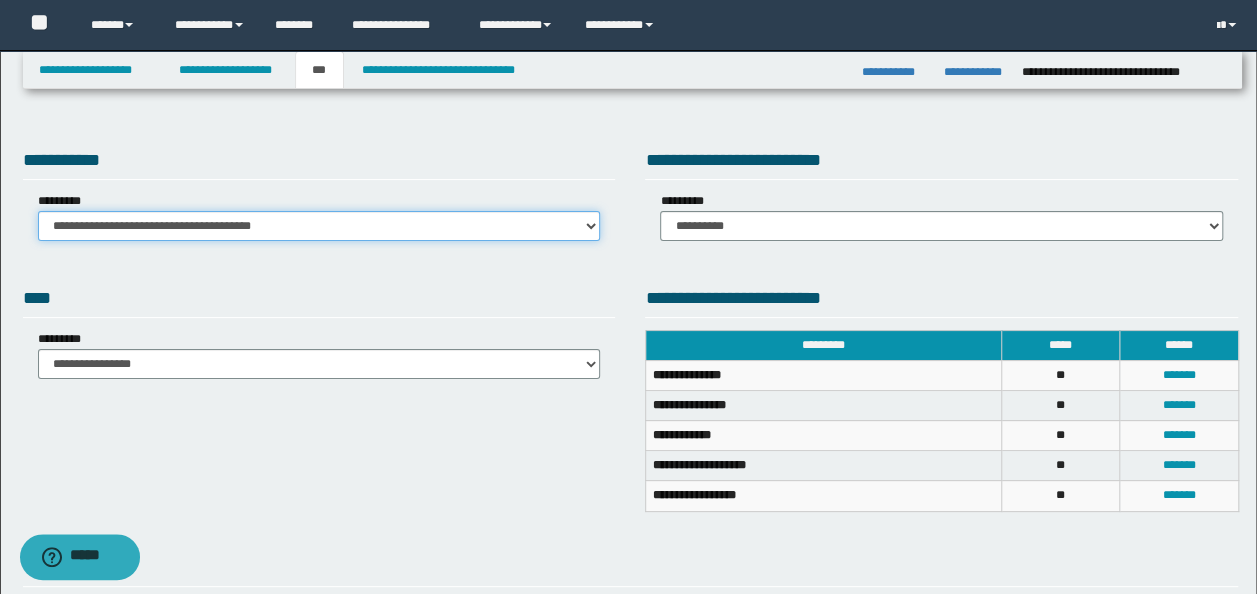 click on "**********" at bounding box center (319, 226) 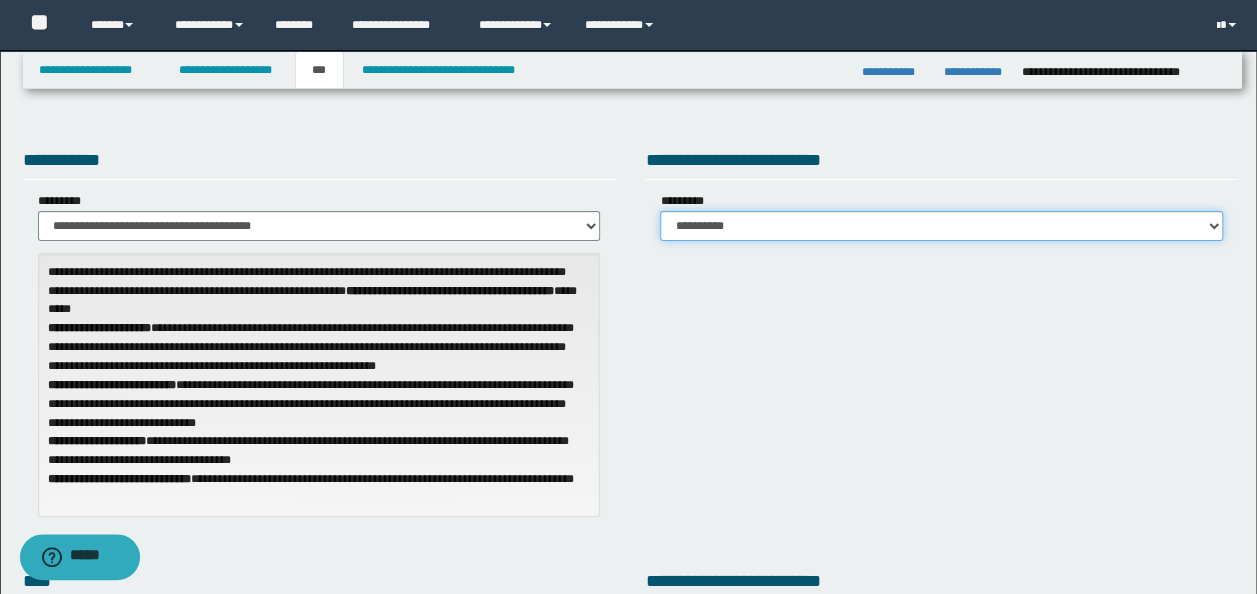 click on "**********" at bounding box center (941, 226) 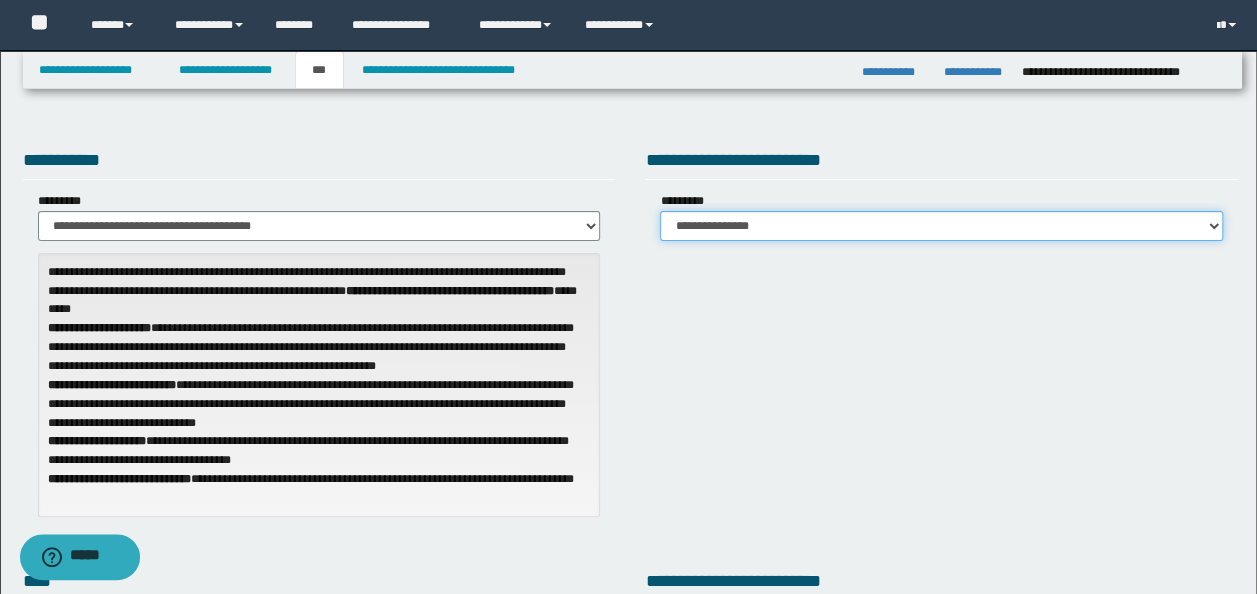 click on "**********" at bounding box center [941, 226] 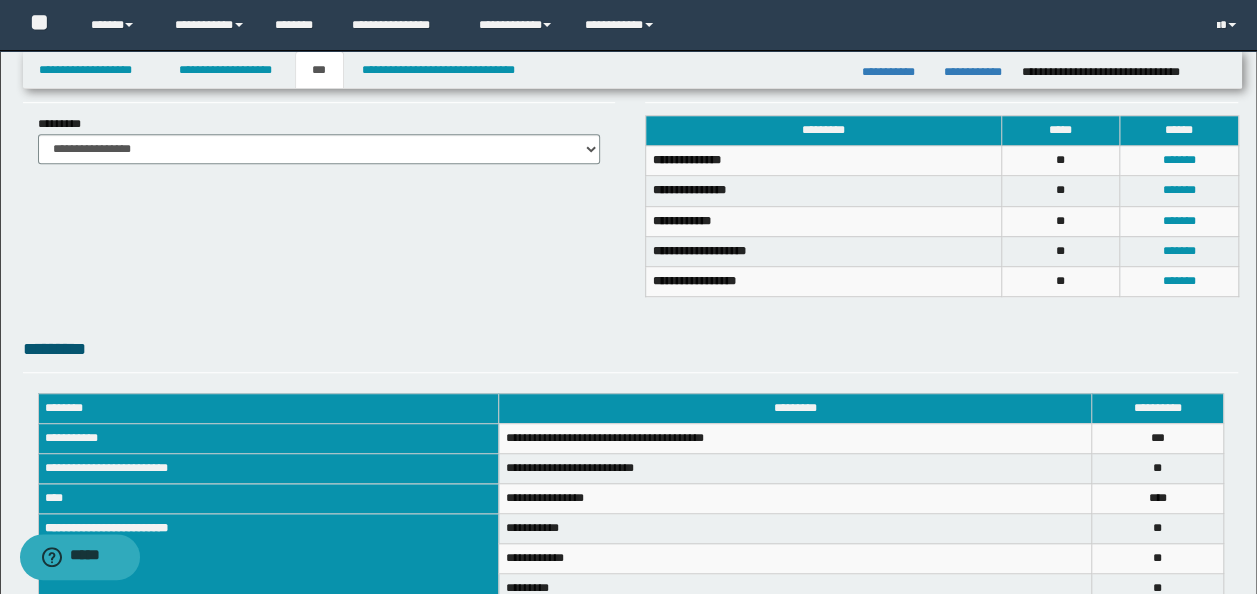 scroll, scrollTop: 500, scrollLeft: 0, axis: vertical 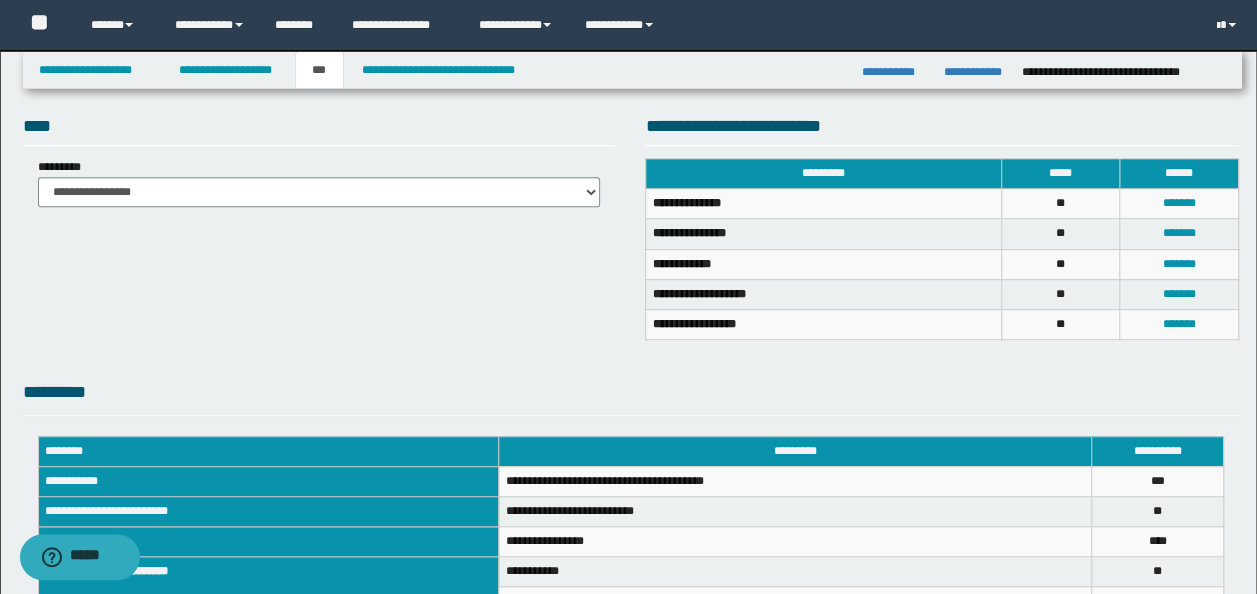 drag, startPoint x: 614, startPoint y: 388, endPoint x: 649, endPoint y: 386, distance: 35.057095 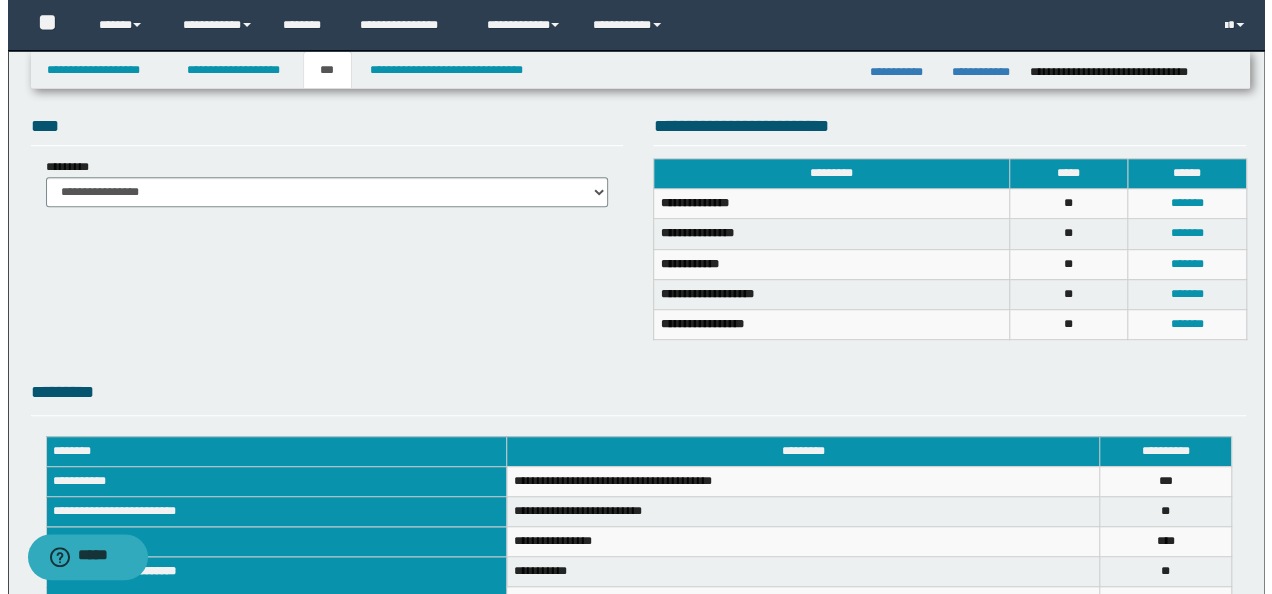 scroll, scrollTop: 405, scrollLeft: 0, axis: vertical 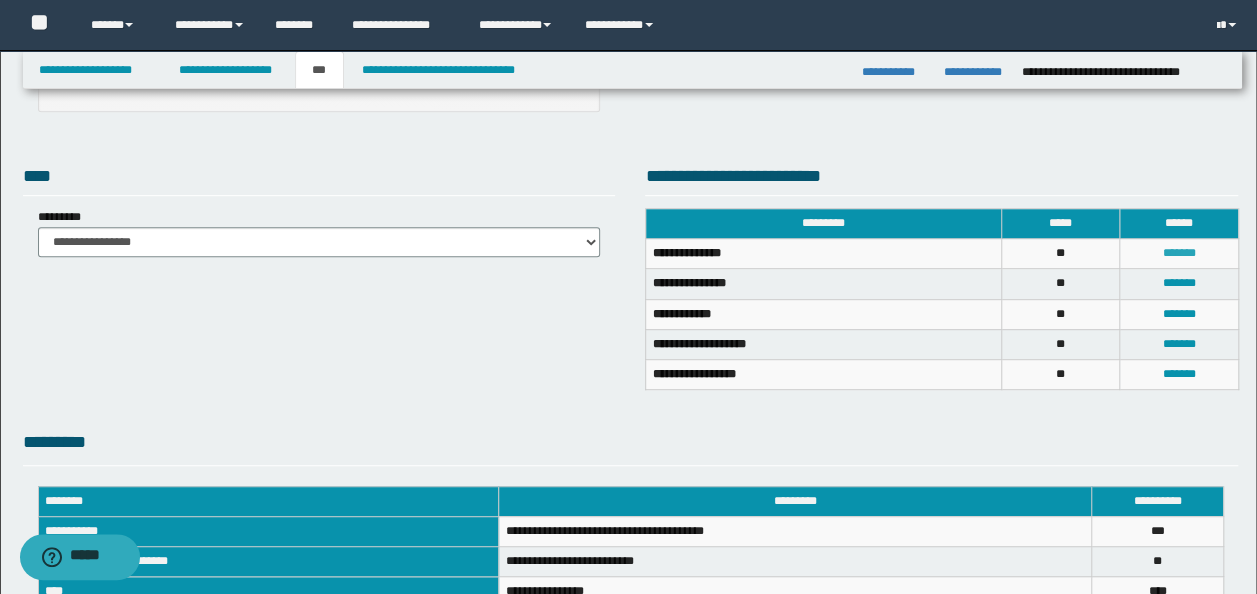 click on "*******" at bounding box center (1178, 253) 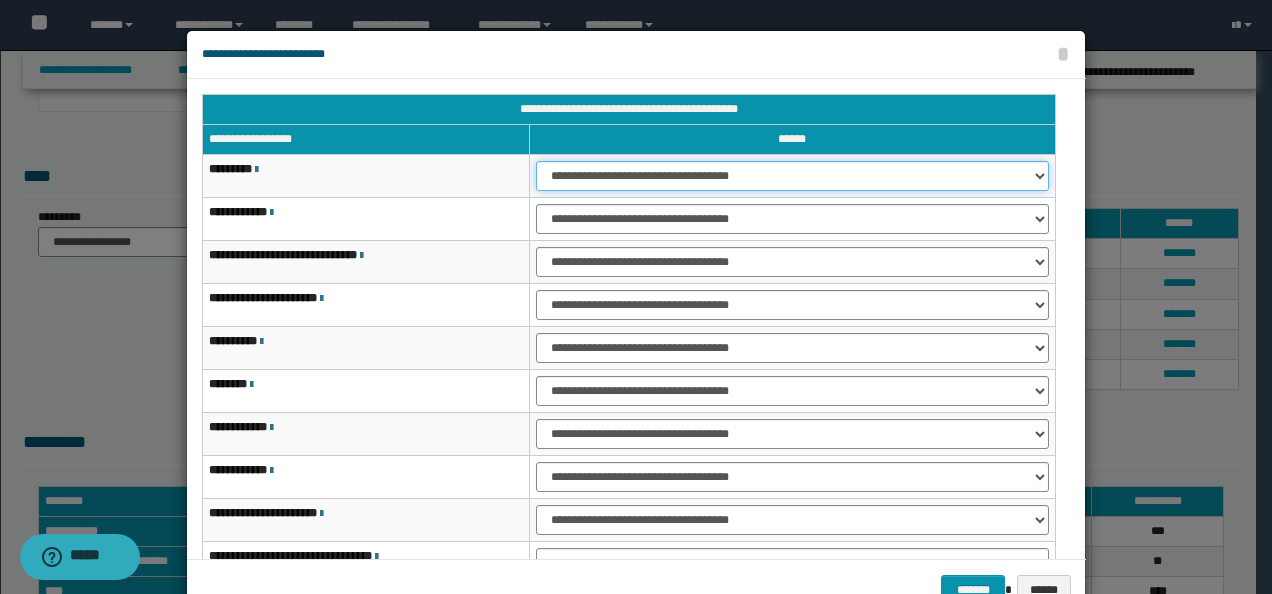 drag, startPoint x: 579, startPoint y: 174, endPoint x: 582, endPoint y: 191, distance: 17.262676 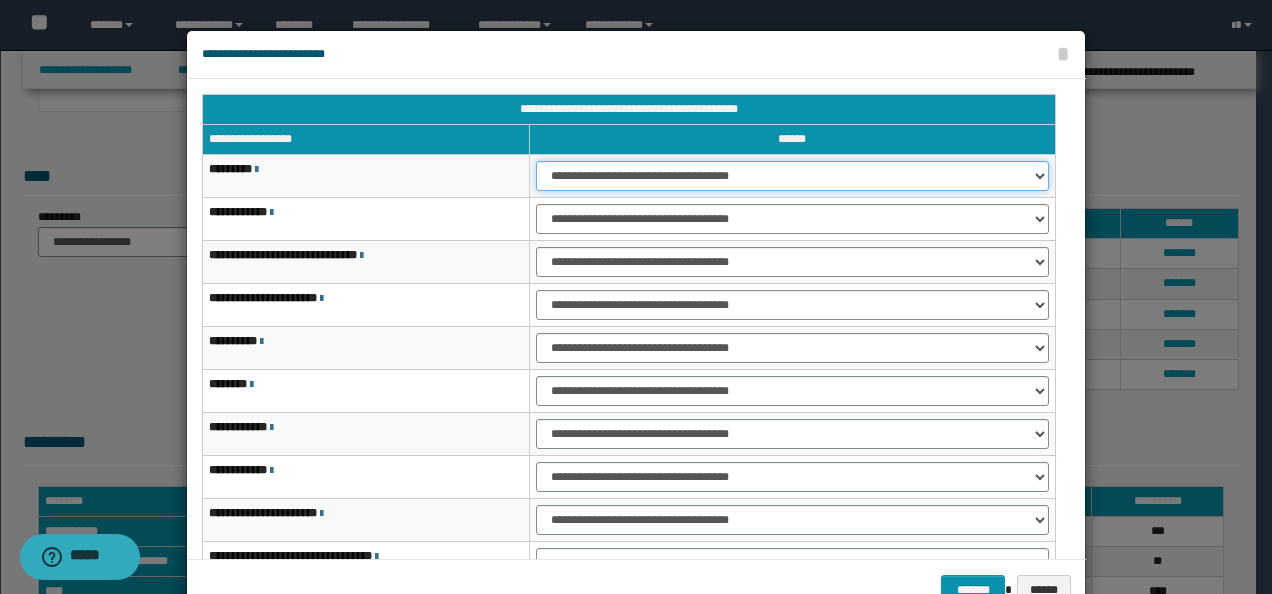click on "**********" at bounding box center [792, 176] 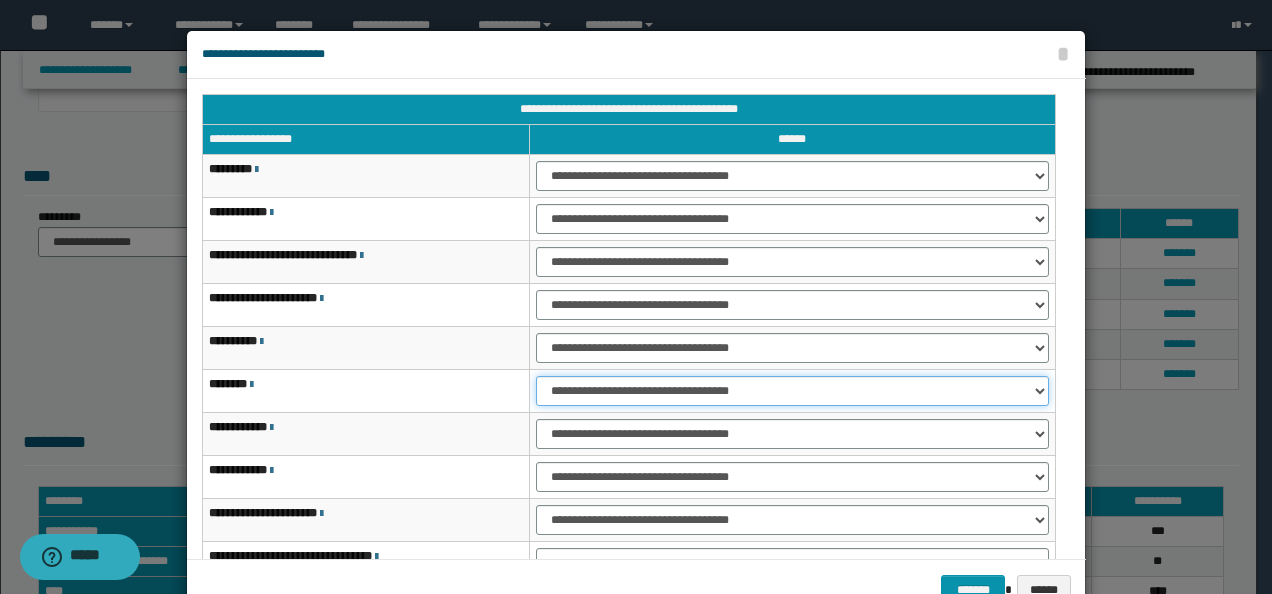 click on "**********" at bounding box center [792, 391] 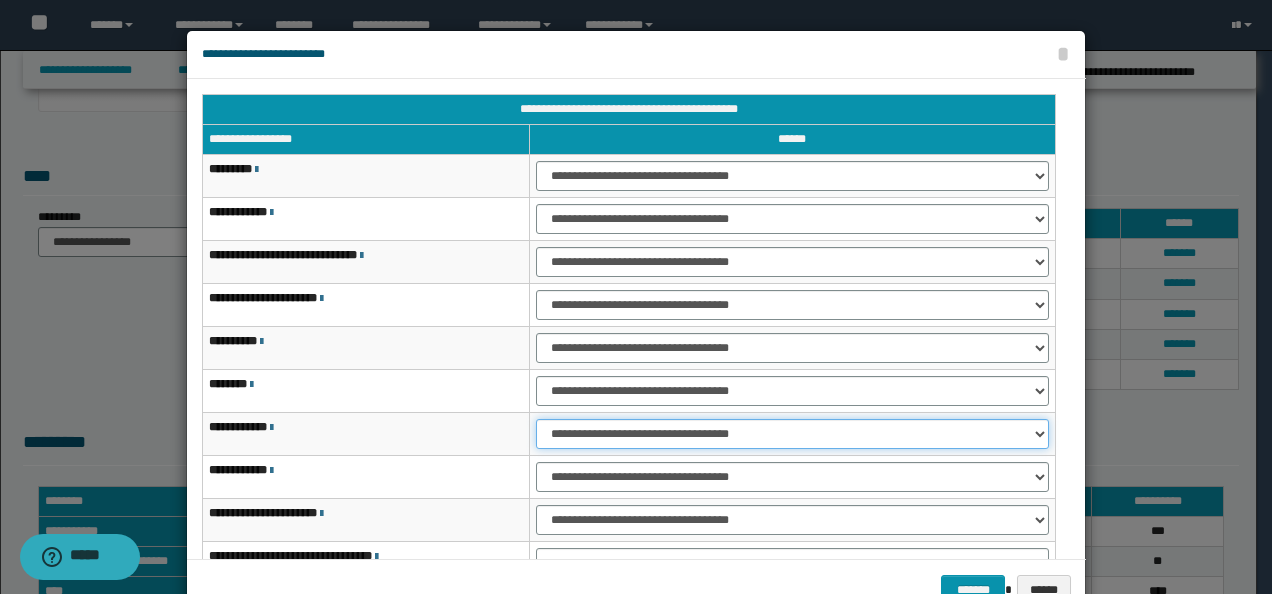 drag, startPoint x: 591, startPoint y: 433, endPoint x: 591, endPoint y: 444, distance: 11 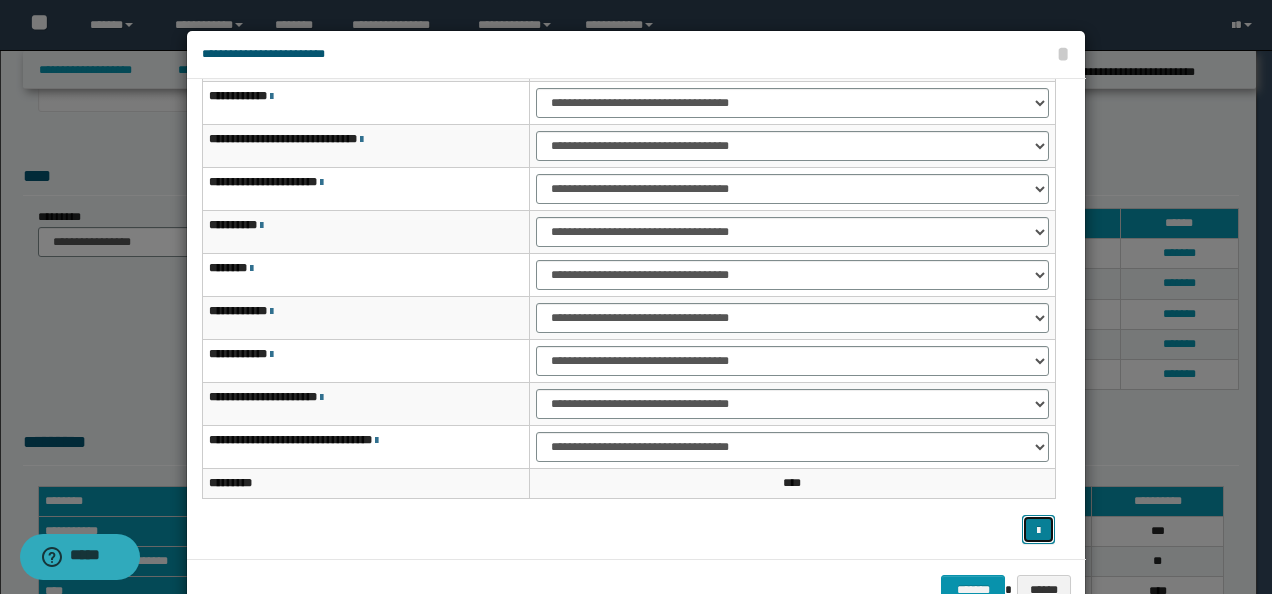 click at bounding box center (1038, 531) 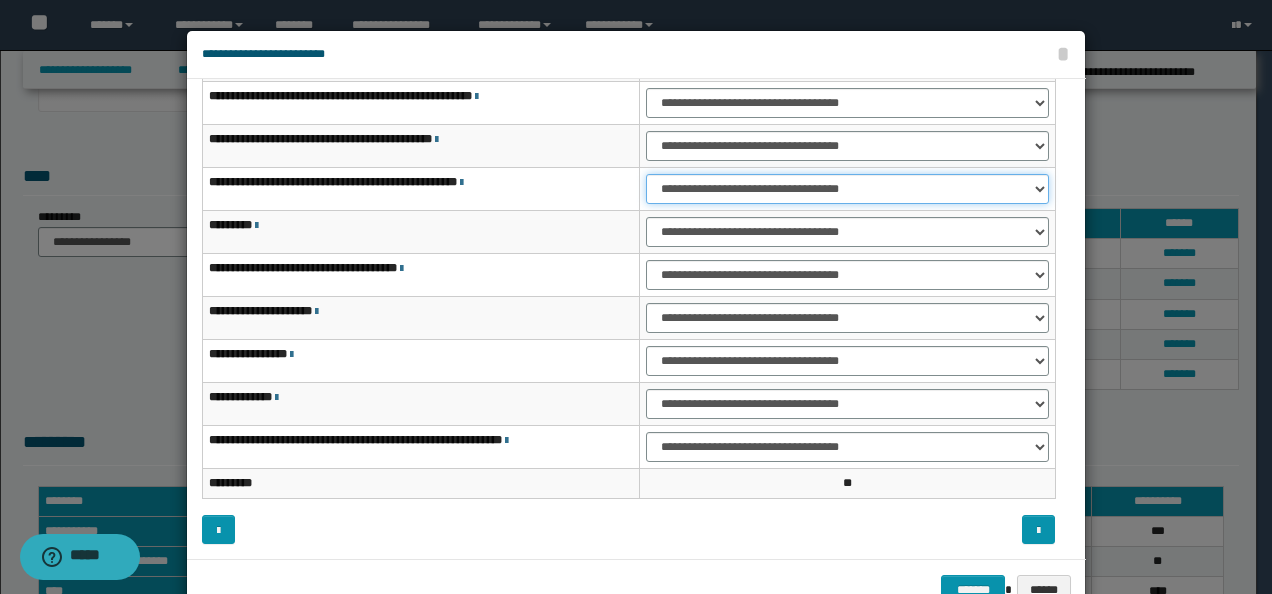 click on "**********" at bounding box center [847, 189] 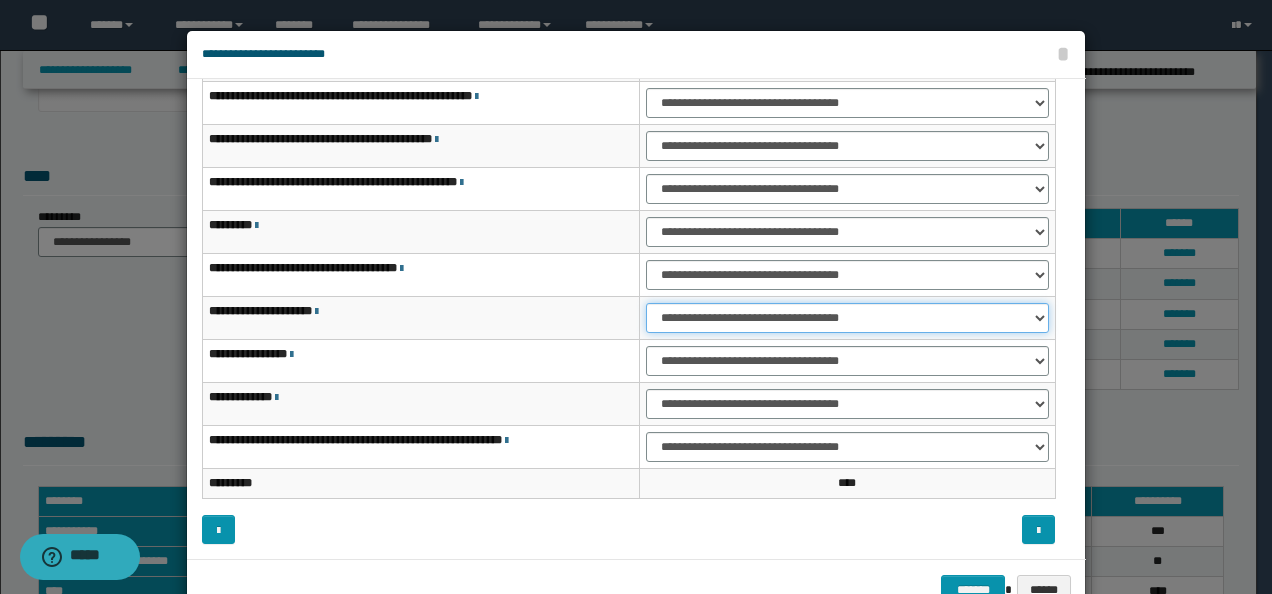 drag, startPoint x: 660, startPoint y: 304, endPoint x: 664, endPoint y: 314, distance: 10.770329 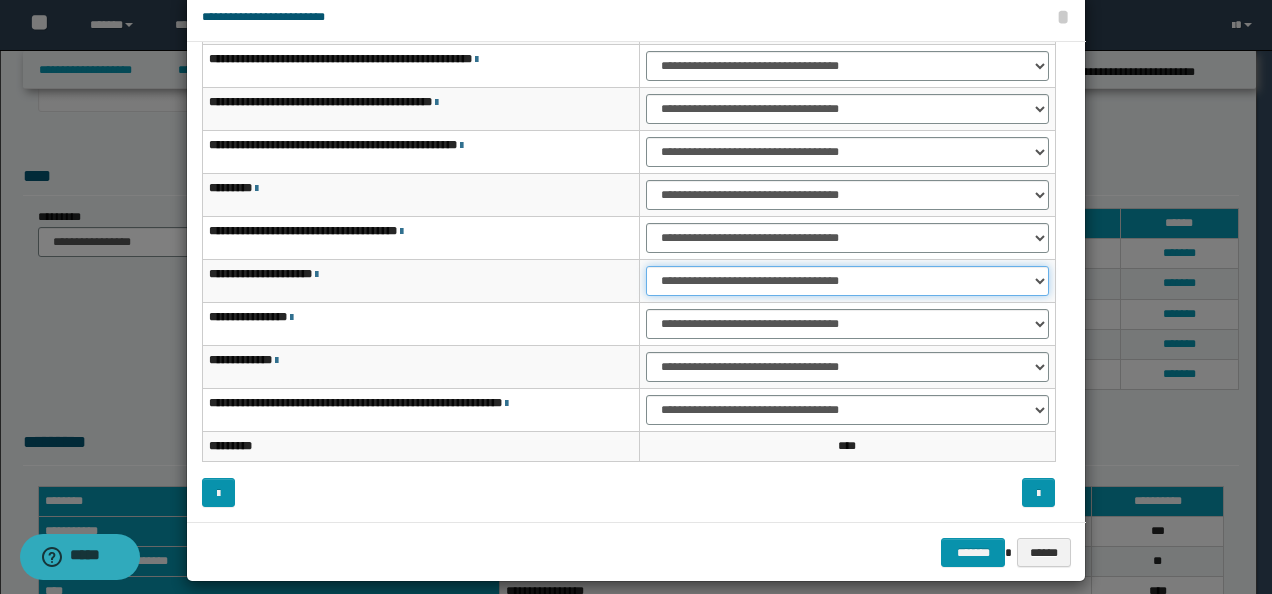 scroll, scrollTop: 55, scrollLeft: 0, axis: vertical 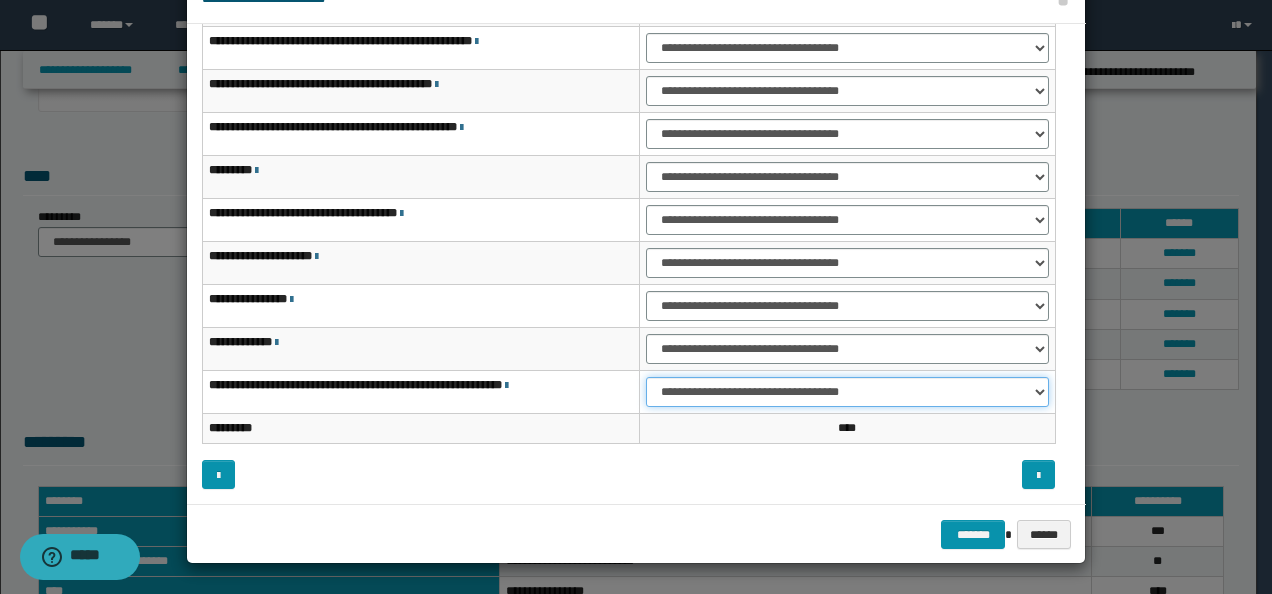 click on "**********" at bounding box center [847, 392] 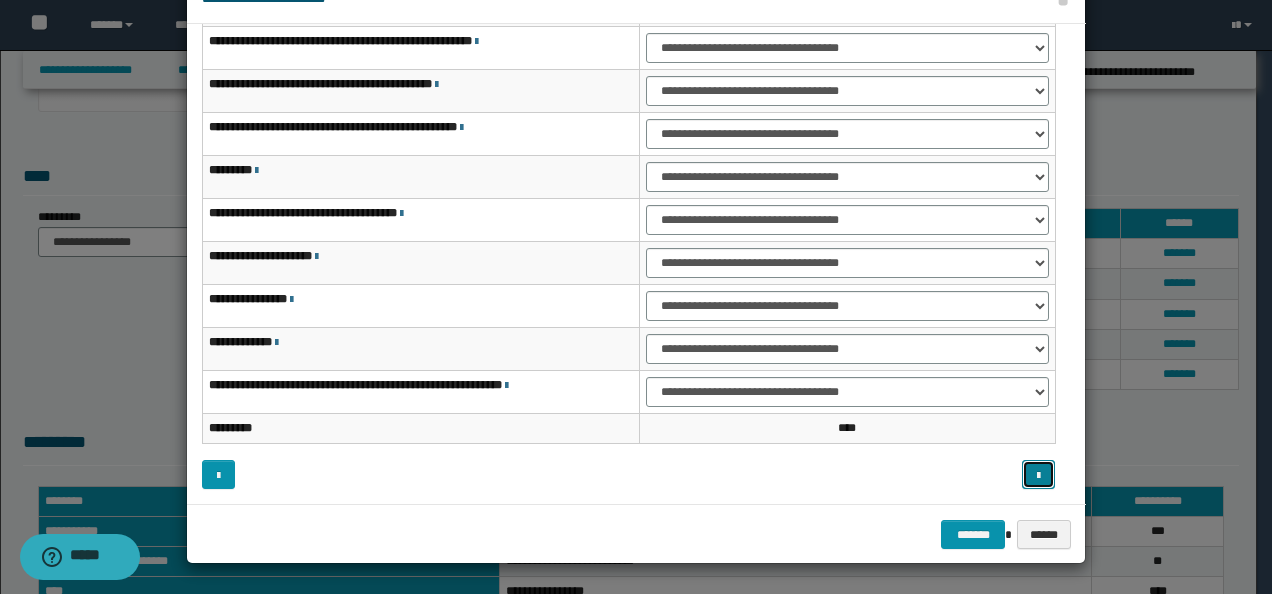 click at bounding box center (1038, 476) 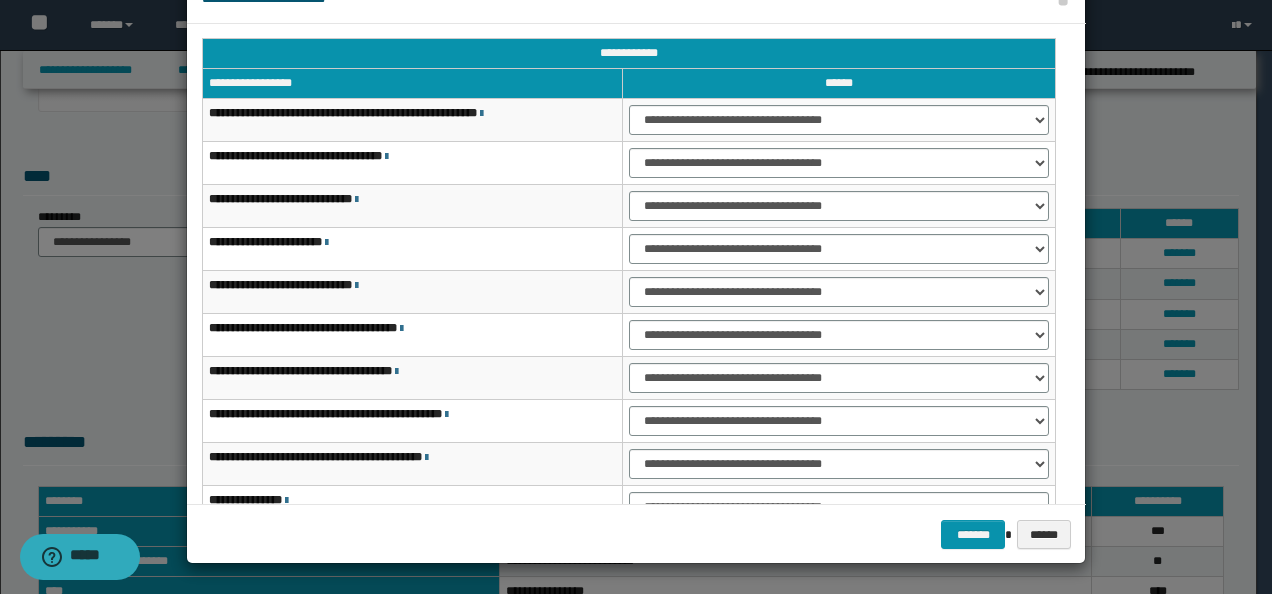 scroll, scrollTop: 0, scrollLeft: 0, axis: both 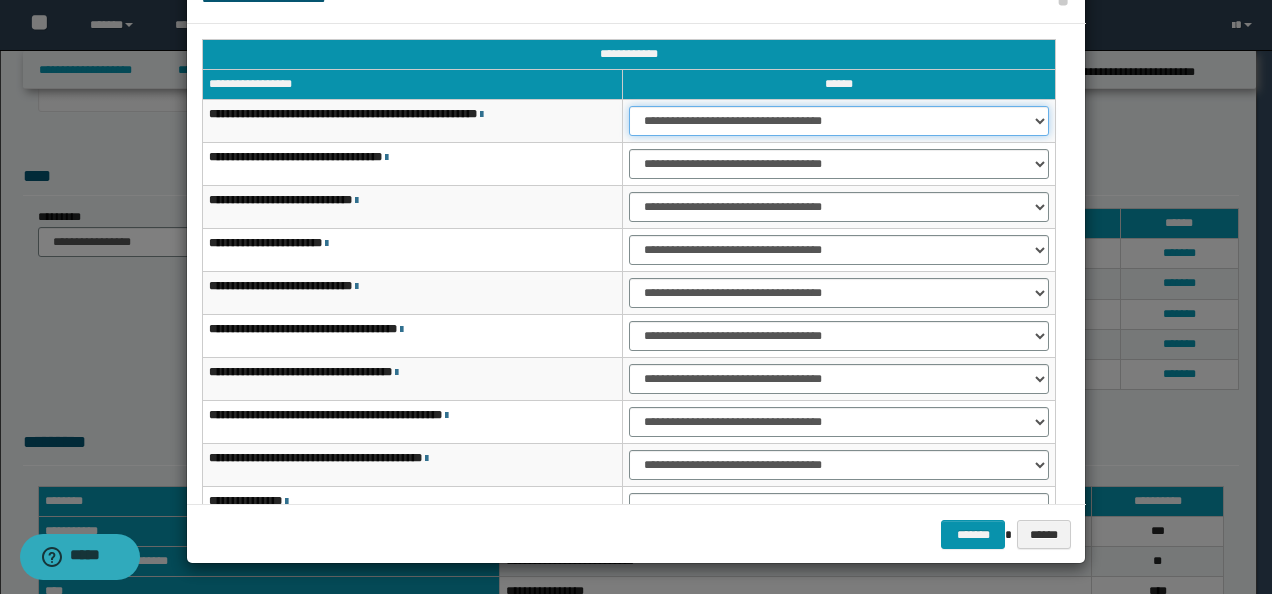 click on "**********" at bounding box center [839, 121] 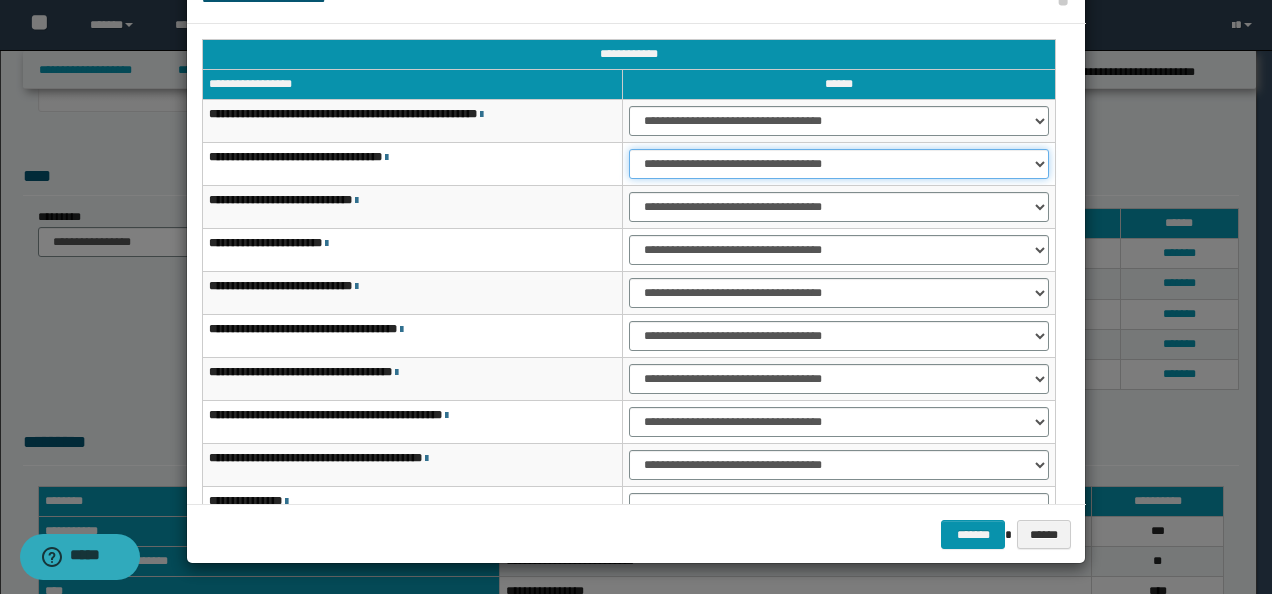 click on "**********" at bounding box center [839, 164] 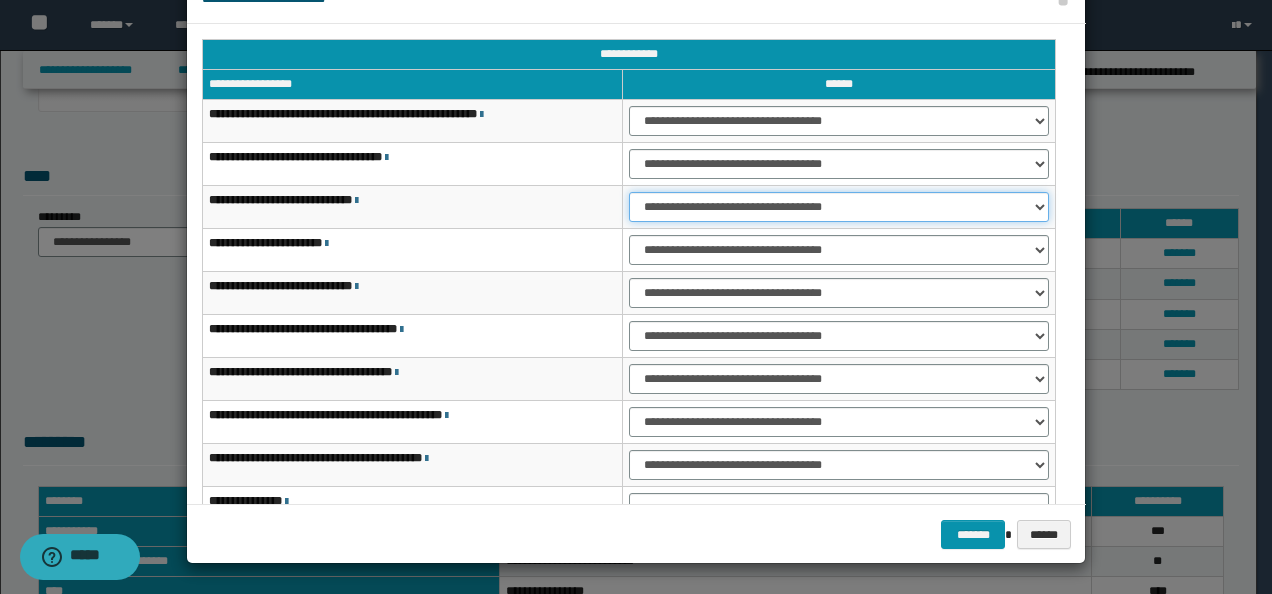click on "**********" at bounding box center [839, 207] 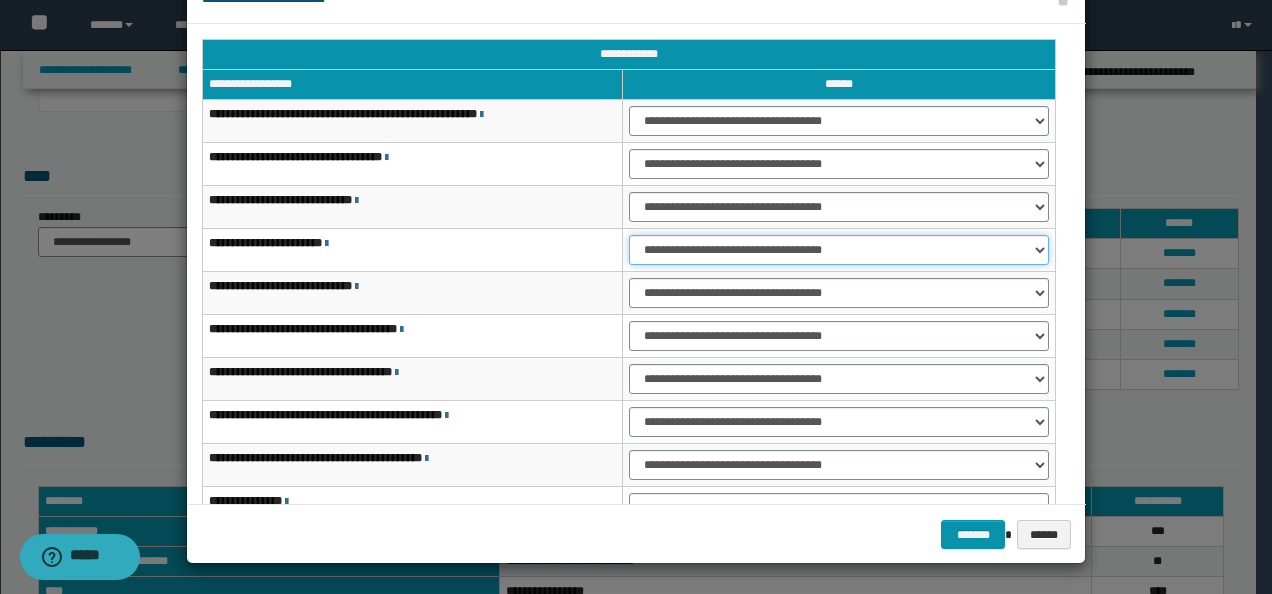 drag, startPoint x: 660, startPoint y: 237, endPoint x: 666, endPoint y: 258, distance: 21.84033 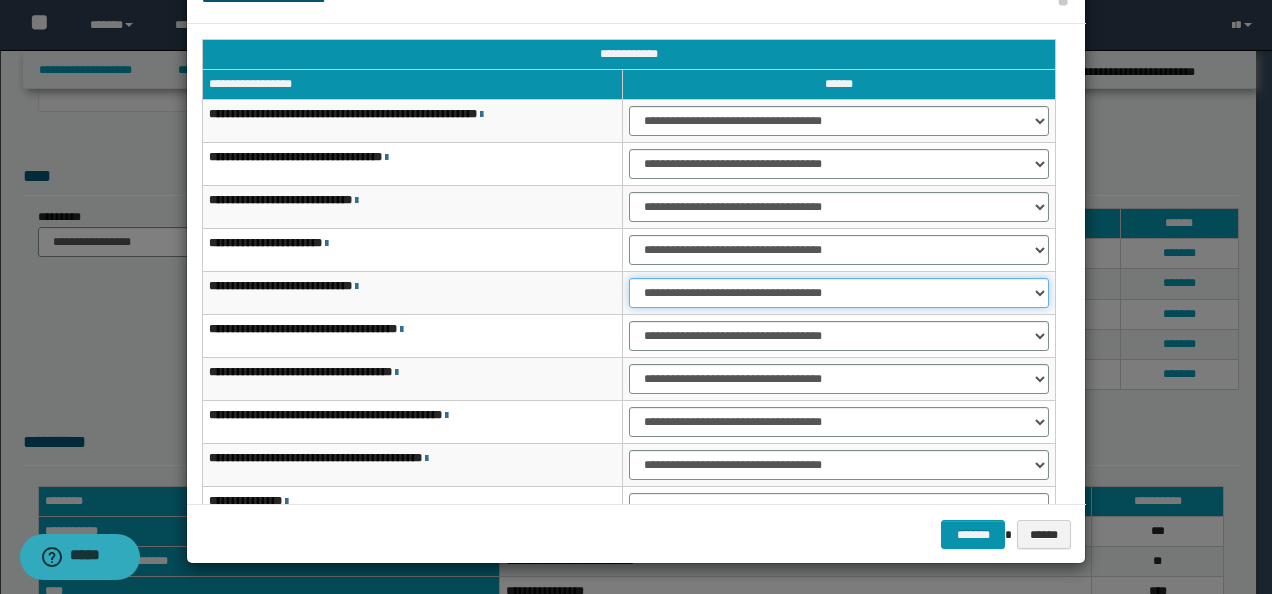 drag, startPoint x: 660, startPoint y: 287, endPoint x: 666, endPoint y: 305, distance: 18.973665 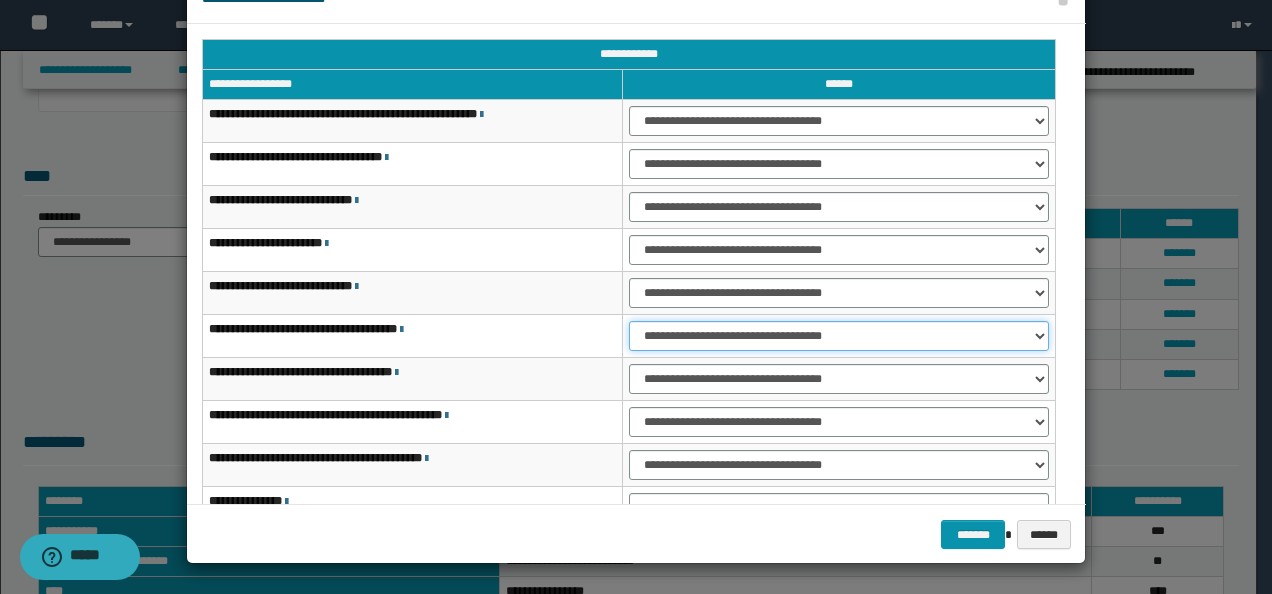drag, startPoint x: 656, startPoint y: 322, endPoint x: 658, endPoint y: 348, distance: 26.076809 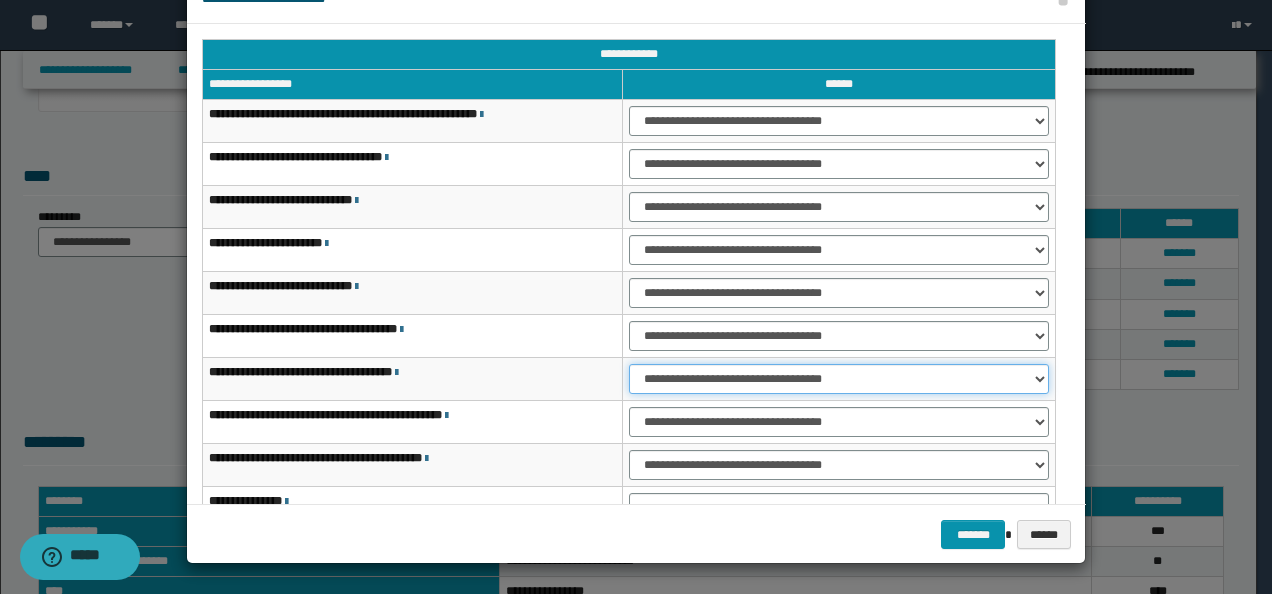 click on "**********" at bounding box center (839, 379) 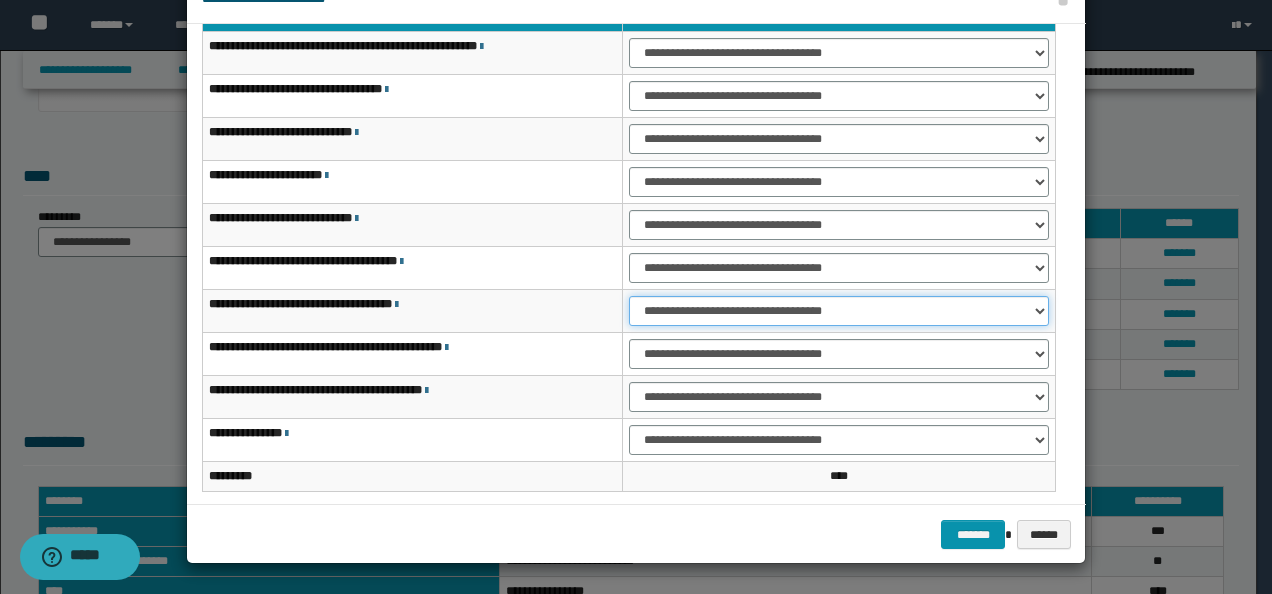 scroll, scrollTop: 100, scrollLeft: 0, axis: vertical 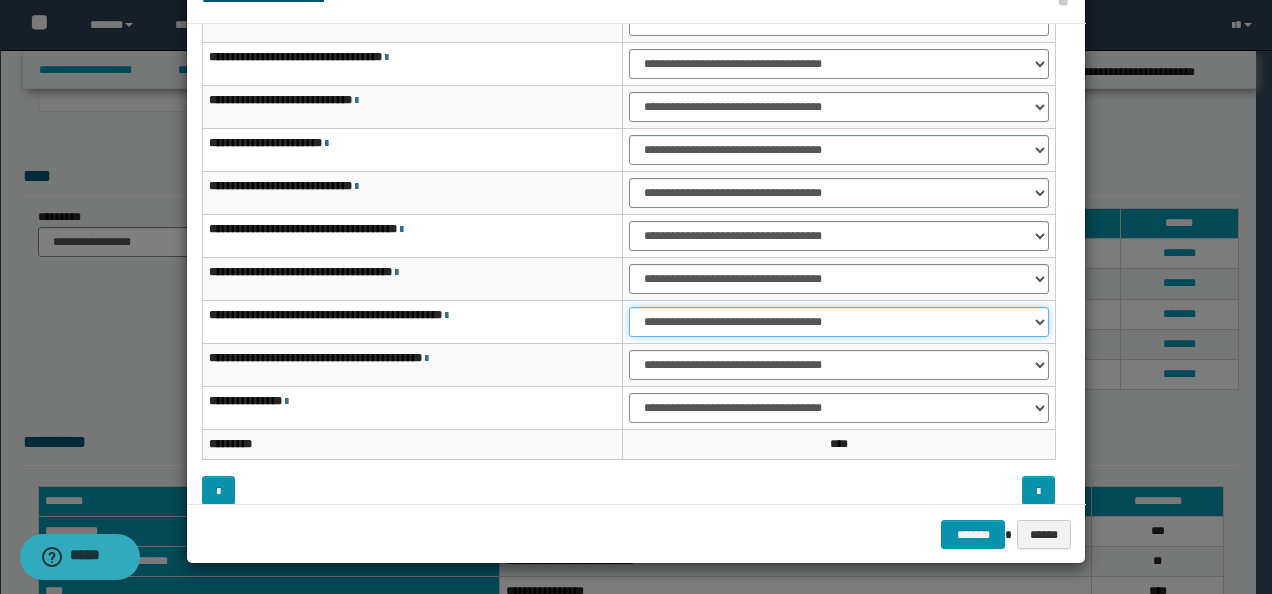click on "**********" at bounding box center (839, 322) 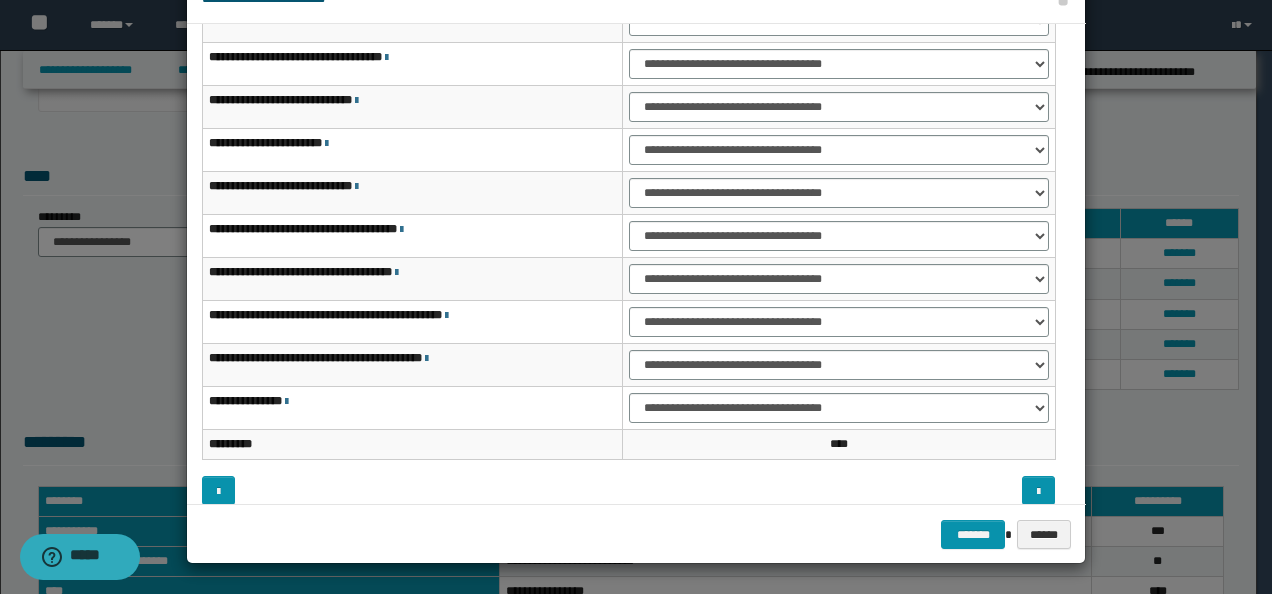 click on "**********" at bounding box center (413, 365) 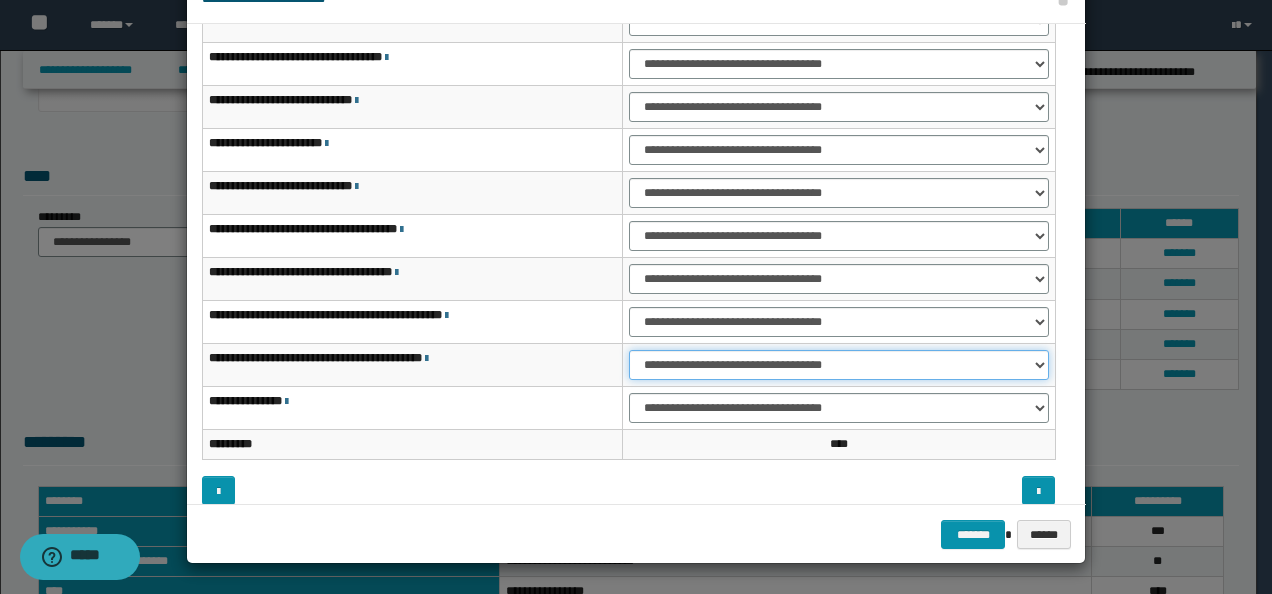 click on "**********" at bounding box center (839, 365) 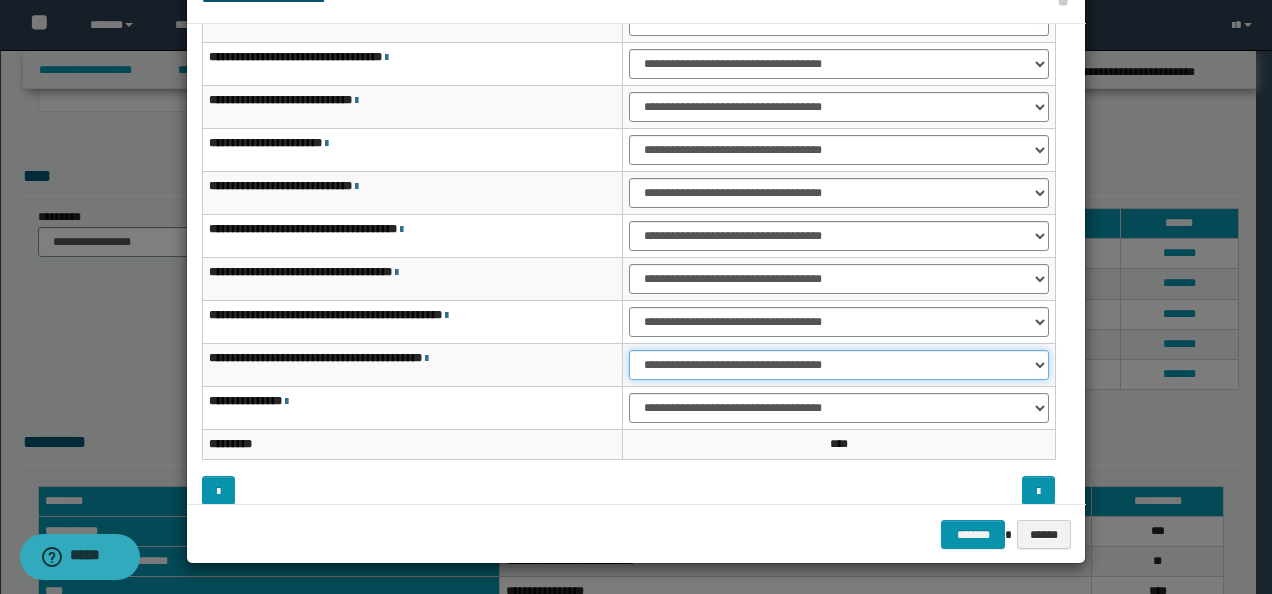 click on "**********" at bounding box center [839, 365] 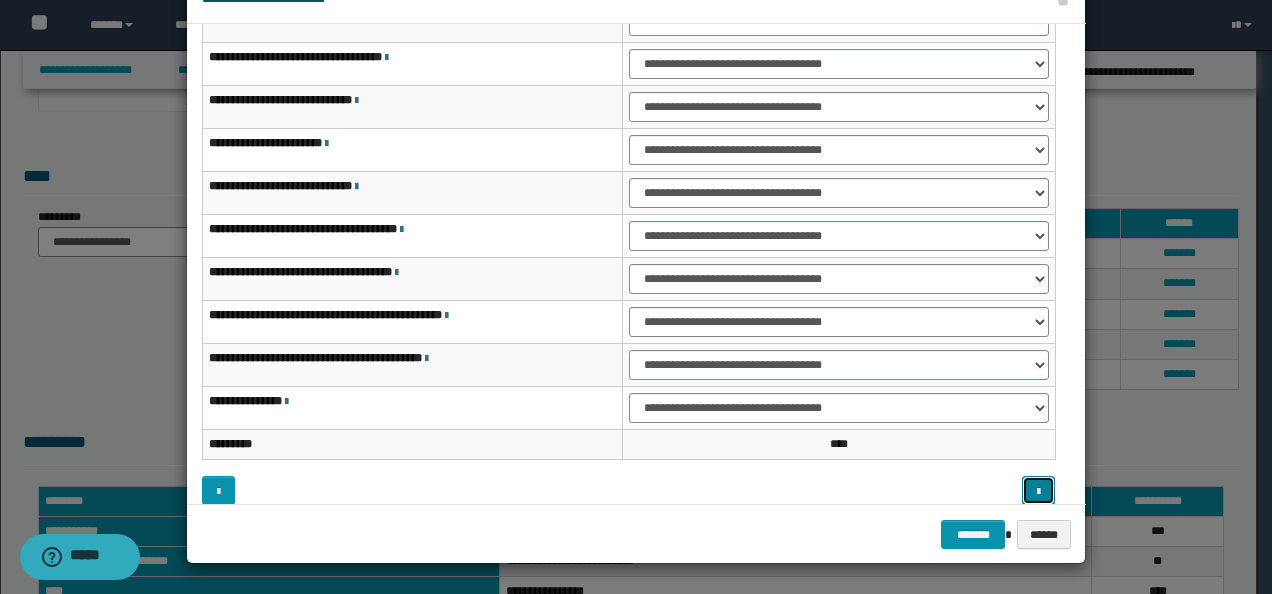 click at bounding box center [1038, 492] 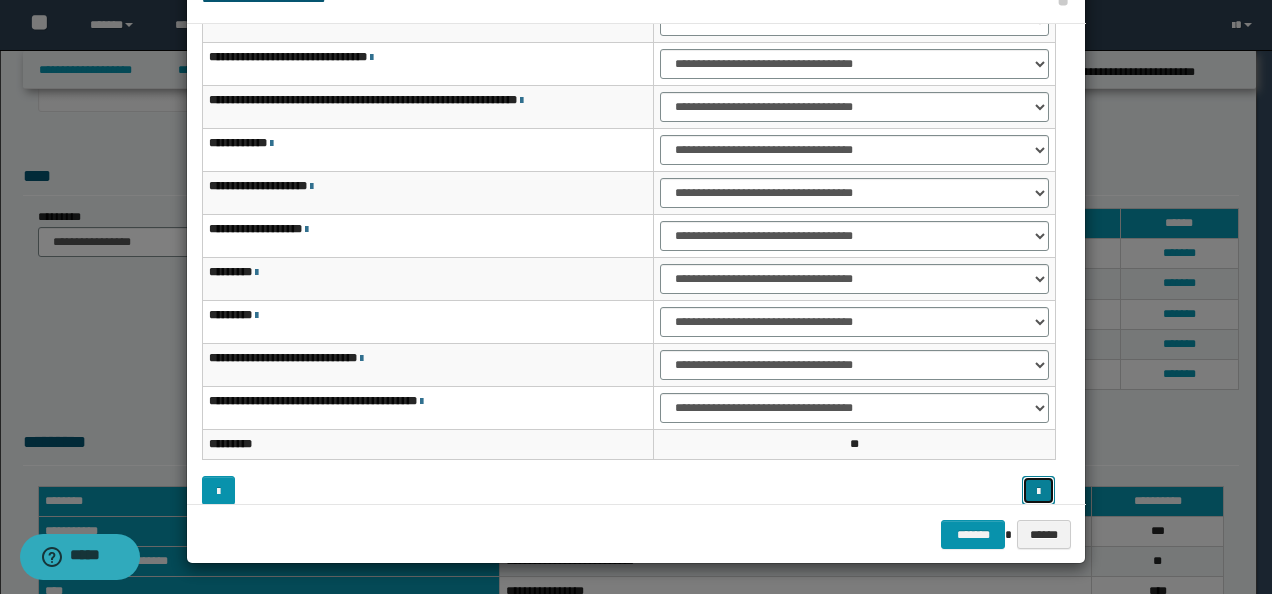 scroll, scrollTop: 0, scrollLeft: 0, axis: both 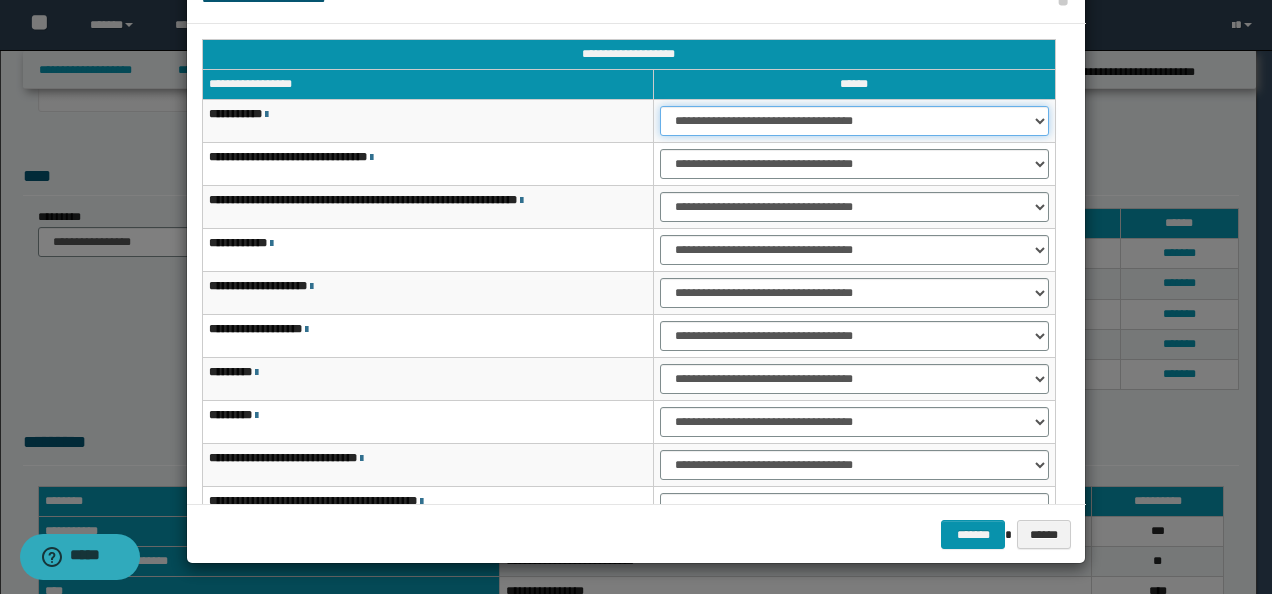 click on "**********" at bounding box center [854, 121] 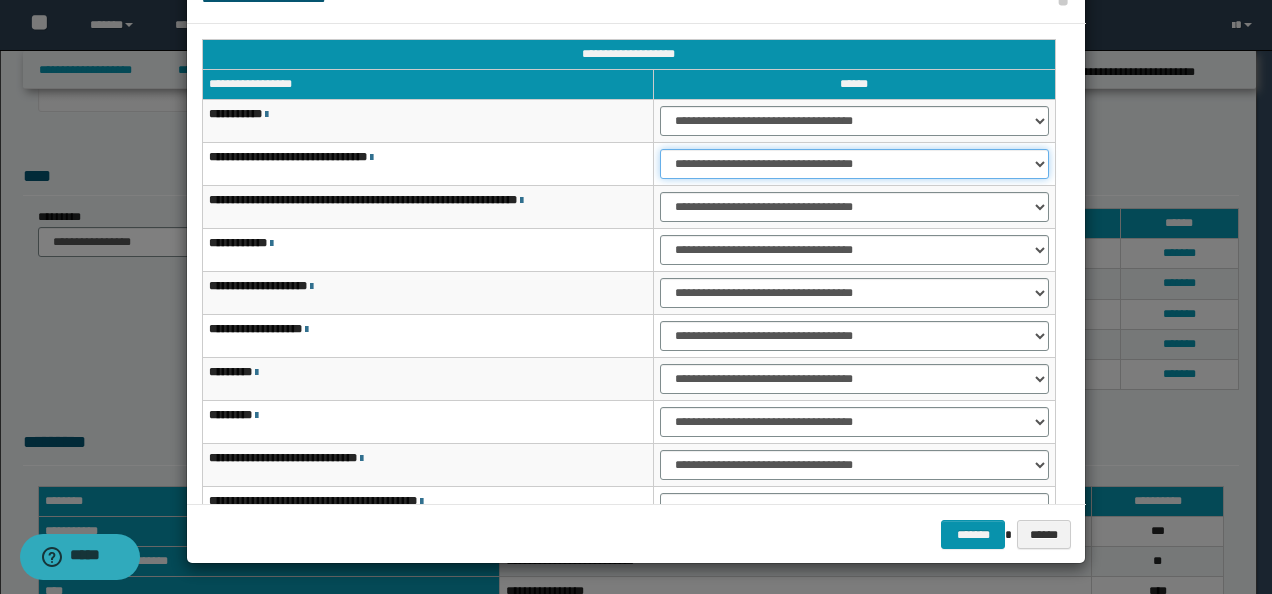 drag, startPoint x: 706, startPoint y: 165, endPoint x: 698, endPoint y: 178, distance: 15.264338 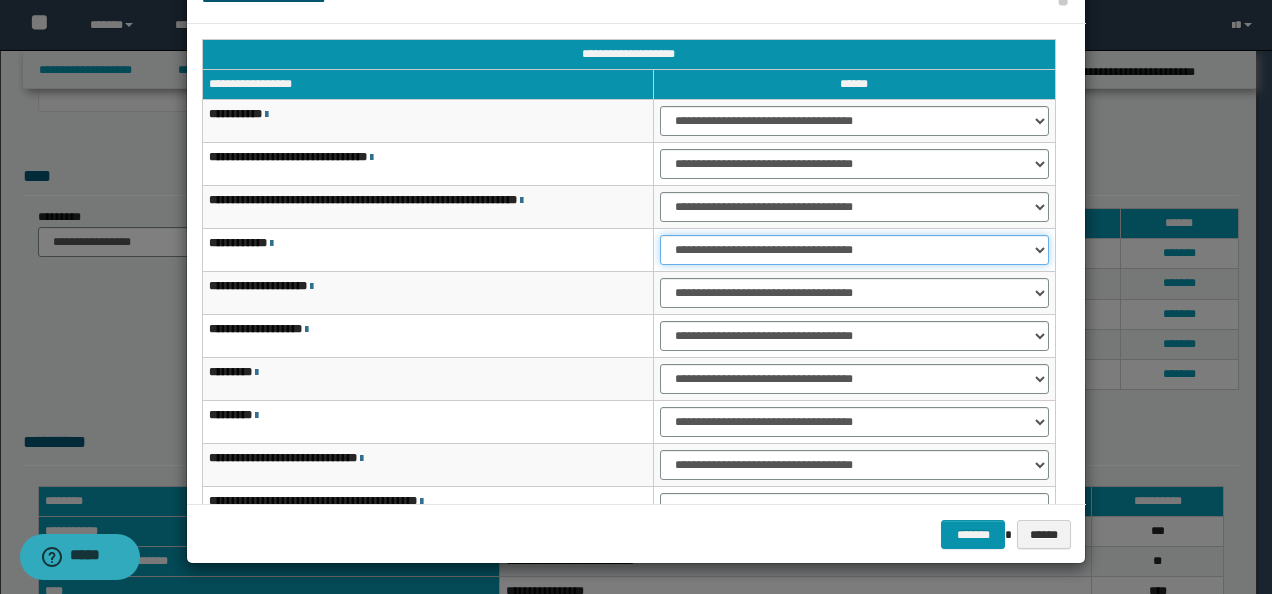 drag, startPoint x: 684, startPoint y: 242, endPoint x: 684, endPoint y: 256, distance: 14 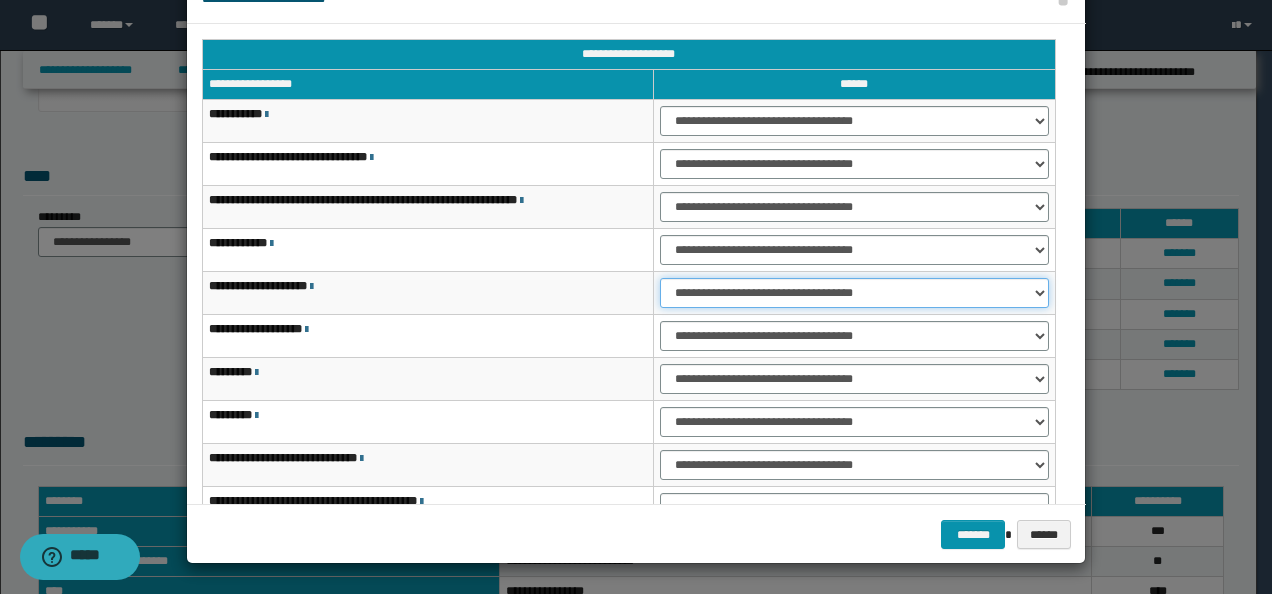 drag, startPoint x: 686, startPoint y: 289, endPoint x: 686, endPoint y: 307, distance: 18 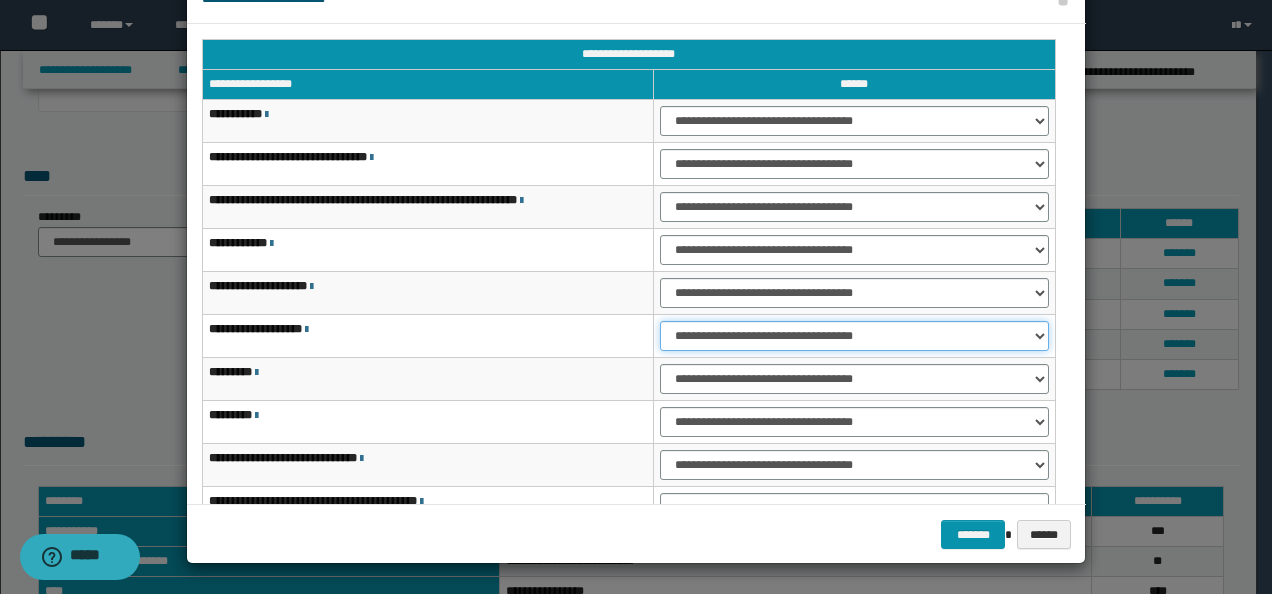 drag, startPoint x: 686, startPoint y: 336, endPoint x: 686, endPoint y: 349, distance: 13 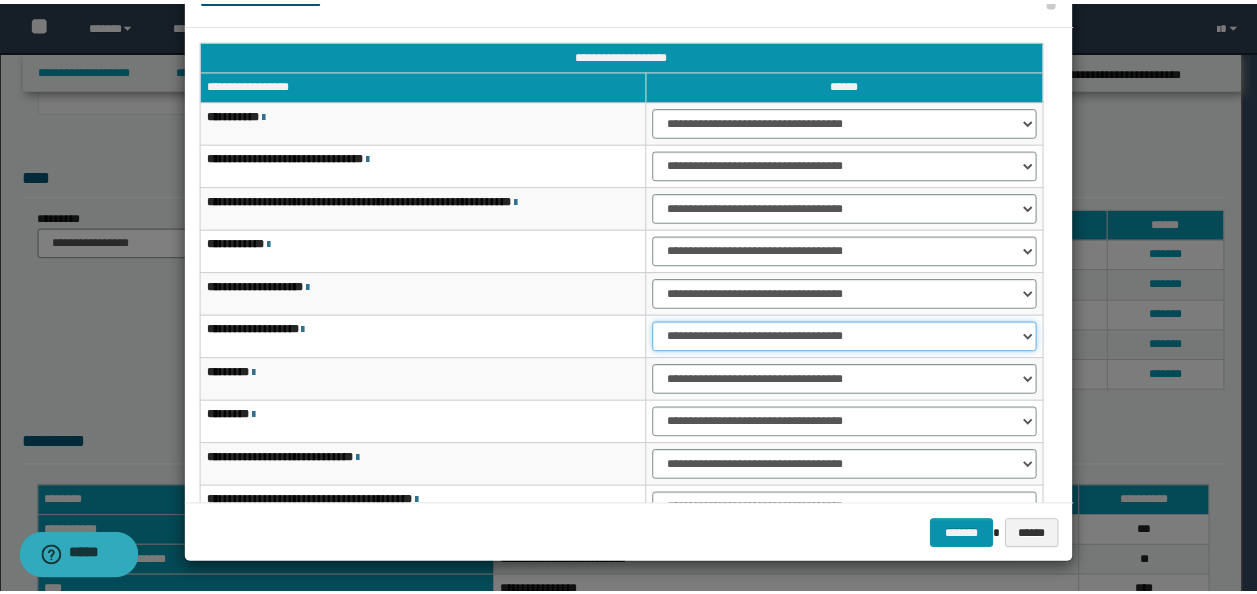 scroll, scrollTop: 100, scrollLeft: 0, axis: vertical 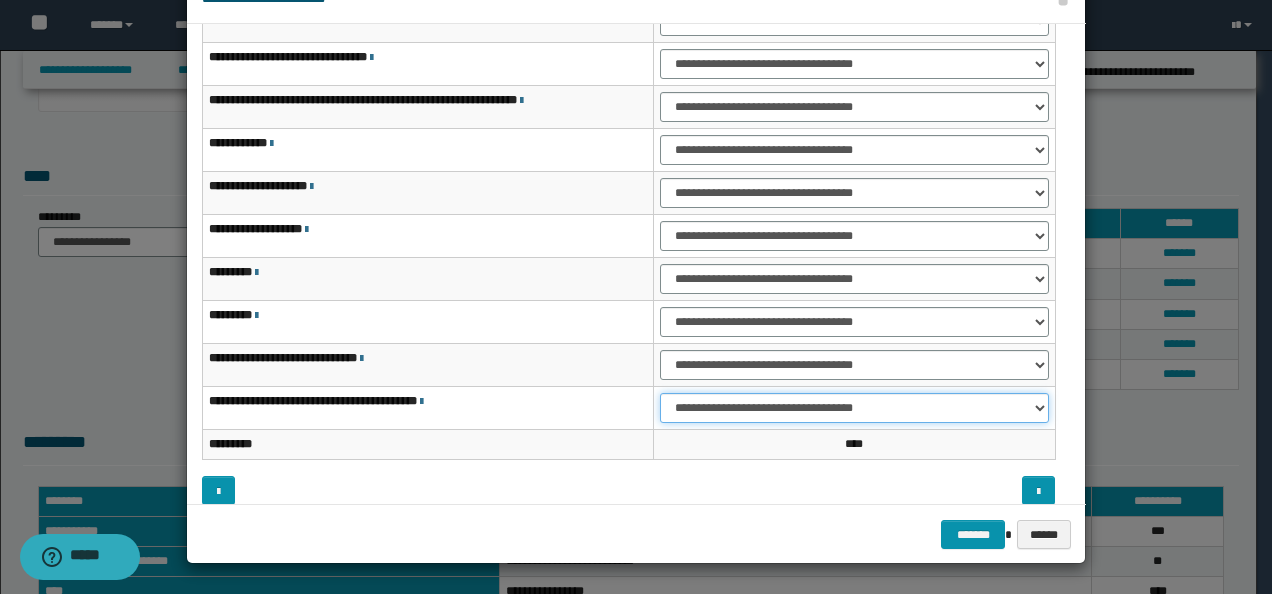 drag, startPoint x: 713, startPoint y: 404, endPoint x: 726, endPoint y: 420, distance: 20.615528 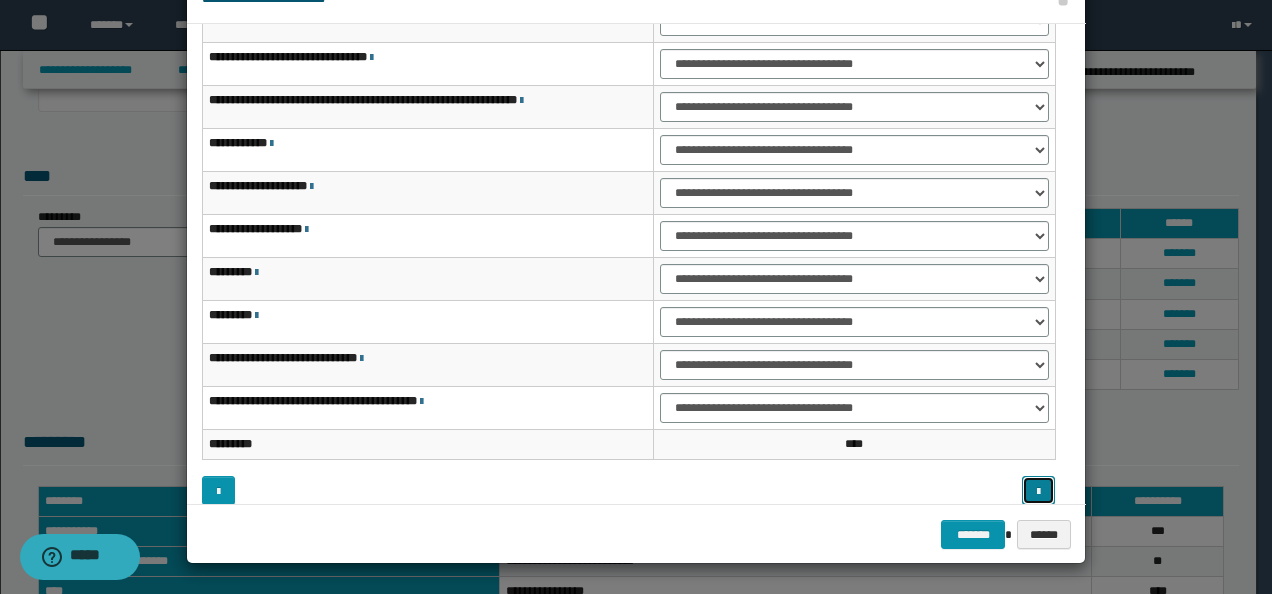 click at bounding box center [1038, 492] 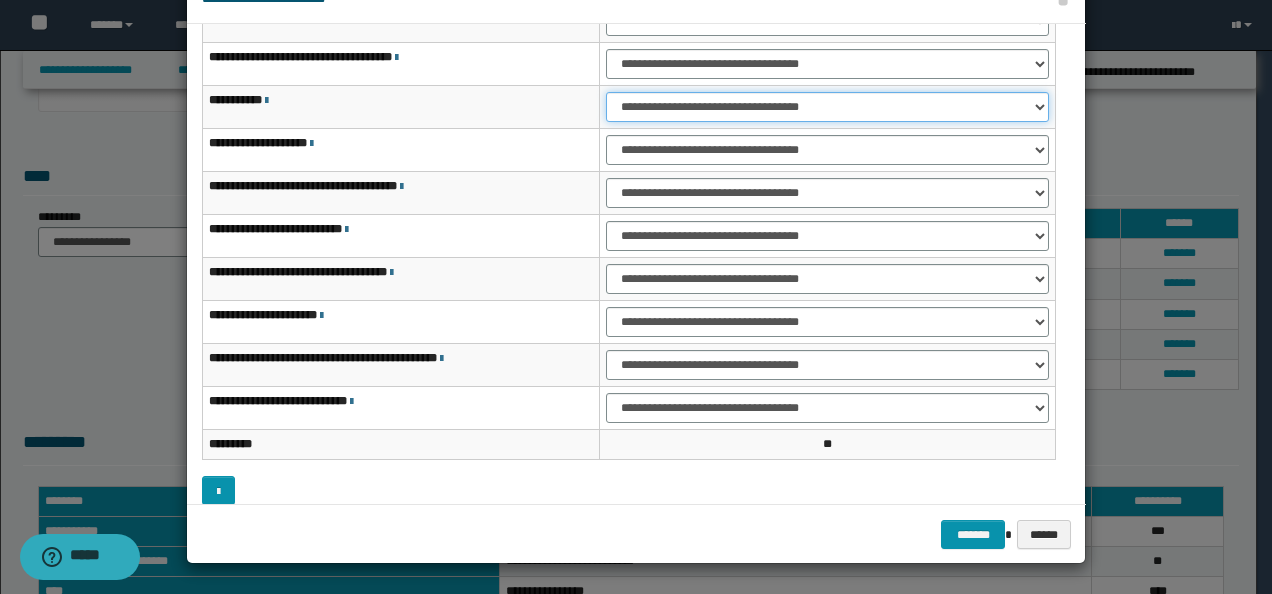 click on "**********" at bounding box center [827, 107] 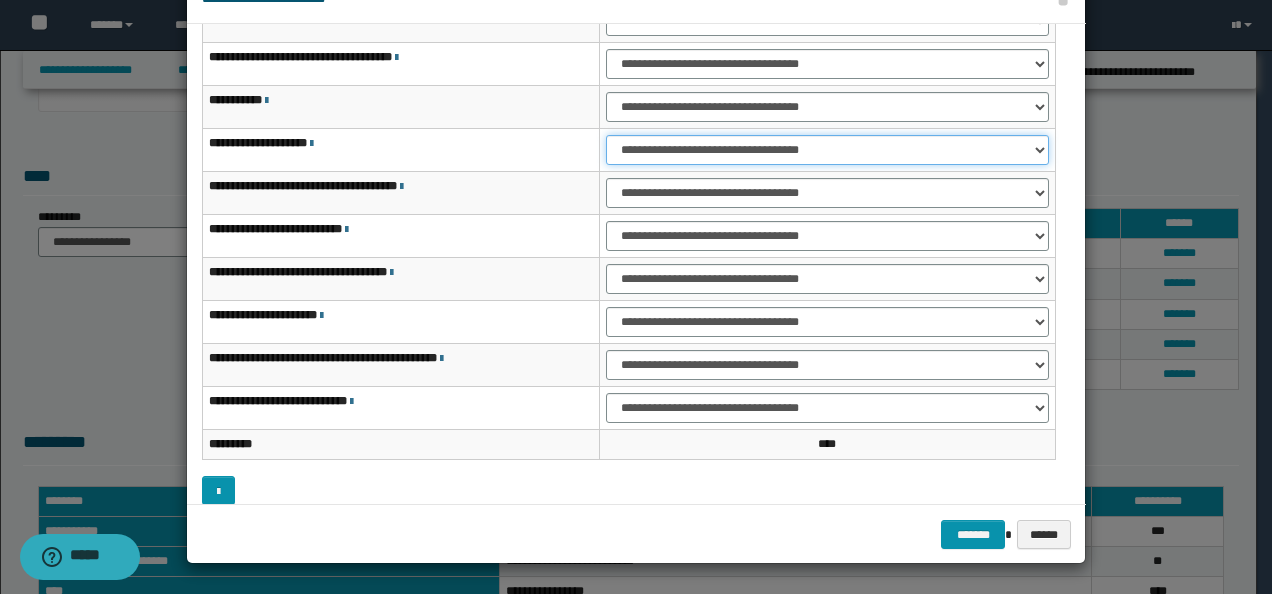 drag, startPoint x: 631, startPoint y: 151, endPoint x: 632, endPoint y: 162, distance: 11.045361 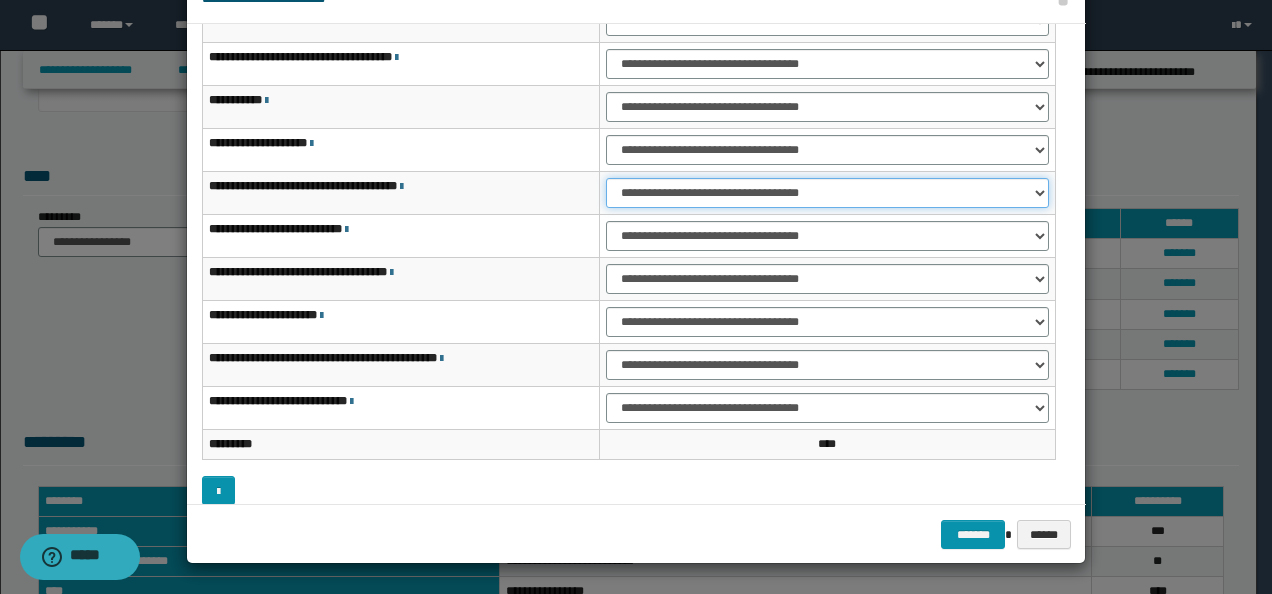 click on "**********" at bounding box center [827, 193] 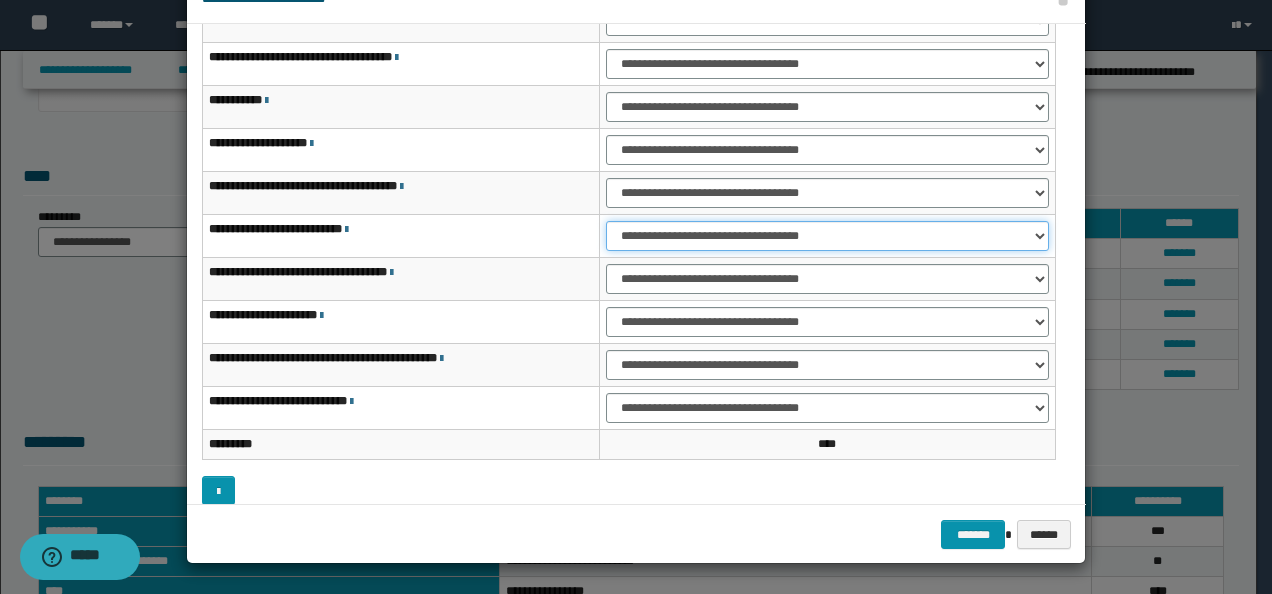 drag, startPoint x: 610, startPoint y: 228, endPoint x: 615, endPoint y: 250, distance: 22.561028 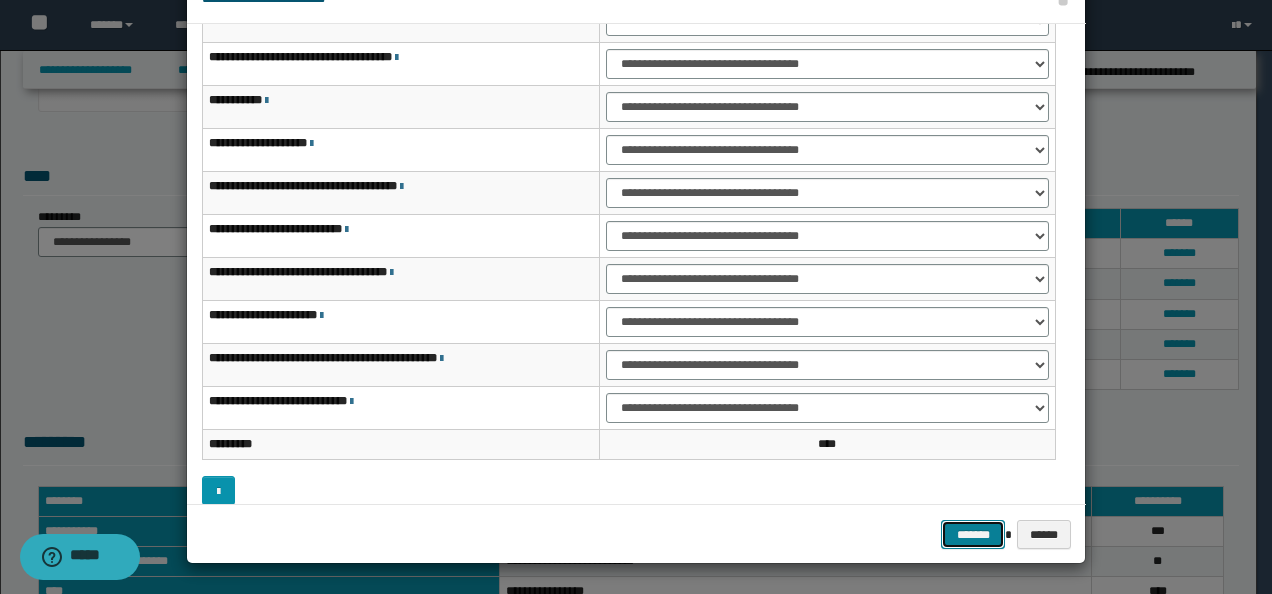 click on "*******" at bounding box center (973, 534) 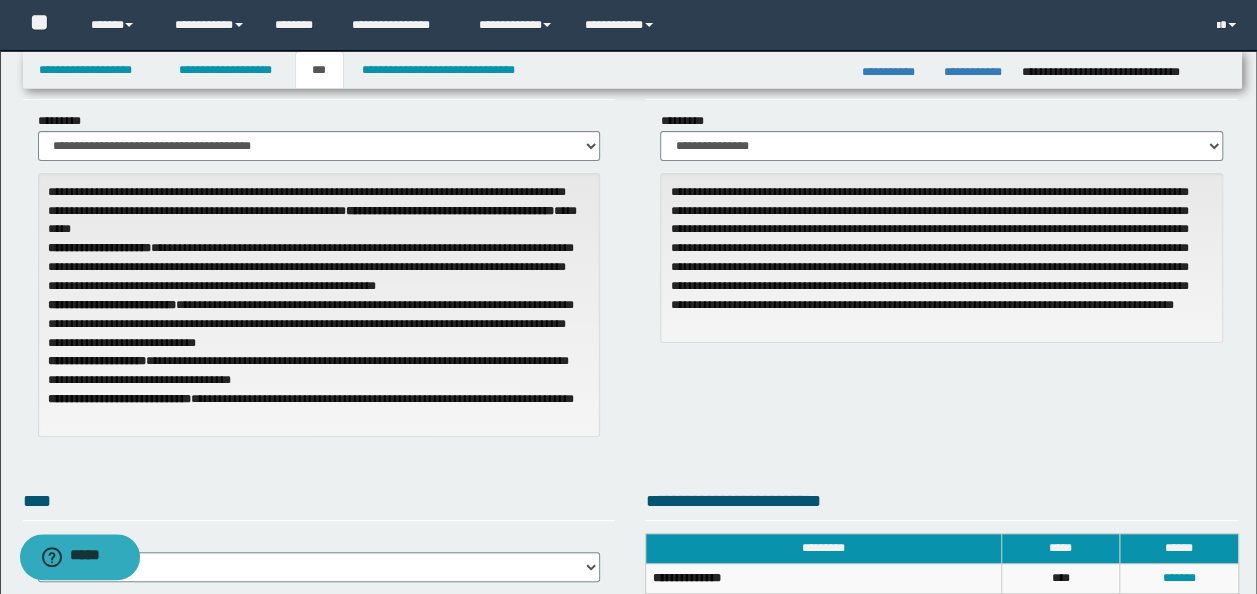 scroll, scrollTop: 0, scrollLeft: 0, axis: both 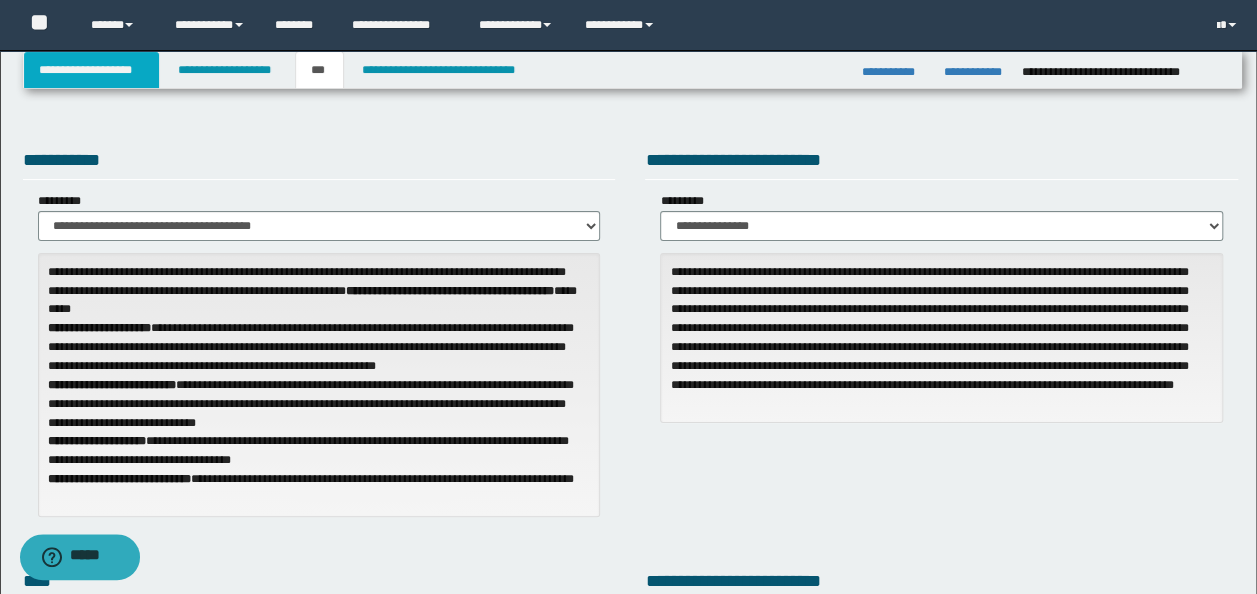 click on "**********" at bounding box center [92, 70] 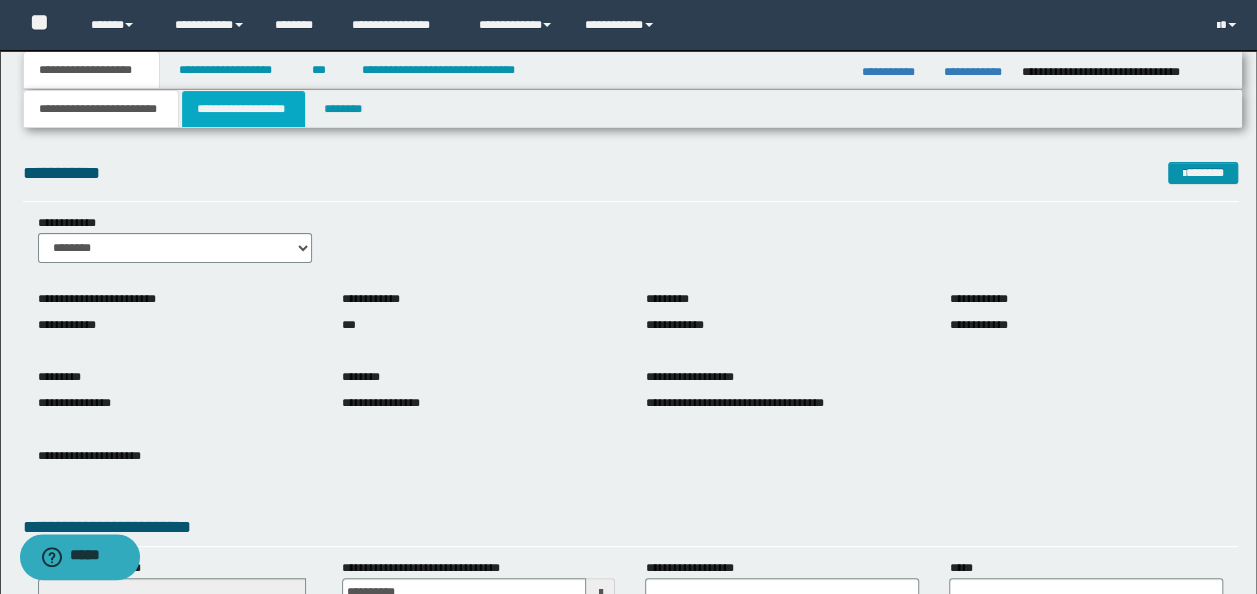 click on "**********" at bounding box center [243, 109] 